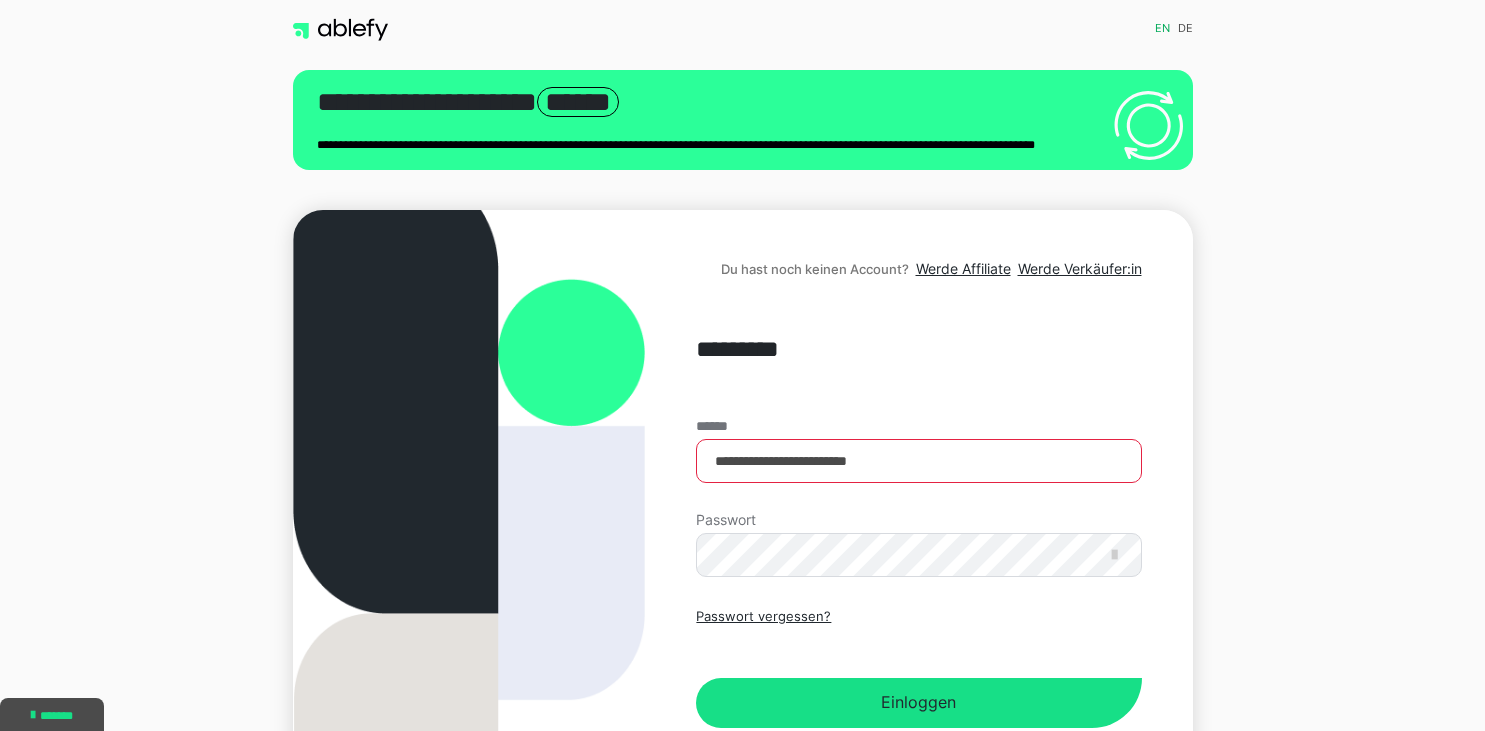 scroll, scrollTop: 0, scrollLeft: 0, axis: both 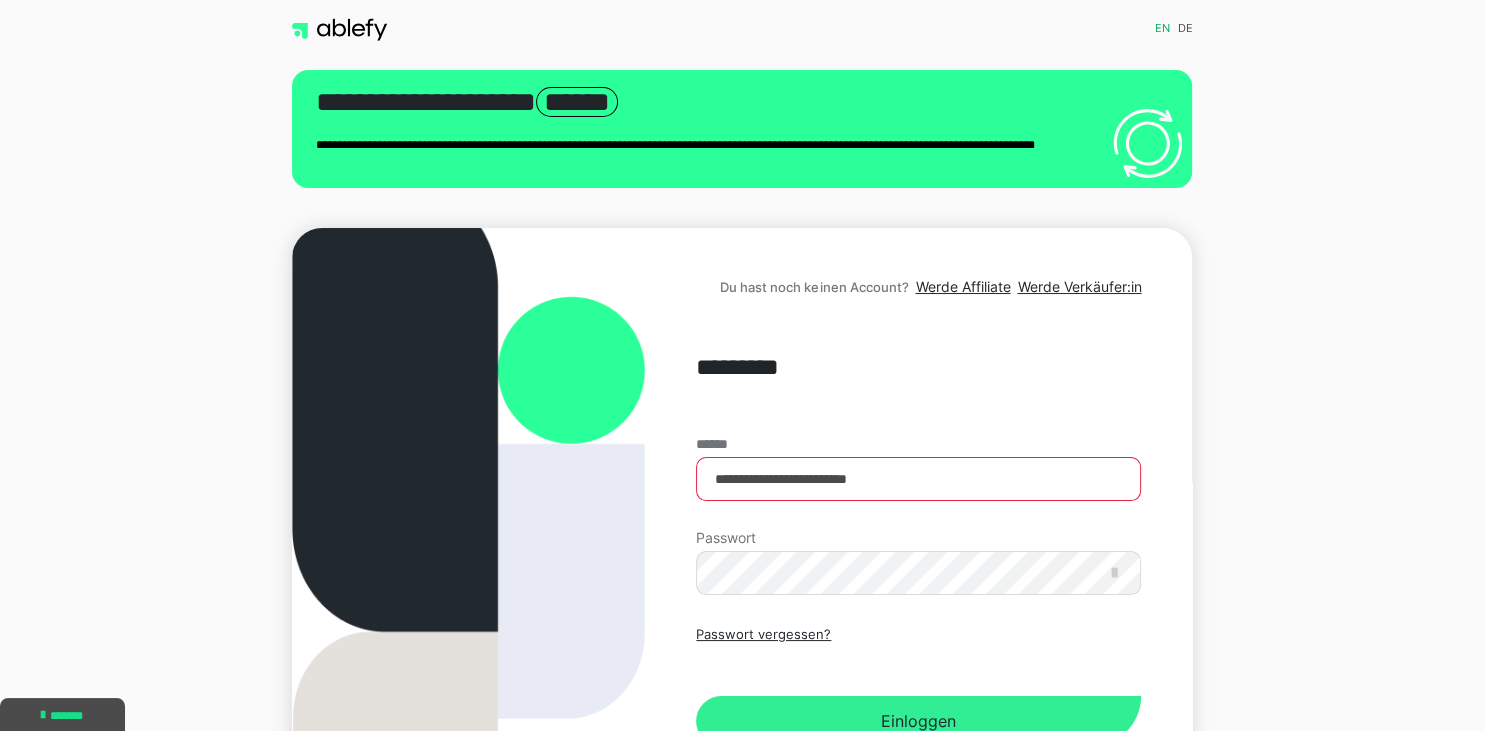click on "Einloggen" at bounding box center (918, 721) 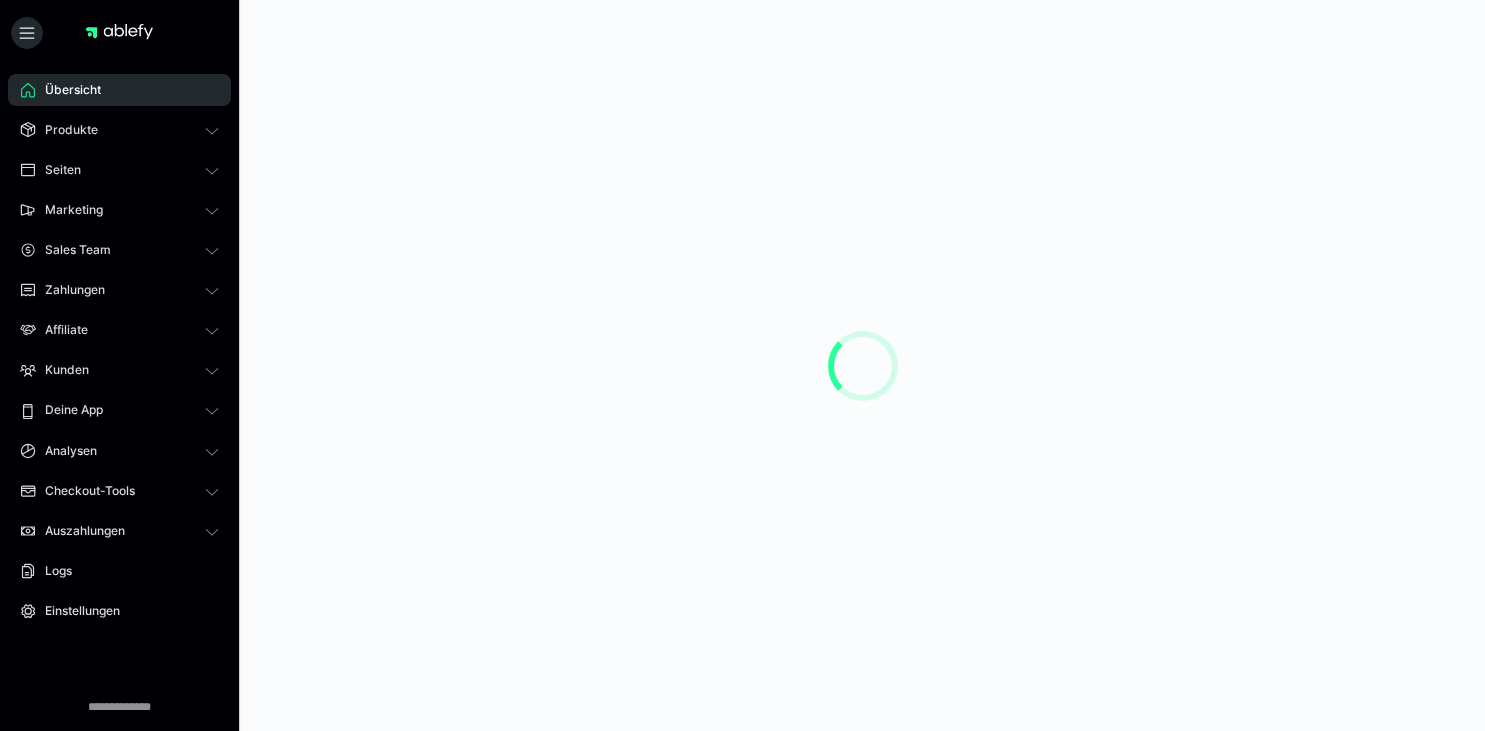 scroll, scrollTop: 0, scrollLeft: 0, axis: both 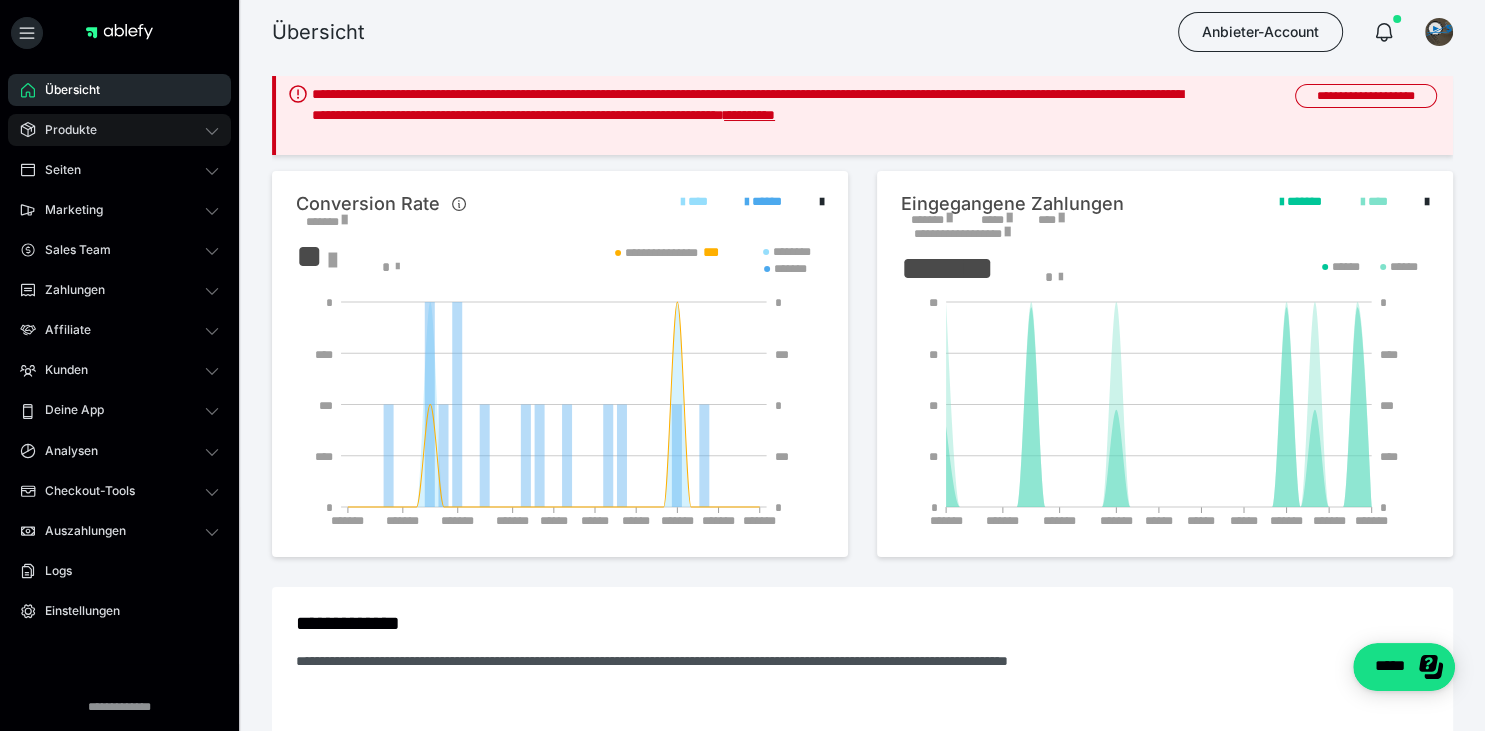 click on "Produkte" at bounding box center [119, 130] 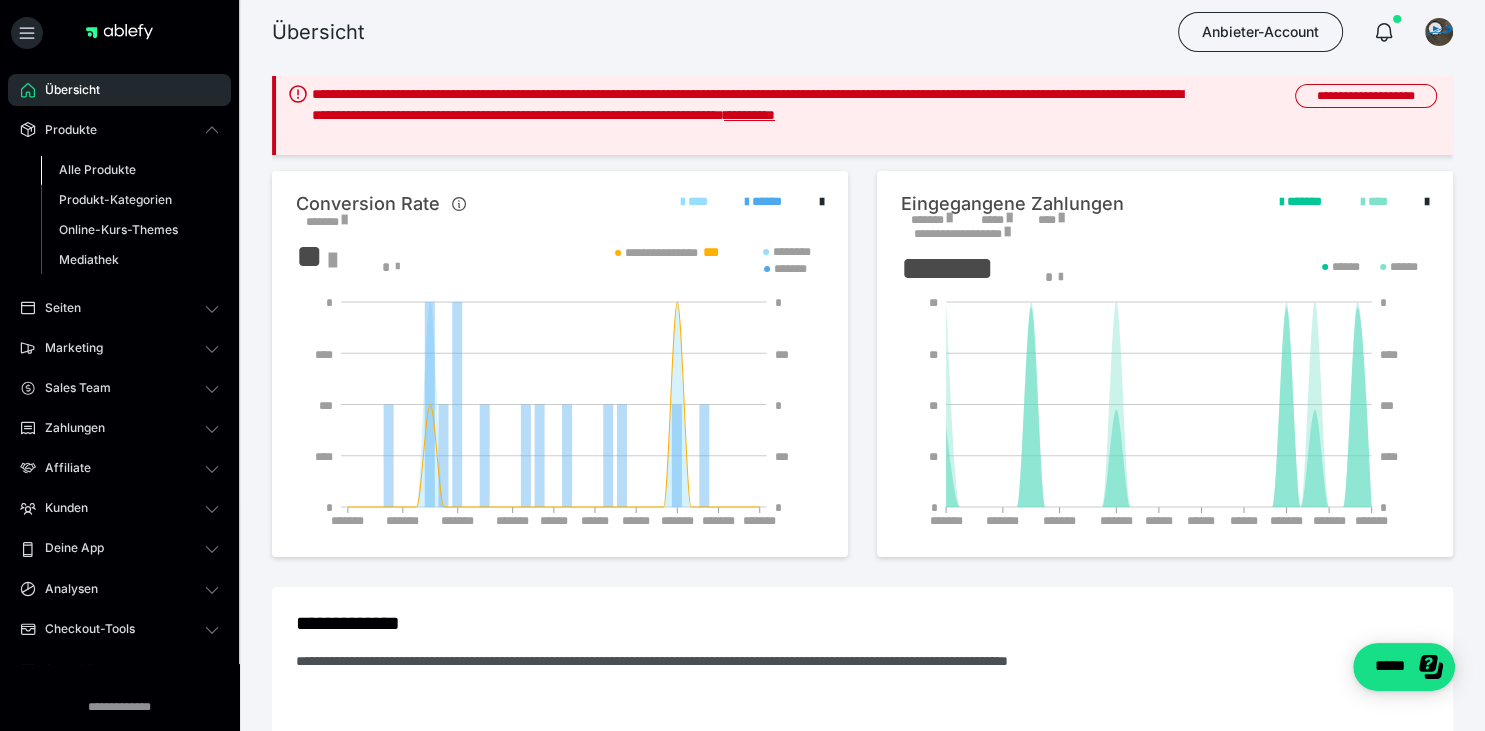 click on "Alle Produkte" at bounding box center (97, 169) 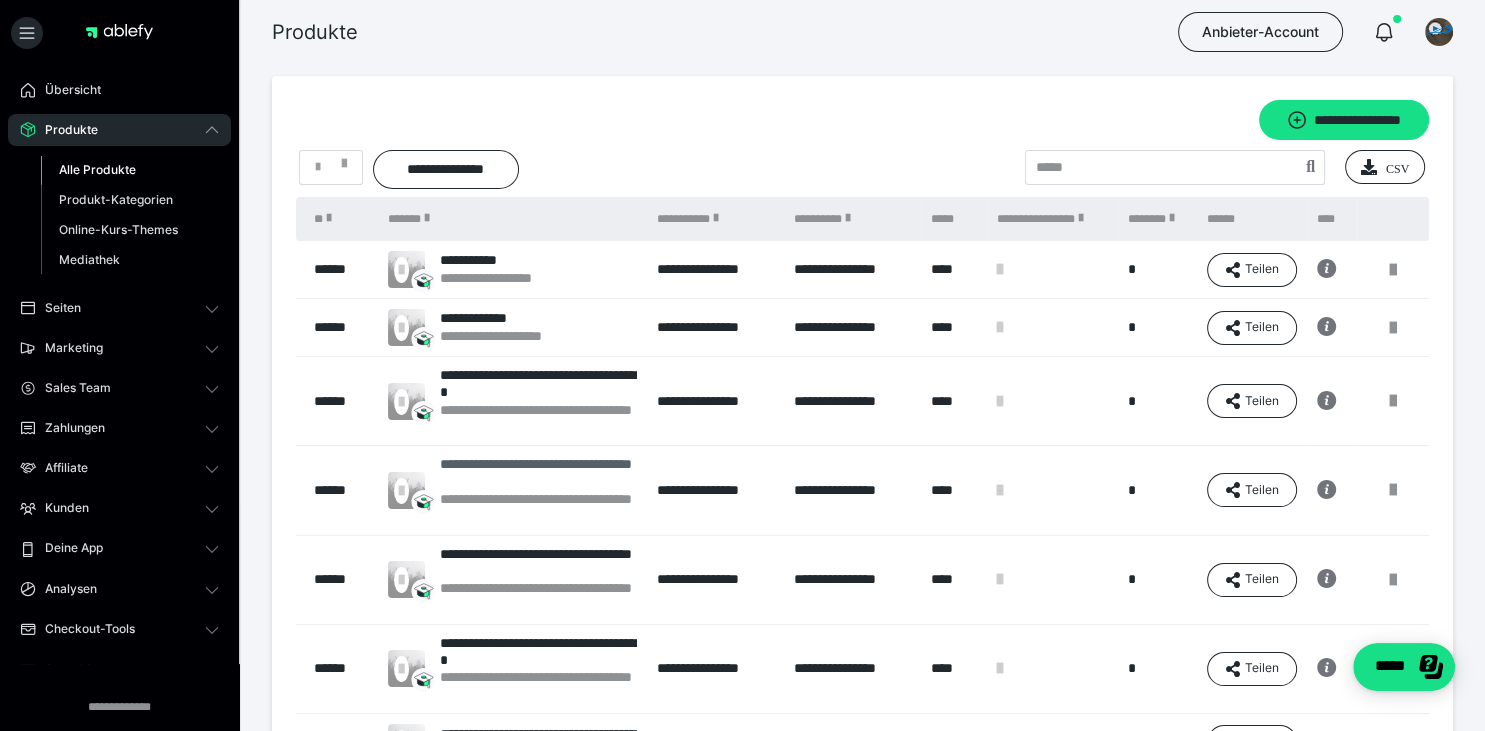click on "**********" at bounding box center [538, 473] 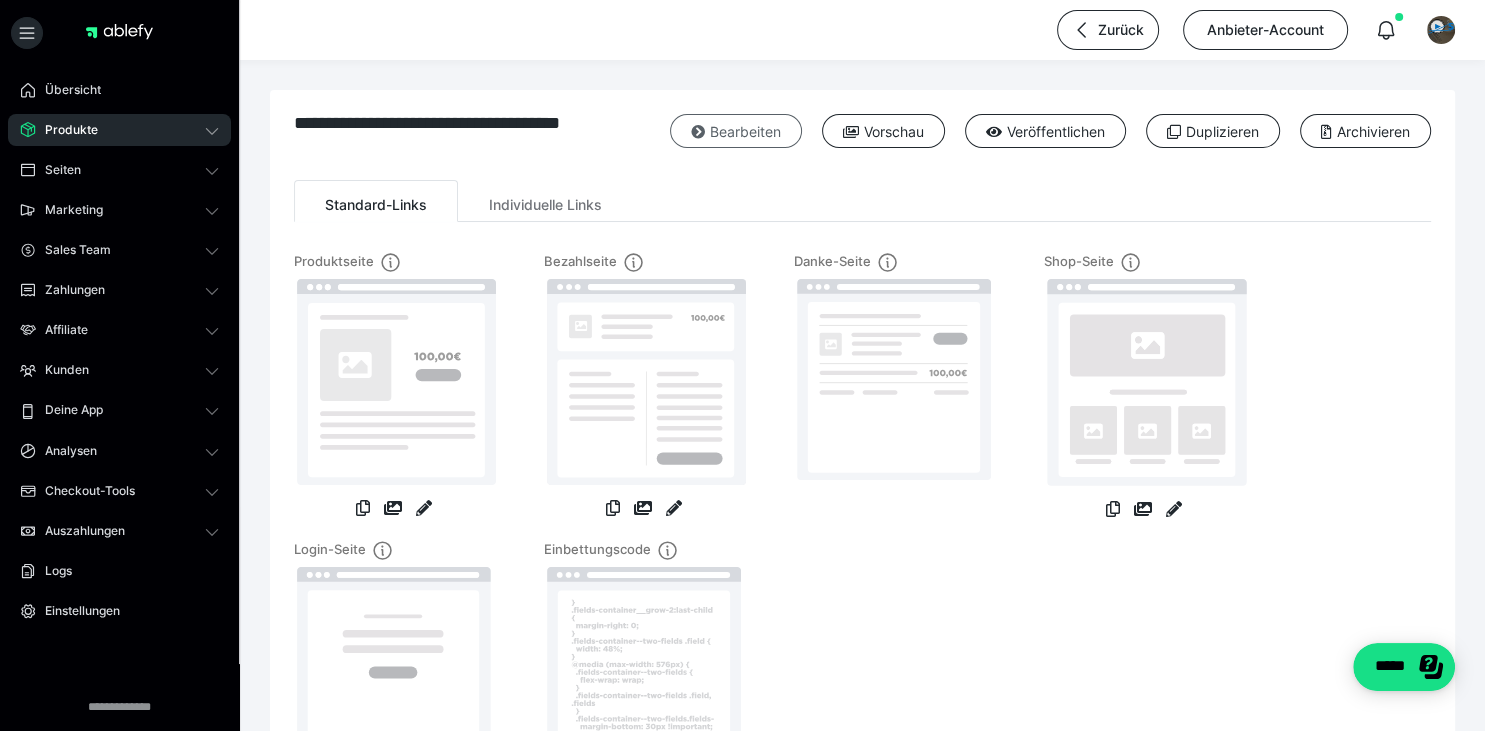 click on "Bearbeiten" at bounding box center [736, 131] 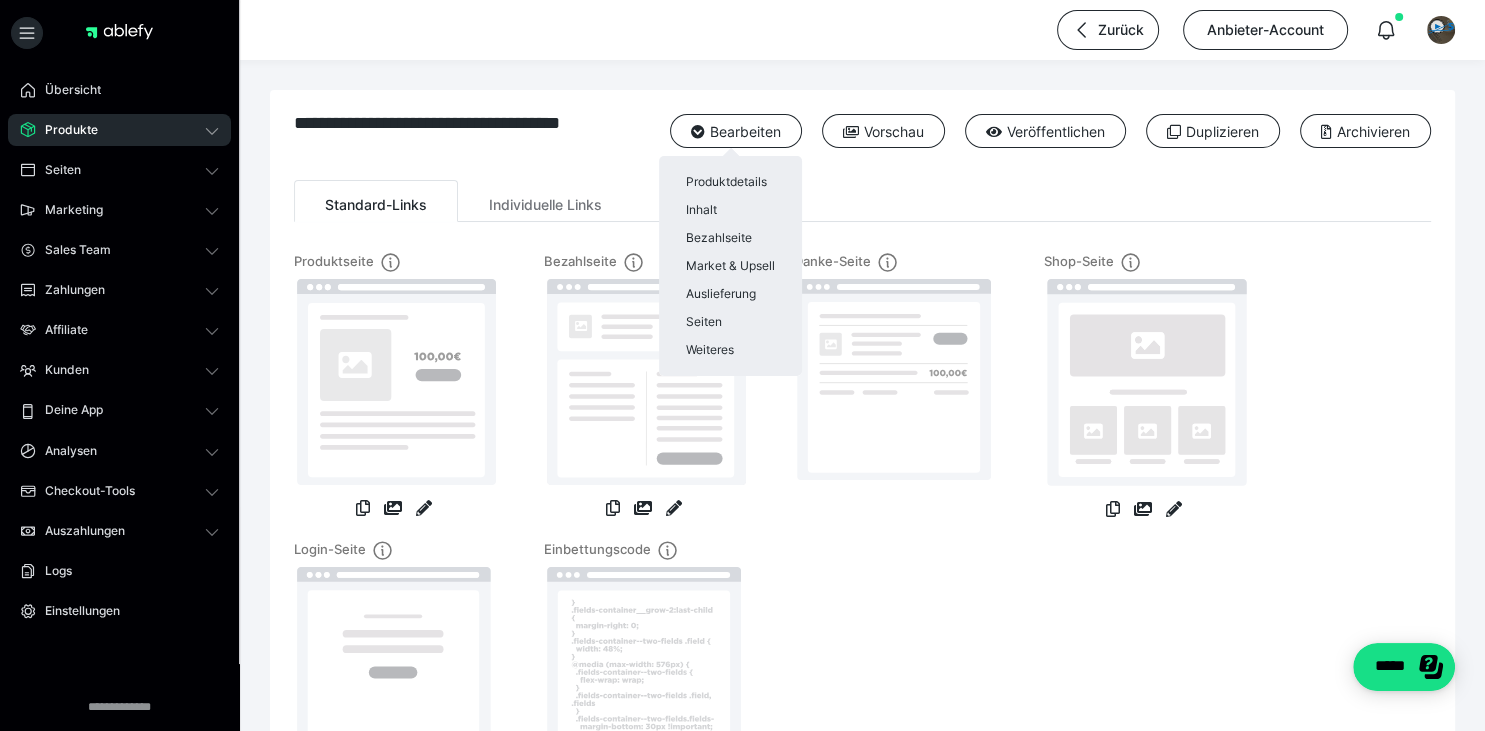 click 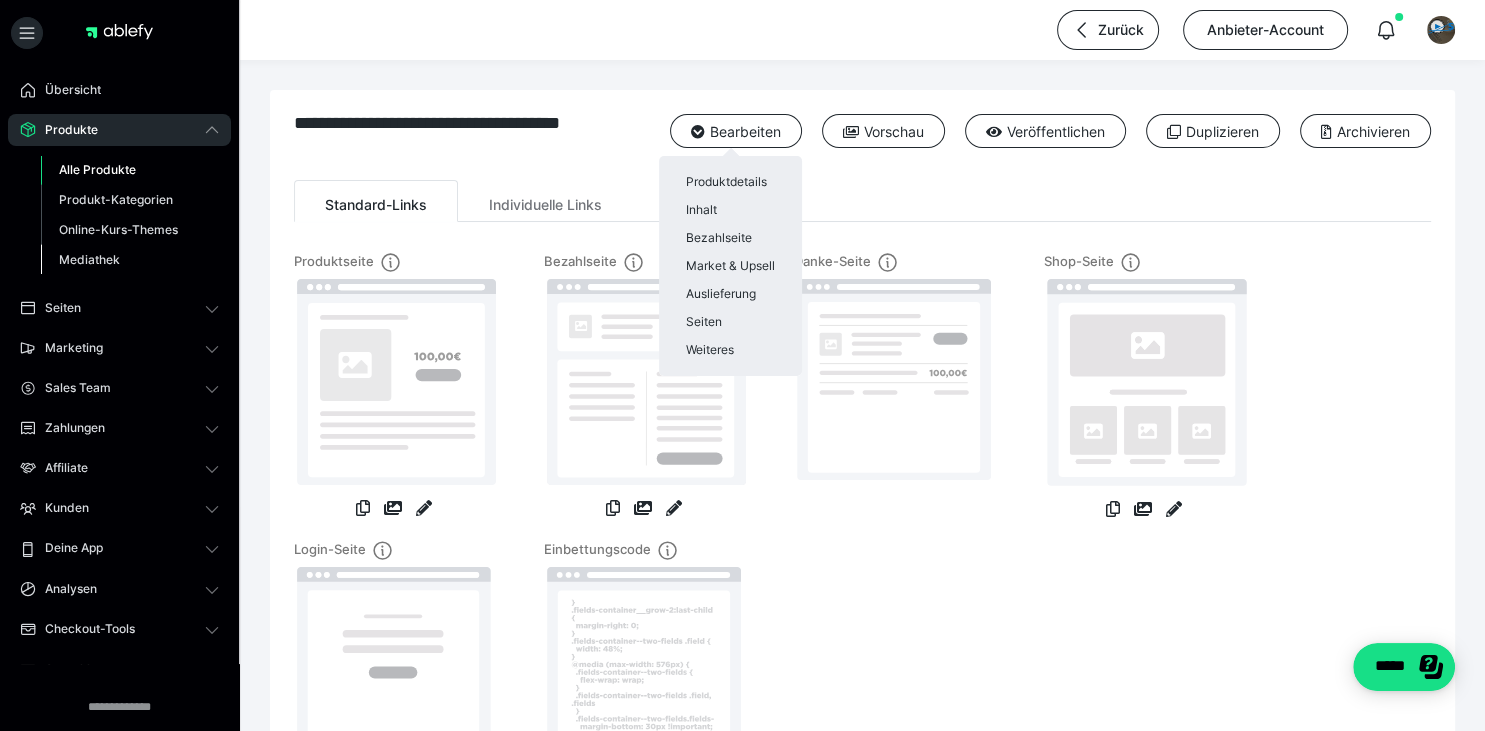 click on "Mediathek" at bounding box center (89, 259) 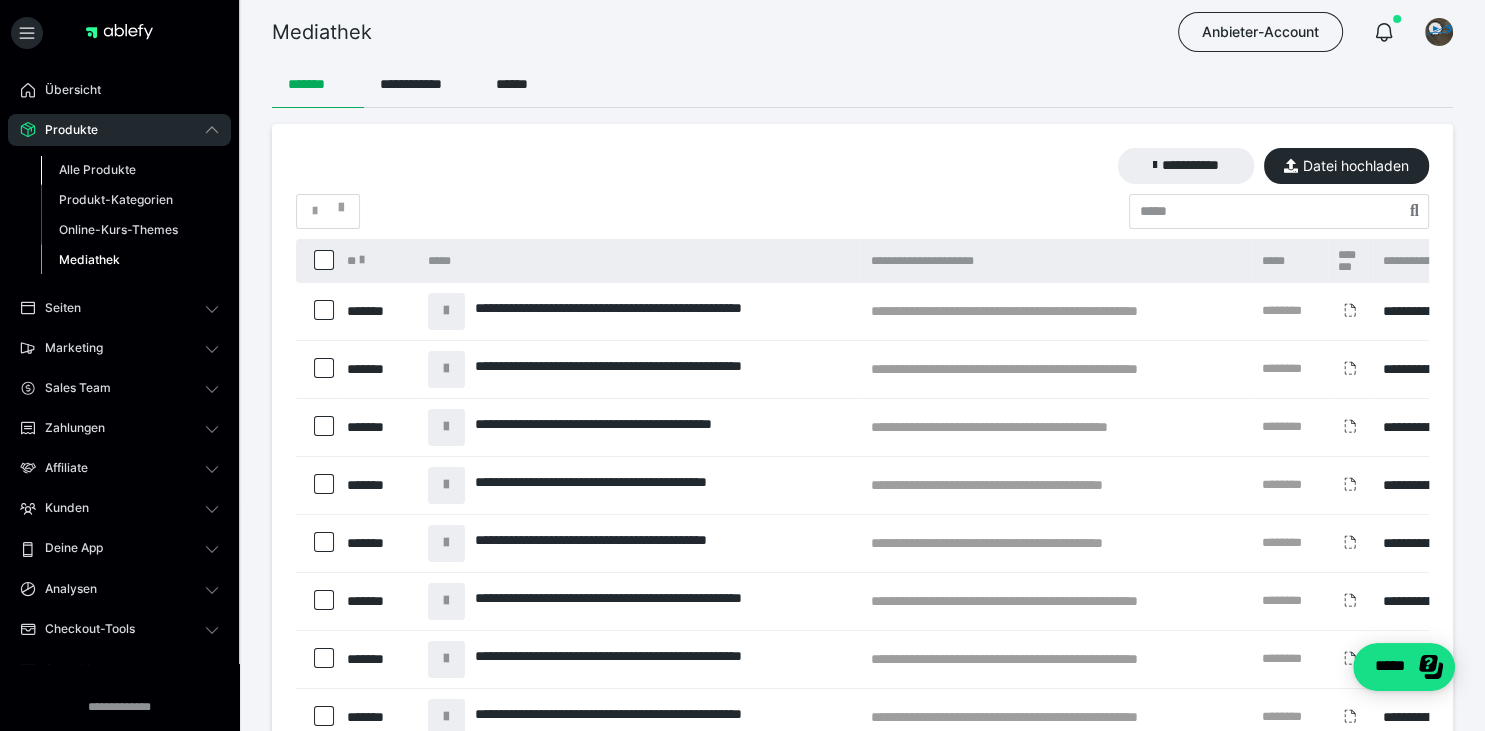 click on "Alle Produkte" at bounding box center [97, 169] 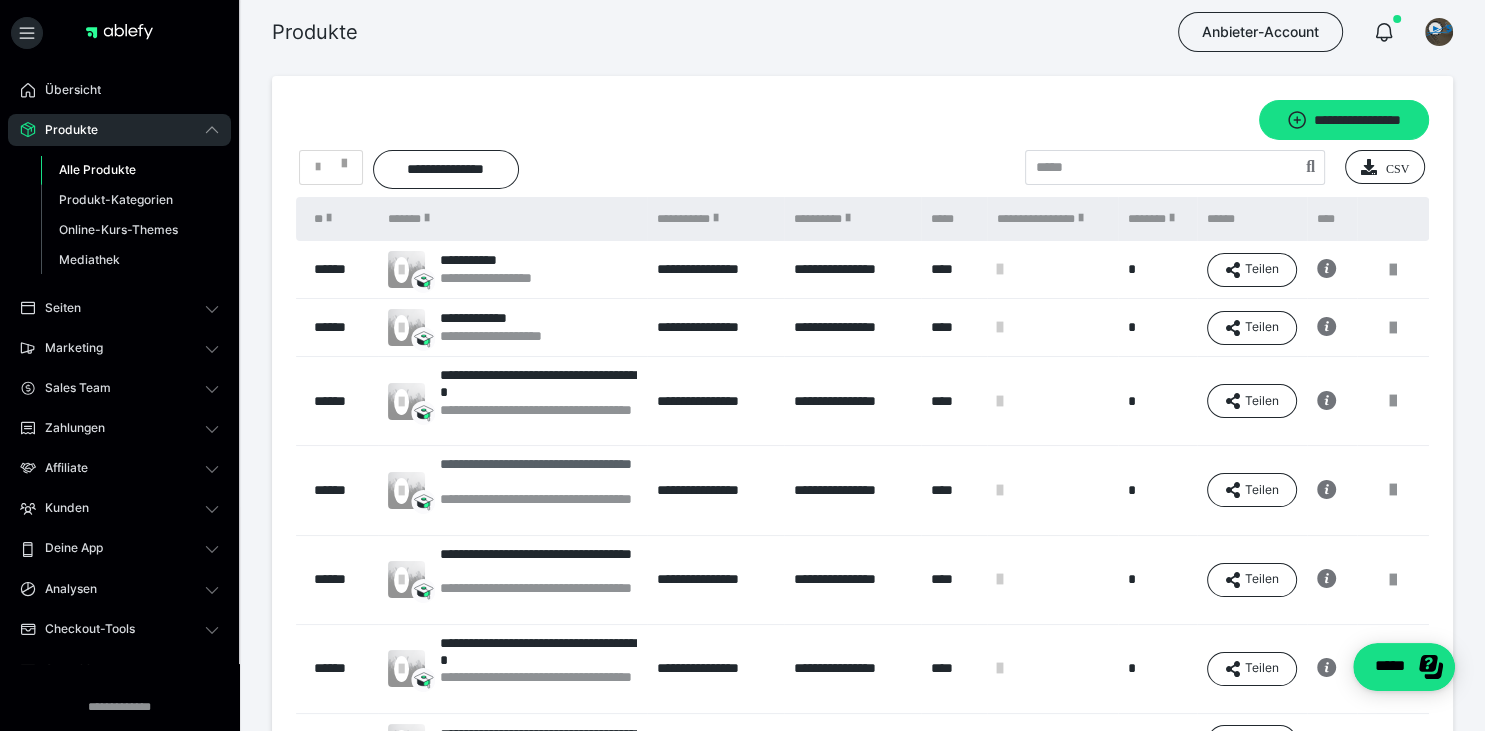 click on "**********" at bounding box center (538, 473) 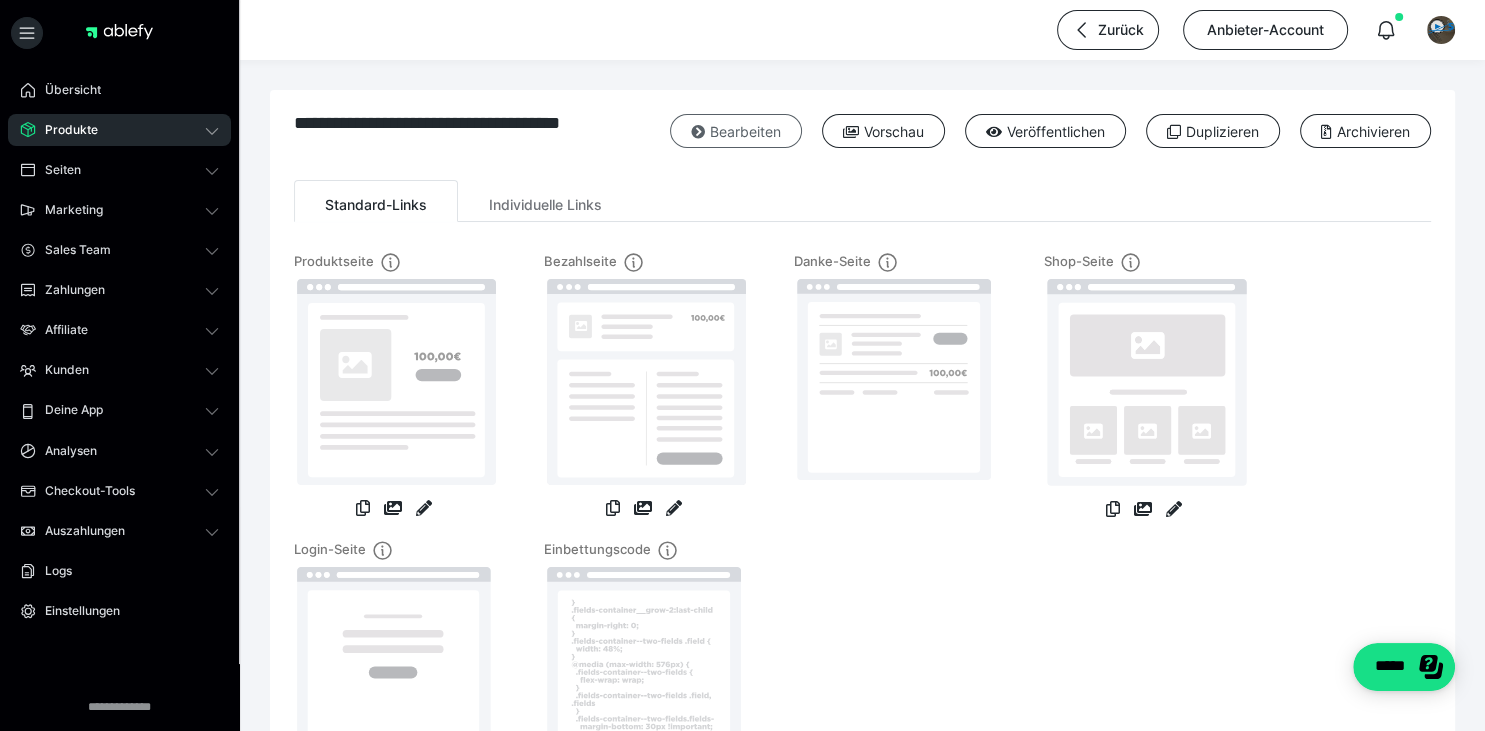 click on "Bearbeiten" at bounding box center (736, 131) 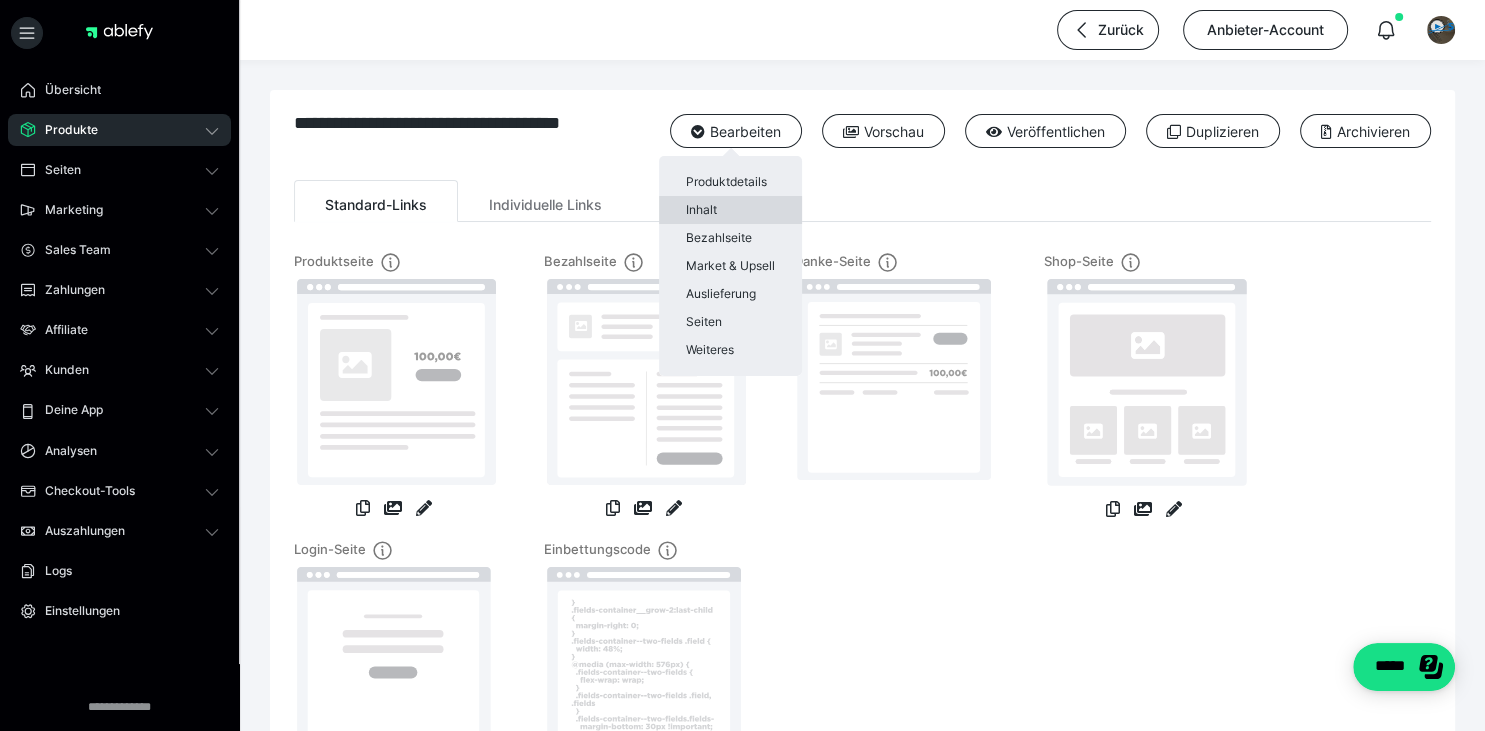 click on "Inhalt" at bounding box center [730, 210] 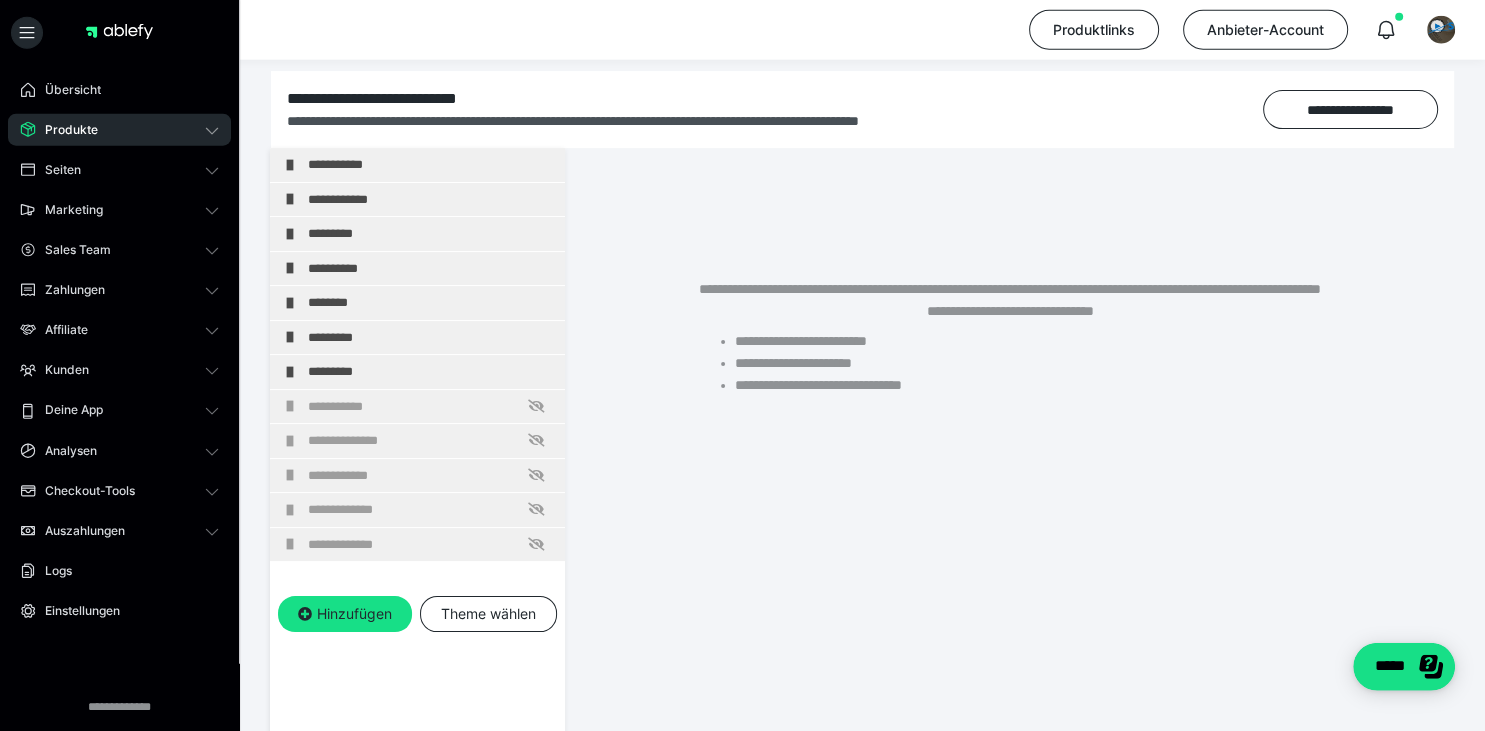scroll, scrollTop: 271, scrollLeft: 0, axis: vertical 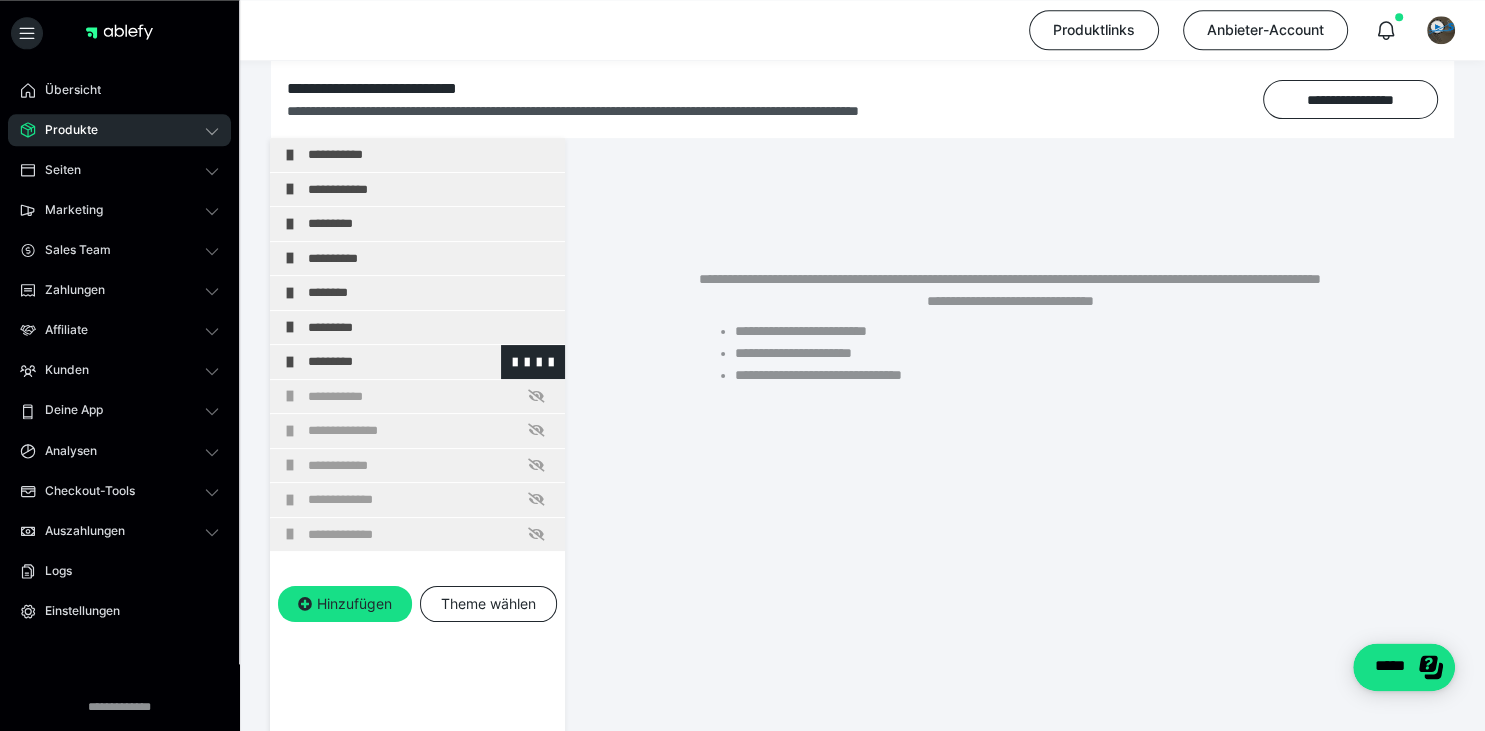 click on "*********" at bounding box center [417, 362] 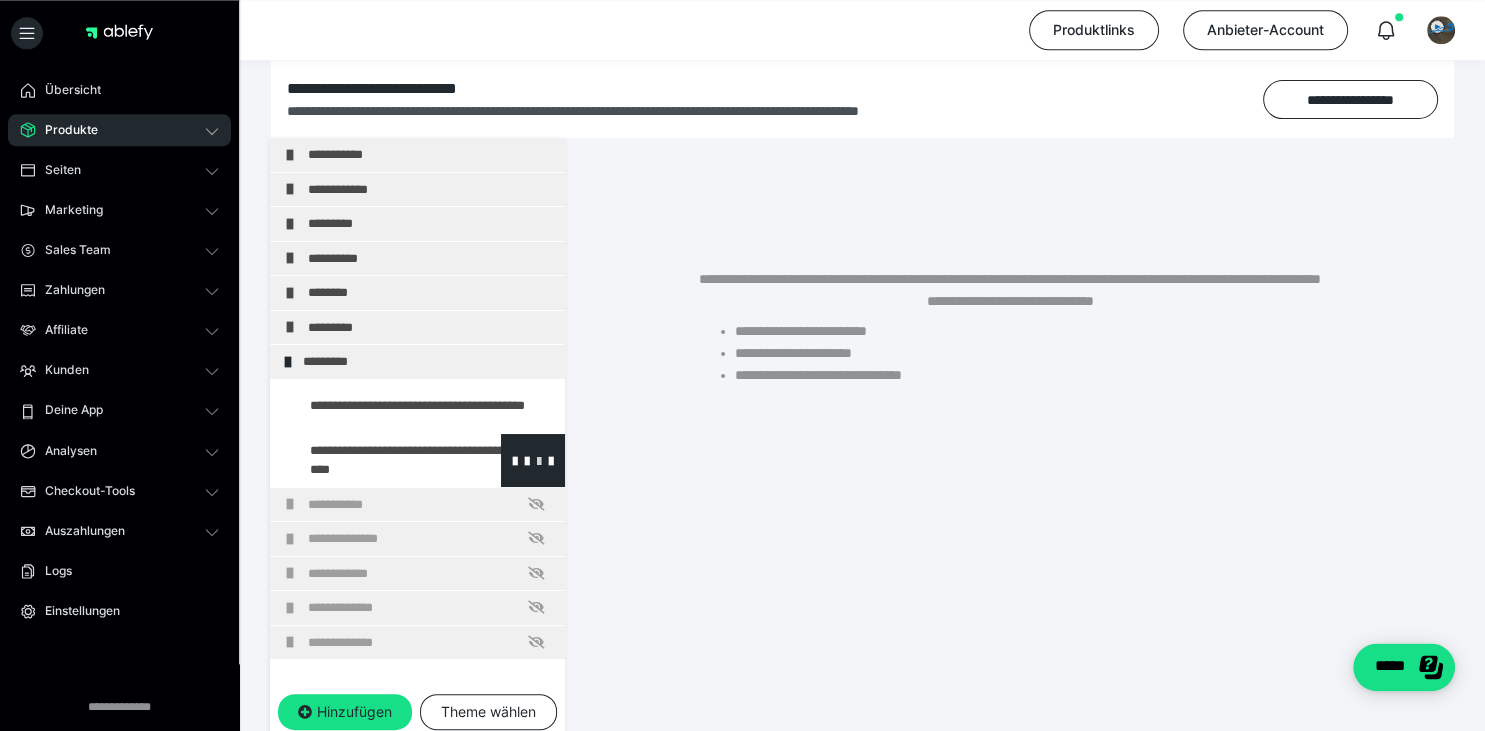 click at bounding box center [539, 460] 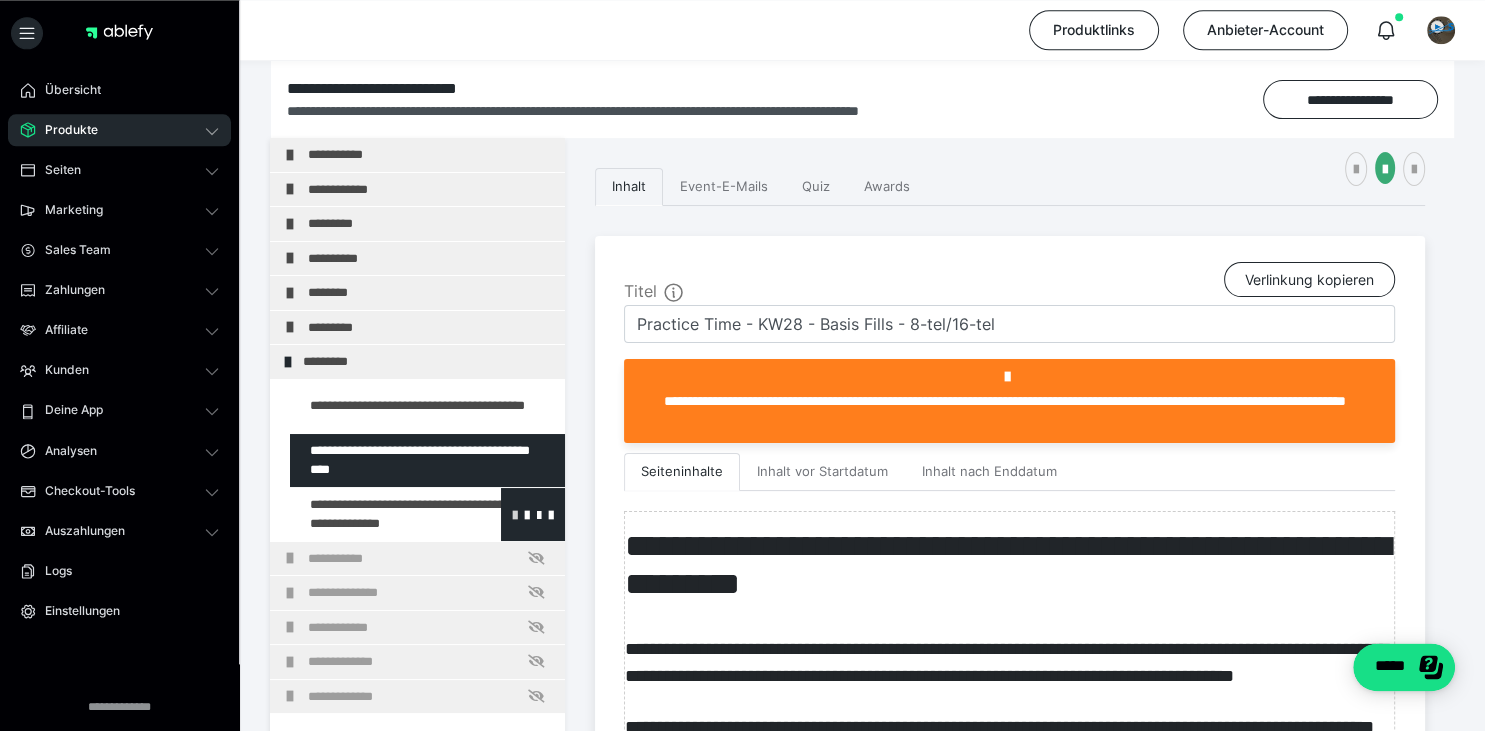 click at bounding box center [515, 514] 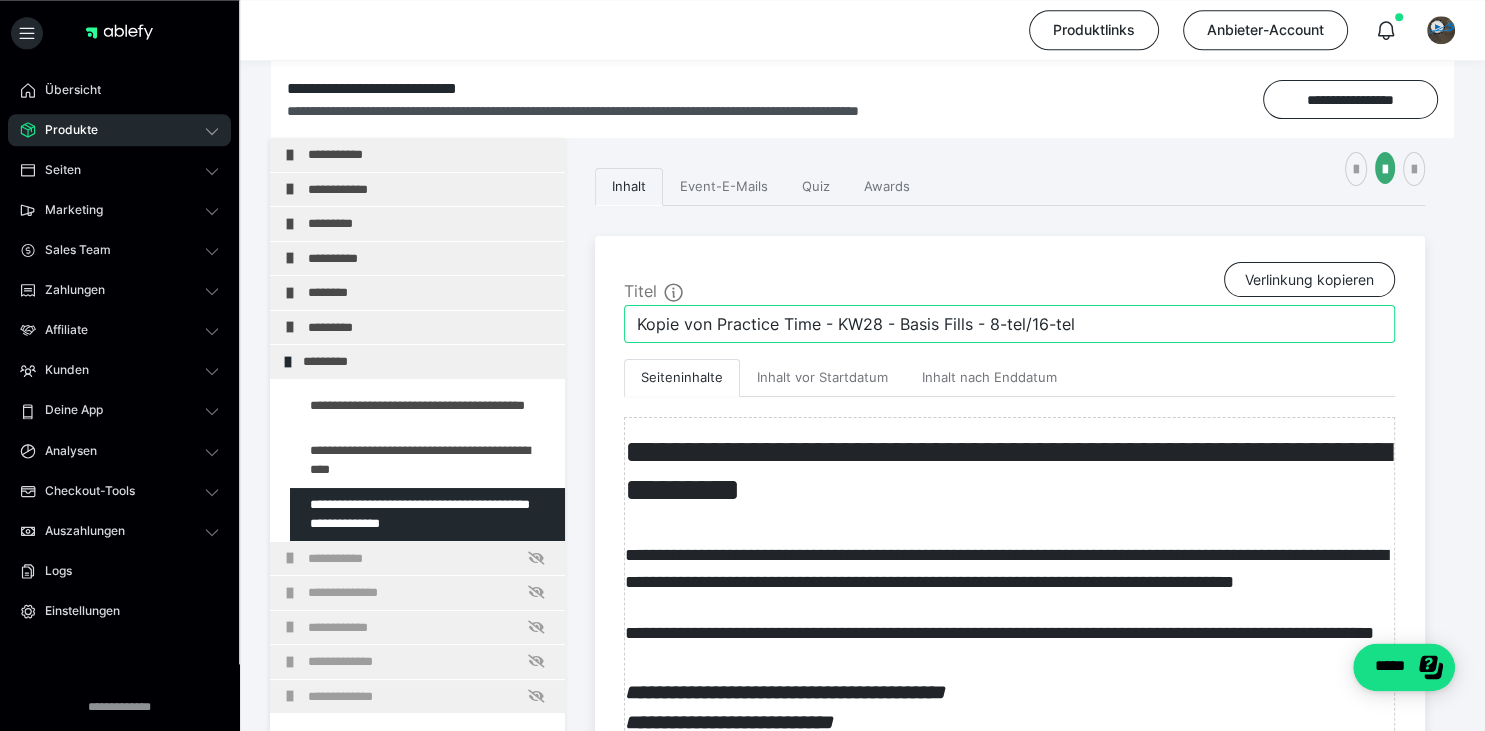 click on "Kopie von Practice Time - KW28 - Basis Fills - 8-tel/16-tel" at bounding box center (1009, 324) 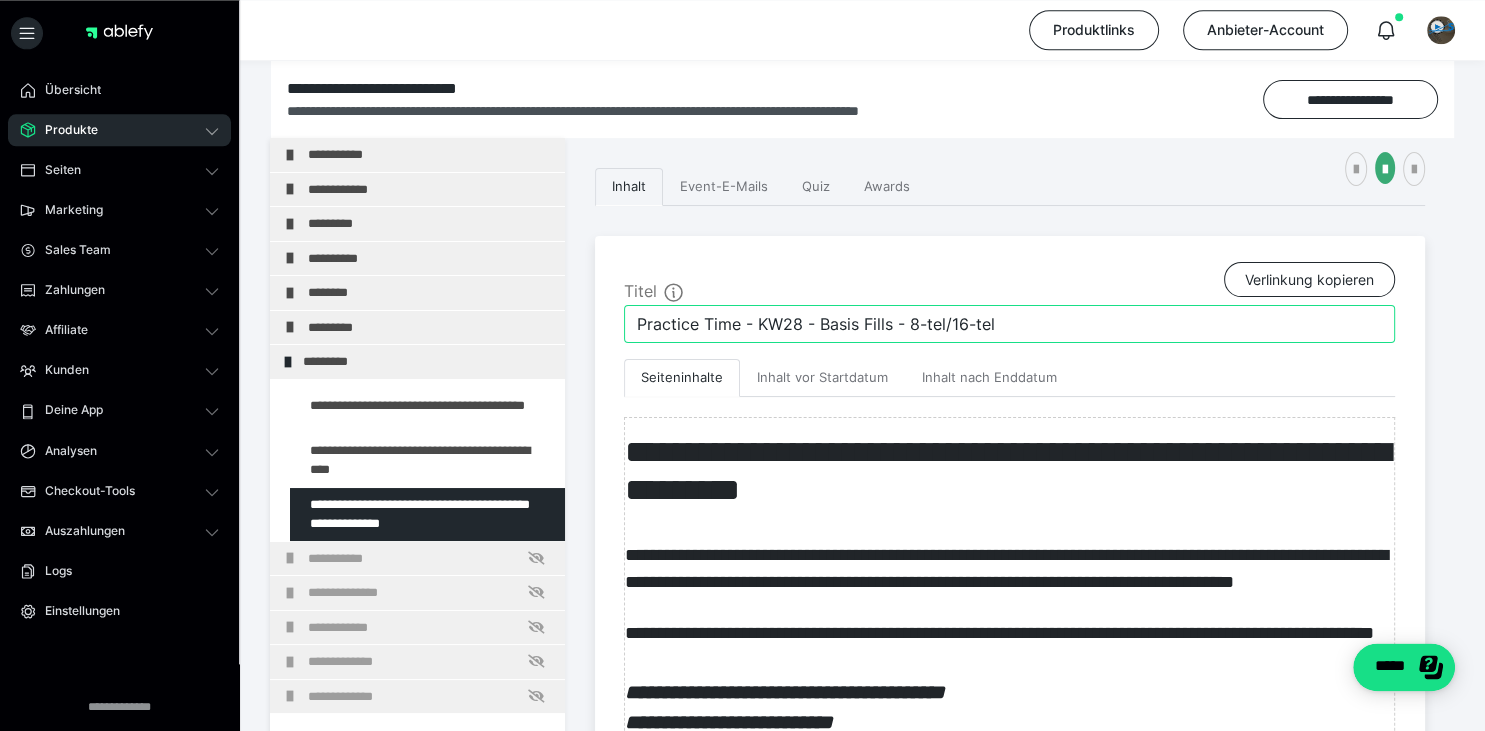 click on "Practice Time - KW28 - Basis Fills - 8-tel/16-tel" at bounding box center (1009, 324) 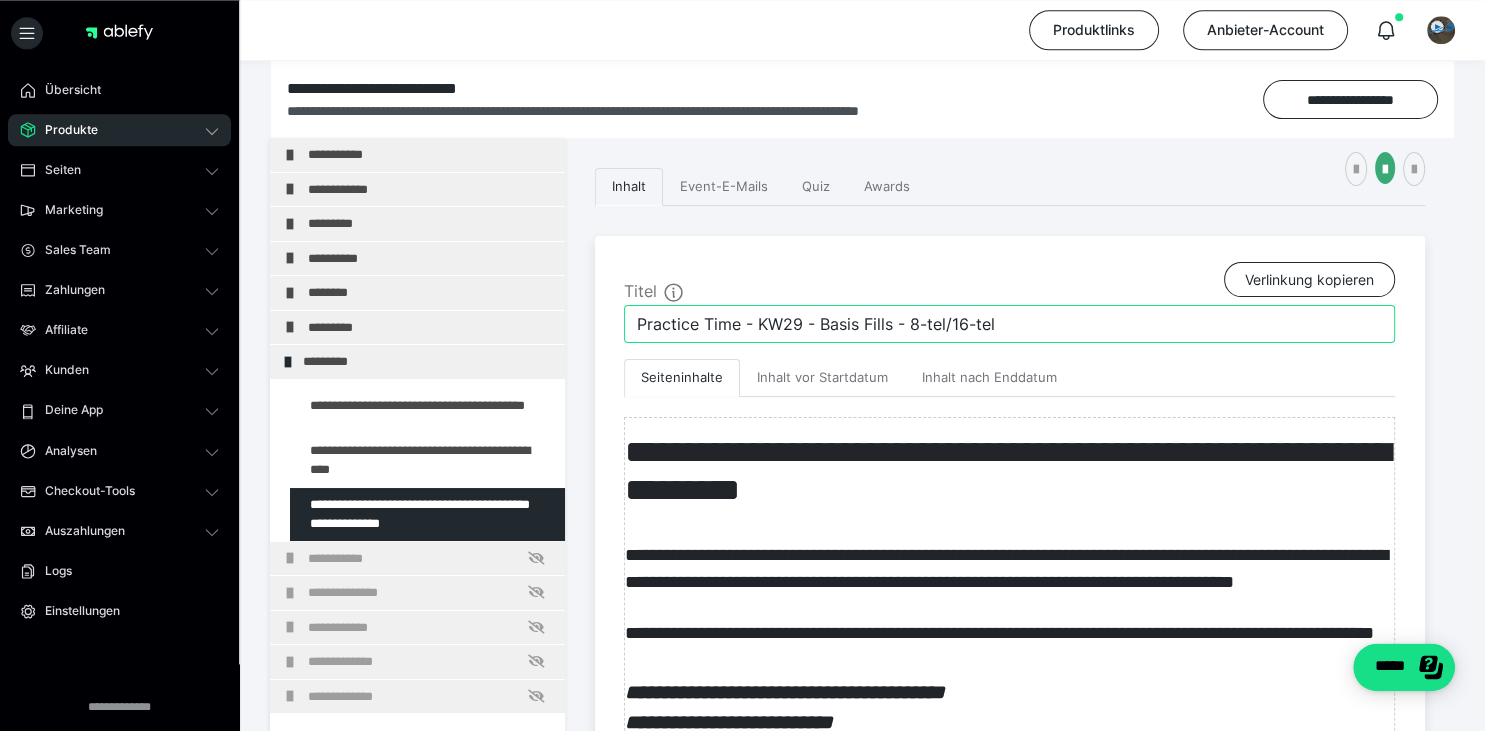 click on "Practice Time - KW29 - Basis Fills - 8-tel/16-tel" at bounding box center [1009, 324] 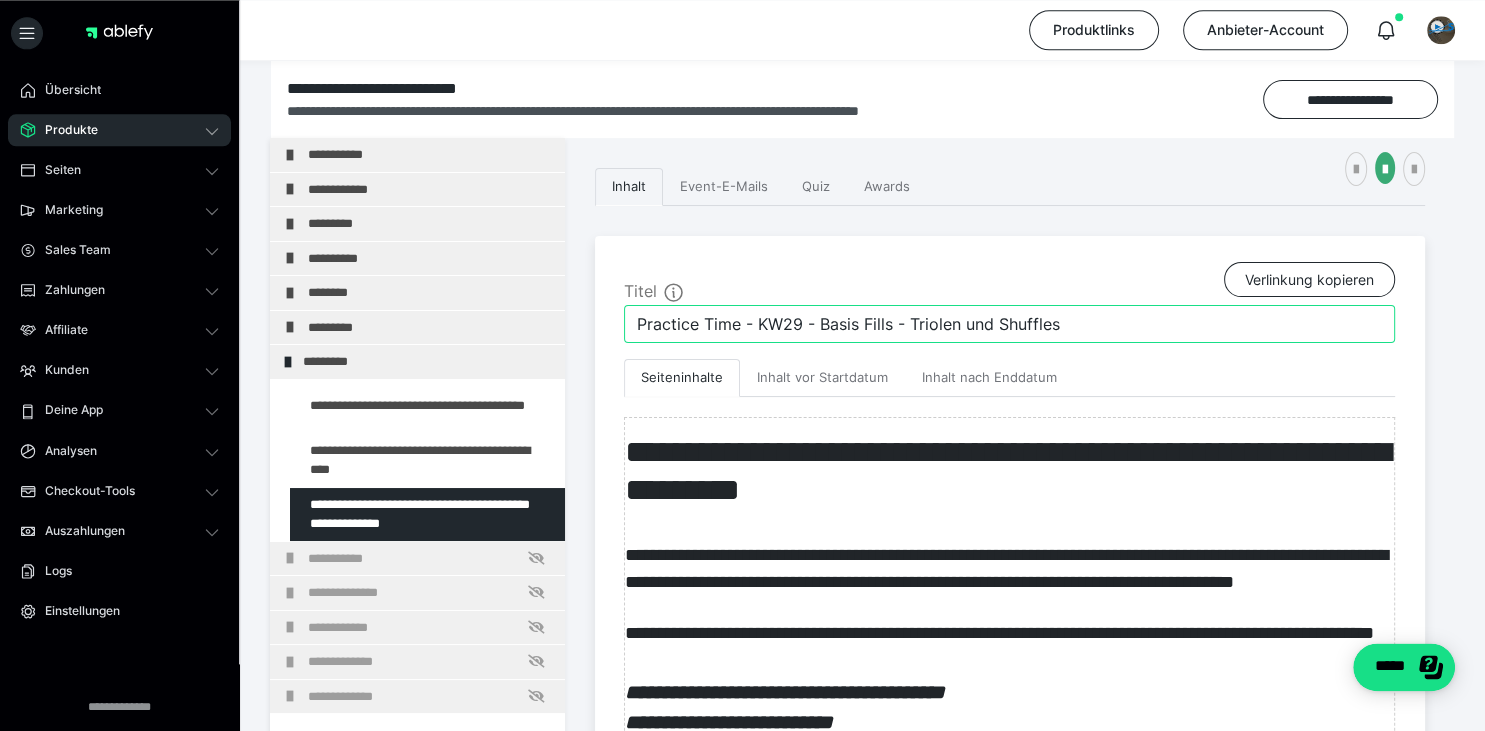 type on "Practice Time - KW29 - Basis Fills - Triolen und Shuffles" 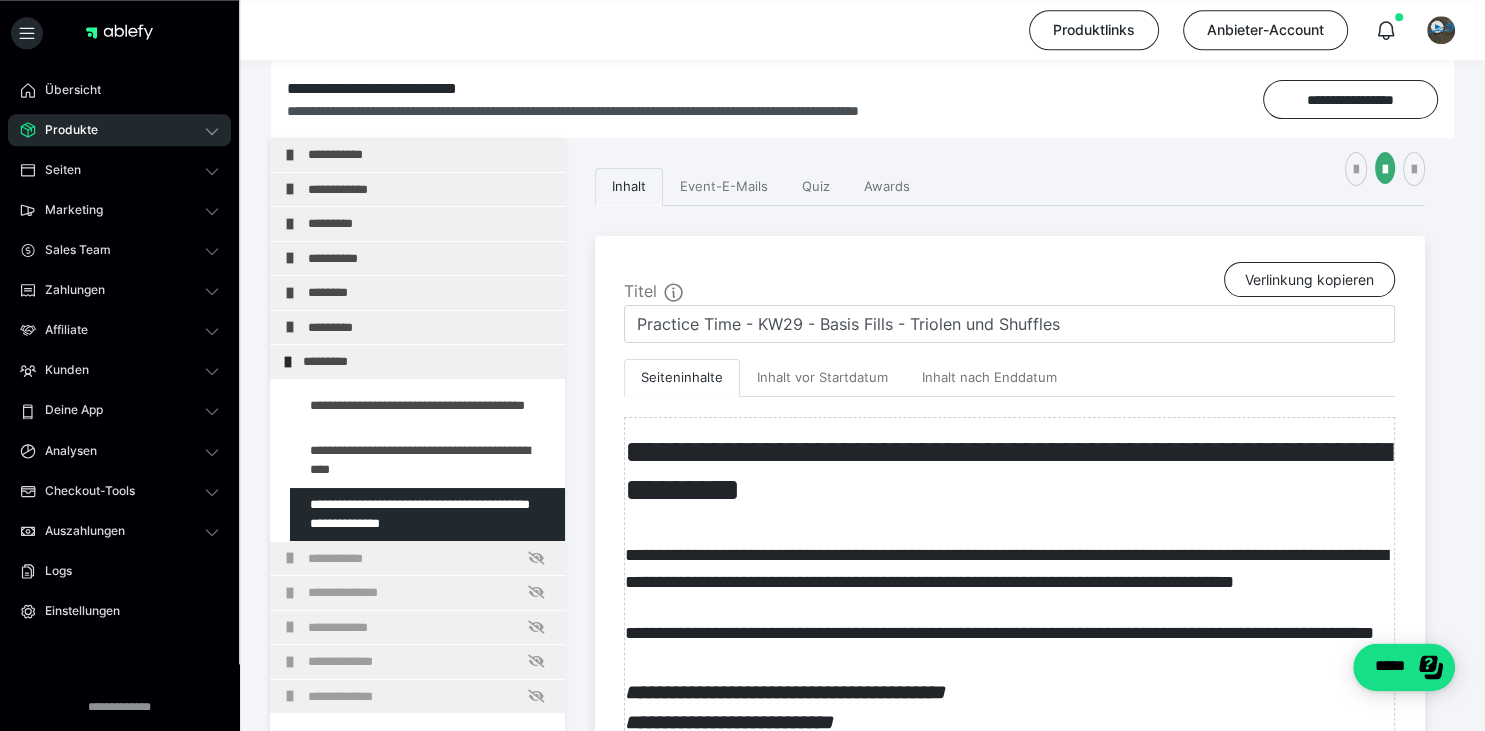 click on "**********" at bounding box center (1010, 834) 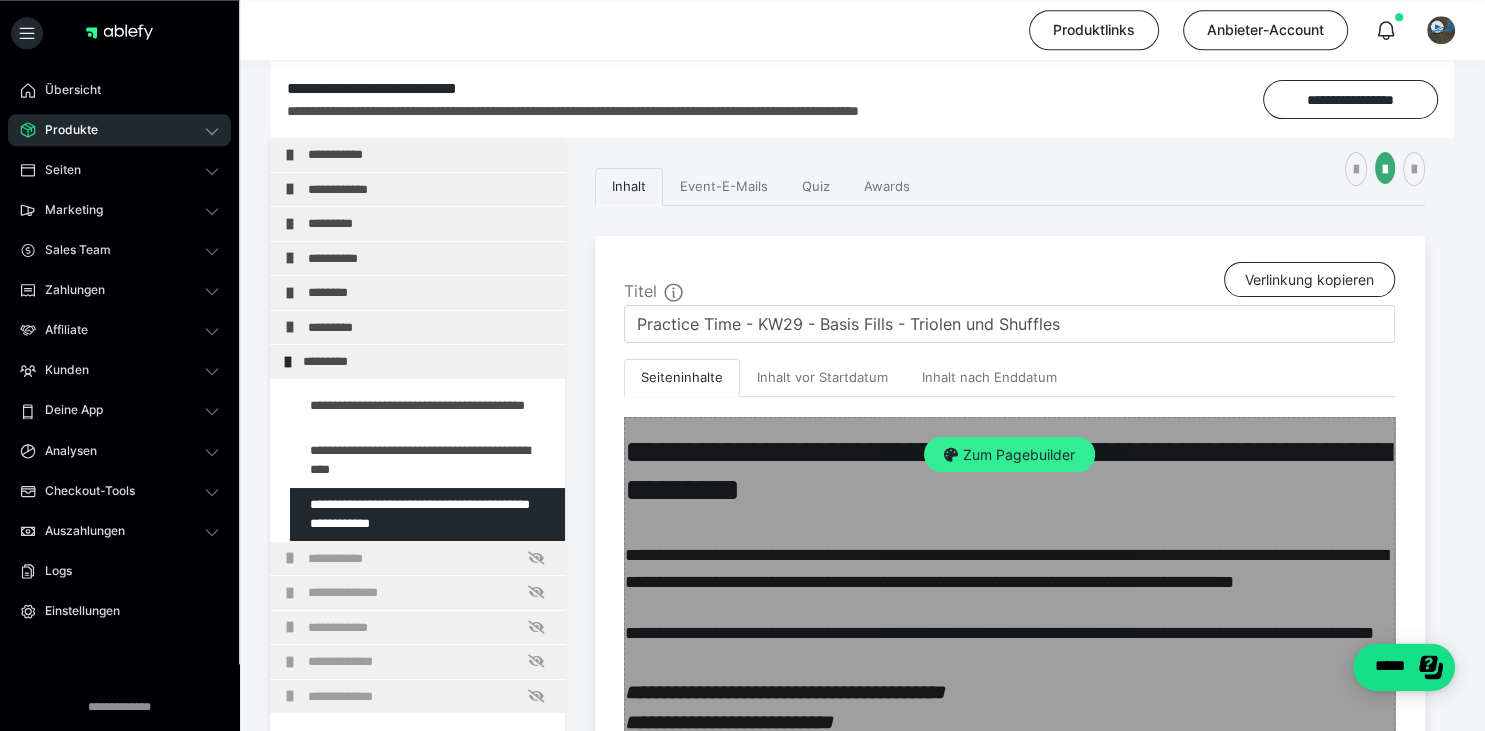 click on "Zum Pagebuilder" at bounding box center (1009, 455) 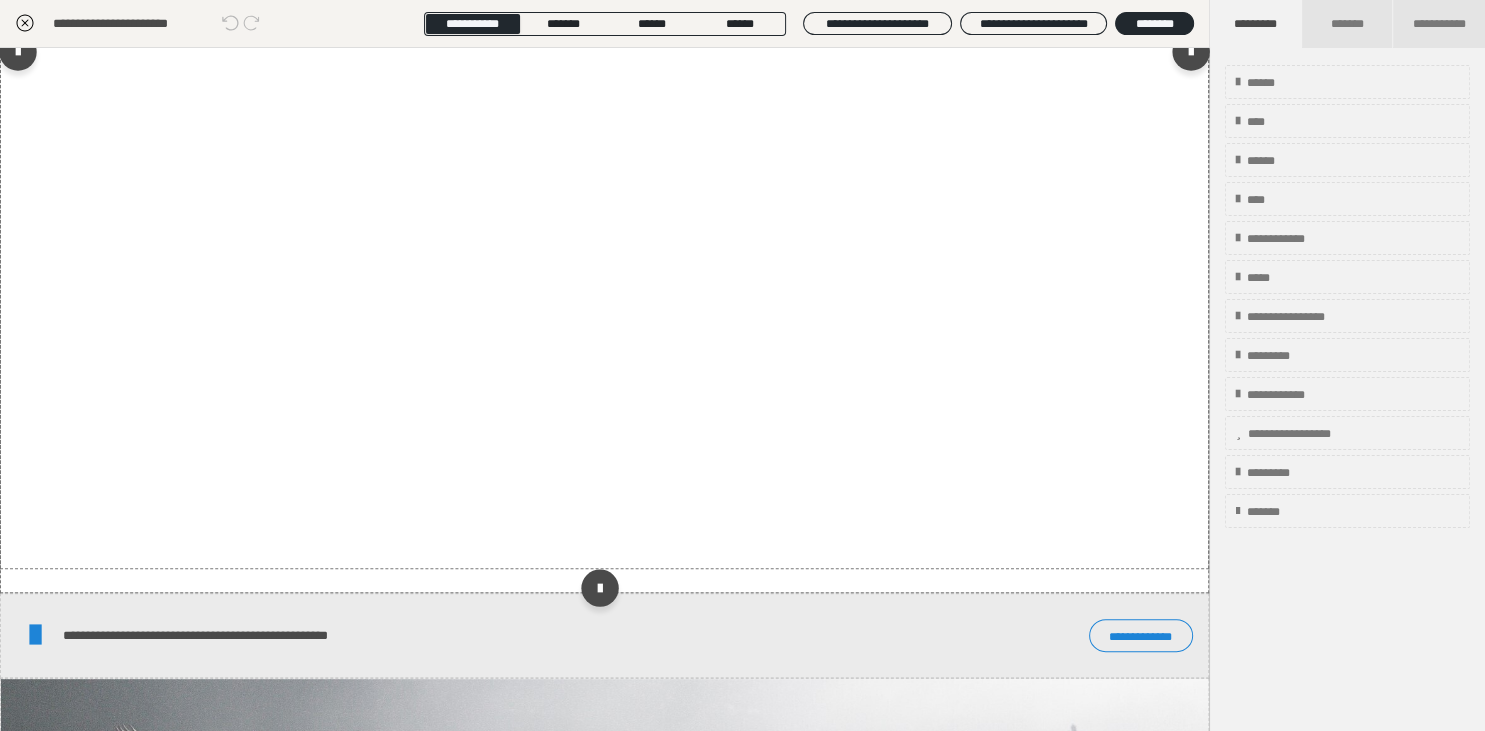 scroll, scrollTop: 586, scrollLeft: 0, axis: vertical 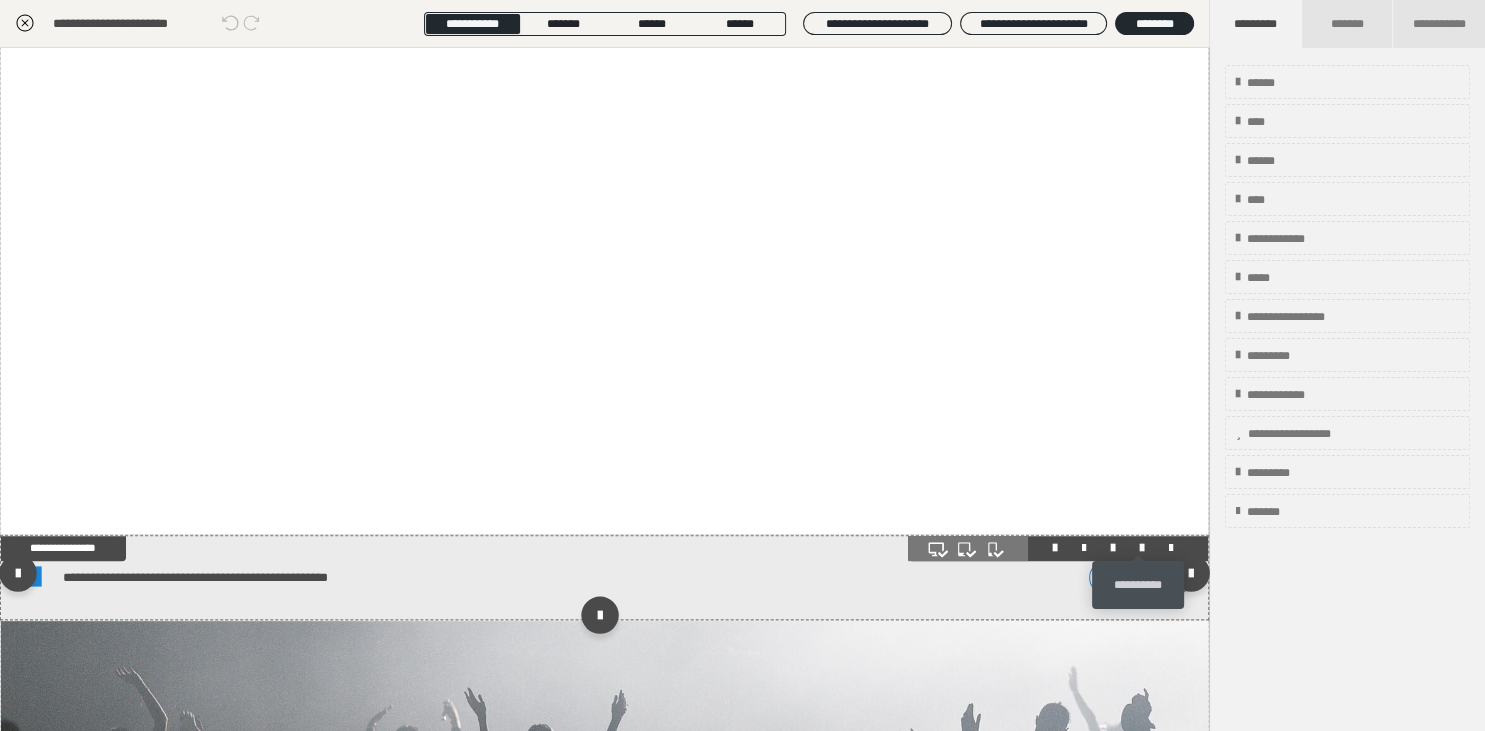 click at bounding box center [1142, 548] 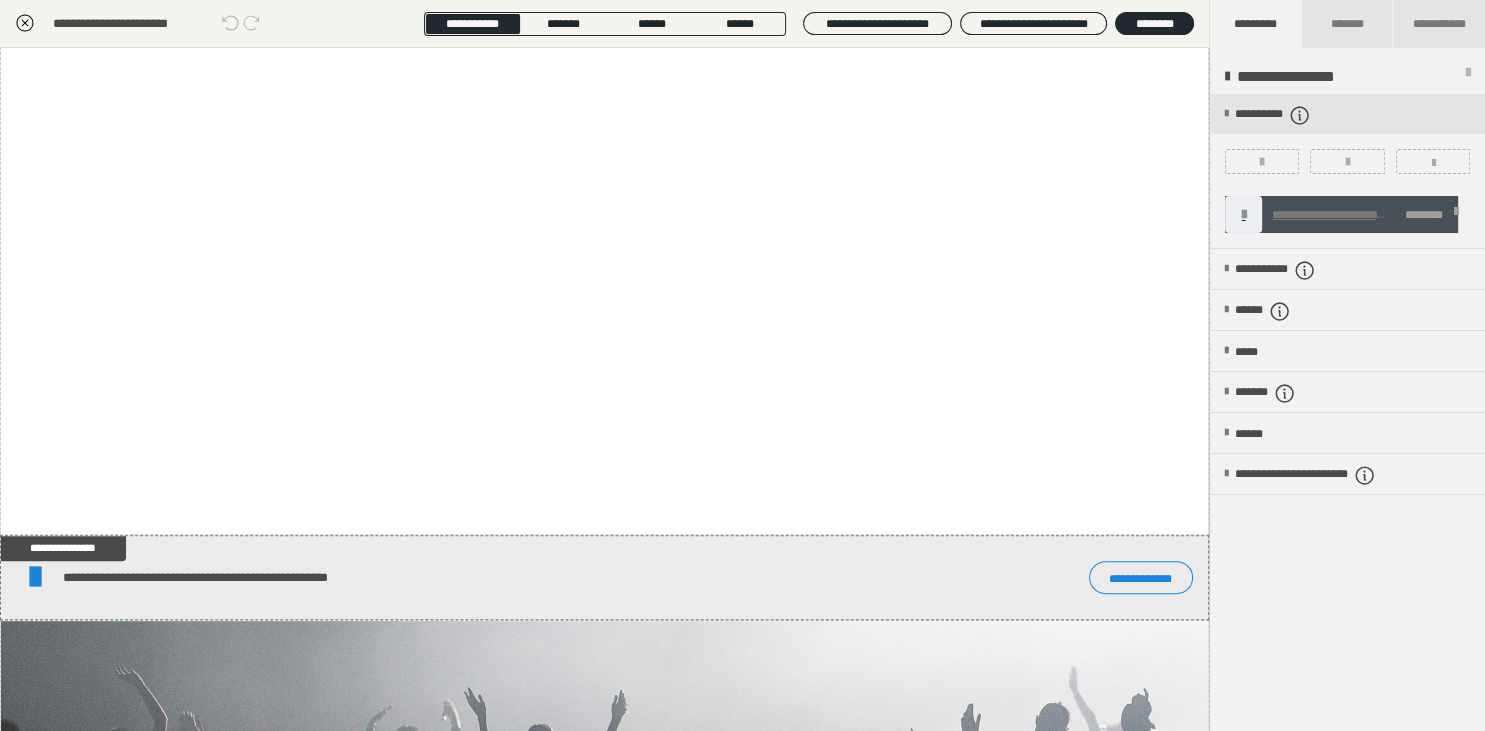 click at bounding box center (1456, 215) 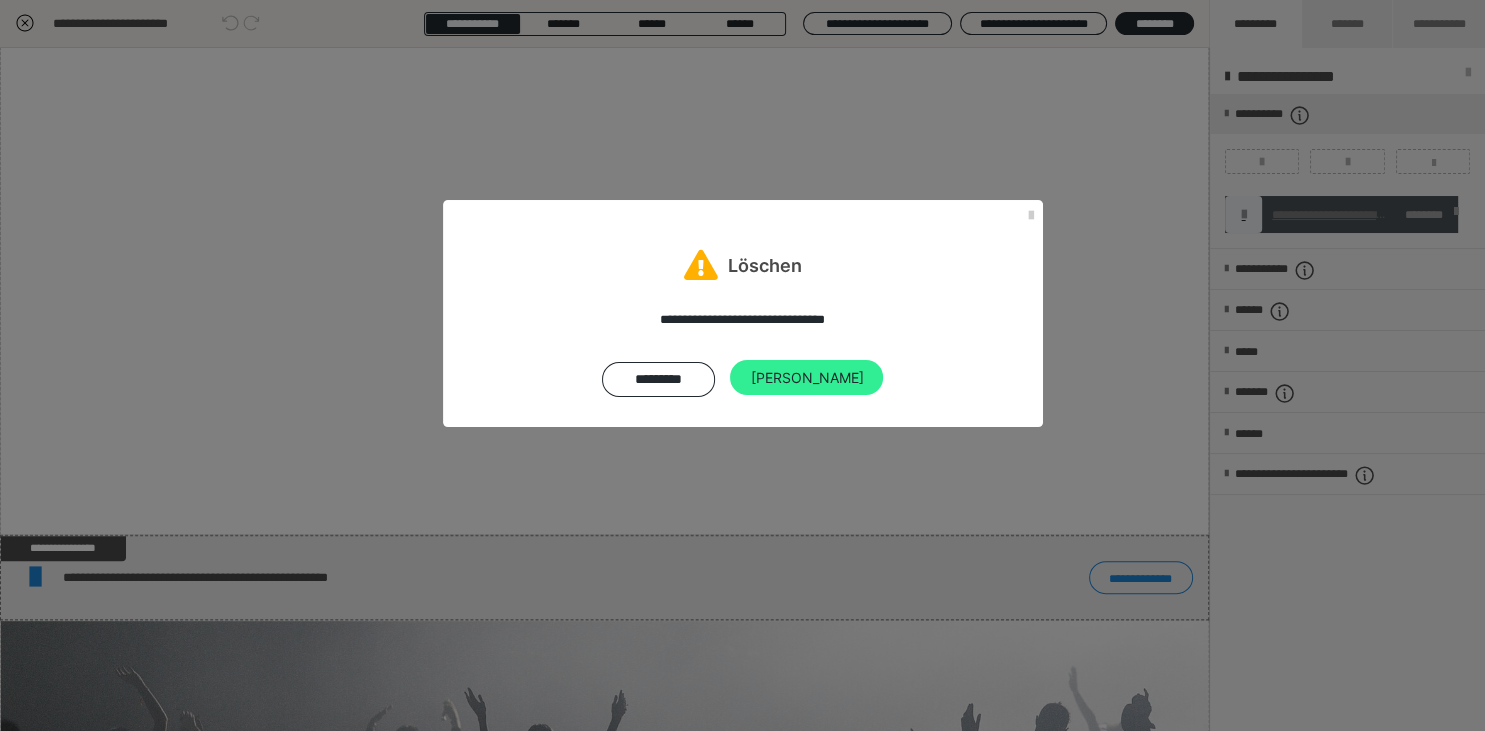 click on "Ja" at bounding box center [806, 378] 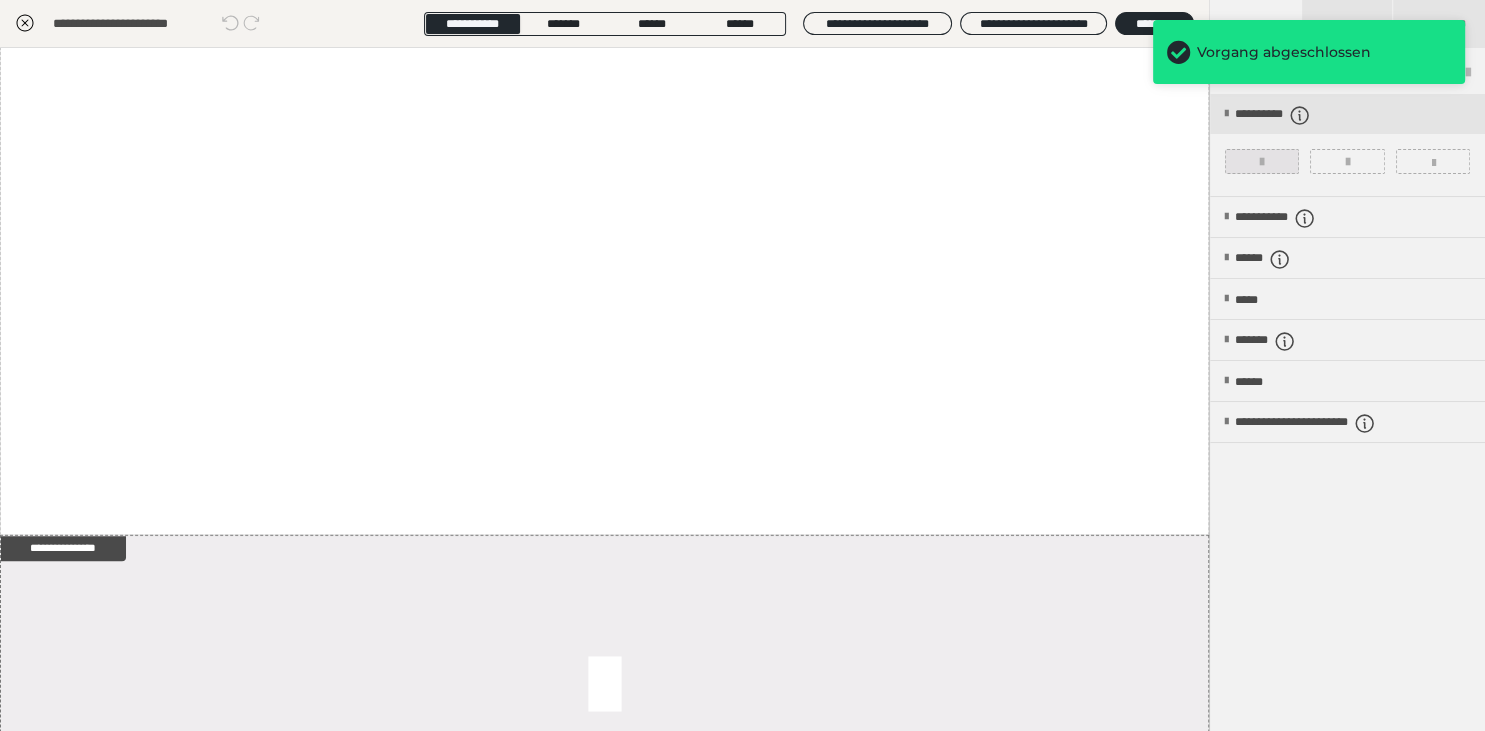 click at bounding box center (1262, 161) 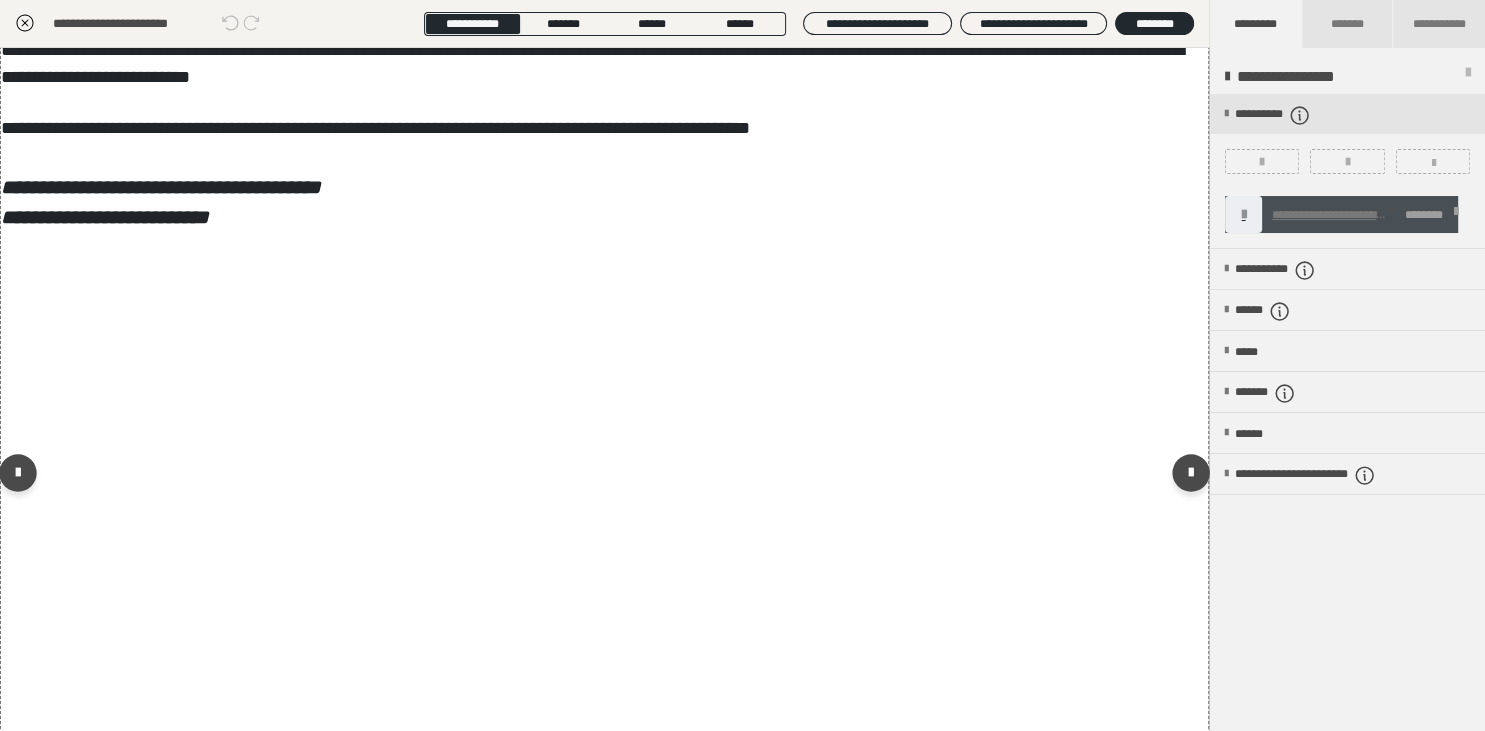 scroll, scrollTop: 0, scrollLeft: 0, axis: both 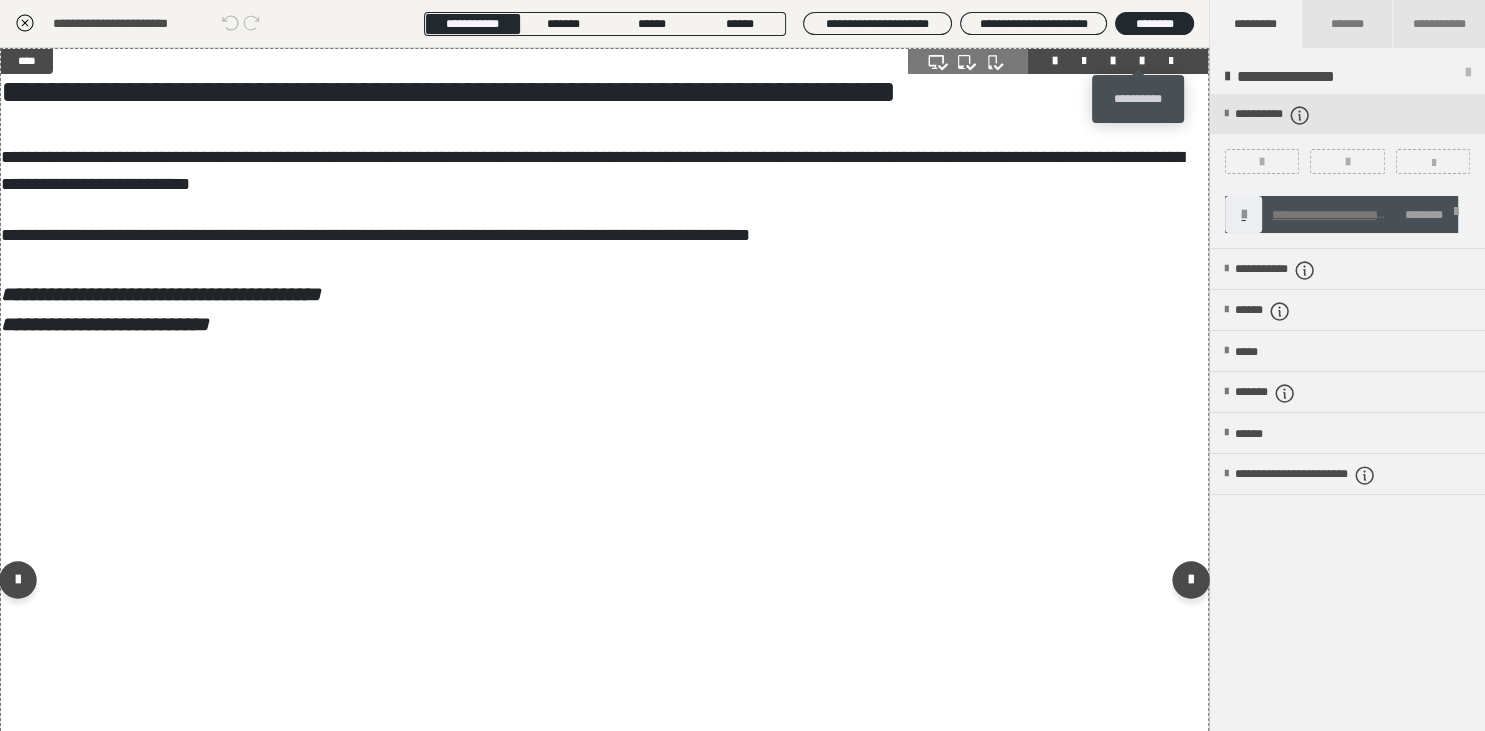 click at bounding box center [1142, 61] 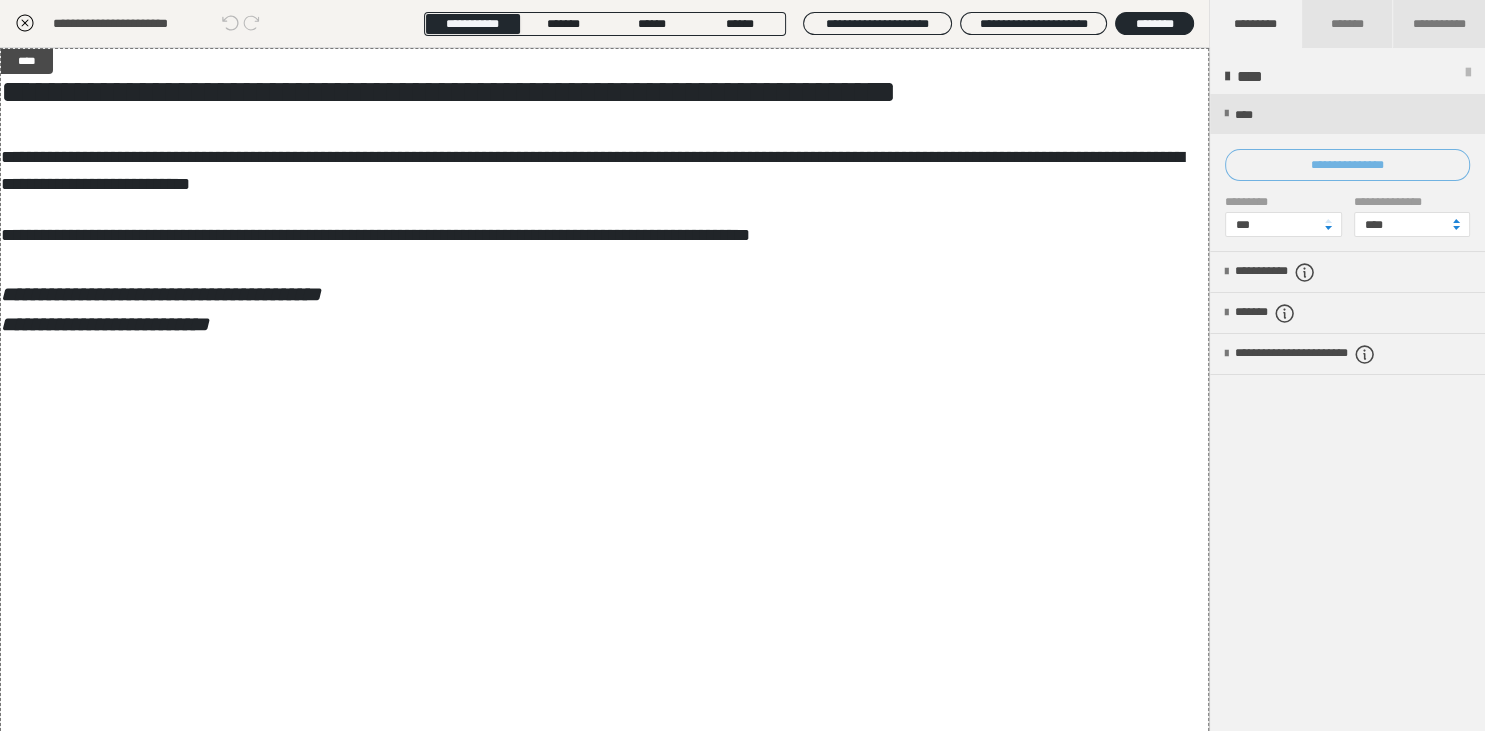 click on "**********" at bounding box center (1347, 165) 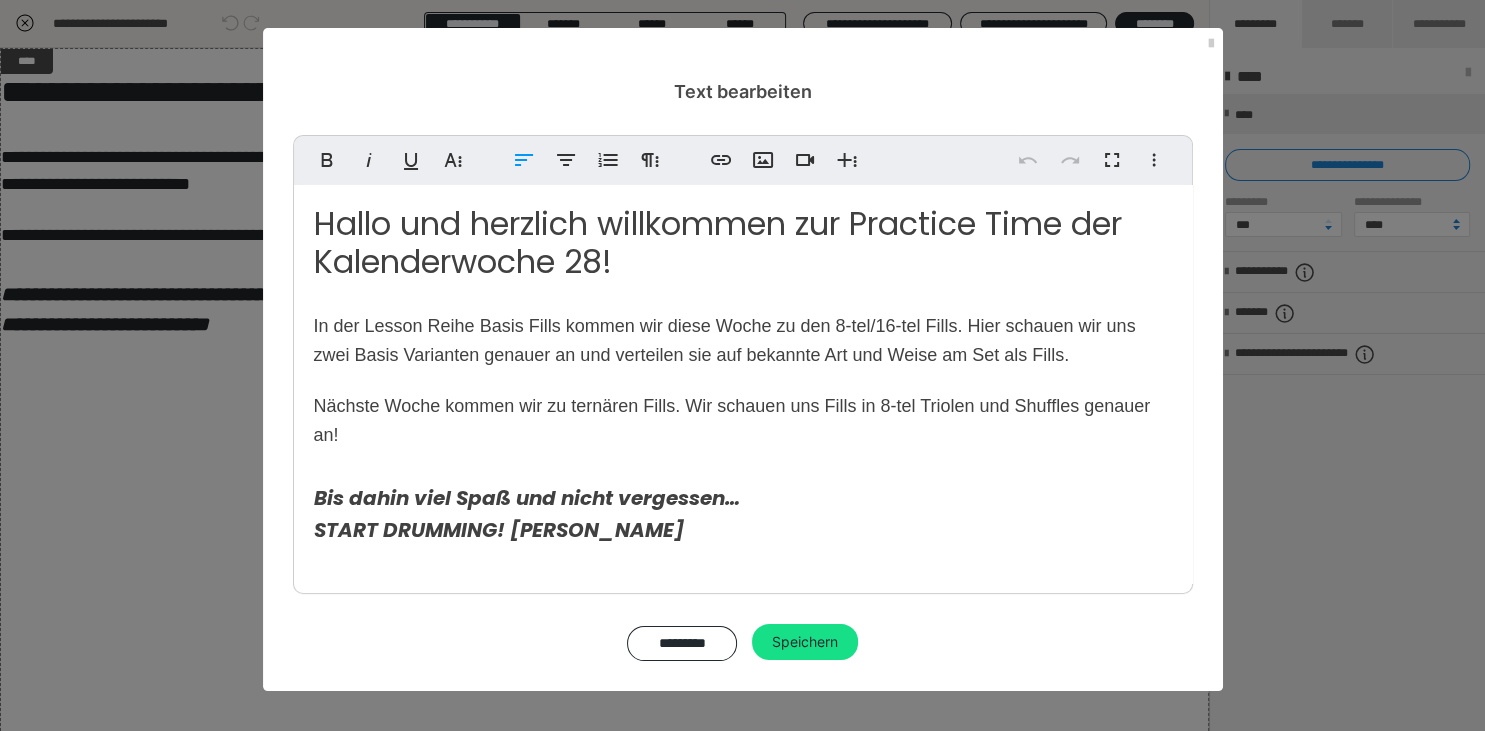 click on "Hallo und herzlich willkommen zur Practice Time der Kalenderwoche 28!" at bounding box center [718, 242] 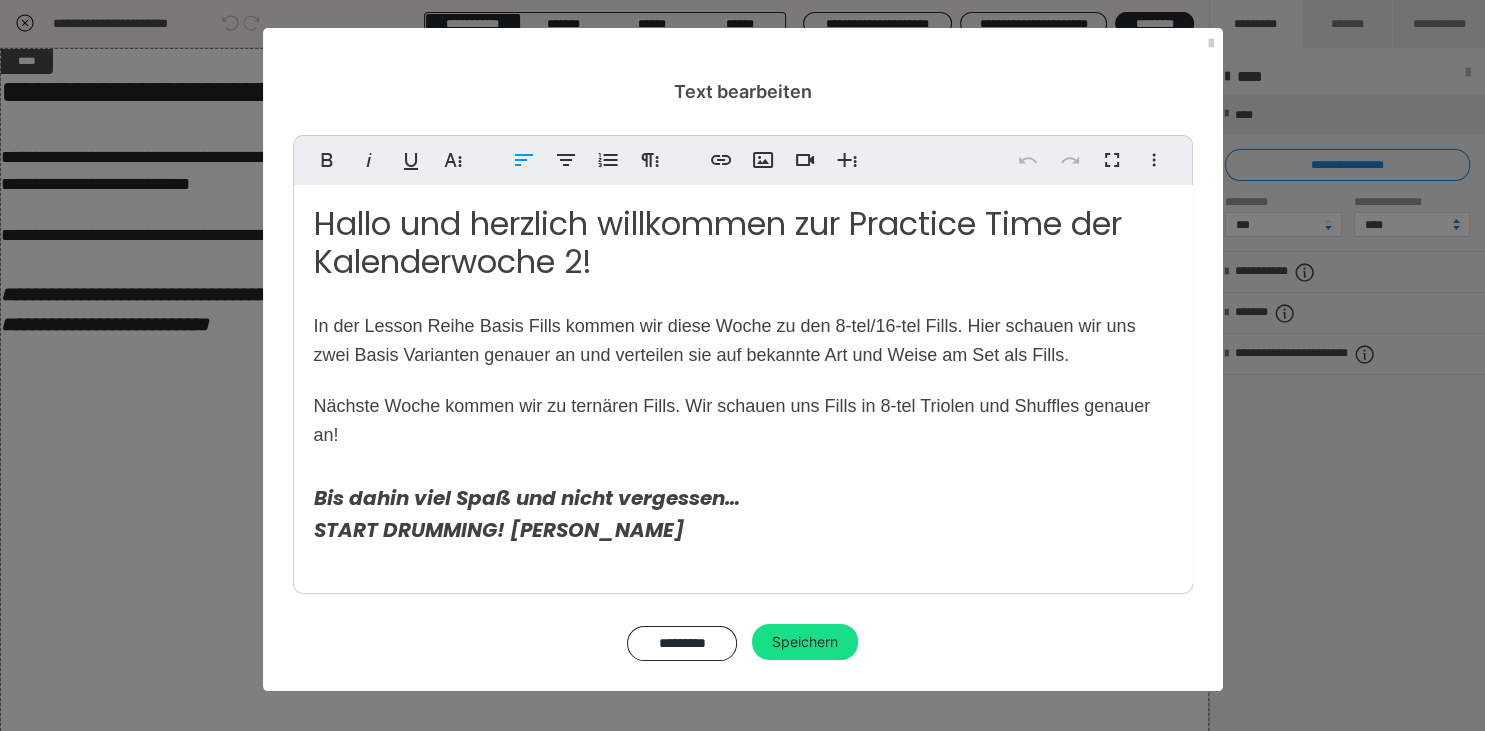 type 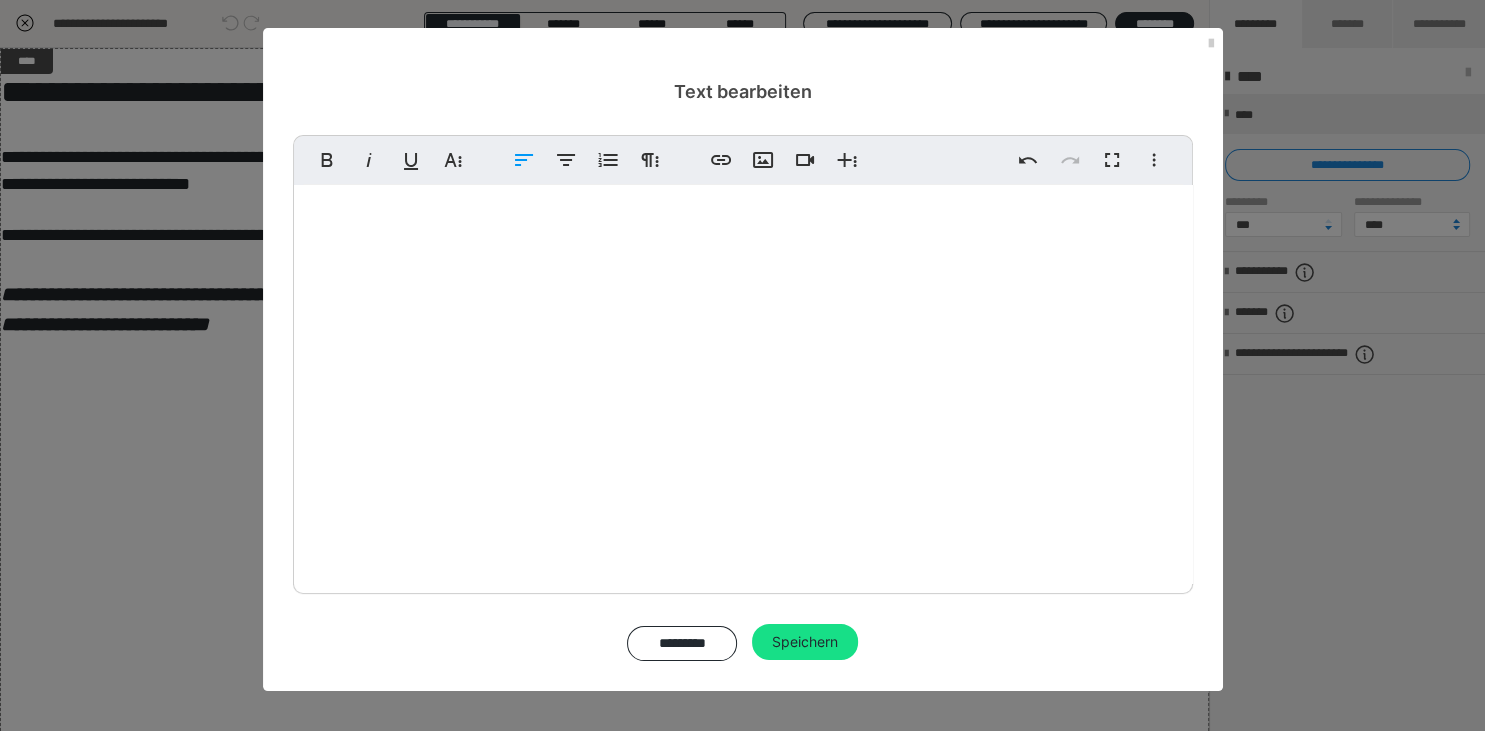 scroll, scrollTop: 527, scrollLeft: 0, axis: vertical 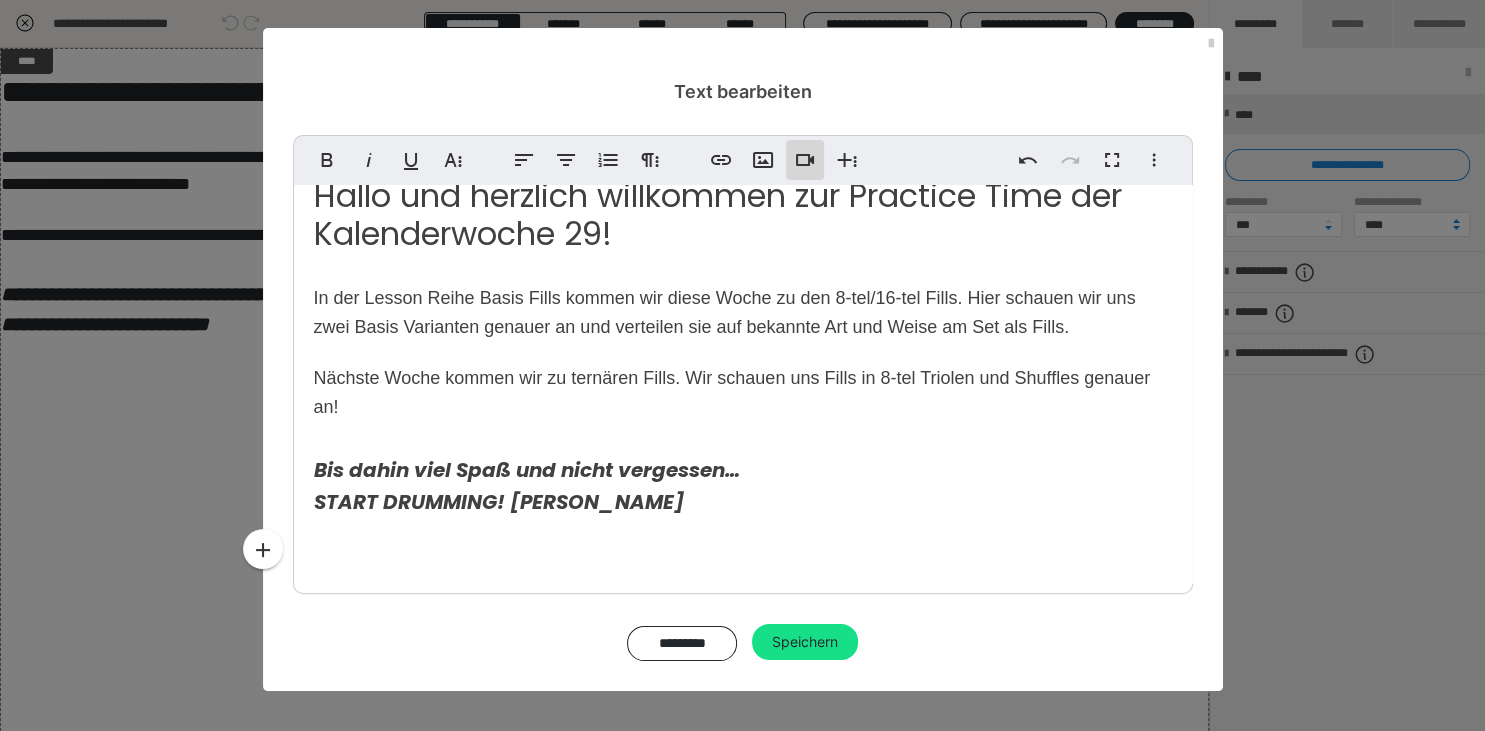 click 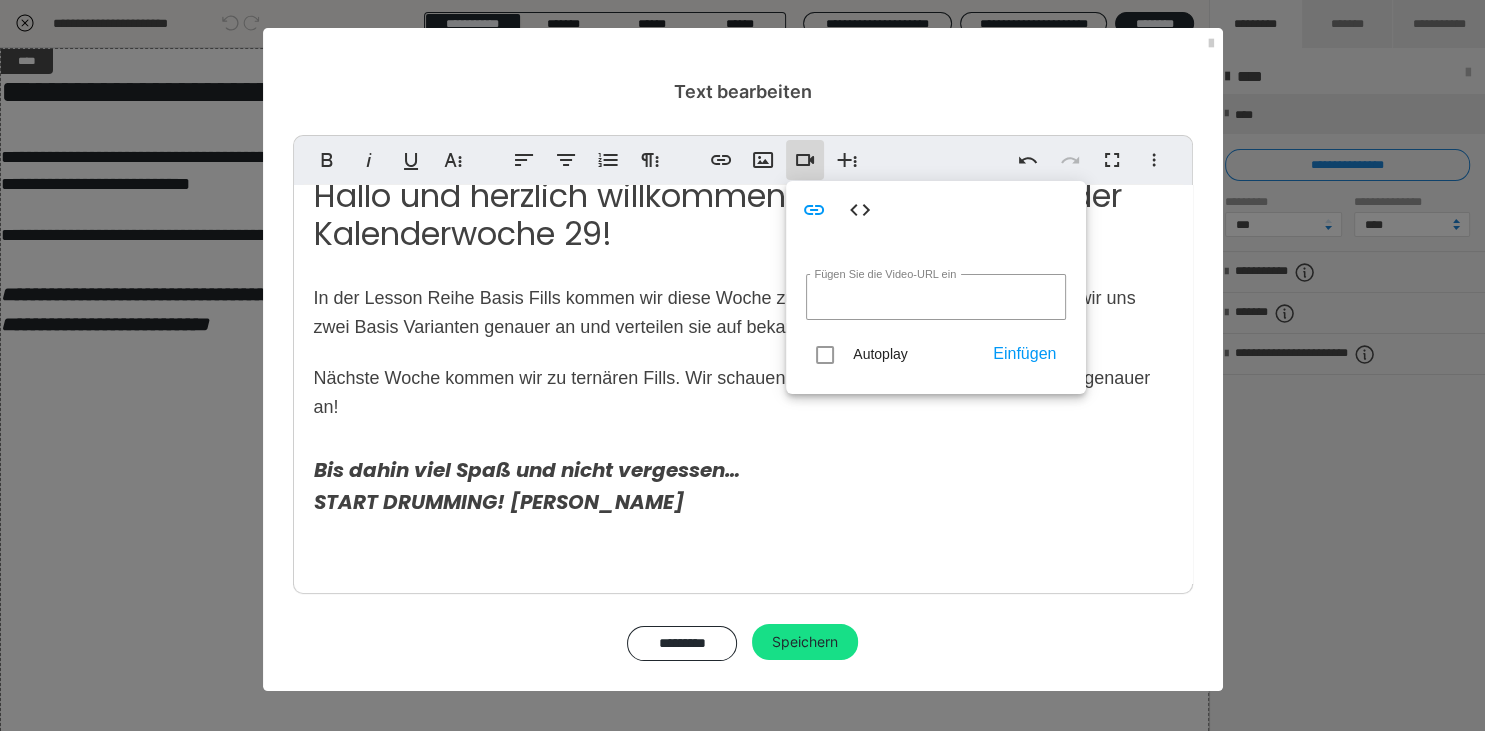 type on "https://vimeo.com/1101910923" 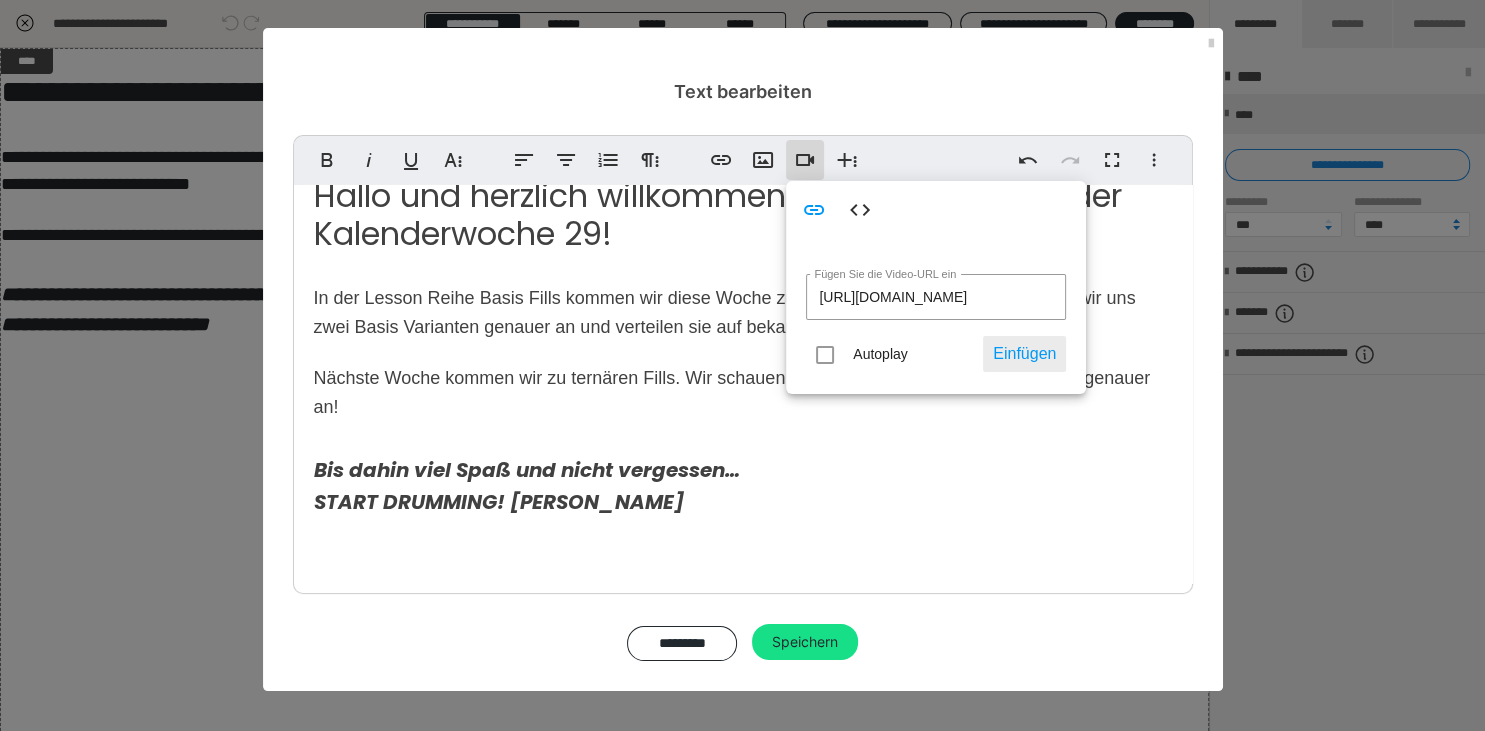 click on "Einfügen" at bounding box center [1024, 354] 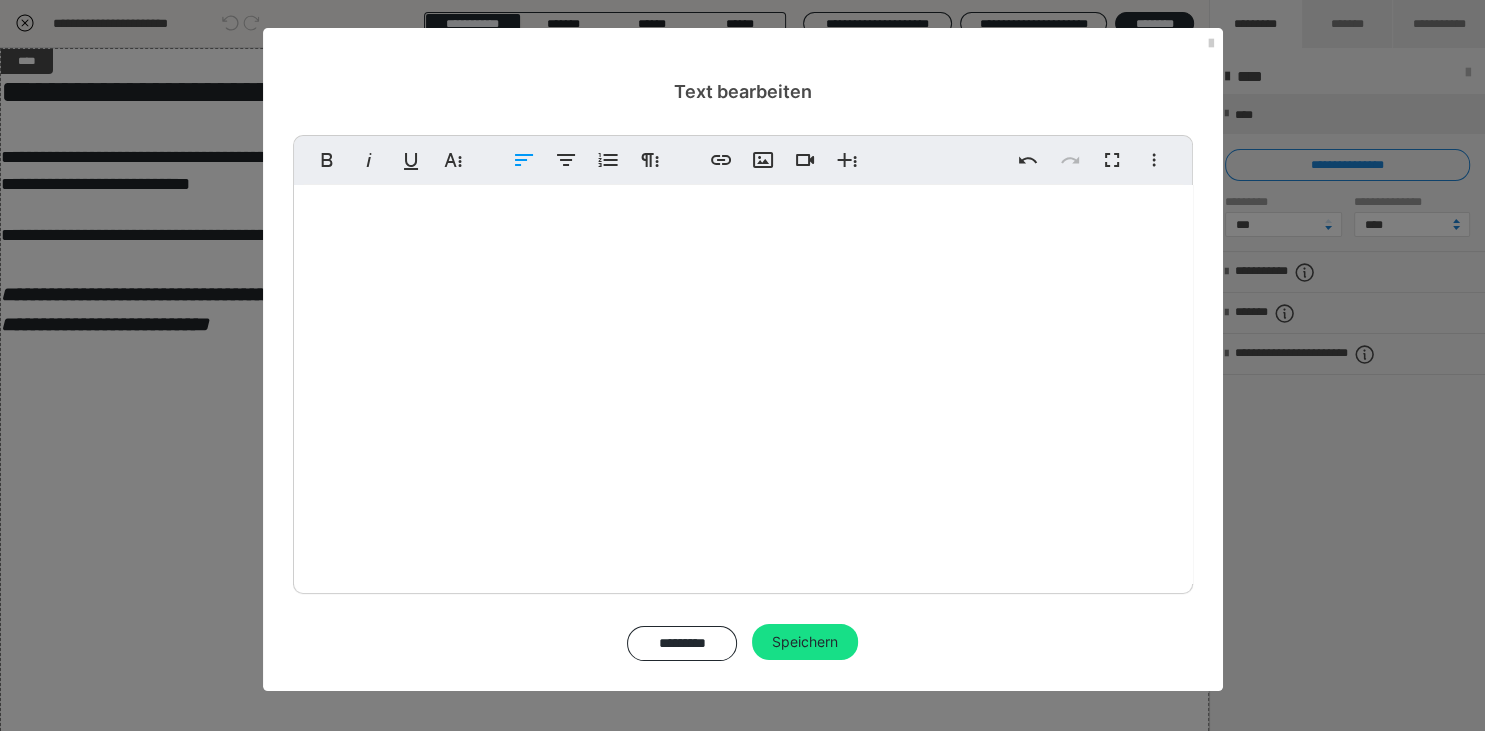 scroll, scrollTop: 303, scrollLeft: 0, axis: vertical 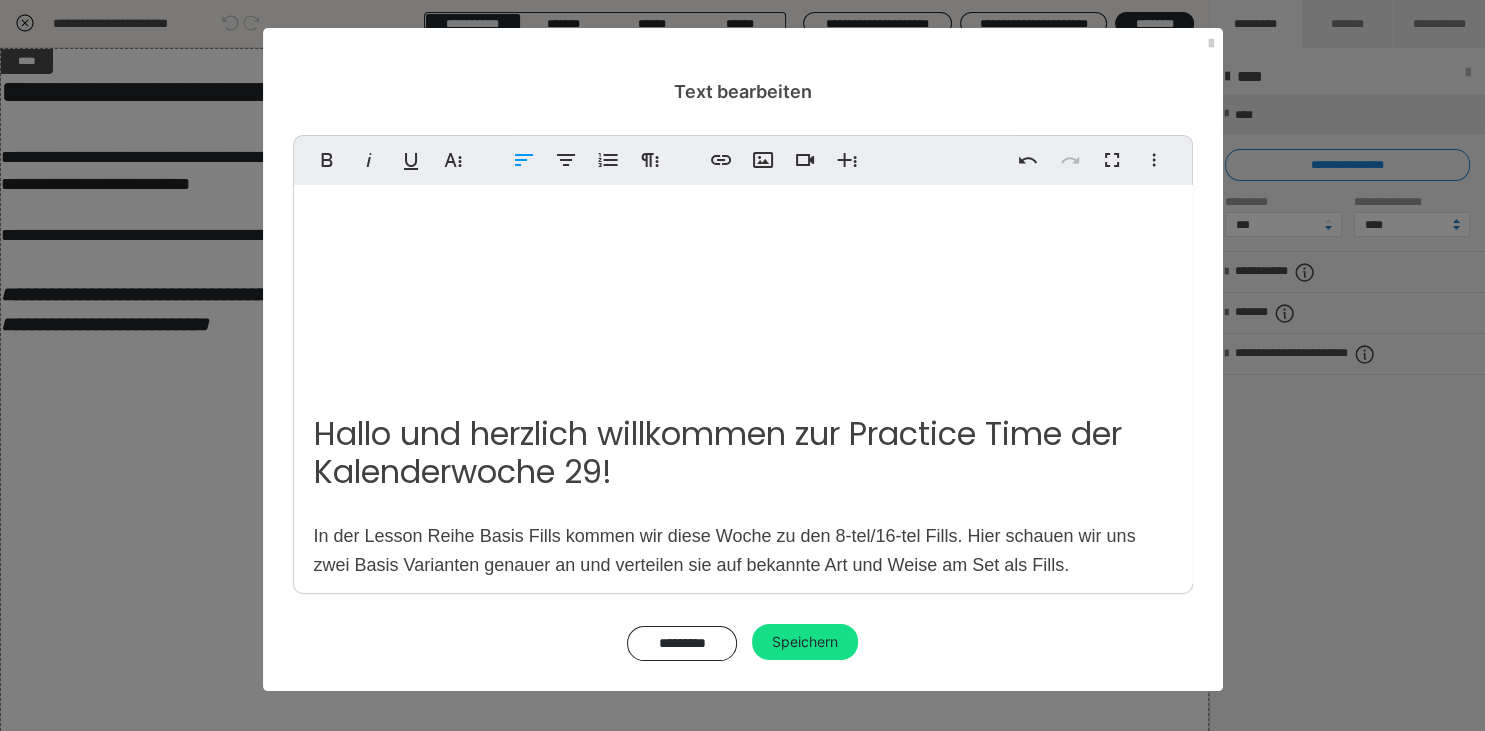 click at bounding box center (743, 158) 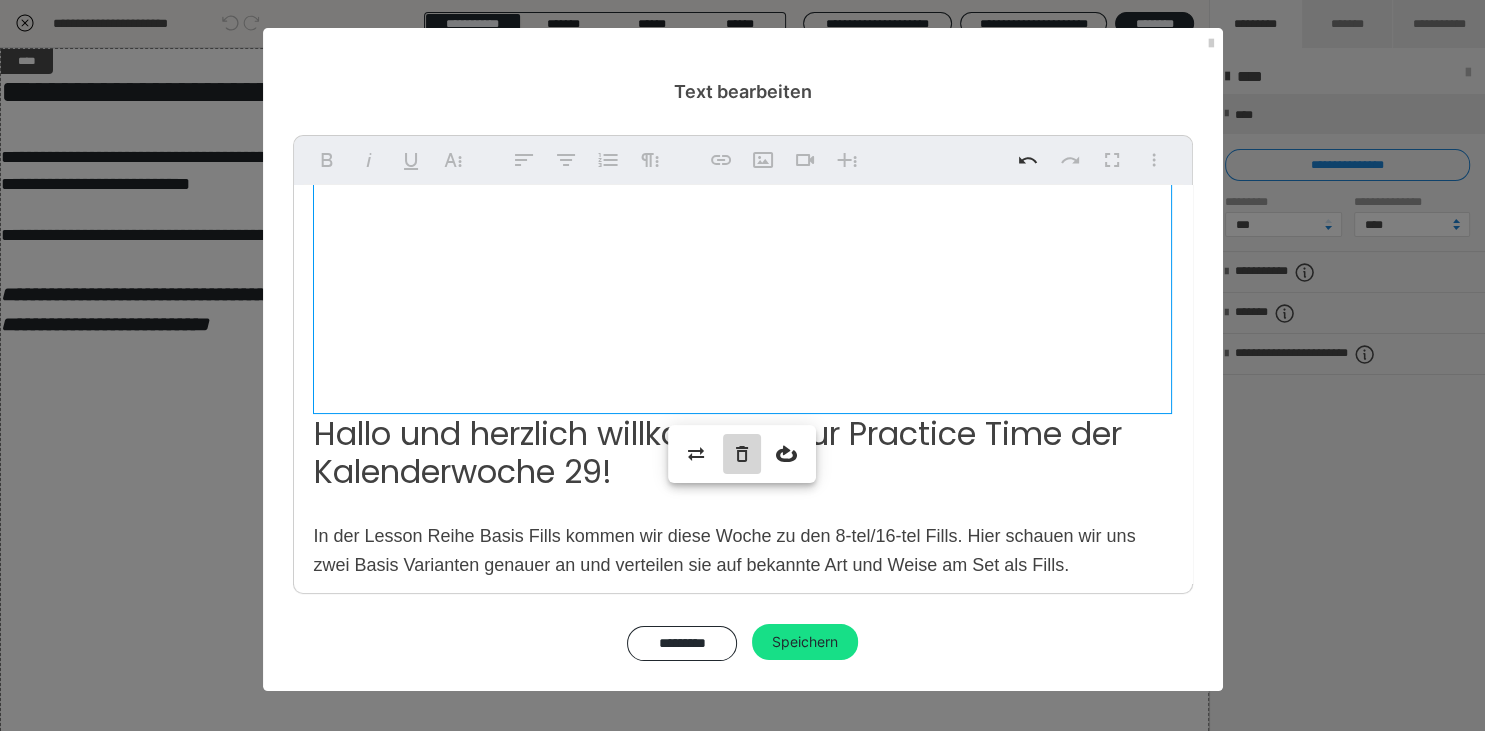 click 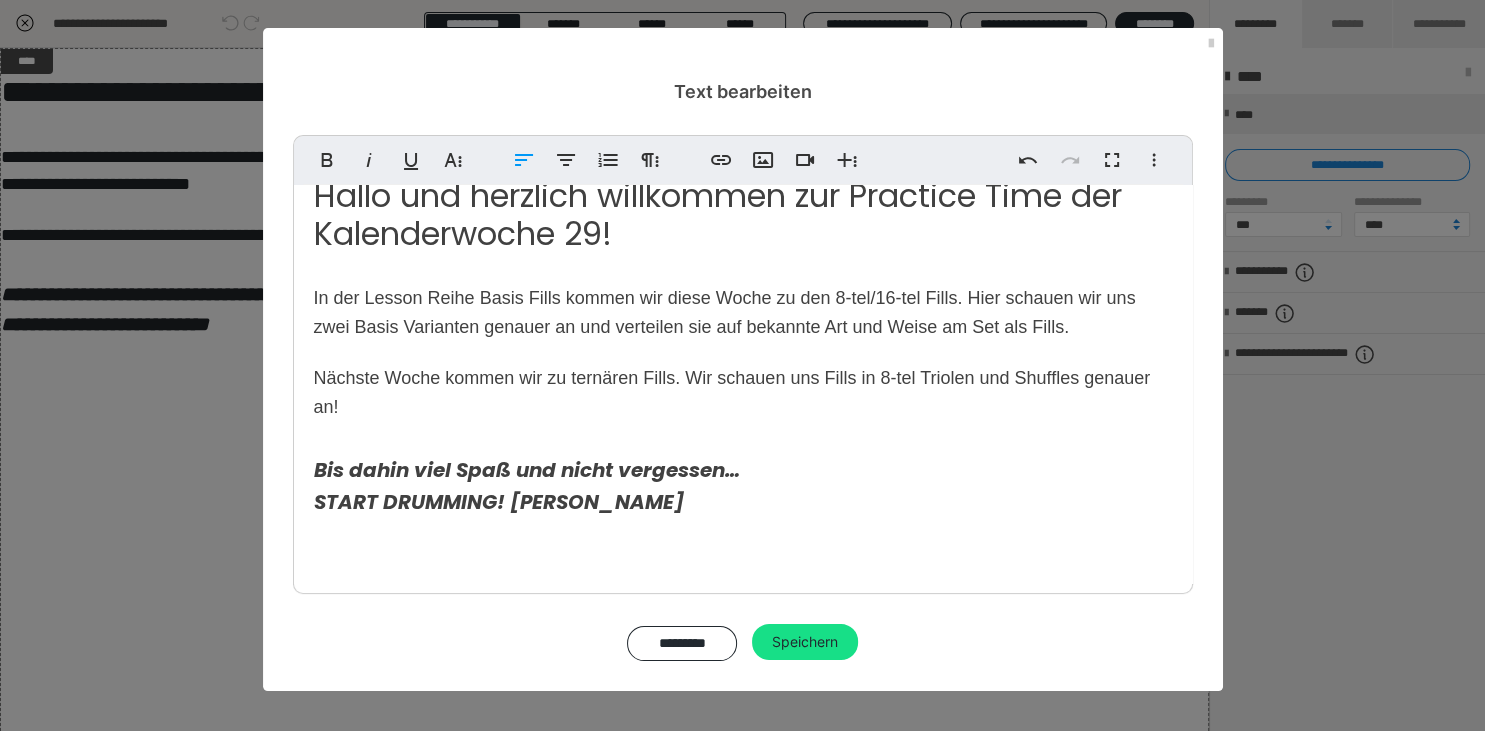 click on "Hallo und herzlich willkommen zur Practice Time der Kalenderwoche 29! In der Lesson Reihe Basis Fills kommen wir diese W oche zu den 8-tel/16-tel Fills. Hier schauen wir uns zwei Basis Varianten genauer an und verteilen sie auf bekannte Art und Weise am Set als Fills. Nächste Woche kommen wir zu ternären Fills. Wir schauen uns Fills in 8-tel Triolen und Shuffles genauer an!    Bis dahin viel Spaß und nicht vergessen… START DRUMMING! LG, Jürgen" at bounding box center [743, 370] 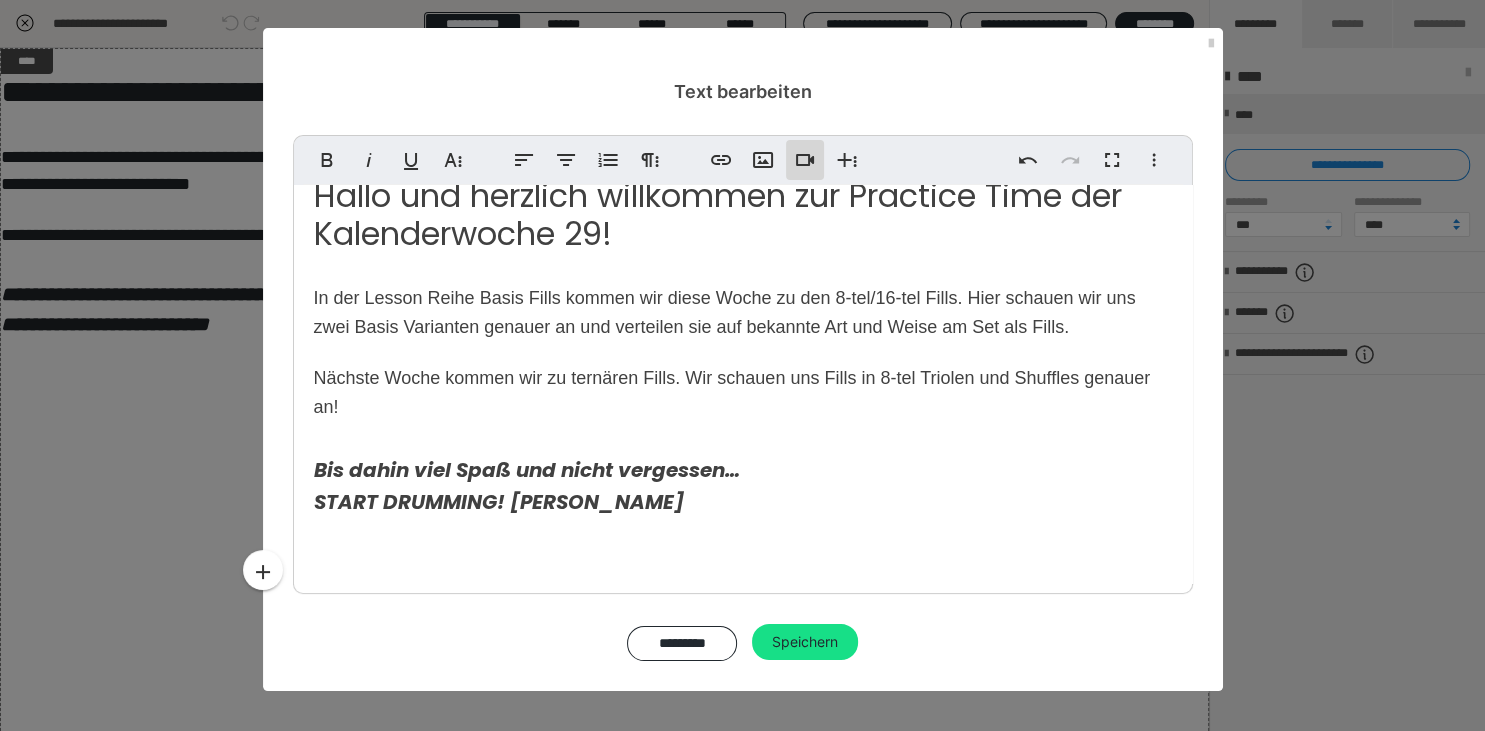 type 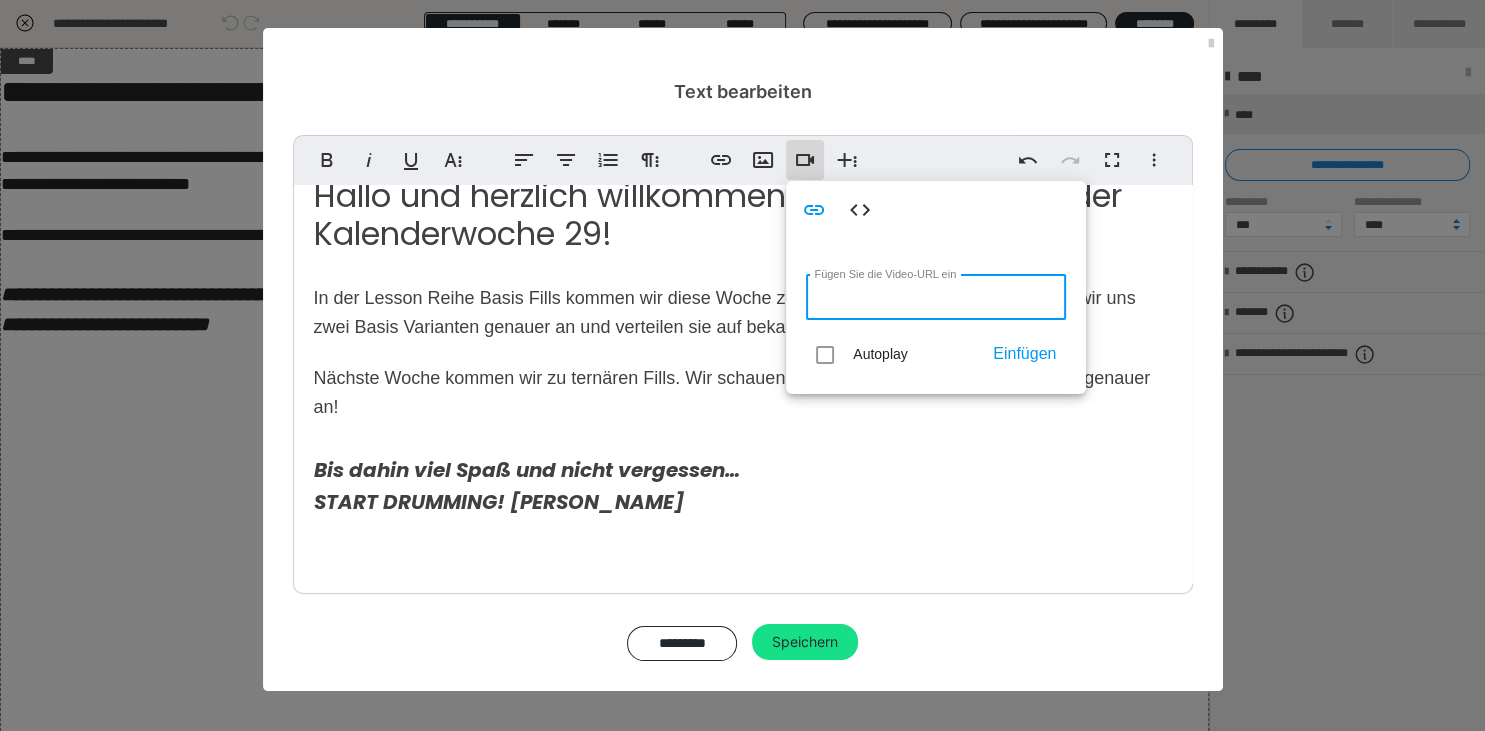 paste on "https://vimeo.com/1101910923" 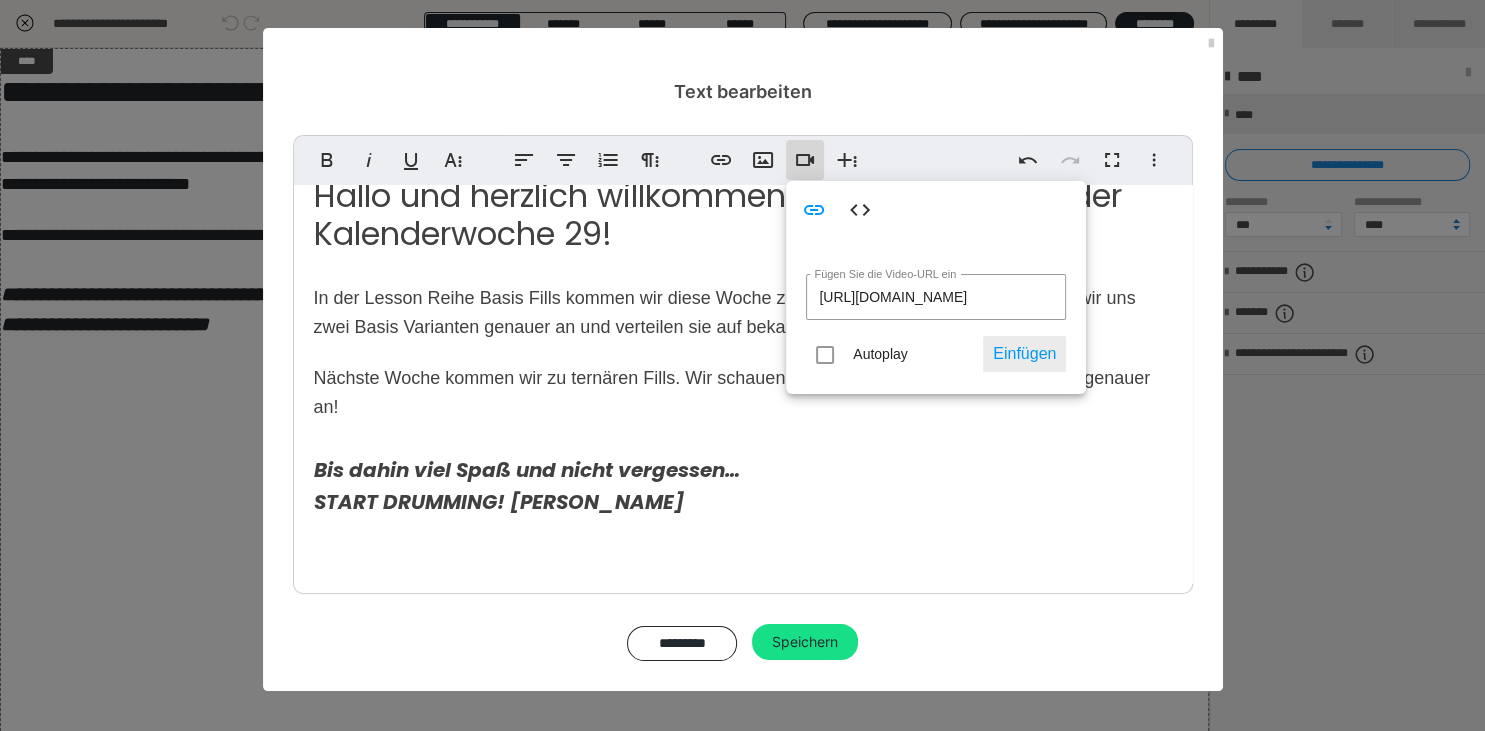 click on "Einfügen" at bounding box center (1024, 354) 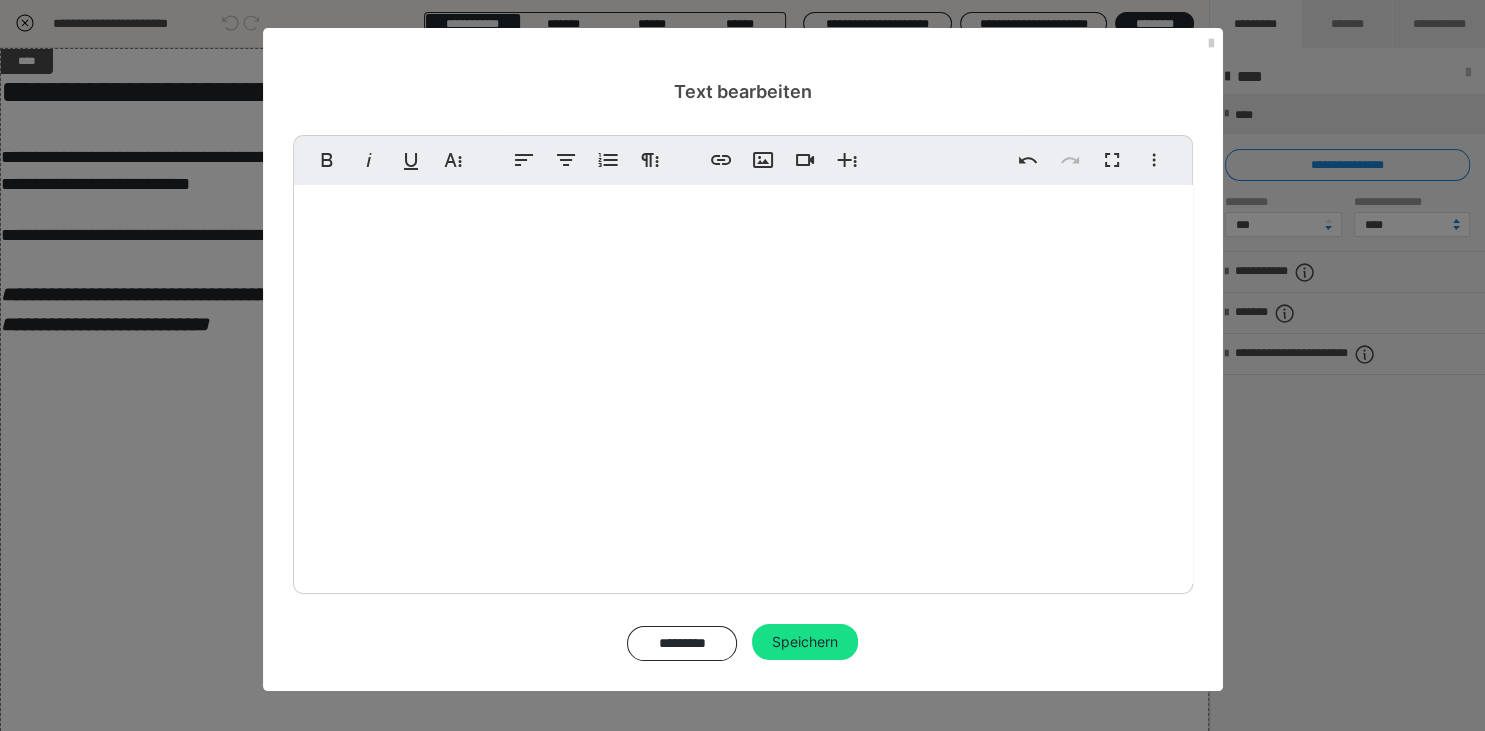 scroll, scrollTop: 586, scrollLeft: 0, axis: vertical 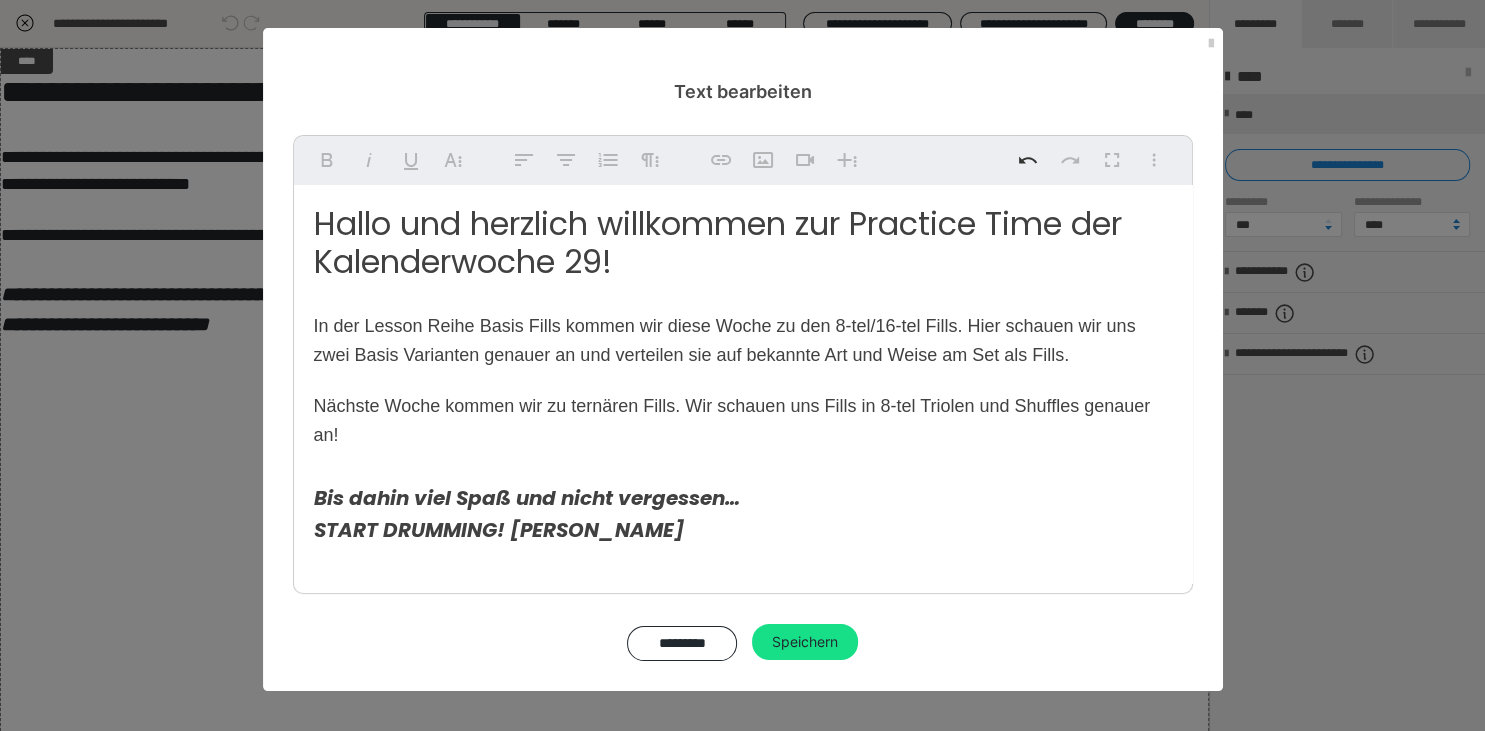 click on "In der Lesson Reihe Basis Fills kommen wir diese W" at bounding box center [523, 326] 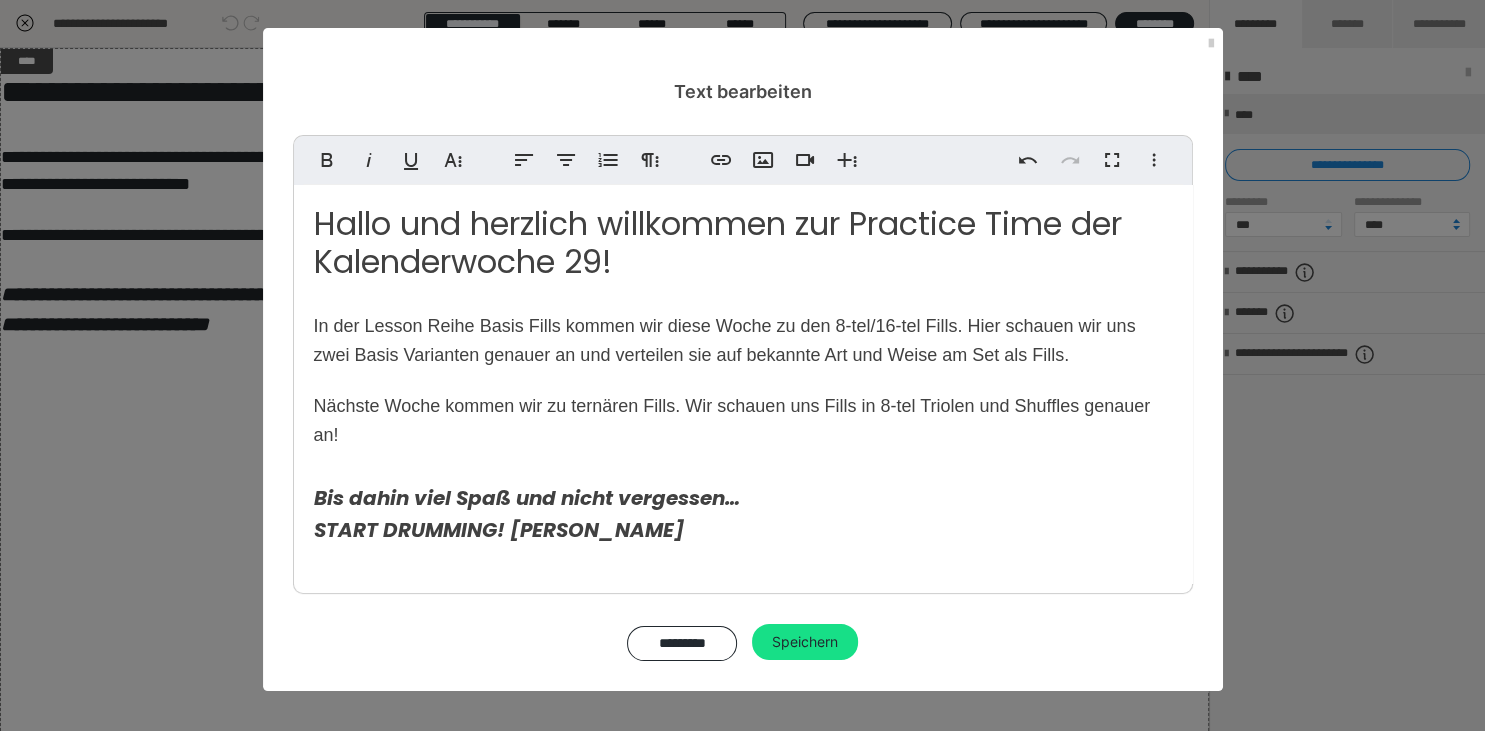 click on "In der Lesson Reihe Basis Fills kommen wir diese W" at bounding box center [523, 326] 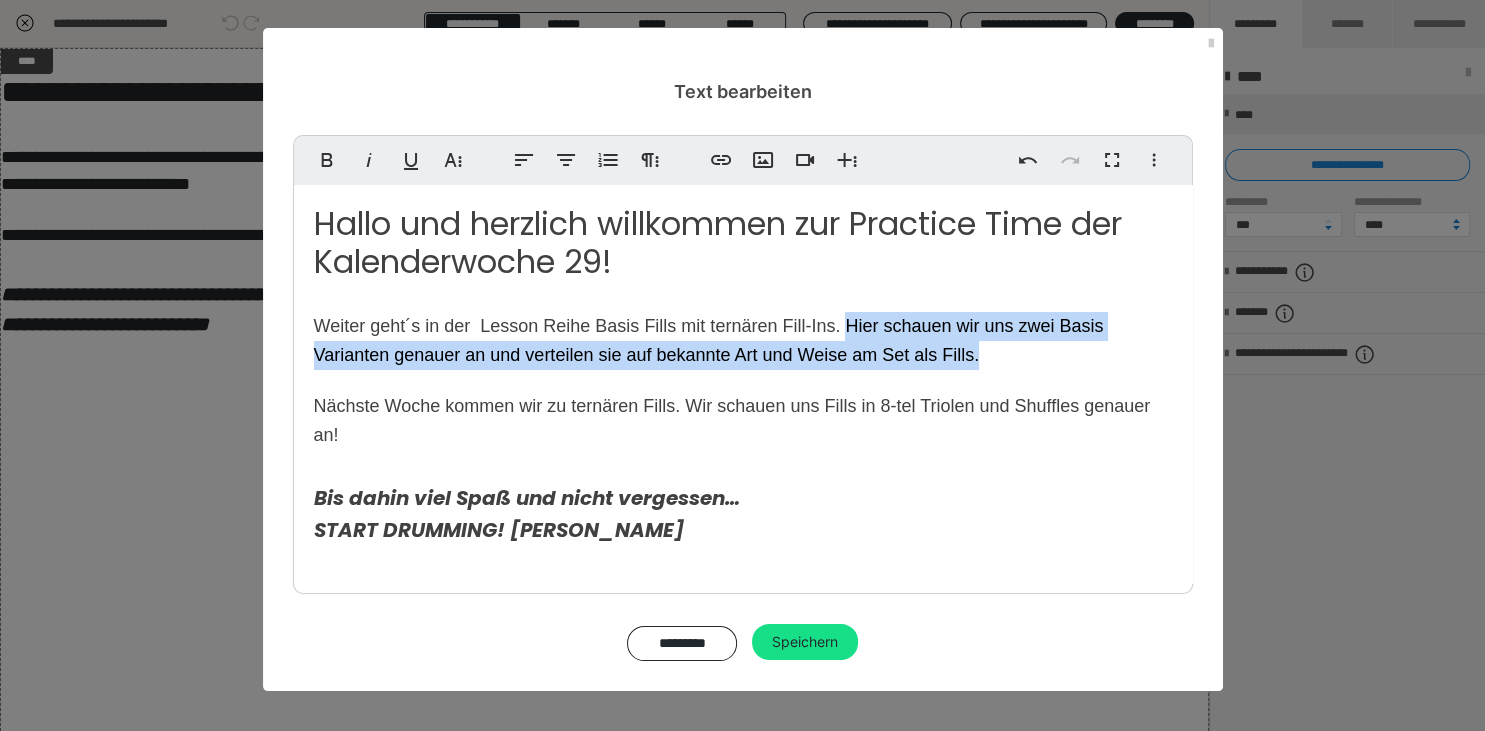drag, startPoint x: 993, startPoint y: 351, endPoint x: 848, endPoint y: 326, distance: 147.13939 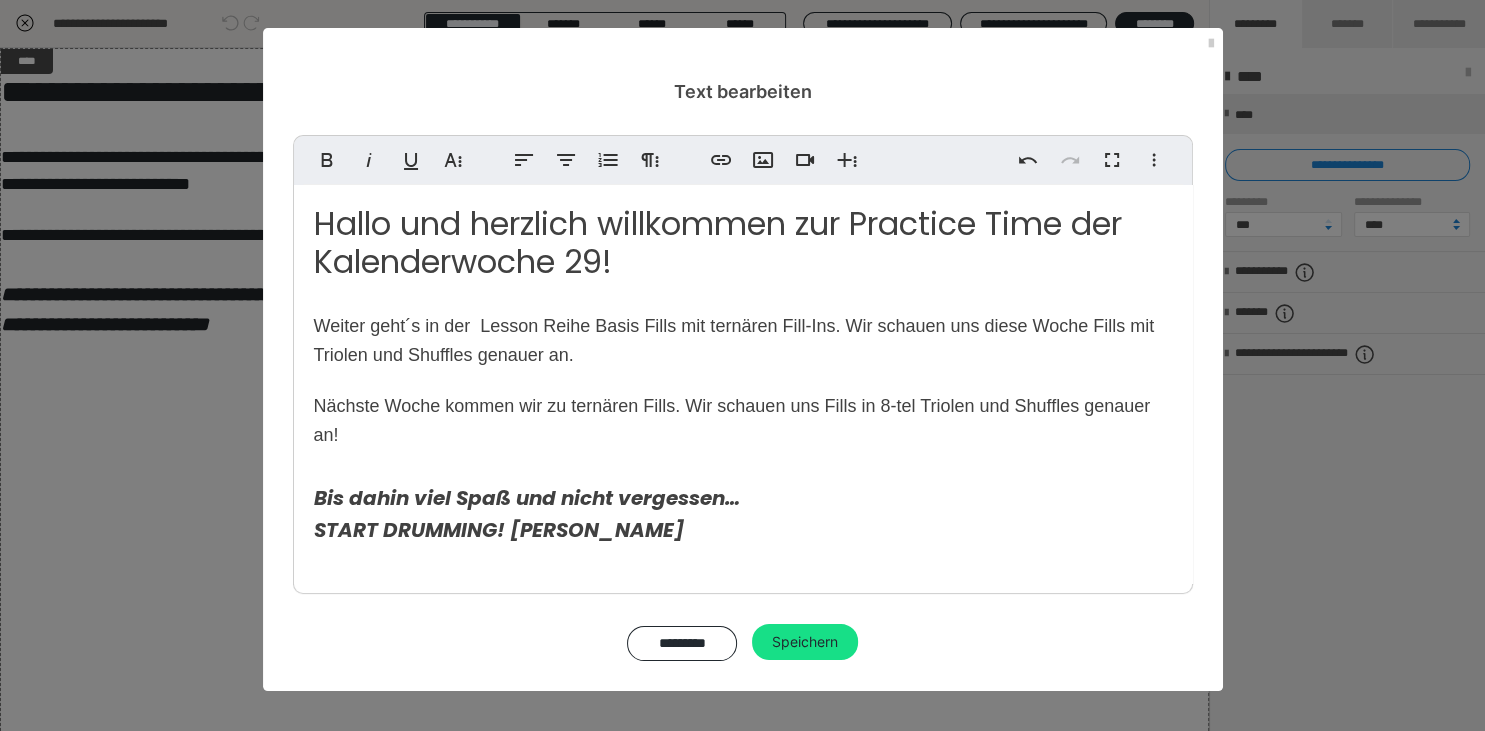 click on ". Wir schauen uns diese Woche Fills mit Triolen und Shuffles genauer an." at bounding box center [734, 340] 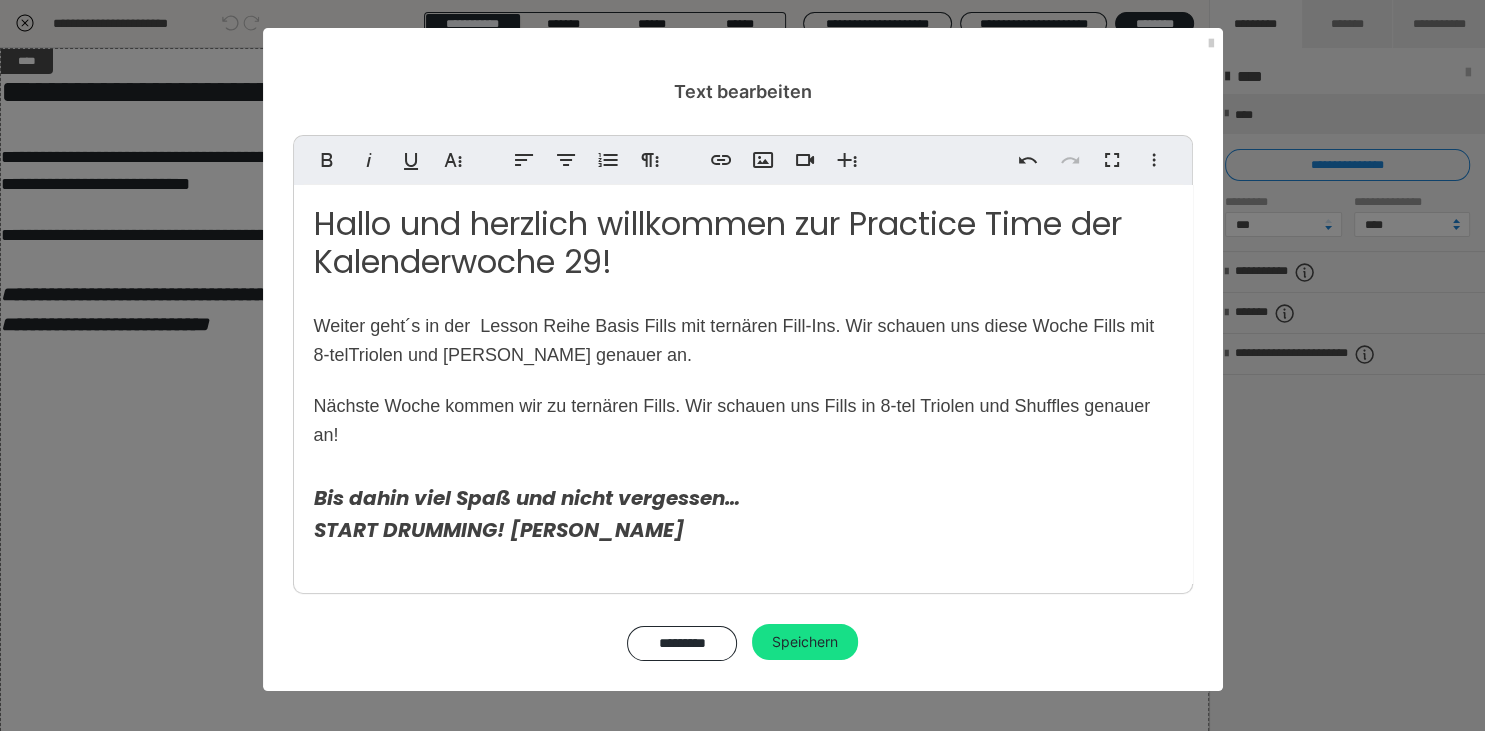 click on "Hallo und herzlich willkommen zur Practice Time der Kalenderwoche 29! Weiter geht´s in der  Lesson Reihe Basis Fills mit ternären Fill-Ins . Wir schauen uns diese Woche Fills mit 8-tel  Triolen und Shuffles genauer an.  Nächste Woche kommen wir zu ternären Fills. Wir schauen uns Fills in 8-tel Triolen und Shuffles genauer an!    Bis dahin viel Spaß und nicht vergessen… START DRUMMING! LG, Jürgen     <span class="fr-mk" style="display: none;">&nbsp;</span>" at bounding box center [743, 666] 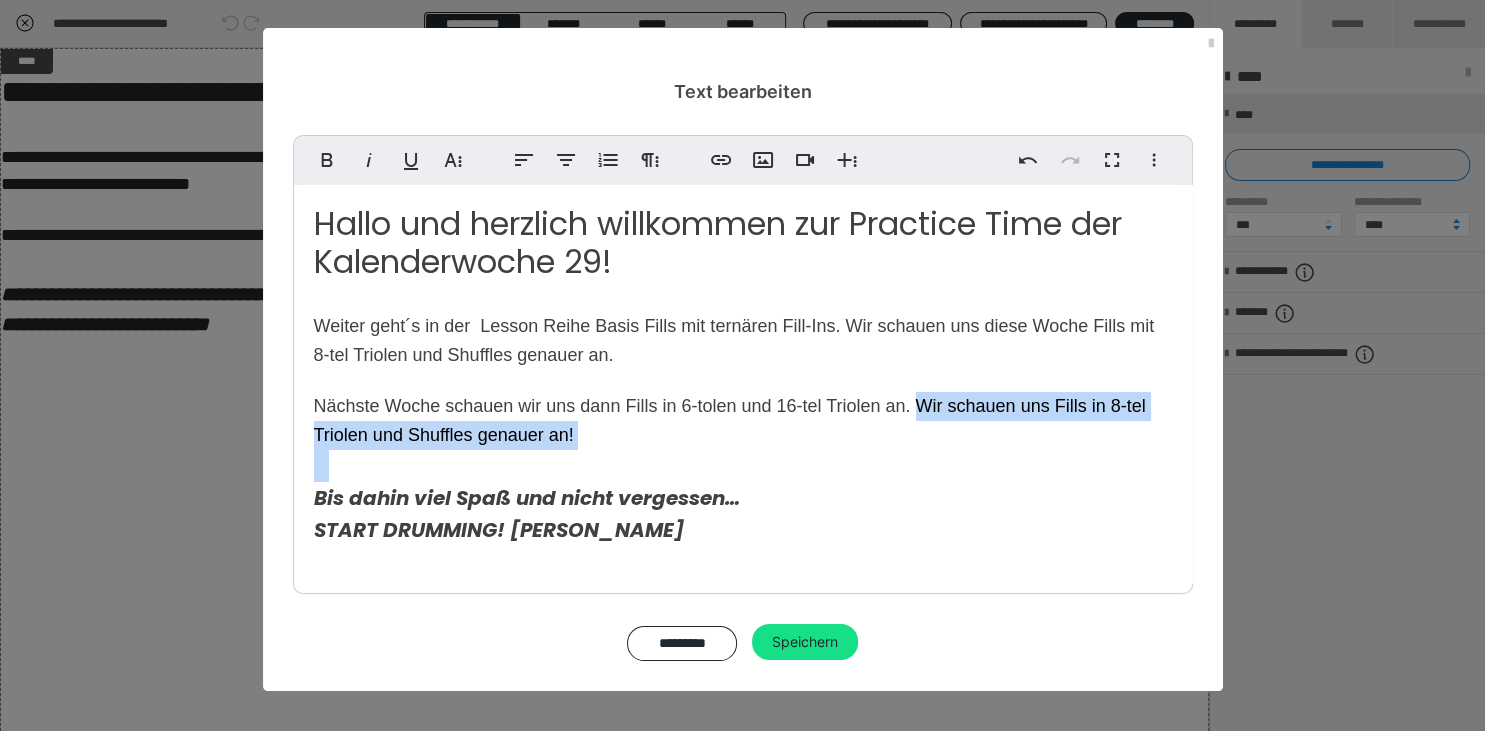 drag, startPoint x: 918, startPoint y: 406, endPoint x: 1077, endPoint y: 470, distance: 171.3972 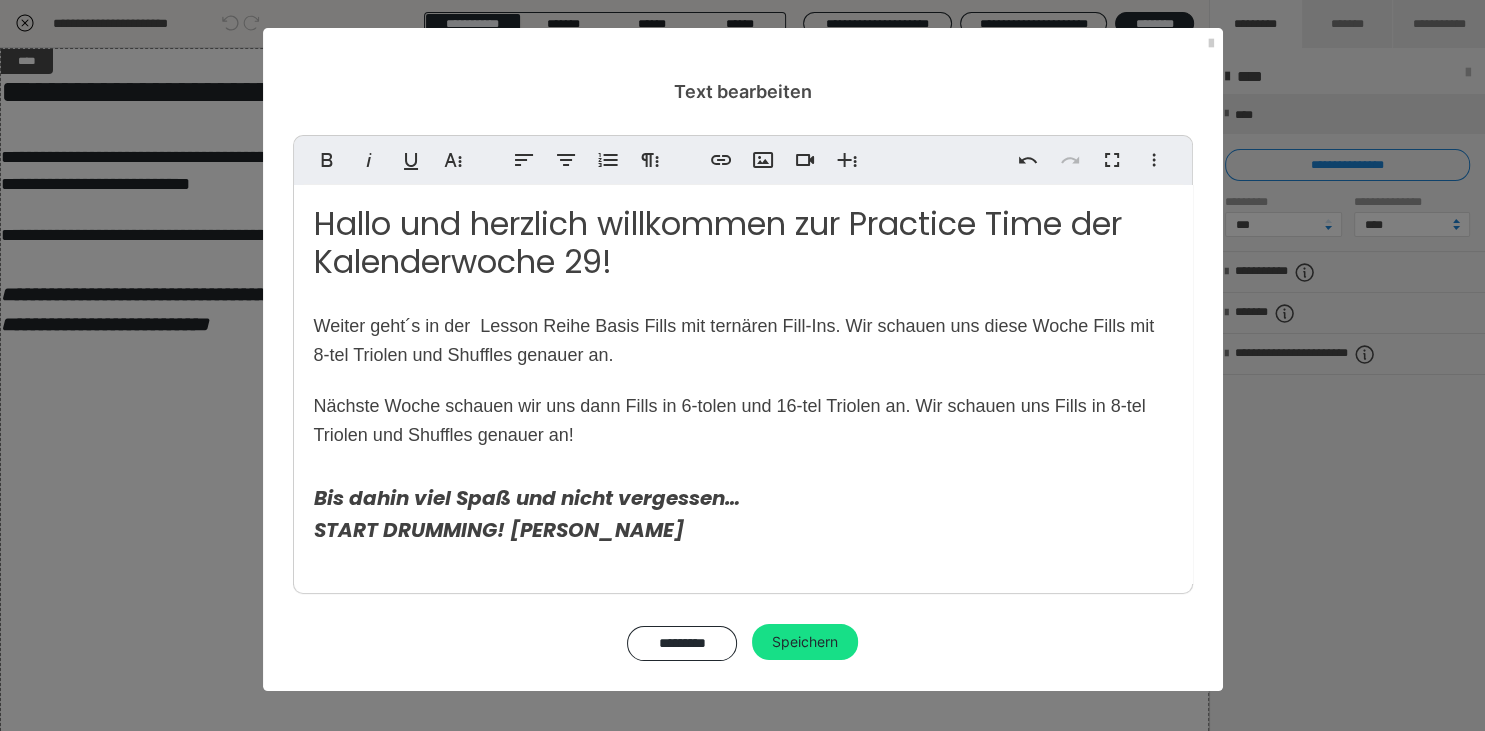 click on "Hallo und herzlich willkommen zur Practice Time der Kalenderwoche 29! Weiter geht´s in der  Lesson Reihe Basis Fills mit ternären Fill-Ins . Wir schauen uns diese Woche Fills mit 8-tel Triolen und Shuffles genauer an.  Nächste Woche schauen wir uns dann Fills in 6-tolen und 16-tel Triolen an . Wir schauen uns Fills in 8-tel Triolen und Shuffles genauer an!    Bis dahin viel Spaß und nicht vergessen… START DRUMMING! LG, Jürgen     <span class="fr-mk" style="display: none;">&nbsp;</span>" at bounding box center [743, 666] 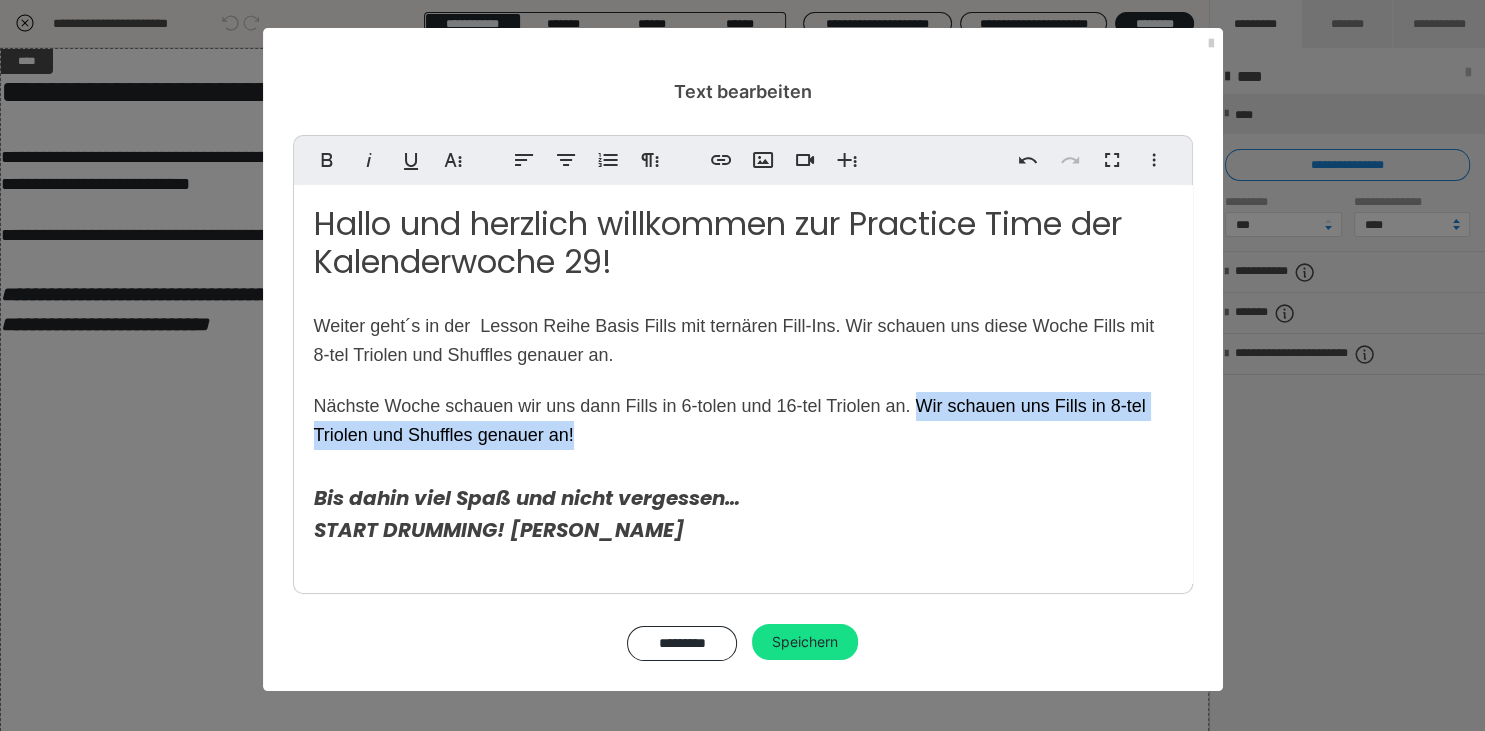 drag, startPoint x: 914, startPoint y: 398, endPoint x: 1017, endPoint y: 436, distance: 109.786156 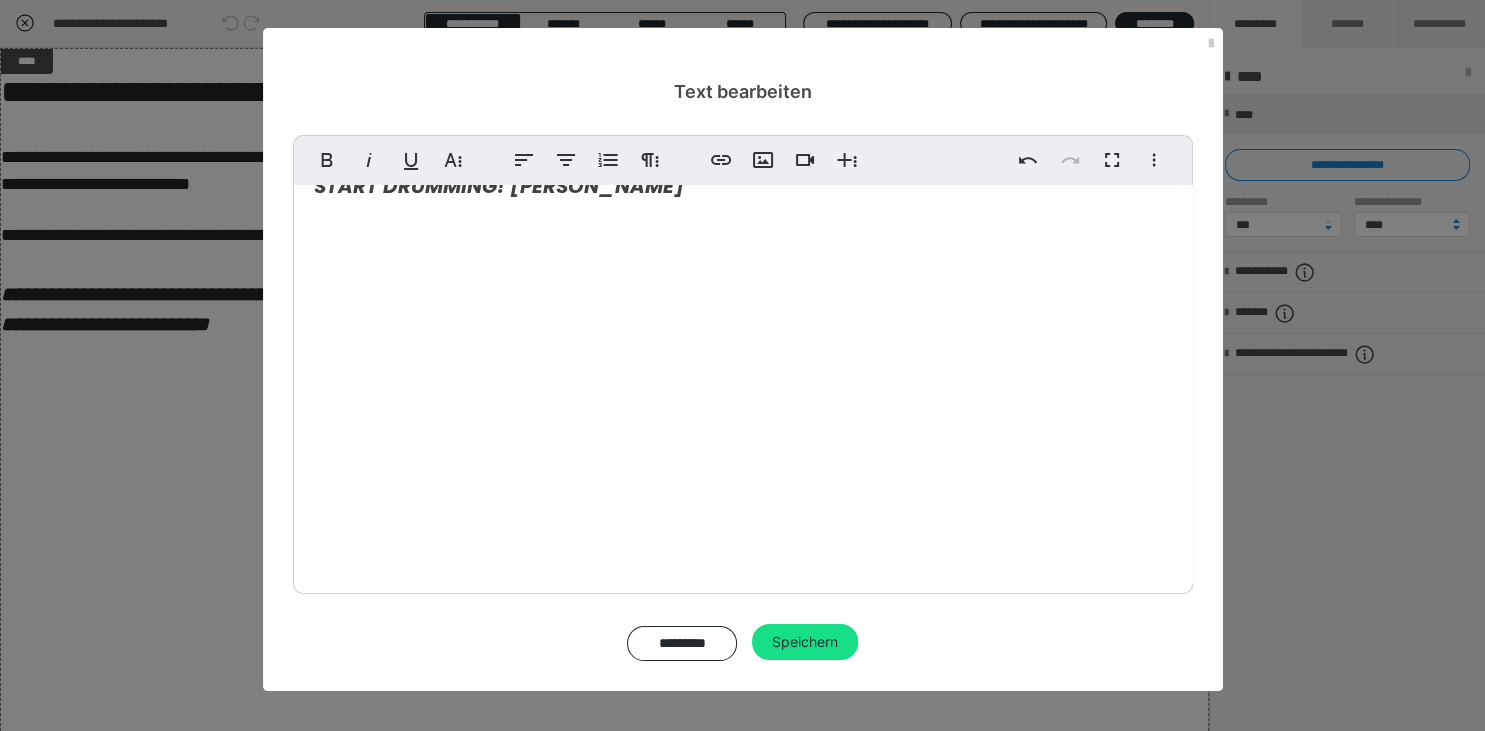 scroll, scrollTop: 534, scrollLeft: 0, axis: vertical 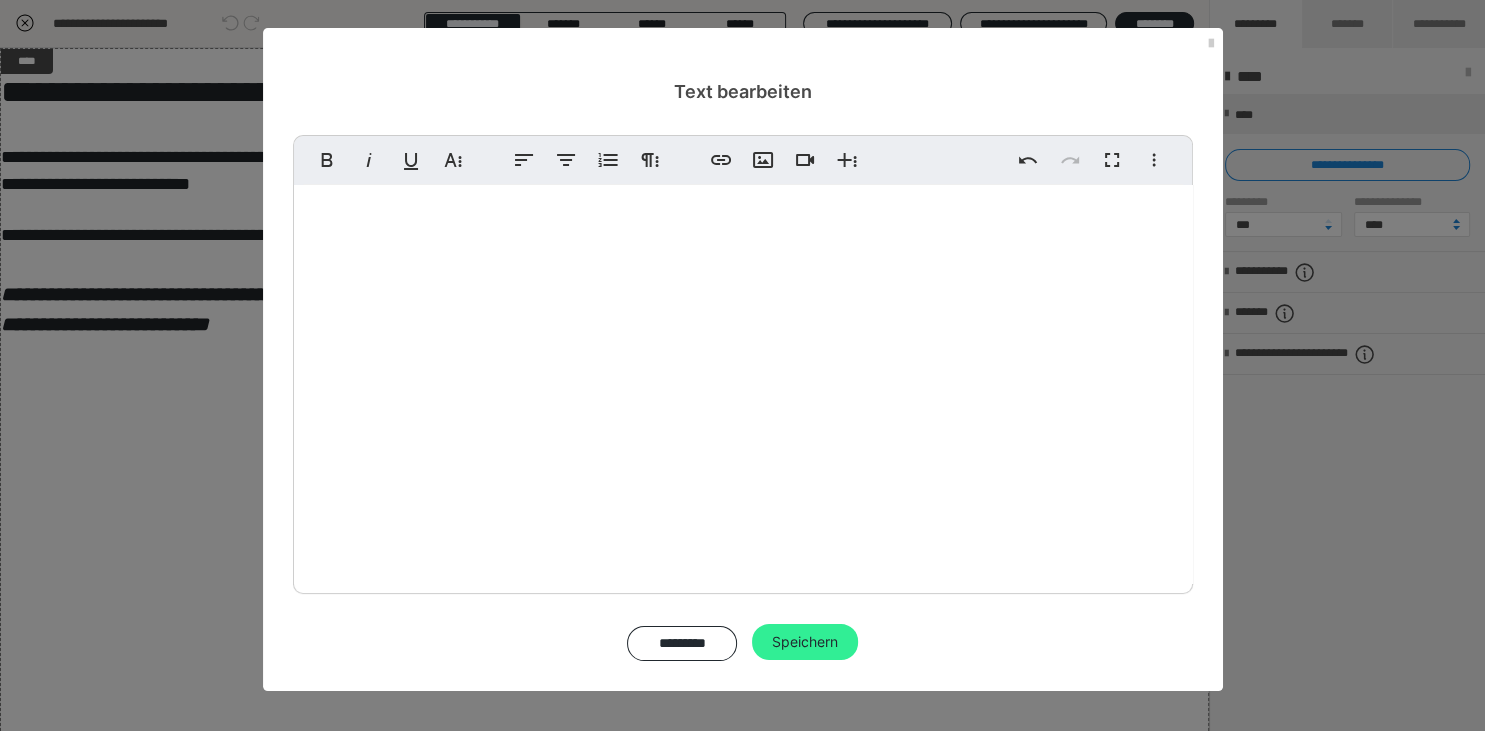 click on "Speichern" at bounding box center (805, 642) 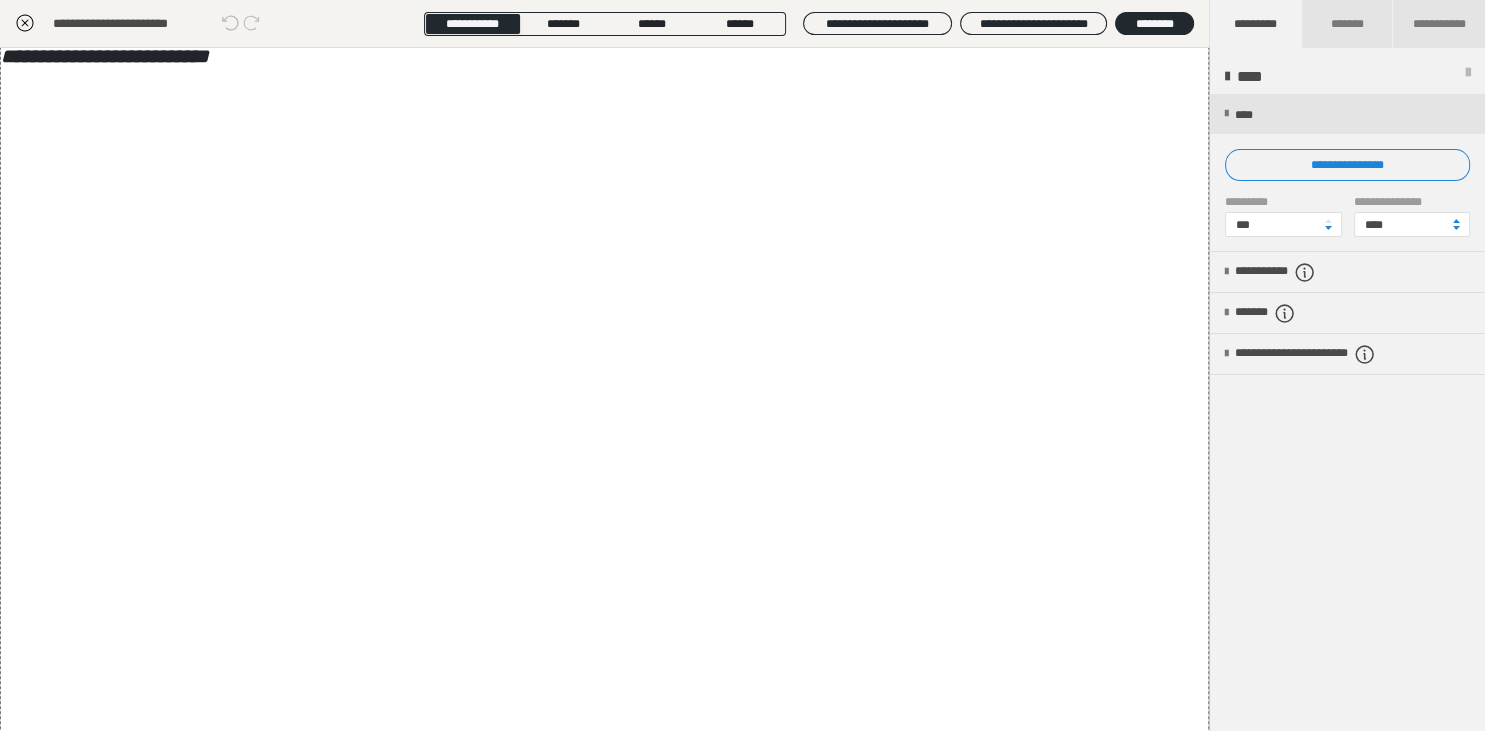 scroll, scrollTop: 0, scrollLeft: 0, axis: both 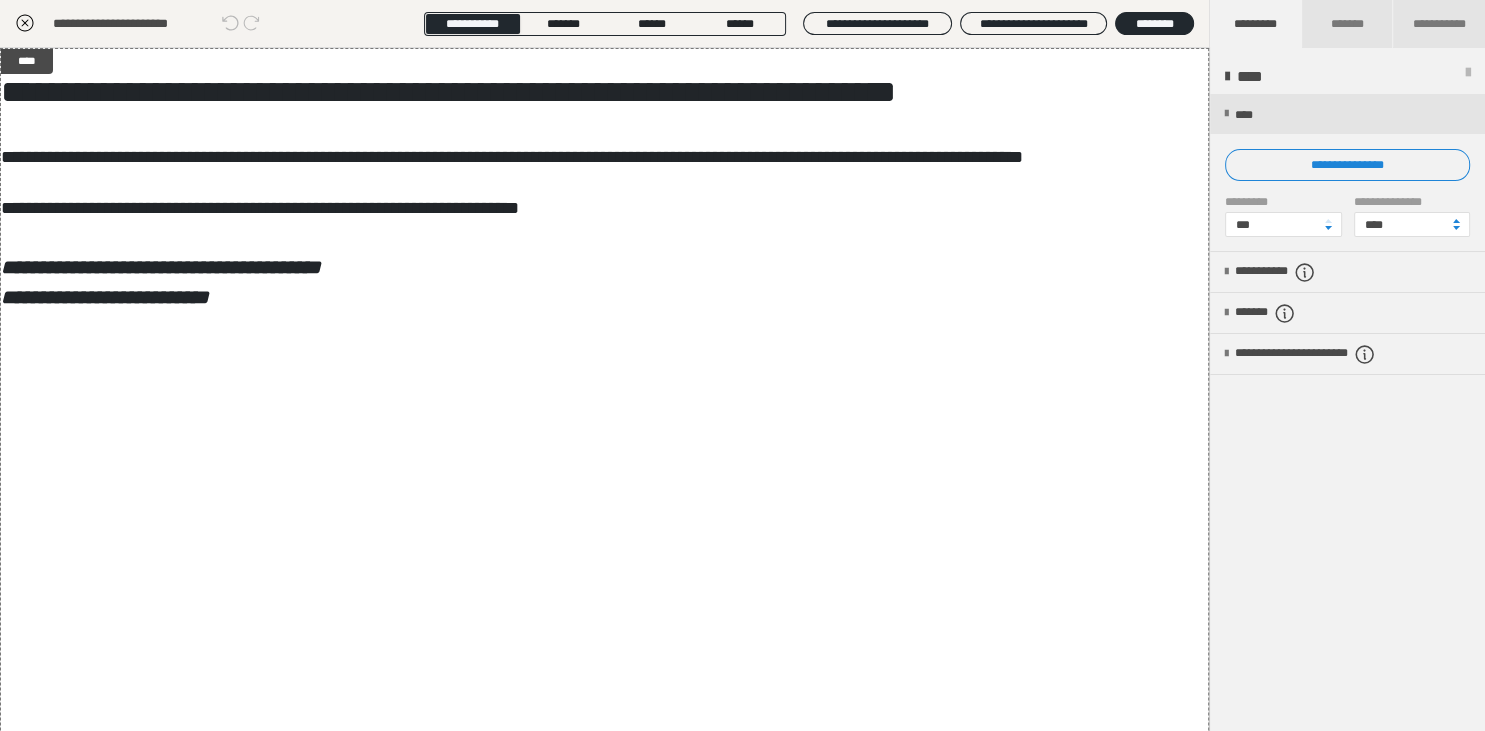 click 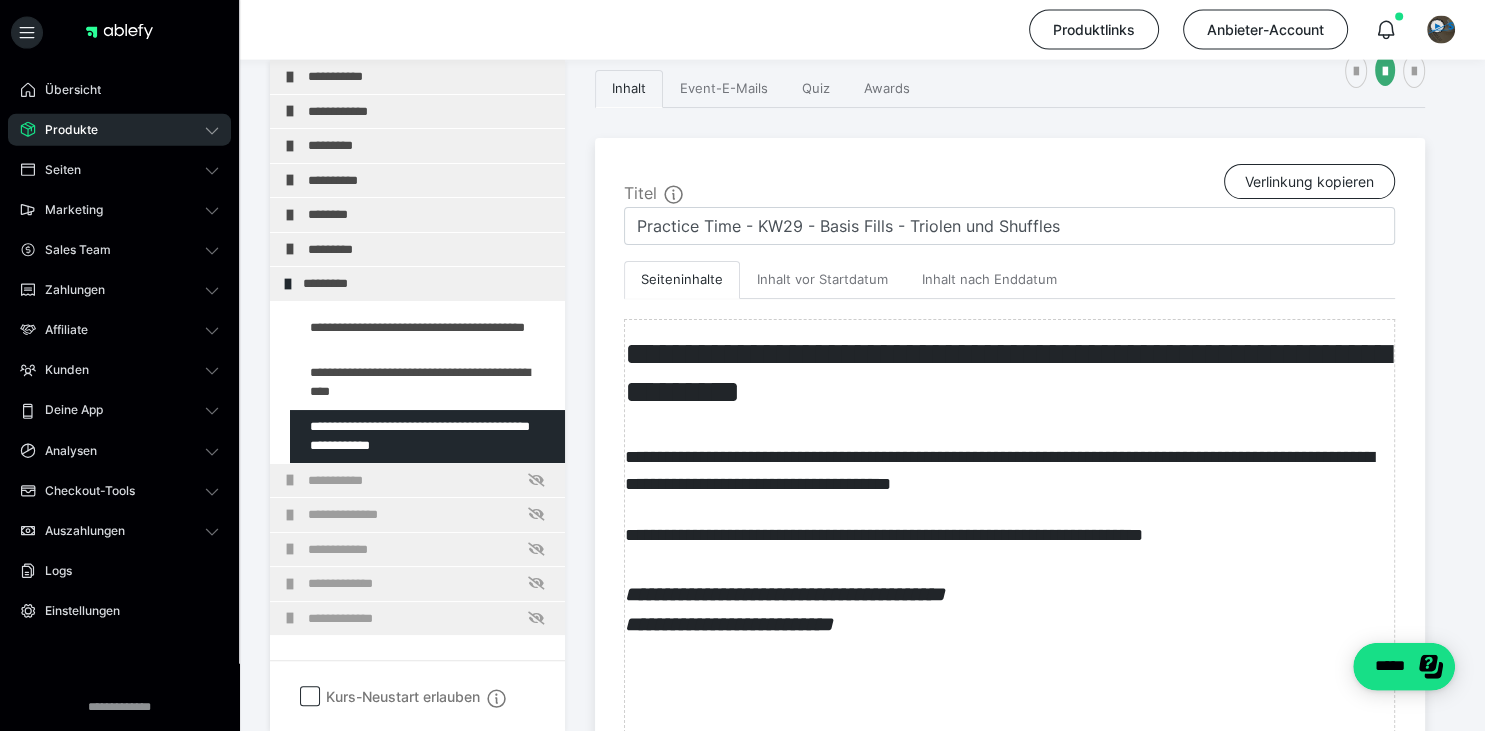 scroll, scrollTop: 384, scrollLeft: 0, axis: vertical 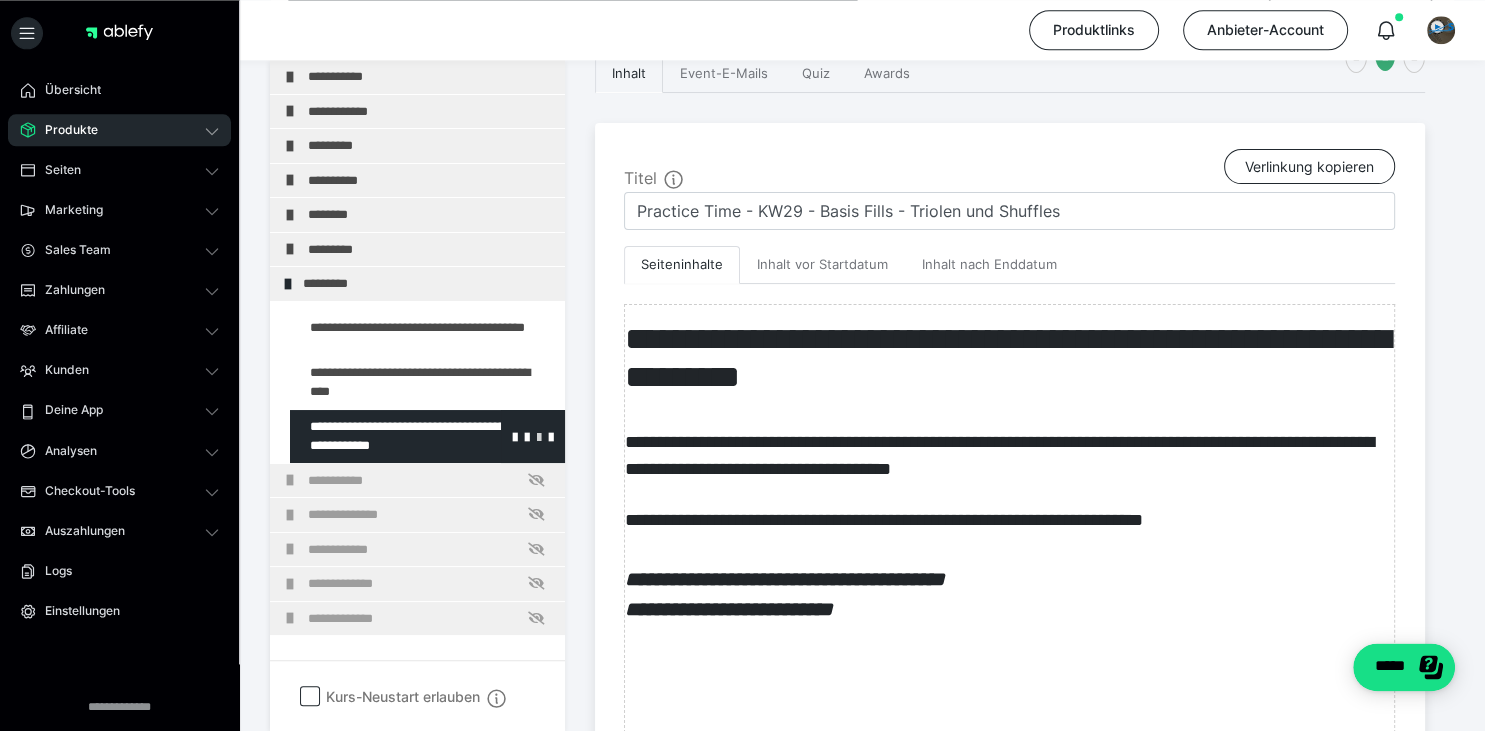 click at bounding box center [539, 436] 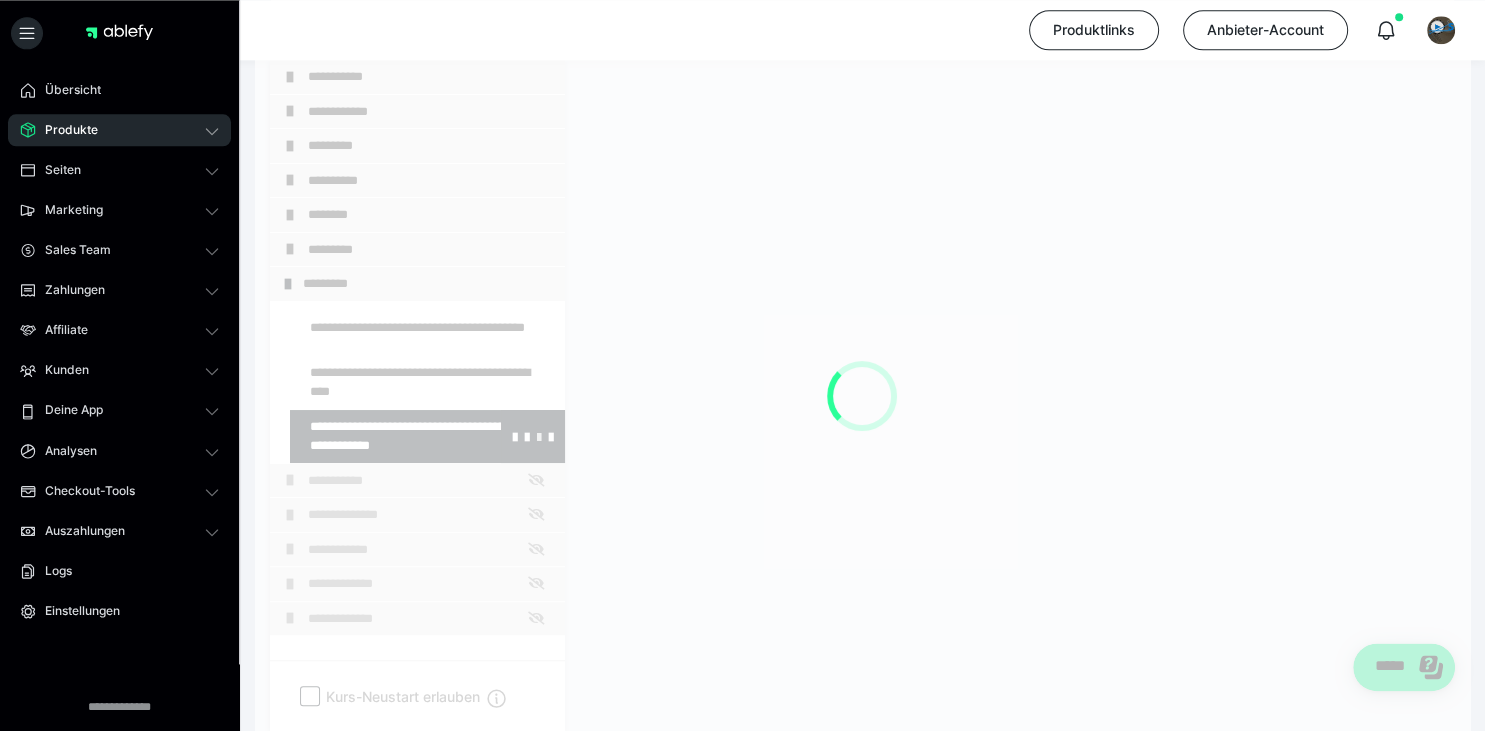 scroll, scrollTop: 348, scrollLeft: 0, axis: vertical 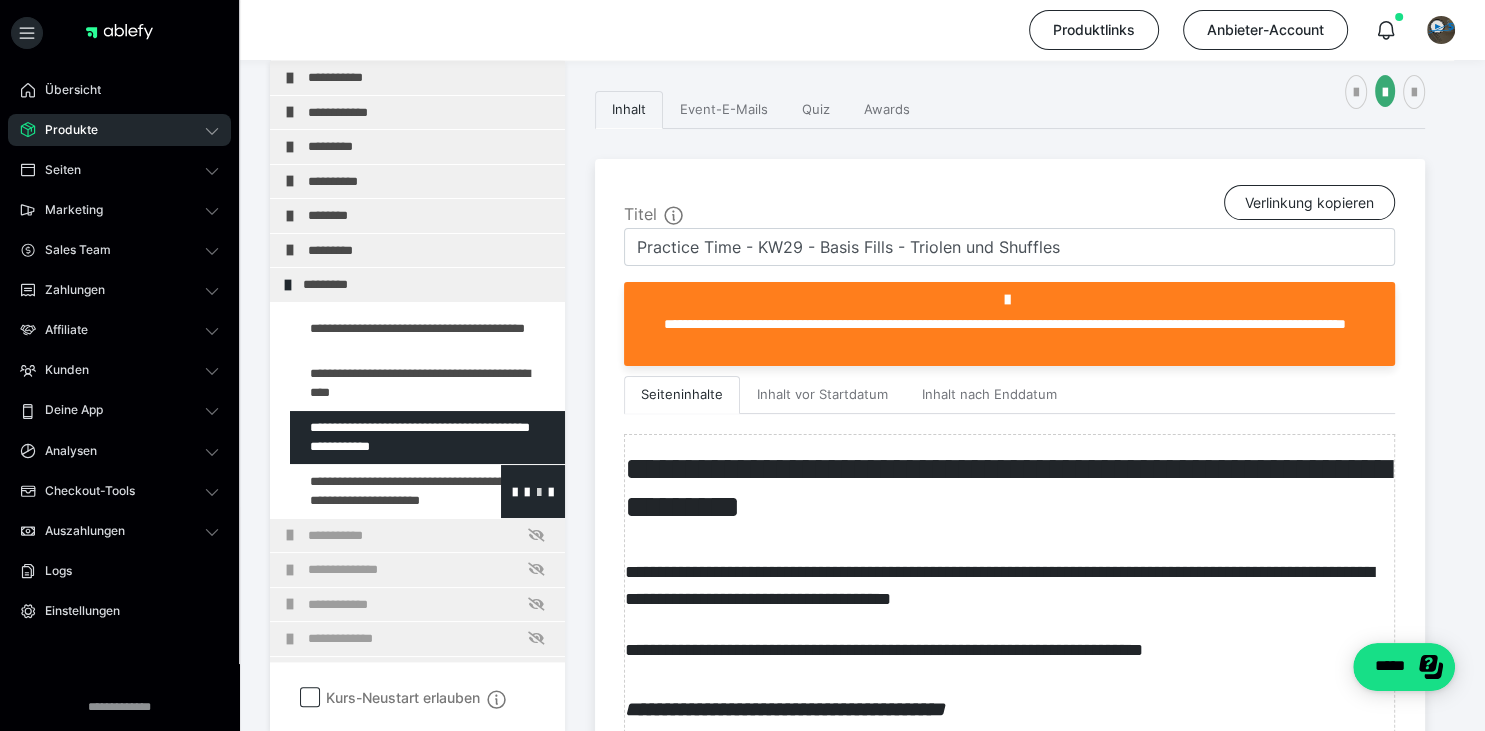 click at bounding box center (539, 491) 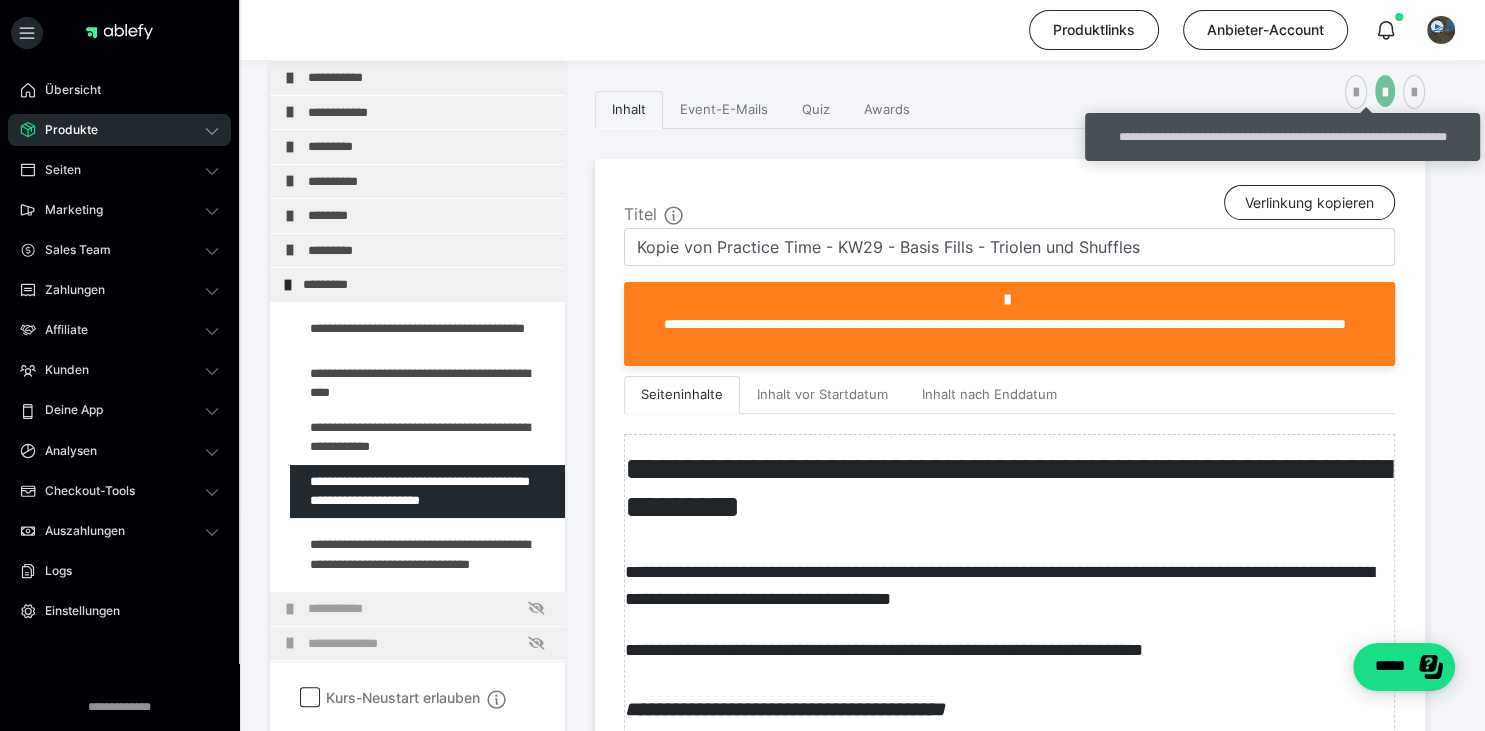 click at bounding box center [1385, 93] 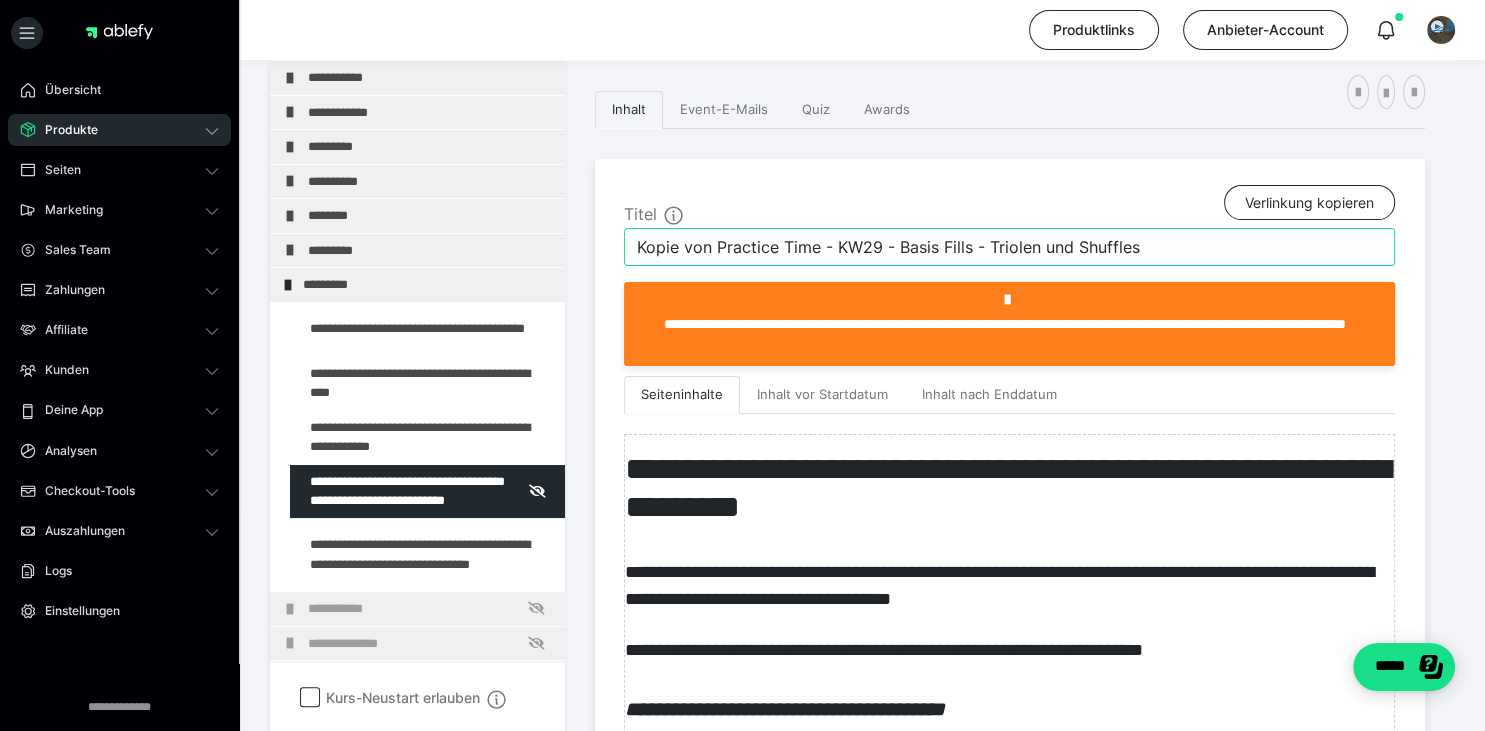 click on "Kopie von Practice Time - KW29 - Basis Fills - Triolen und Shuffles" at bounding box center (1009, 247) 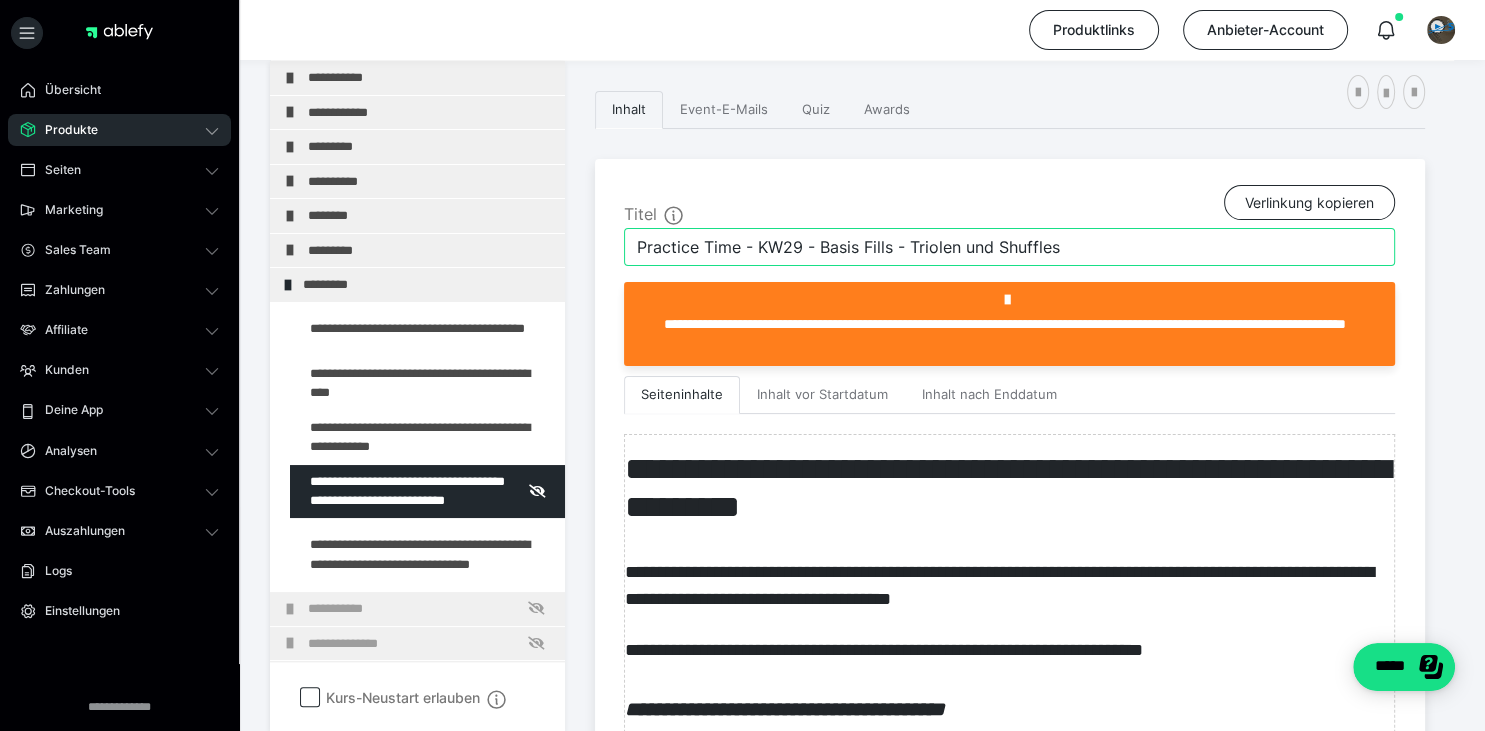 click on "Practice Time - KW29 - Basis Fills - Triolen und Shuffles" at bounding box center (1009, 247) 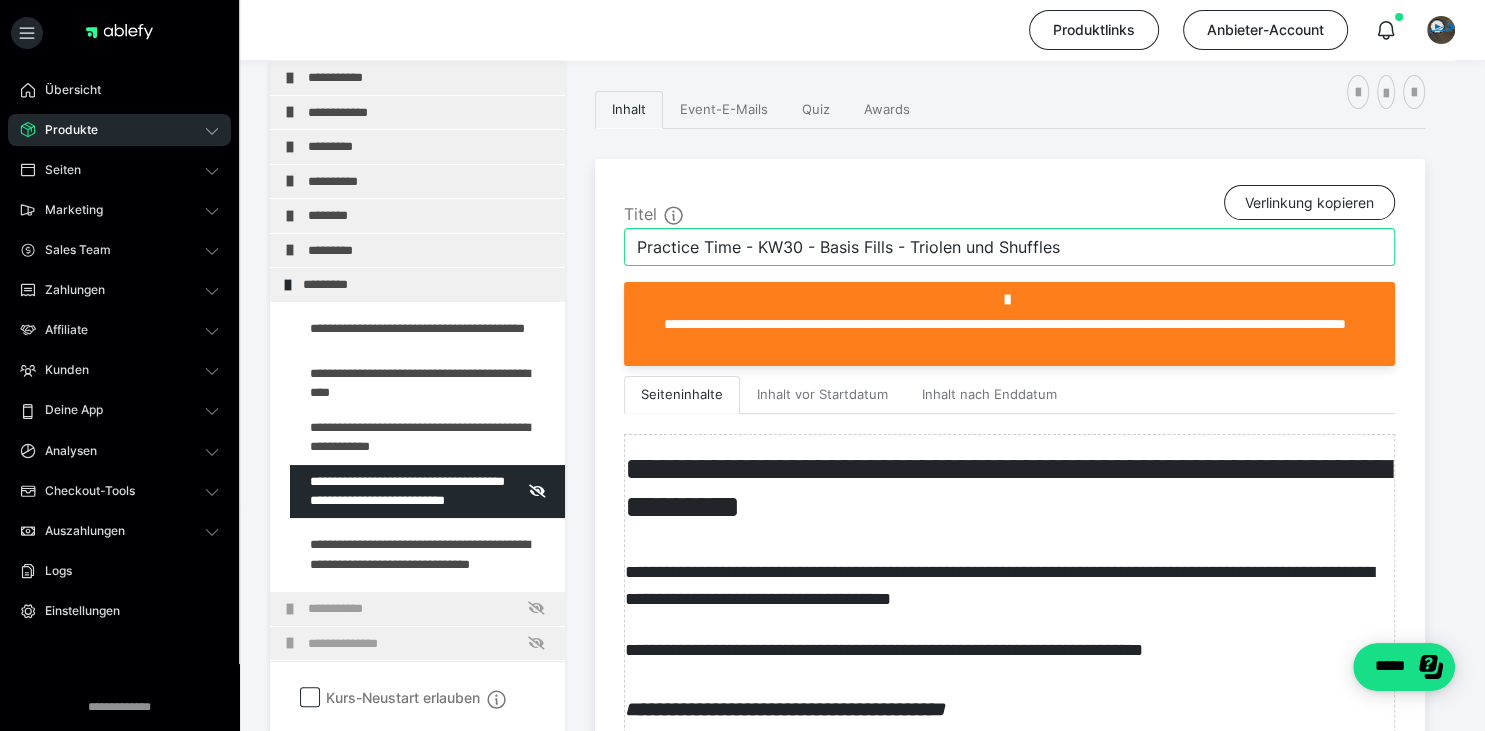 click on "Practice Time - KW30 - Basis Fills - Triolen und Shuffles" at bounding box center (1009, 247) 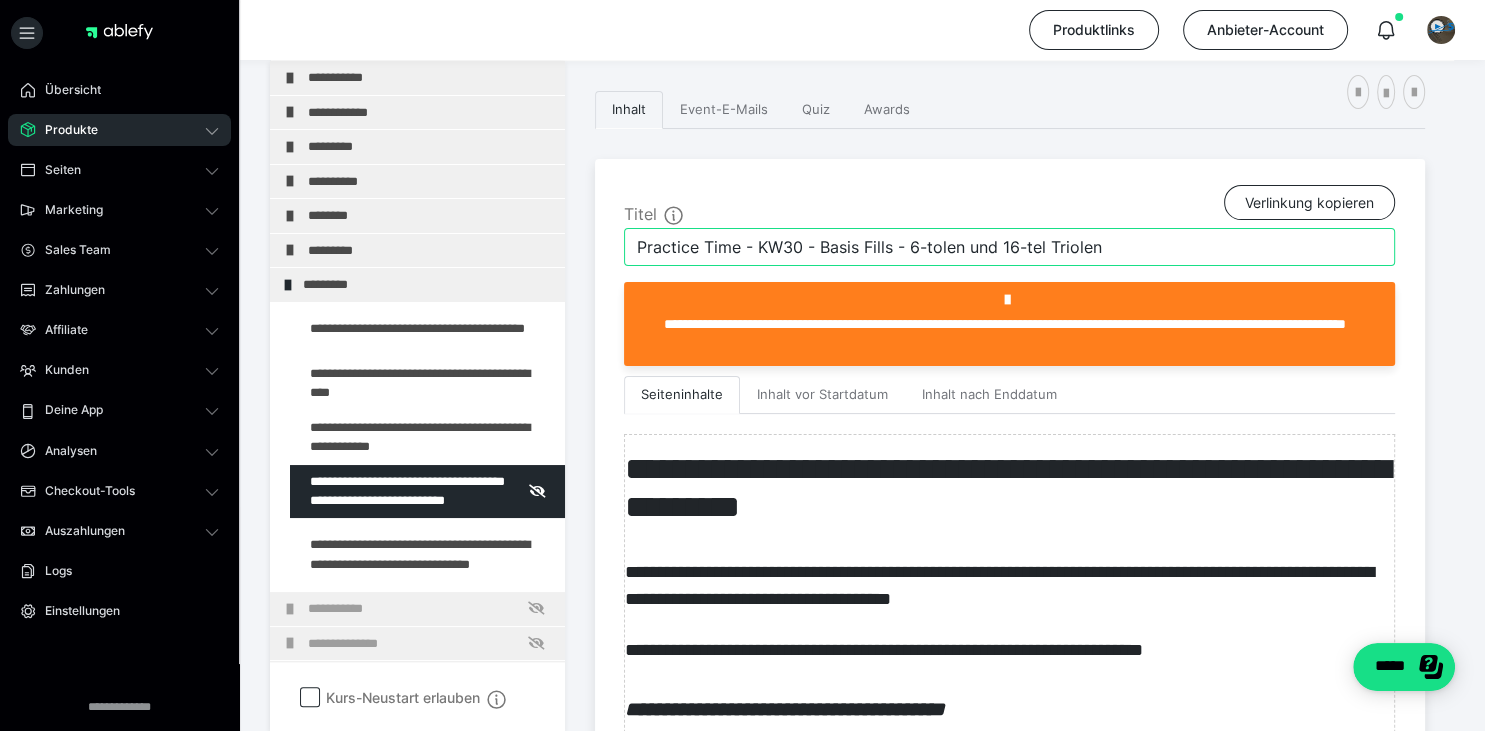 type on "Practice Time - KW30 - Basis Fills - 6-tolen und 16-tel Triolen" 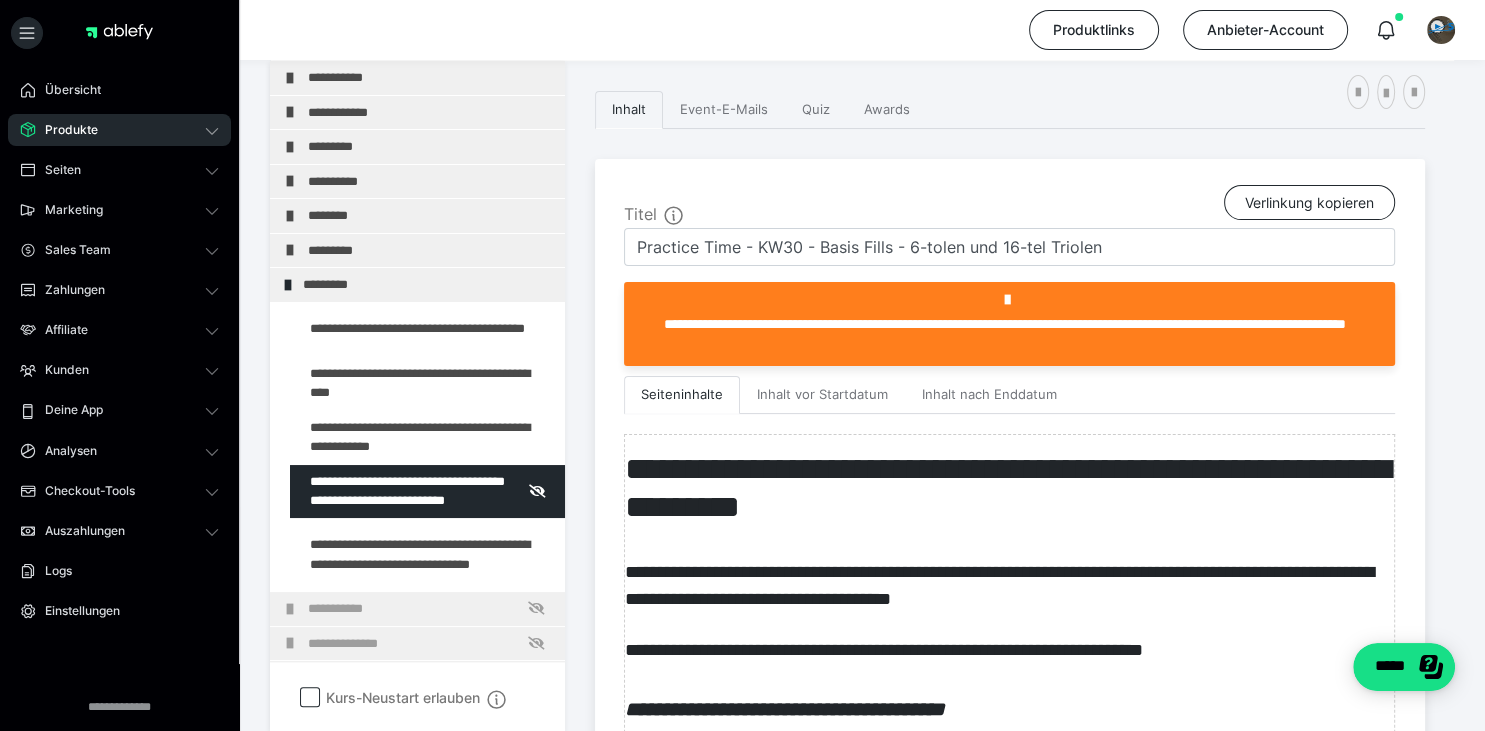 click on "**********" at bounding box center [1010, 789] 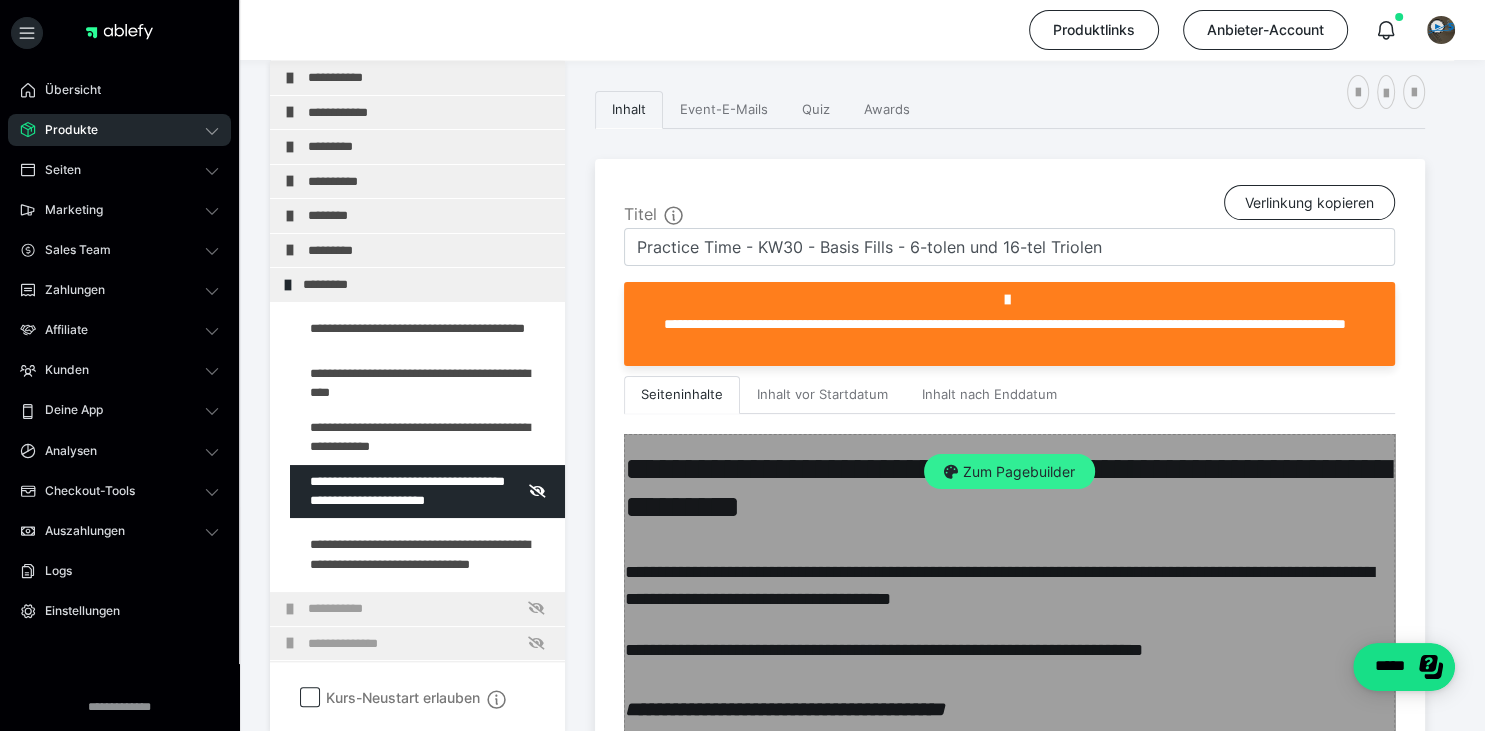 click on "Zum Pagebuilder" at bounding box center (1009, 472) 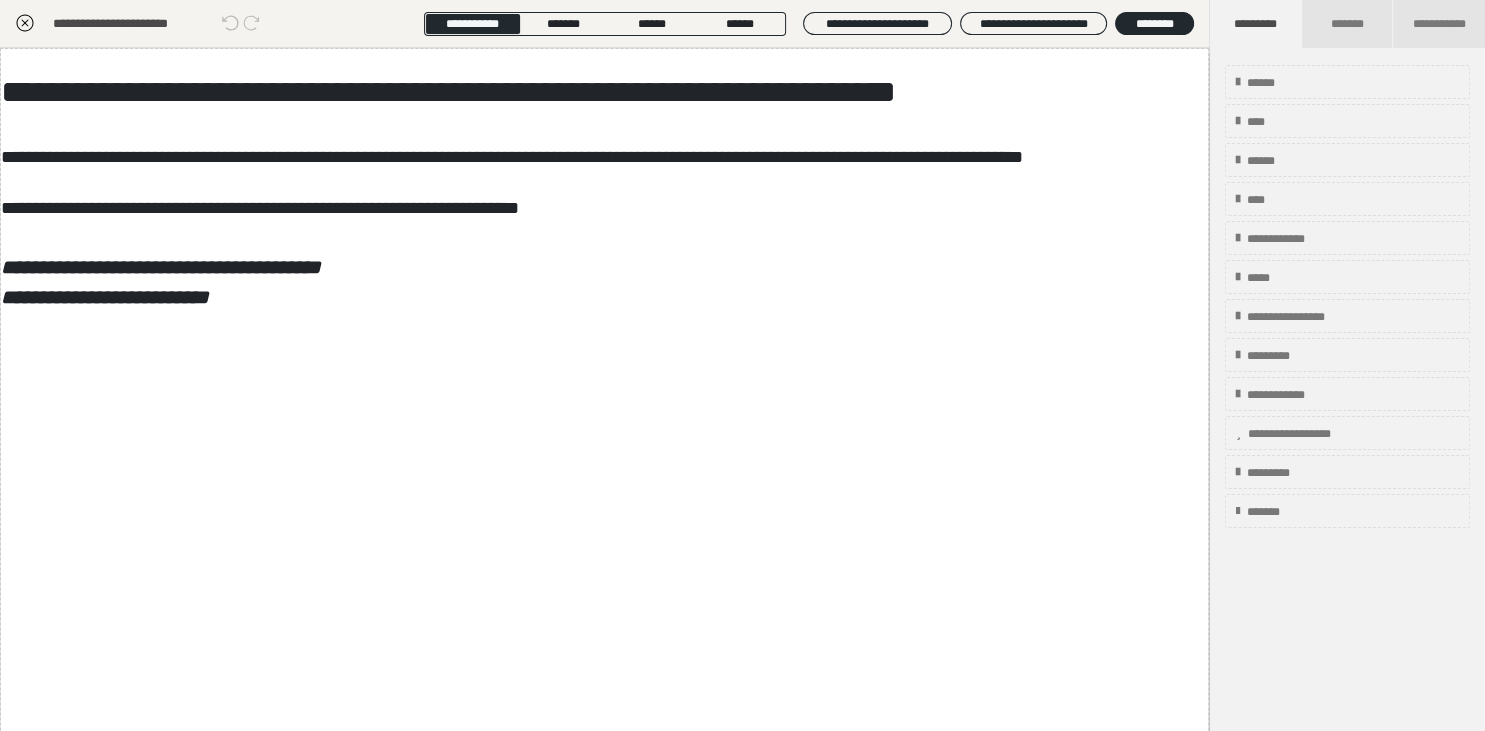 scroll, scrollTop: 0, scrollLeft: 0, axis: both 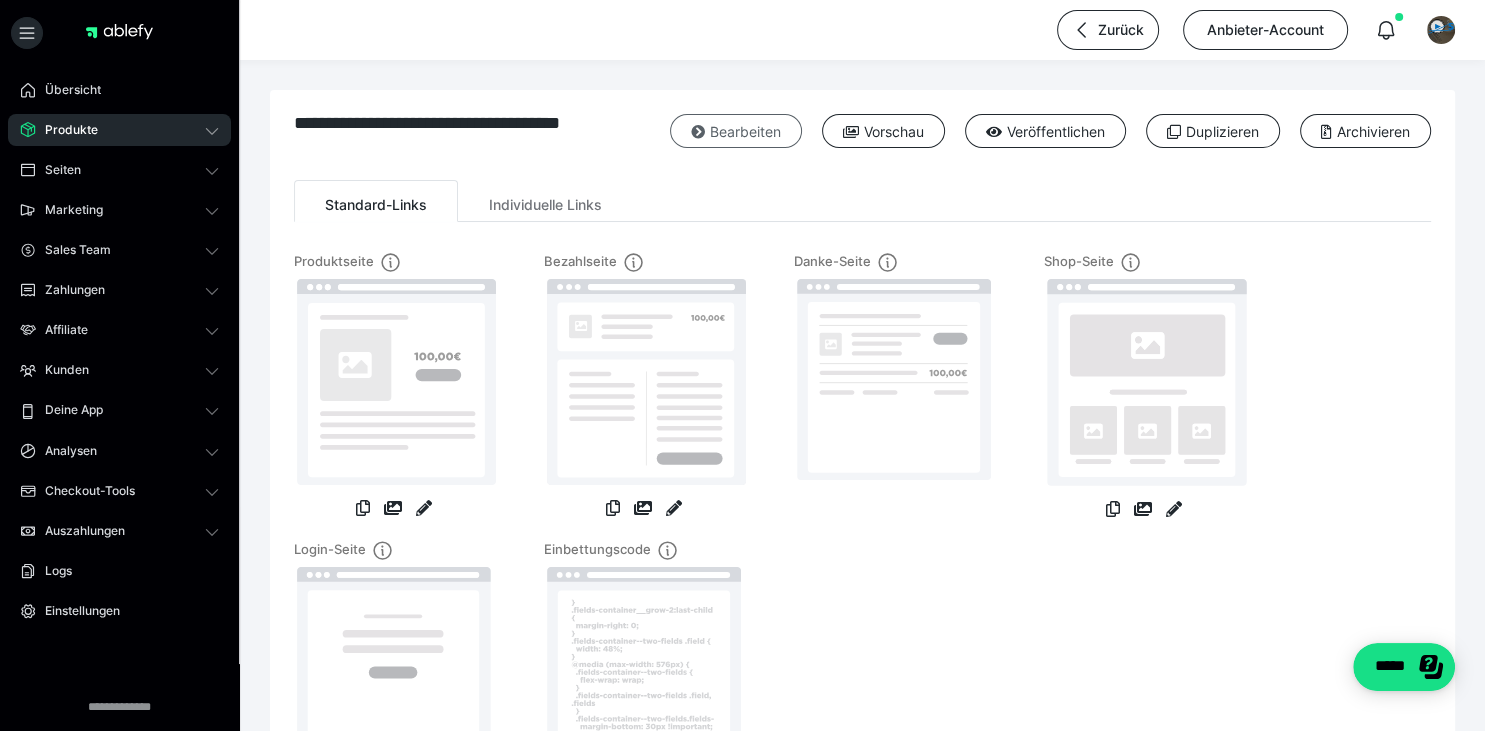 click on "Bearbeiten" at bounding box center (736, 131) 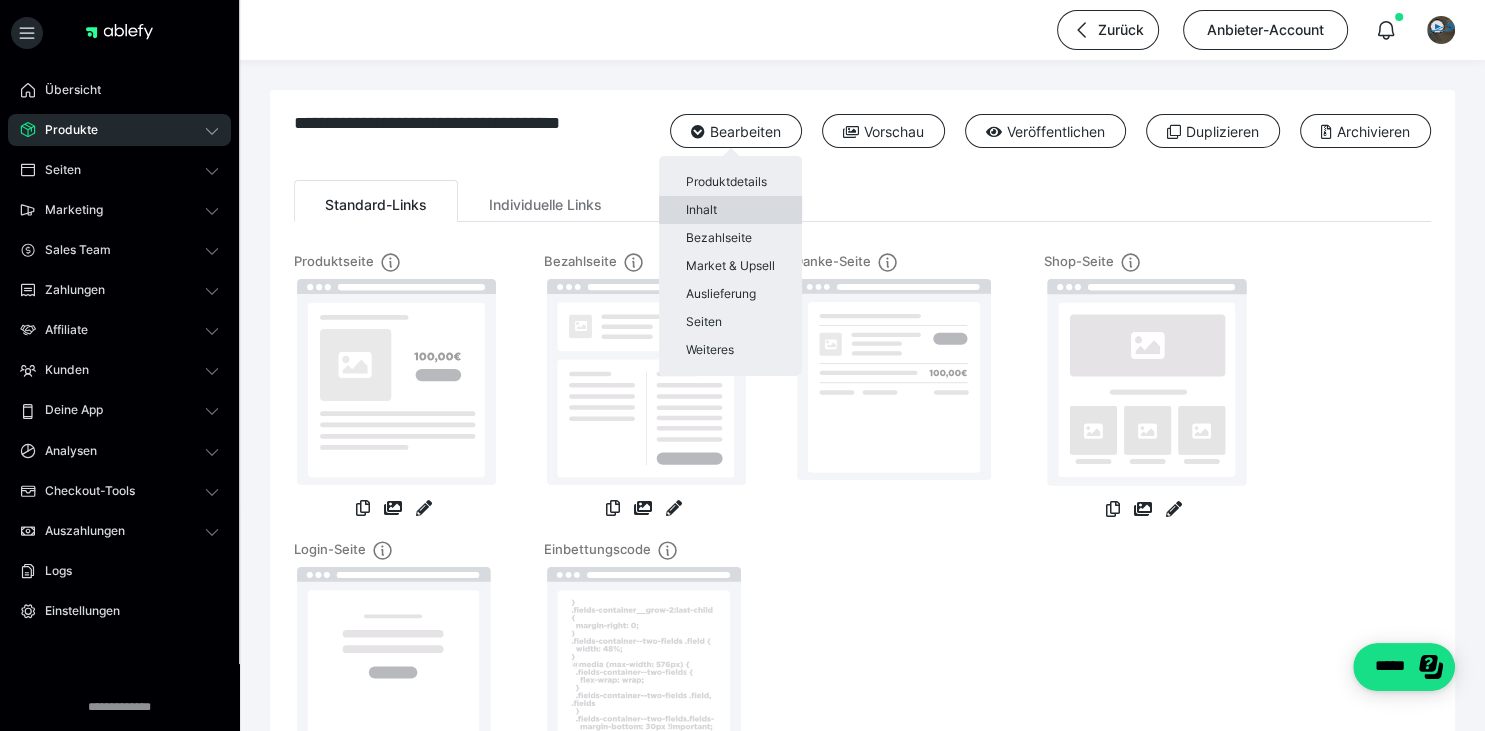 click on "Inhalt" at bounding box center [730, 210] 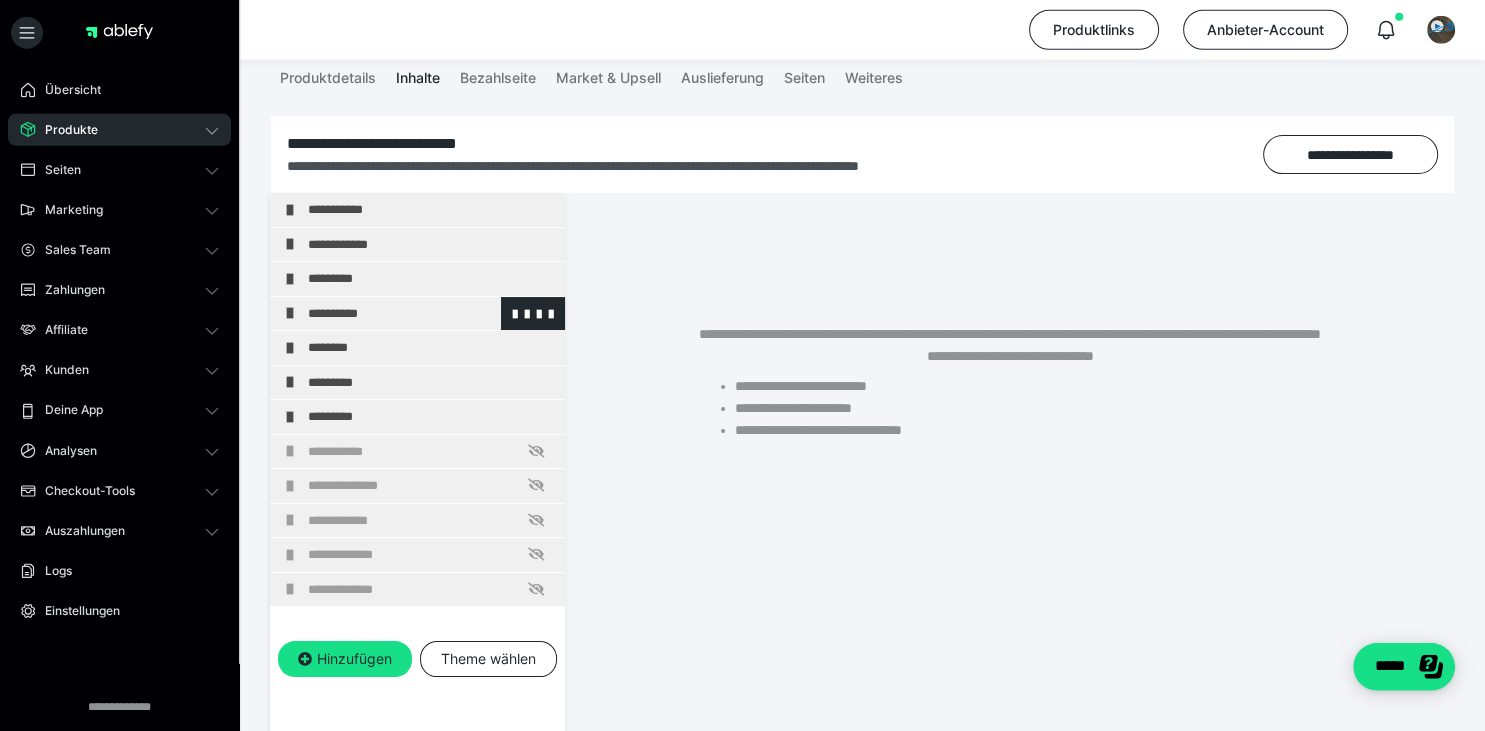 scroll, scrollTop: 215, scrollLeft: 0, axis: vertical 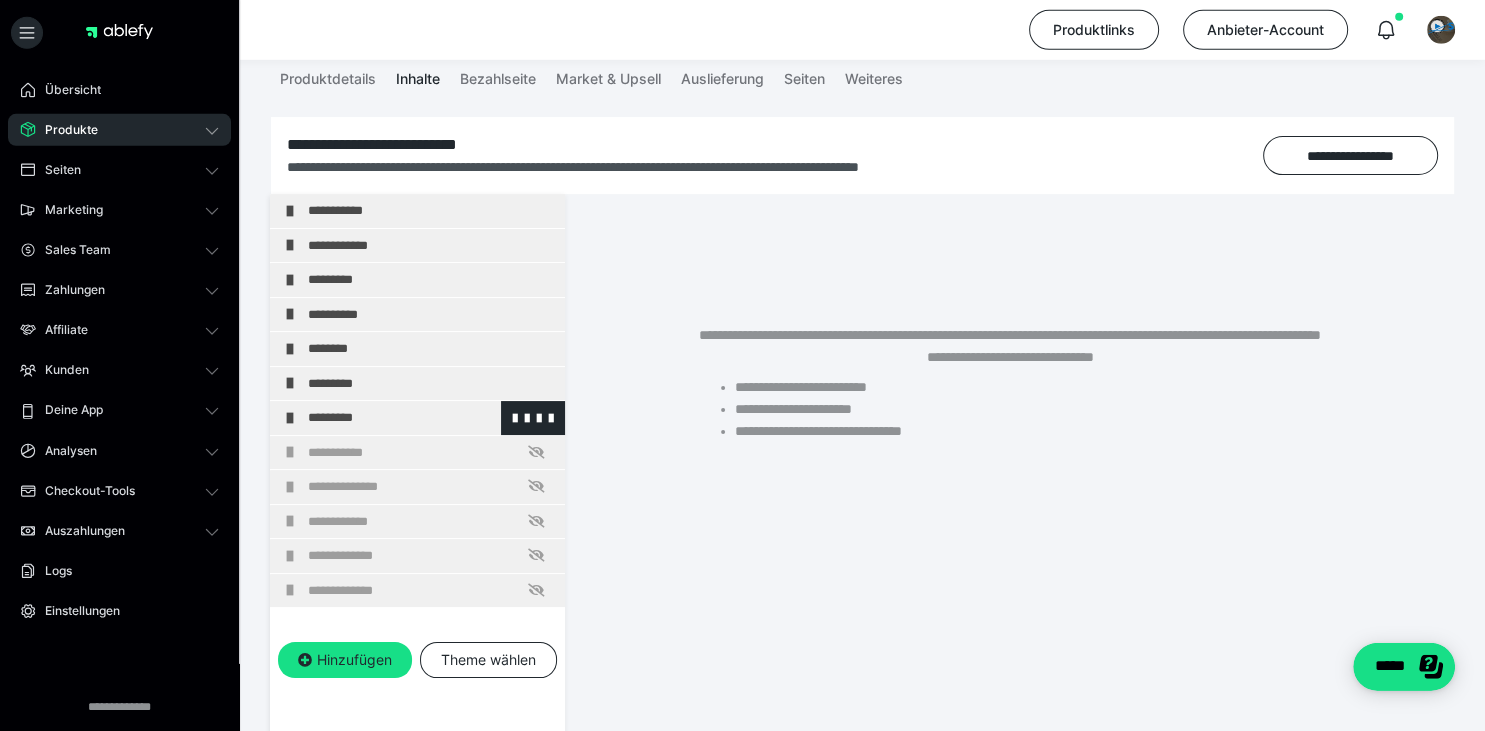 click at bounding box center [290, 418] 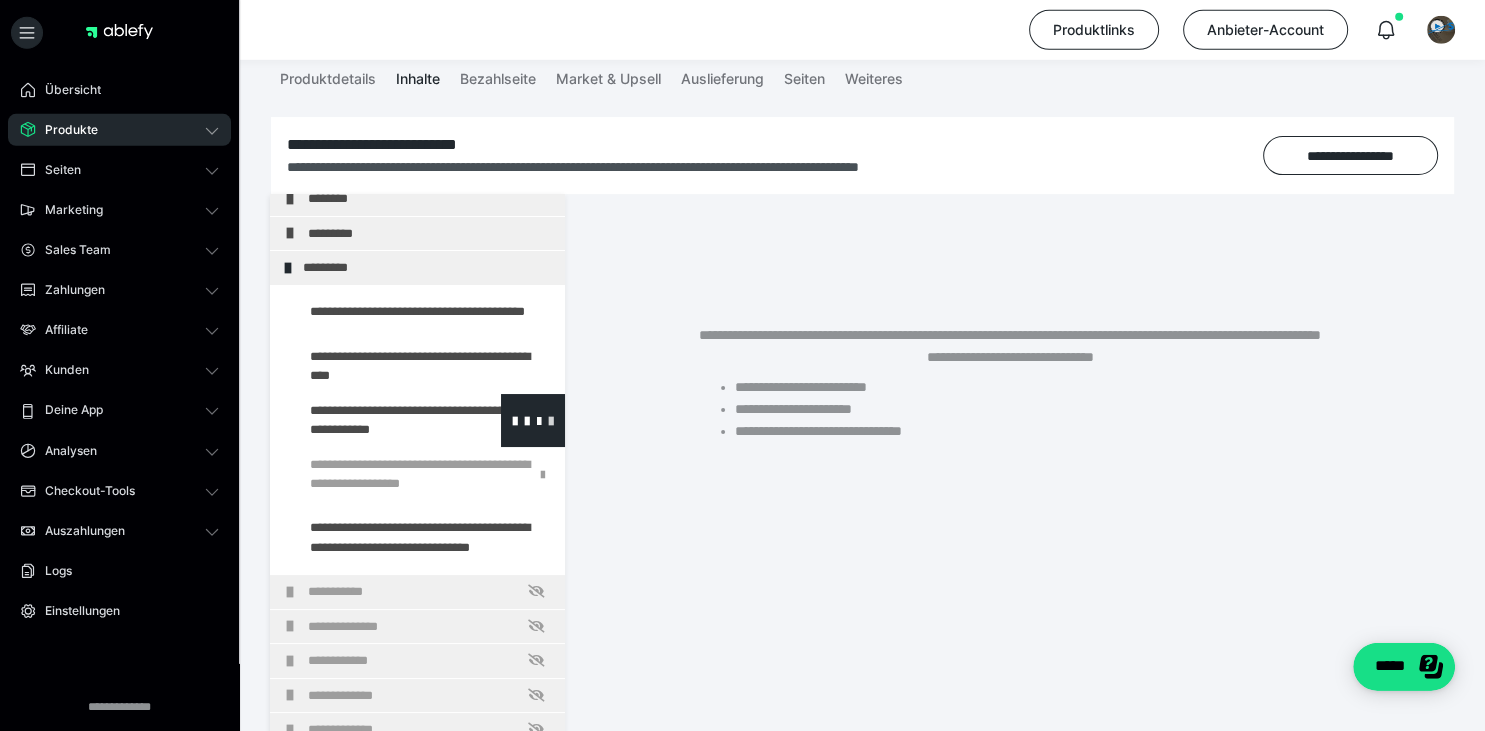 scroll, scrollTop: 164, scrollLeft: 0, axis: vertical 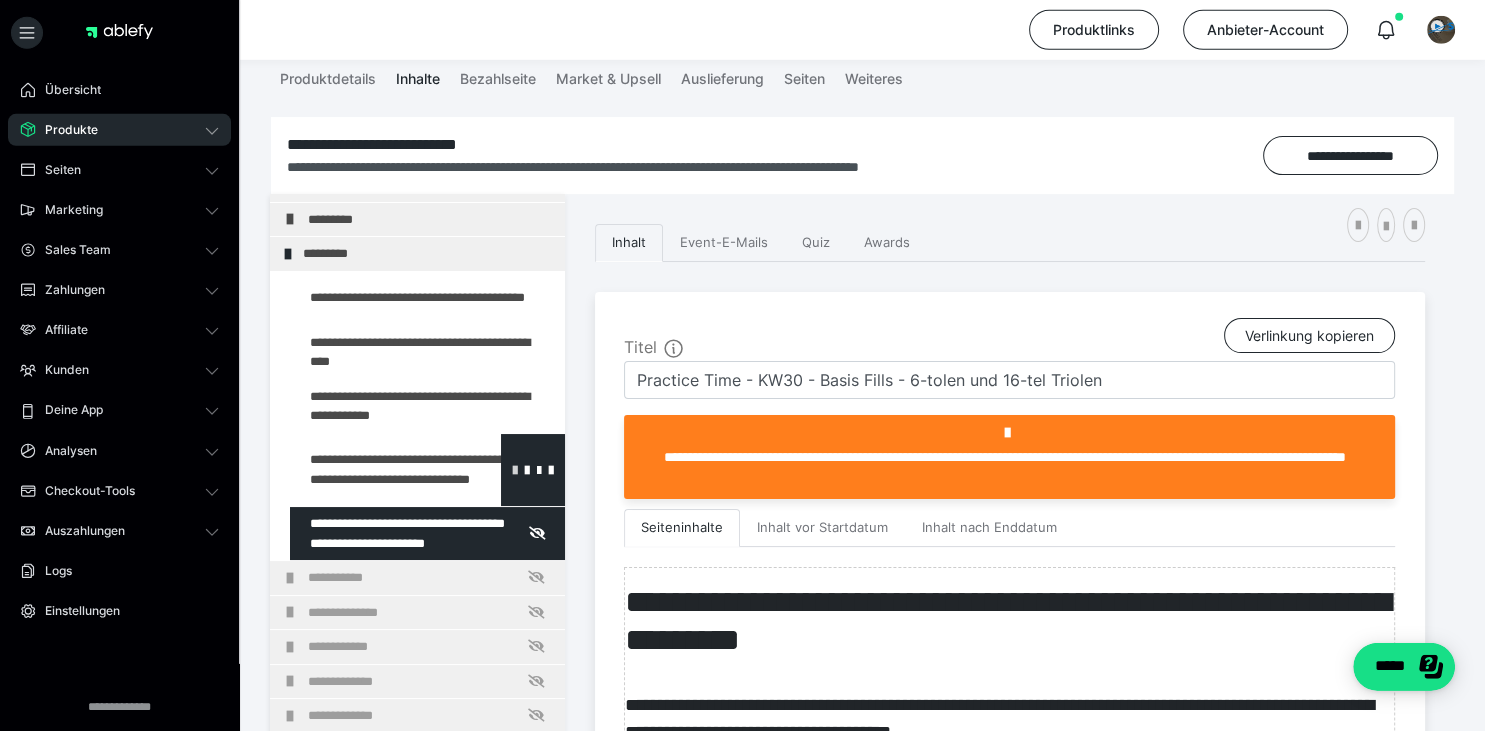 click at bounding box center [515, 469] 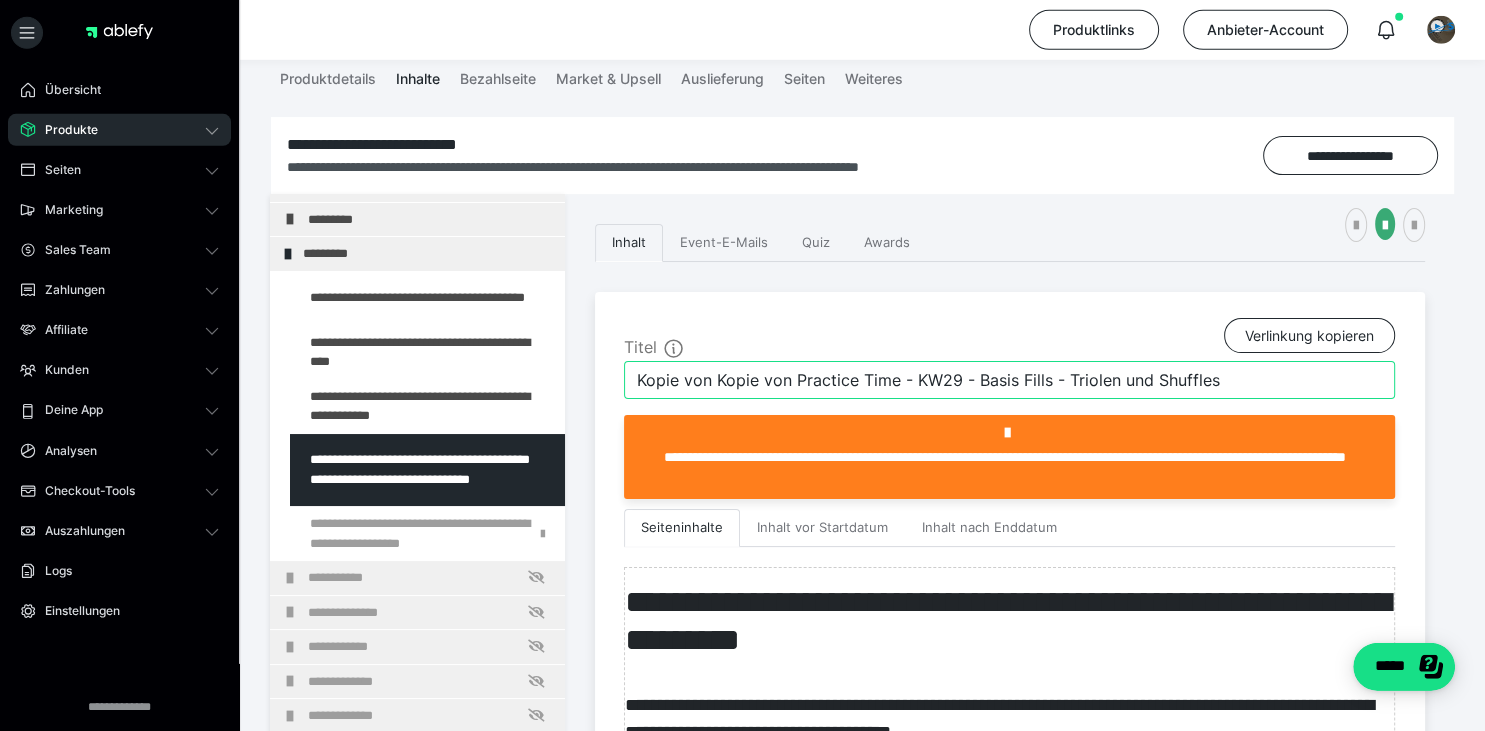 click on "Kopie von Kopie von Practice Time - KW29 - Basis Fills - Triolen und Shuffles" at bounding box center (1009, 380) 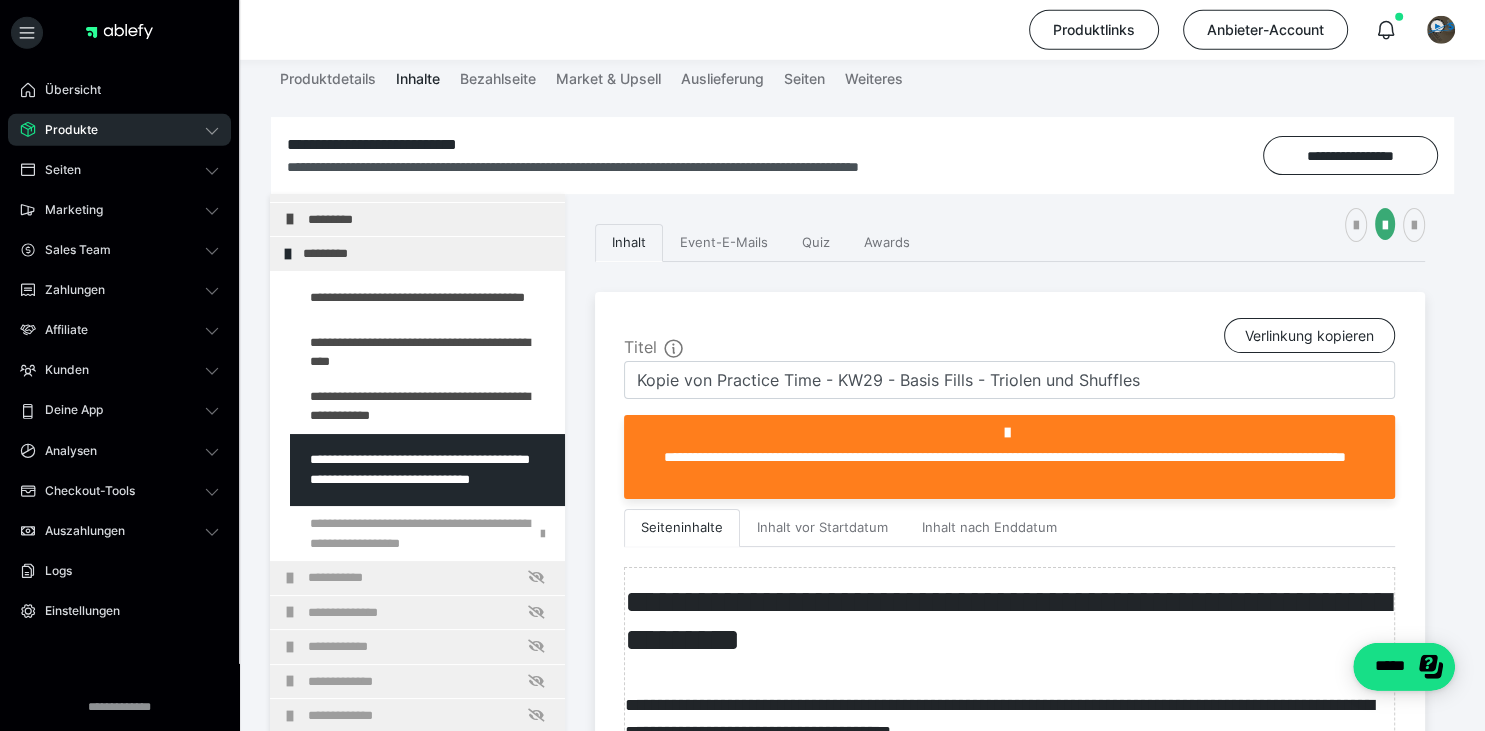 click on "**********" at bounding box center (1010, 922) 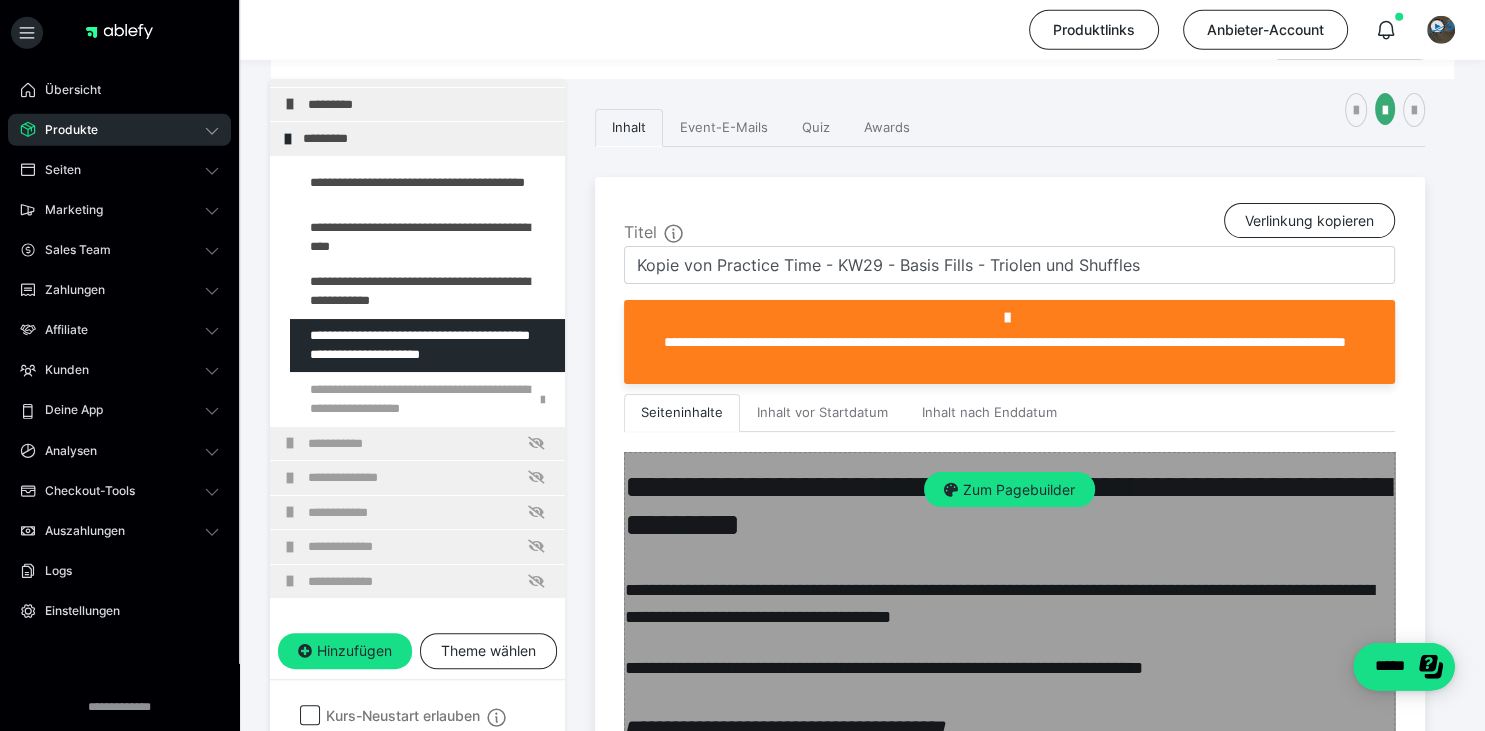 scroll, scrollTop: 331, scrollLeft: 0, axis: vertical 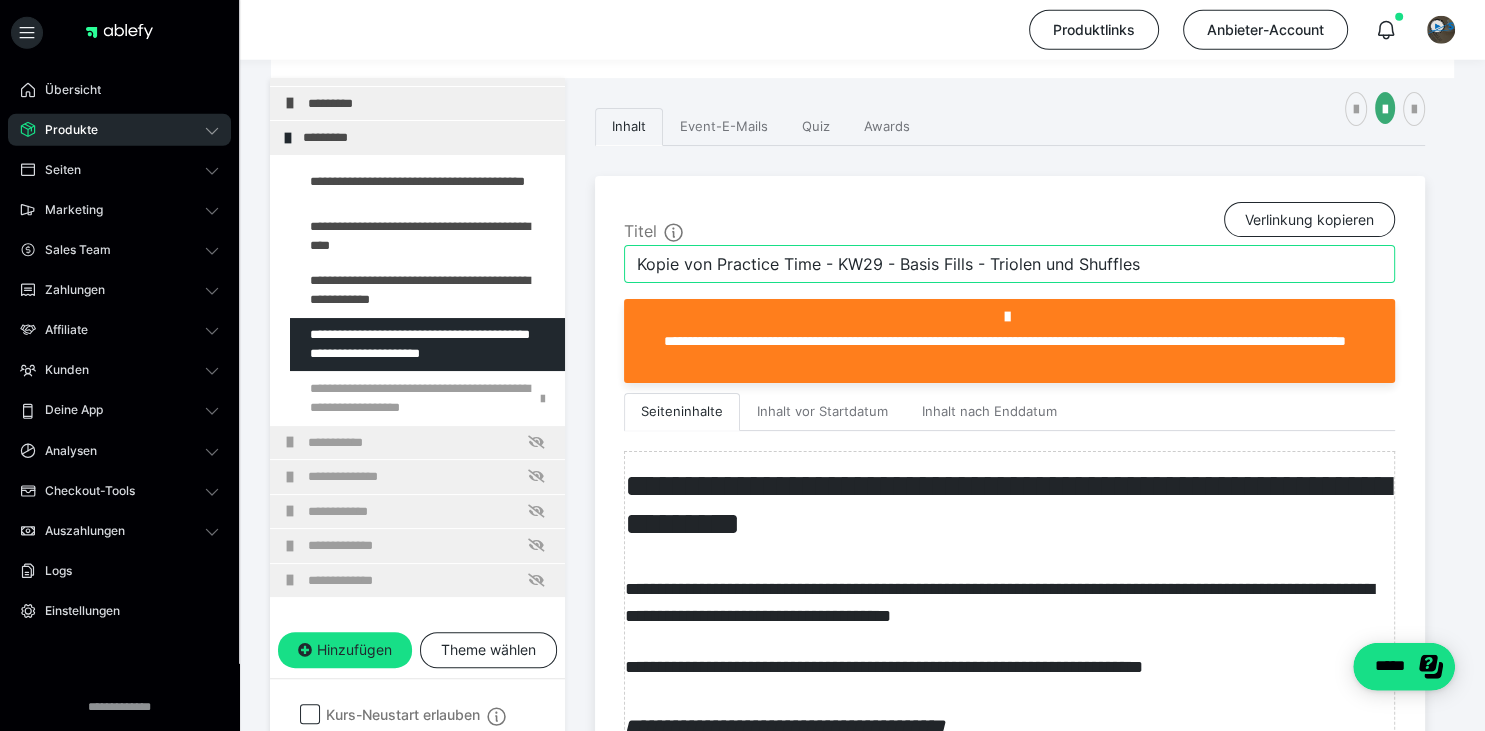 click on "Kopie von Practice Time - KW29 - Basis Fills - Triolen und Shuffles" at bounding box center [1009, 264] 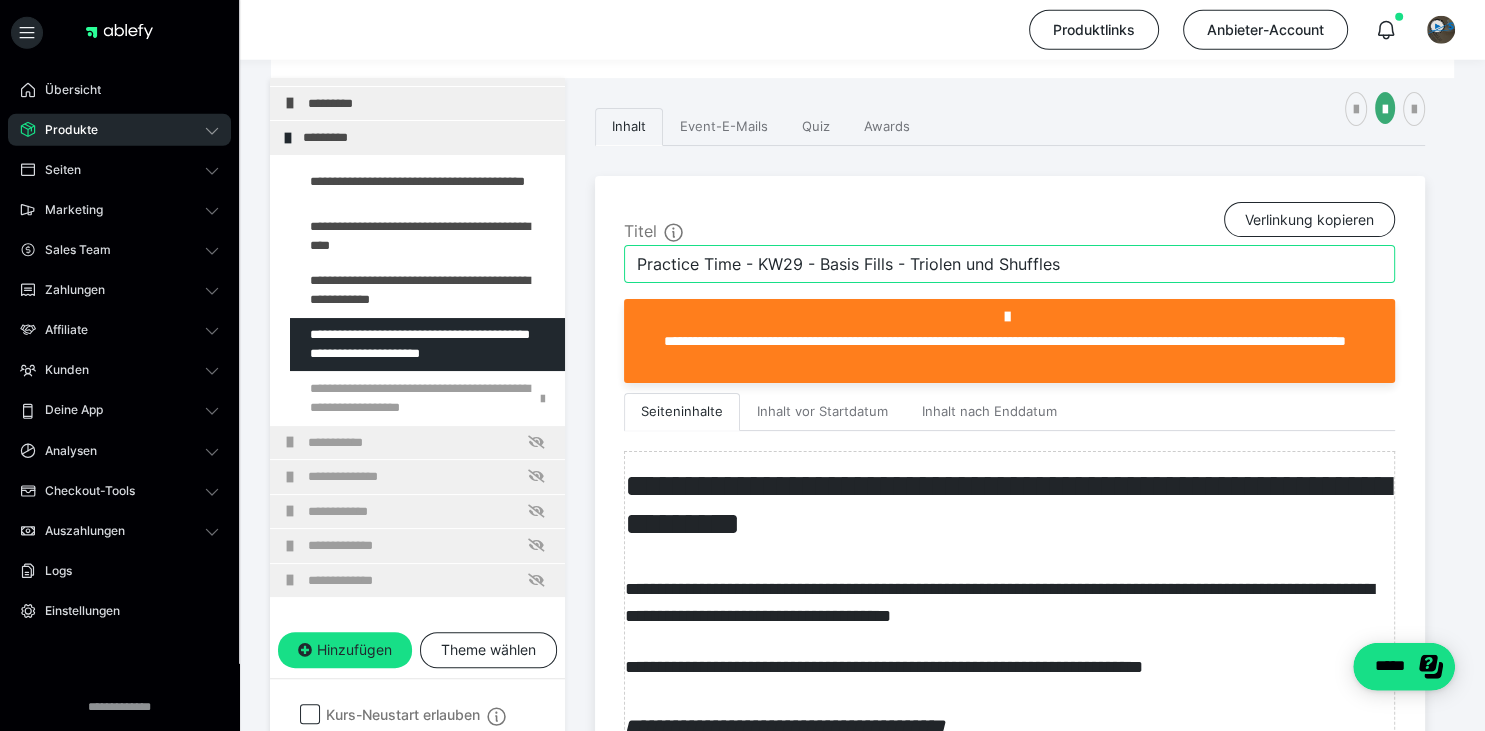type on "Practice Time - KW29 - Basis Fills - Triolen und Shuffles" 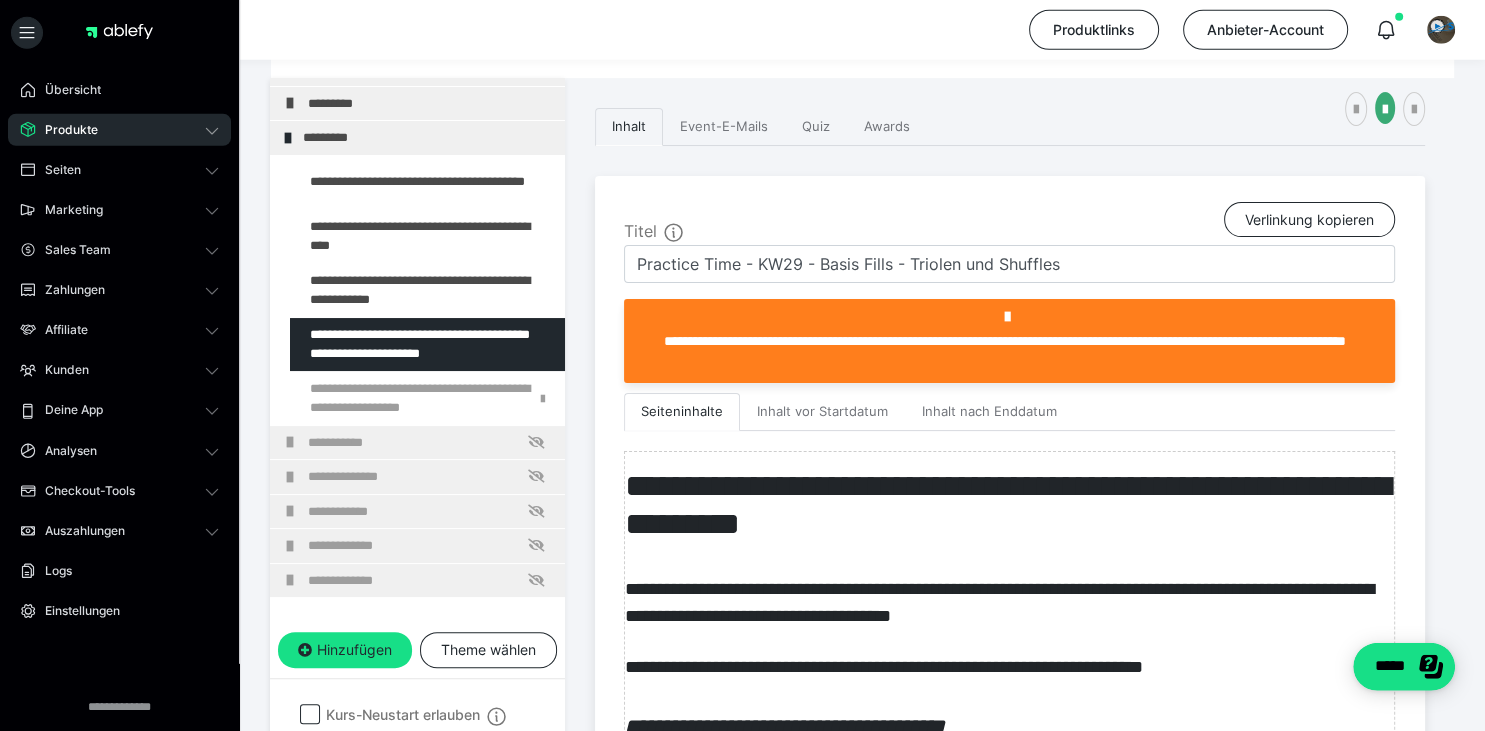 click on "**********" at bounding box center [1010, 806] 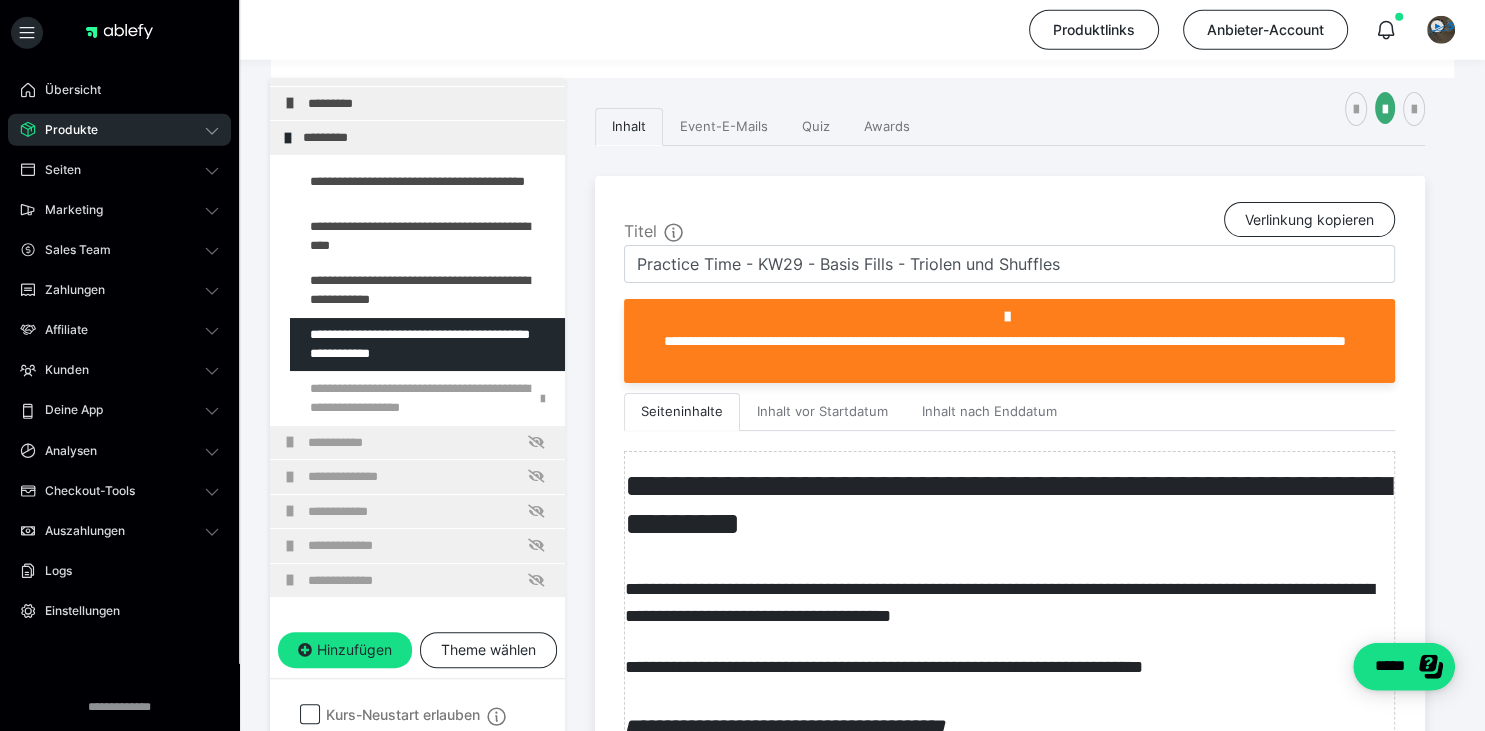 click on "**********" at bounding box center (1010, 806) 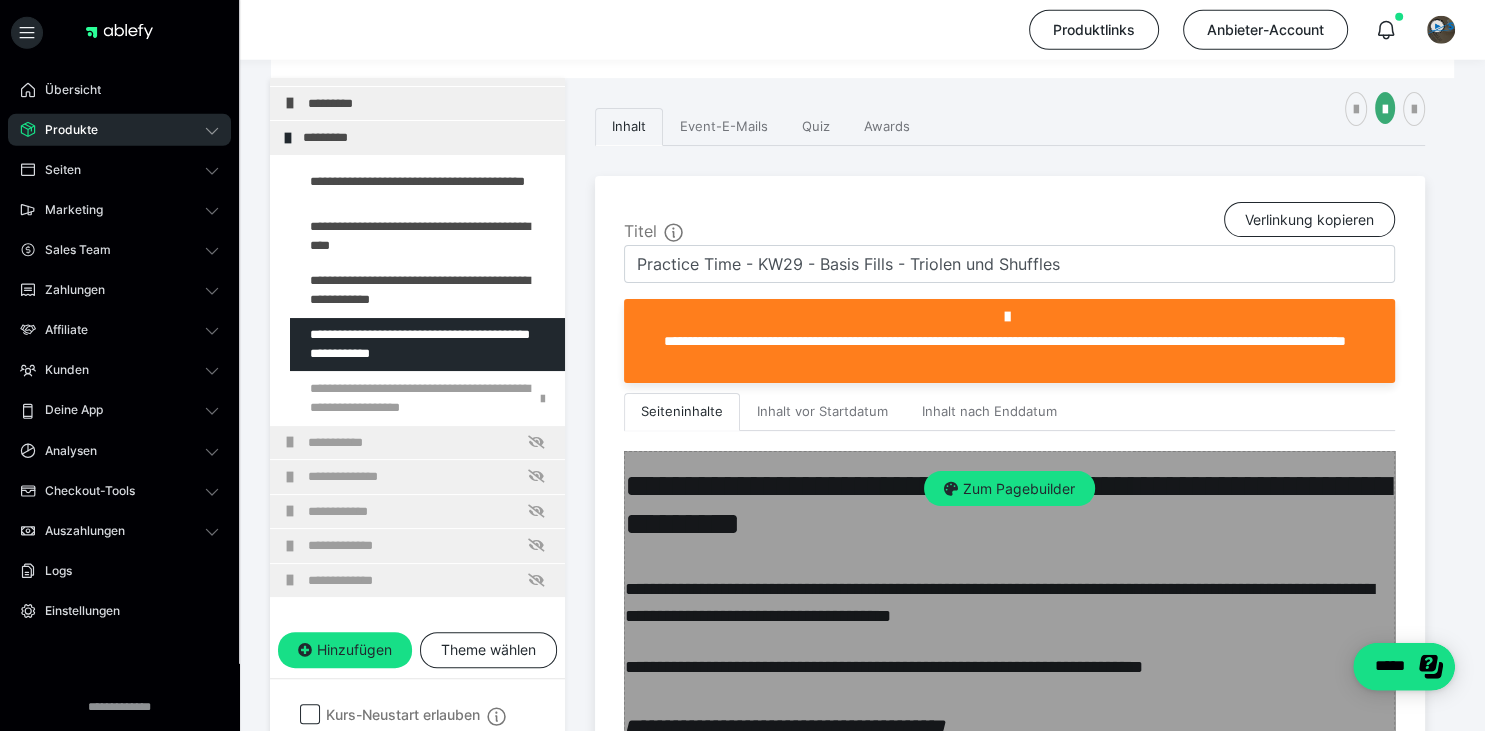 scroll, scrollTop: 378, scrollLeft: 0, axis: vertical 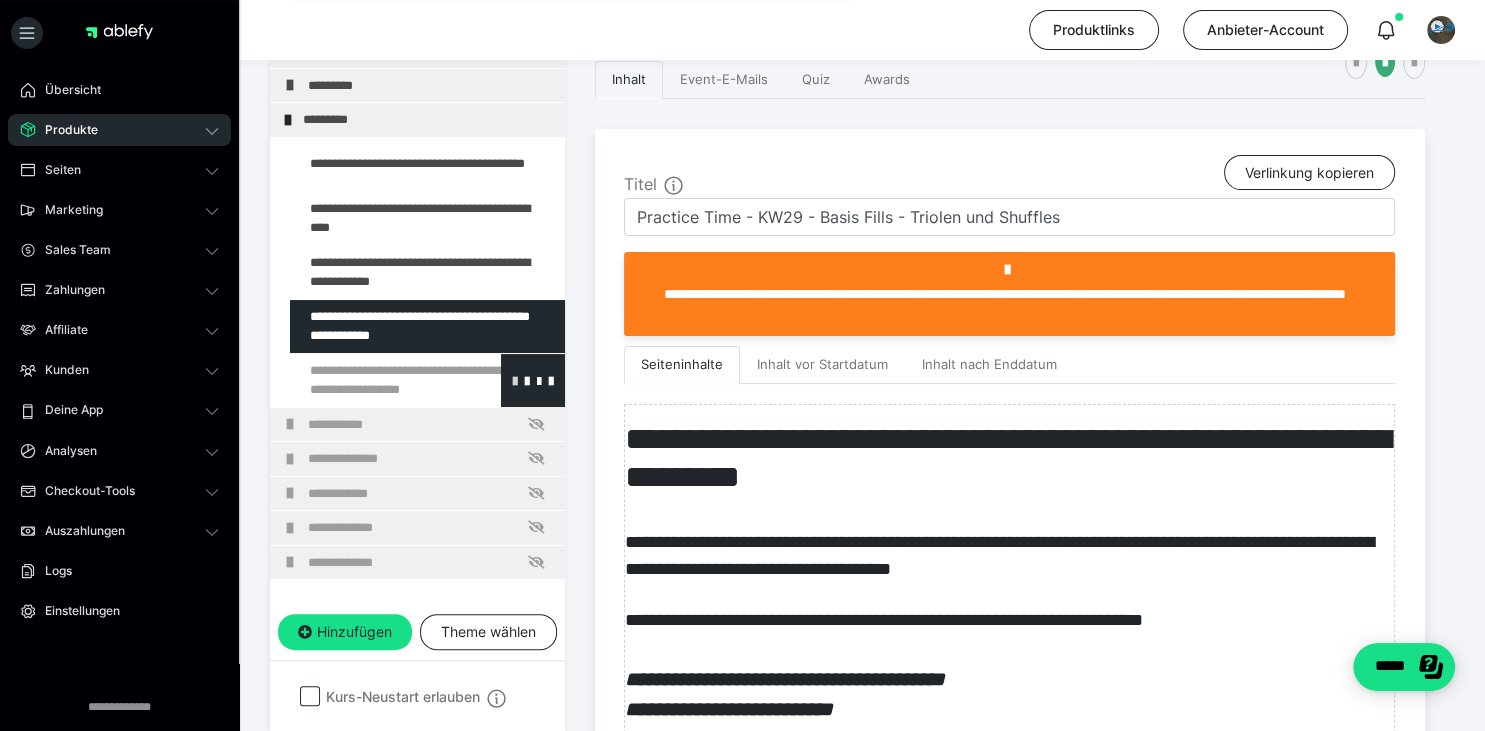 click at bounding box center (515, 380) 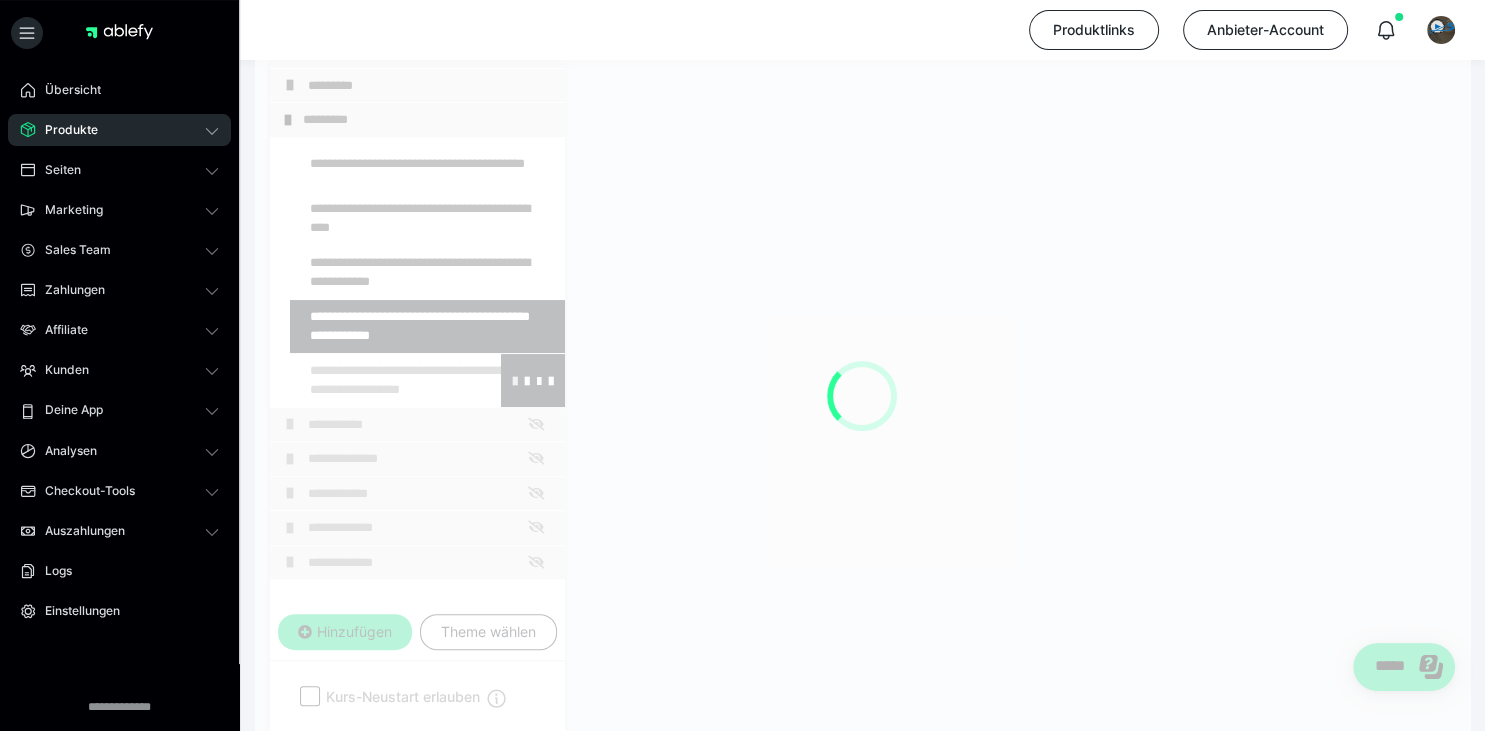 scroll, scrollTop: 348, scrollLeft: 0, axis: vertical 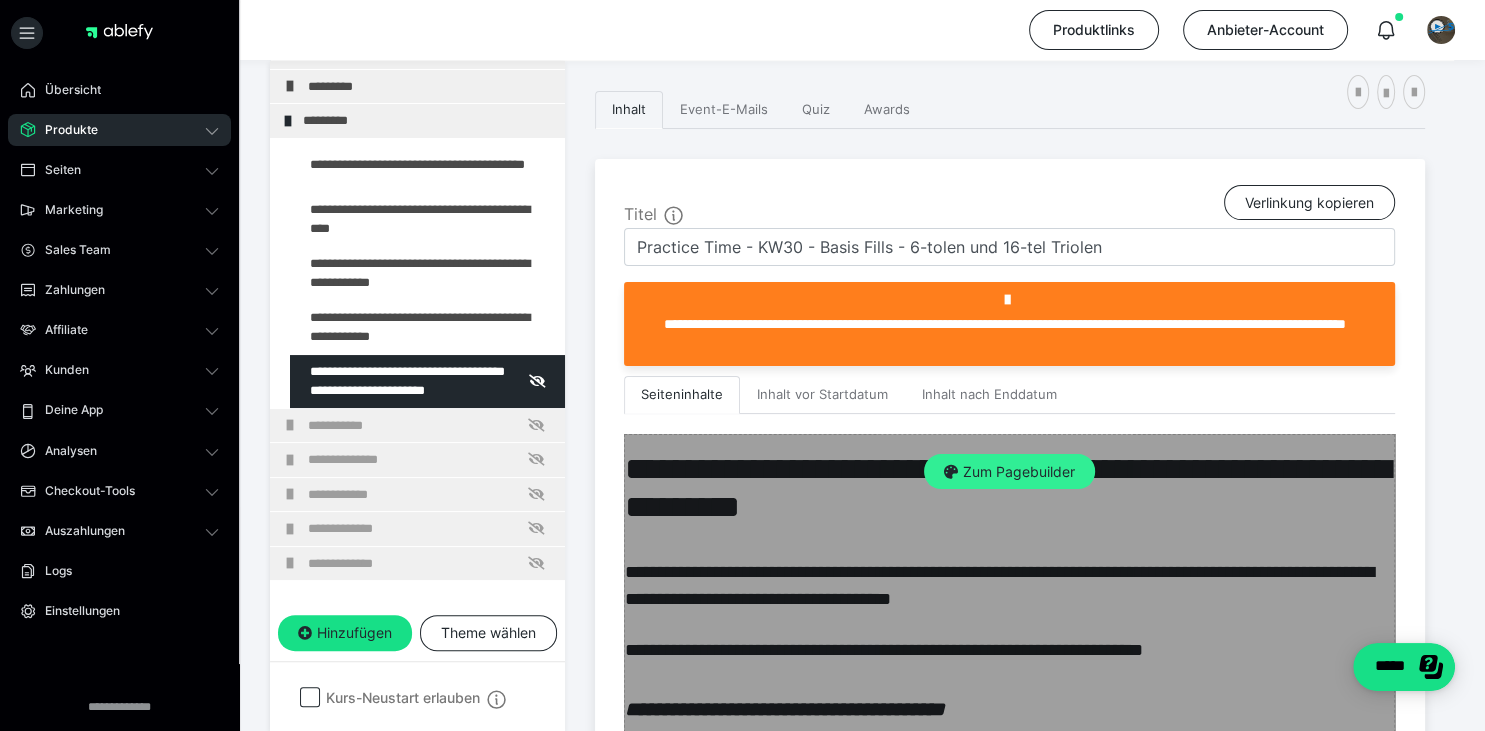 click on "Zum Pagebuilder" at bounding box center [1009, 472] 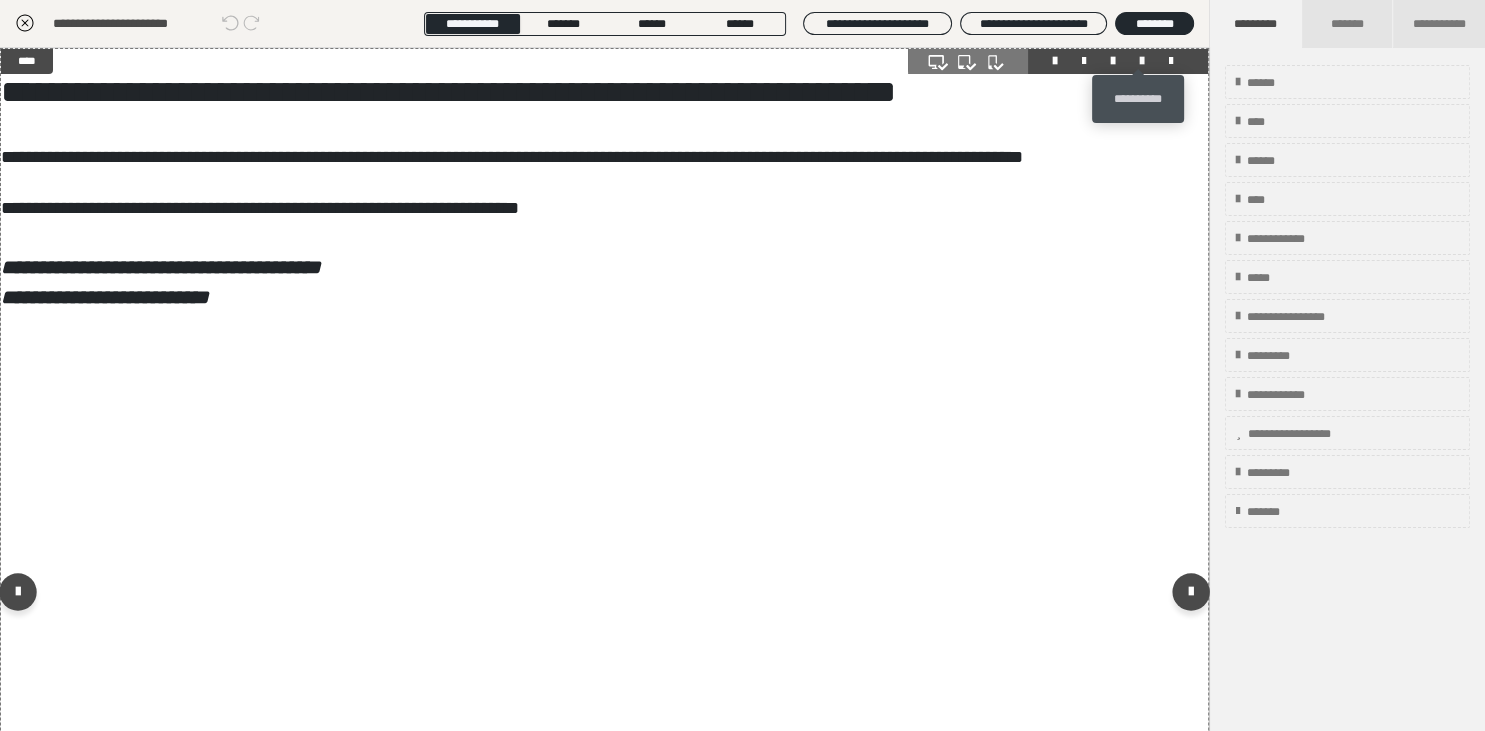 click at bounding box center (1142, 61) 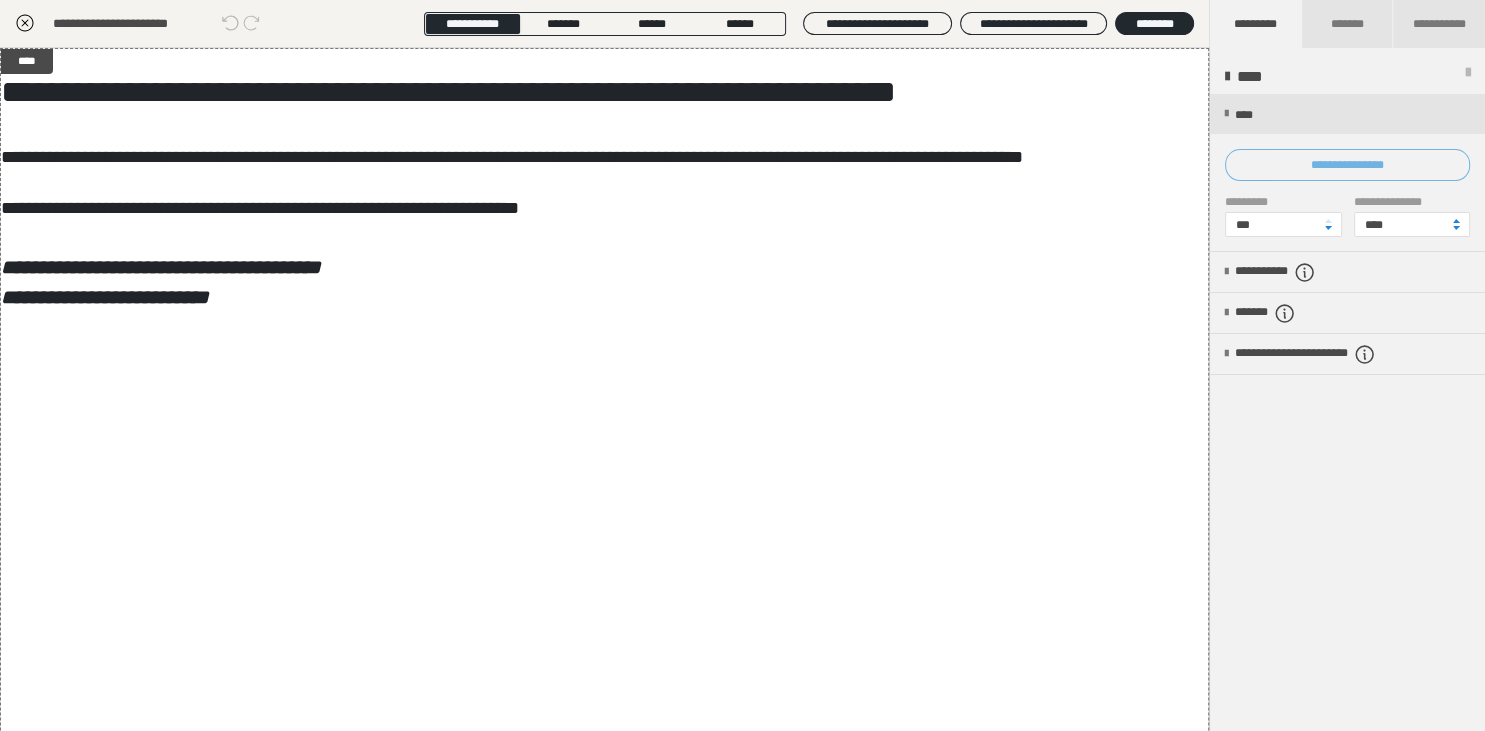 click on "**********" at bounding box center [1347, 165] 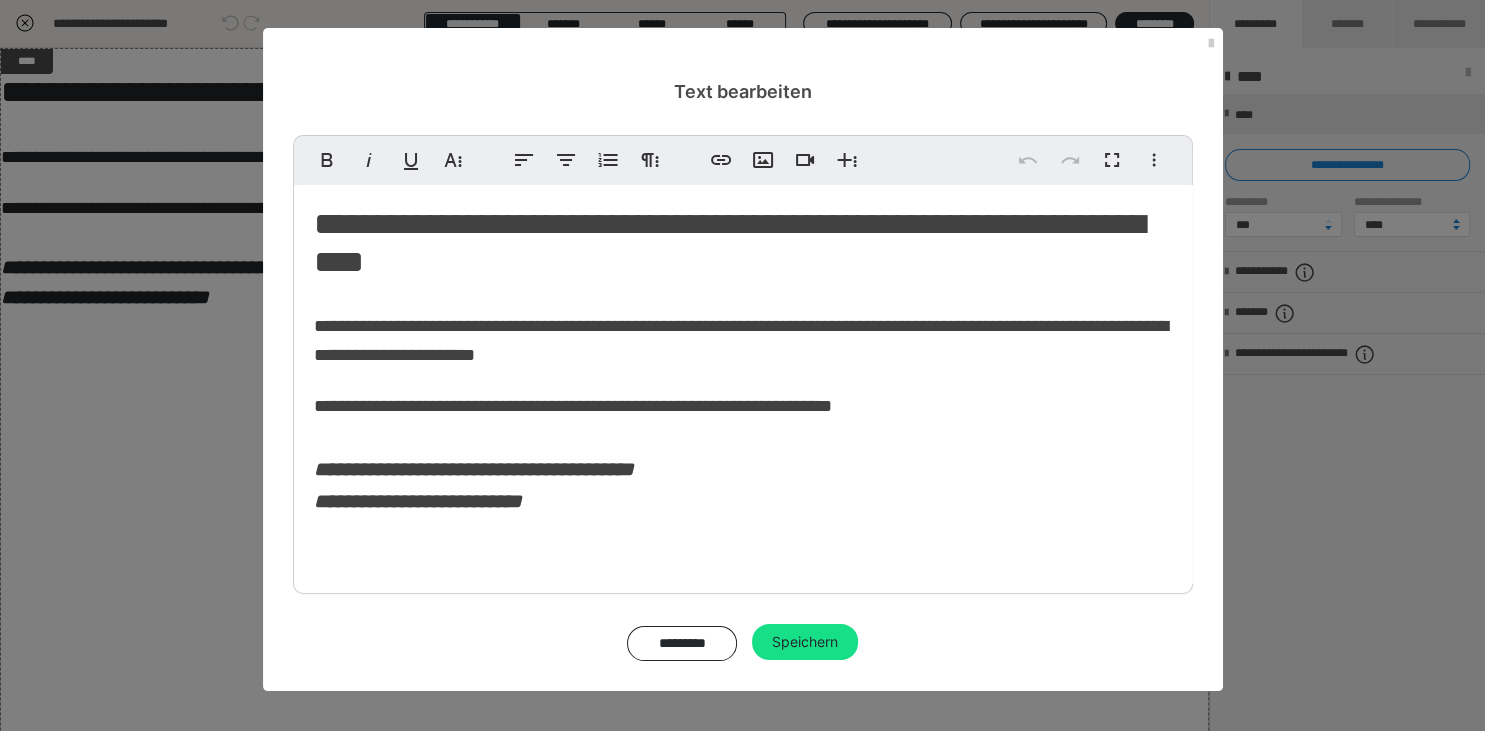 click on "**********" at bounding box center [729, 243] 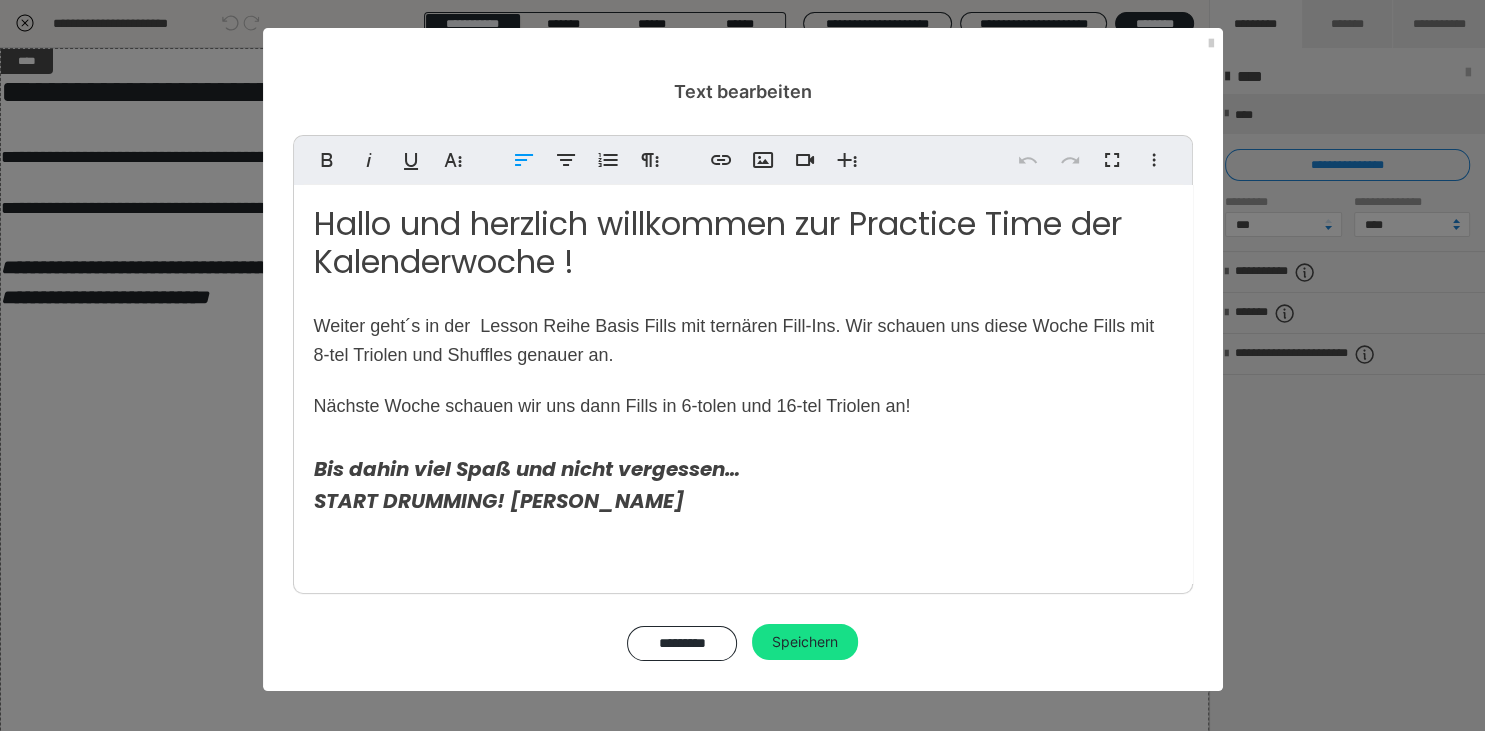 type 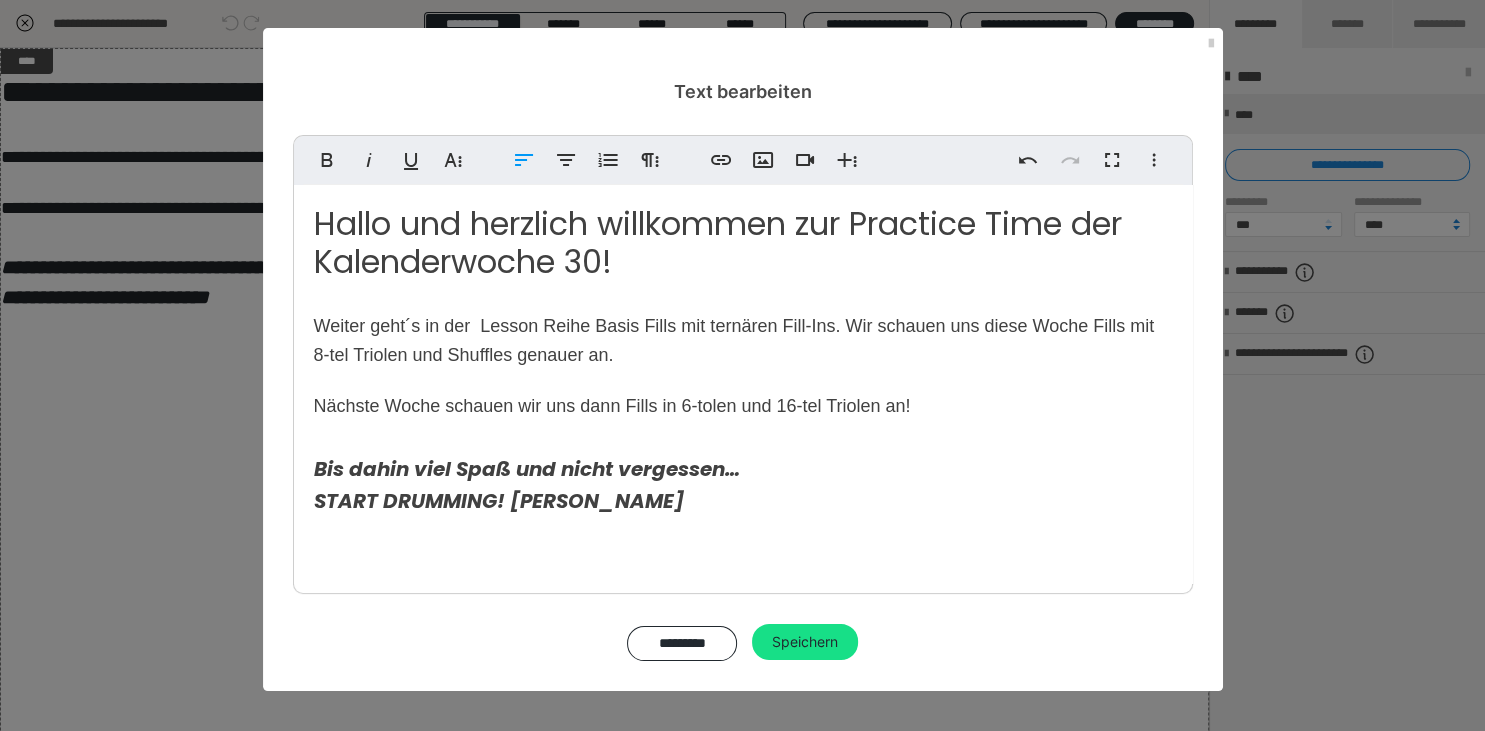click on "Bis dahin viel Spaß und nicht vergessen…" at bounding box center [527, 469] 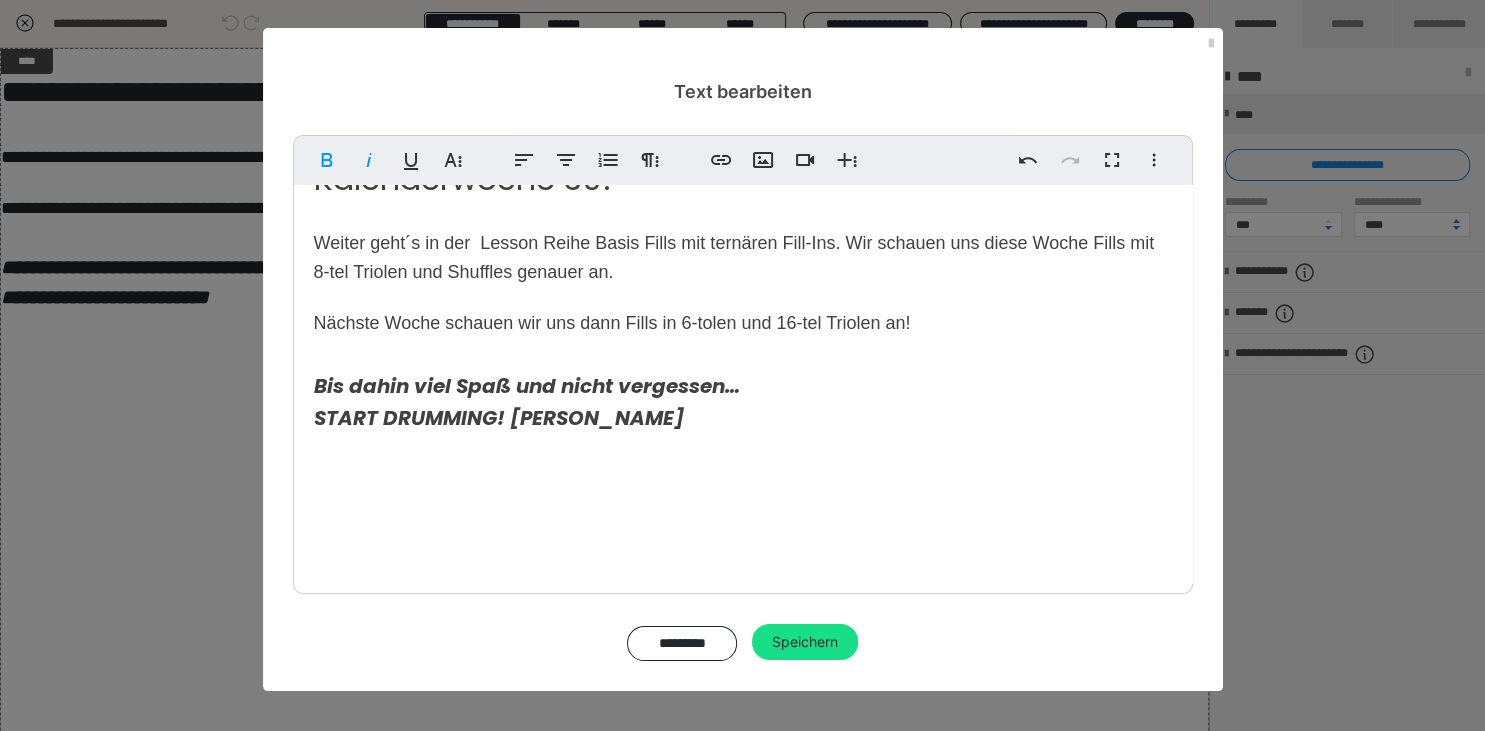 scroll, scrollTop: 534, scrollLeft: 0, axis: vertical 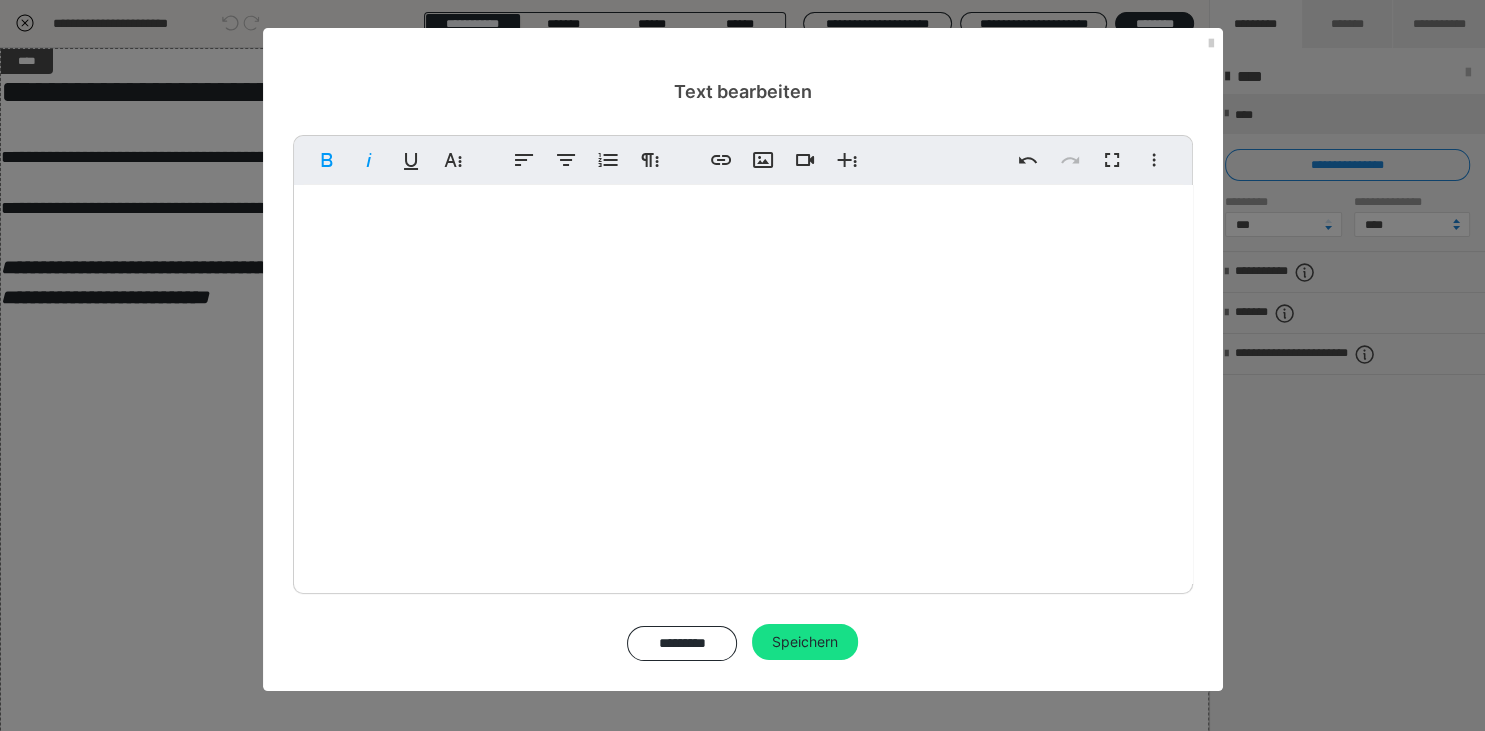 click on "Hallo und herzlich willkommen zur Practice Time der Kalenderwoche 30! Weiter geht´s in der  Lesson Reihe Basis Fills mit ternären Fill-Ins . Wir schauen uns diese Woche Fills mit 8-tel Triolen und Shuffles genauer an.  Nächste Woche schauen wir uns dann Fills in 6-tolen und 16-tel Triolen an!     Bis dahin viel Spaß und nicht vergessen… START DRUMMING! LG, Jürgen     <span class="fr-mk" style="display: none;">&nbsp;</span><span class="fr-mk" style="display: none;">&nbsp;</span>" at bounding box center [743, 117] 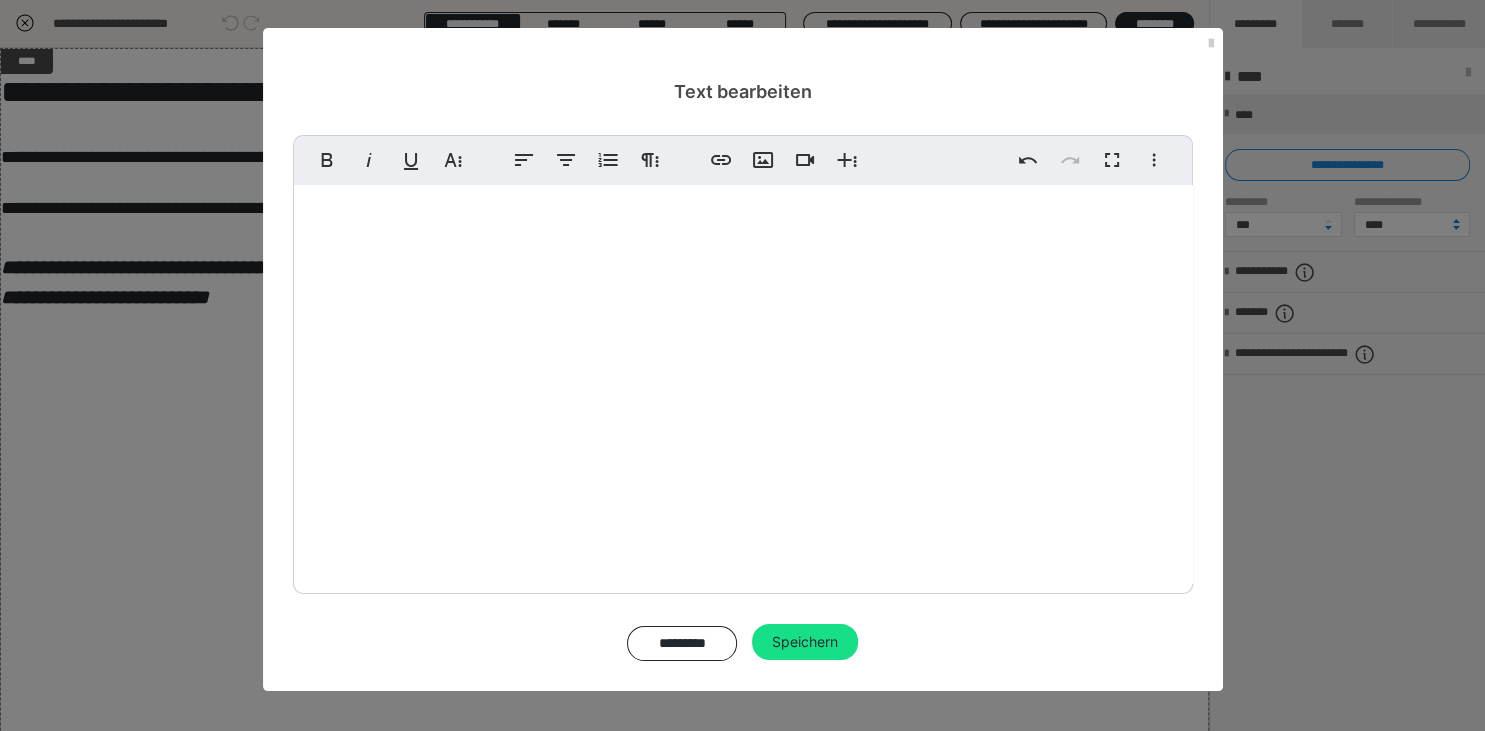 scroll, scrollTop: 22, scrollLeft: 0, axis: vertical 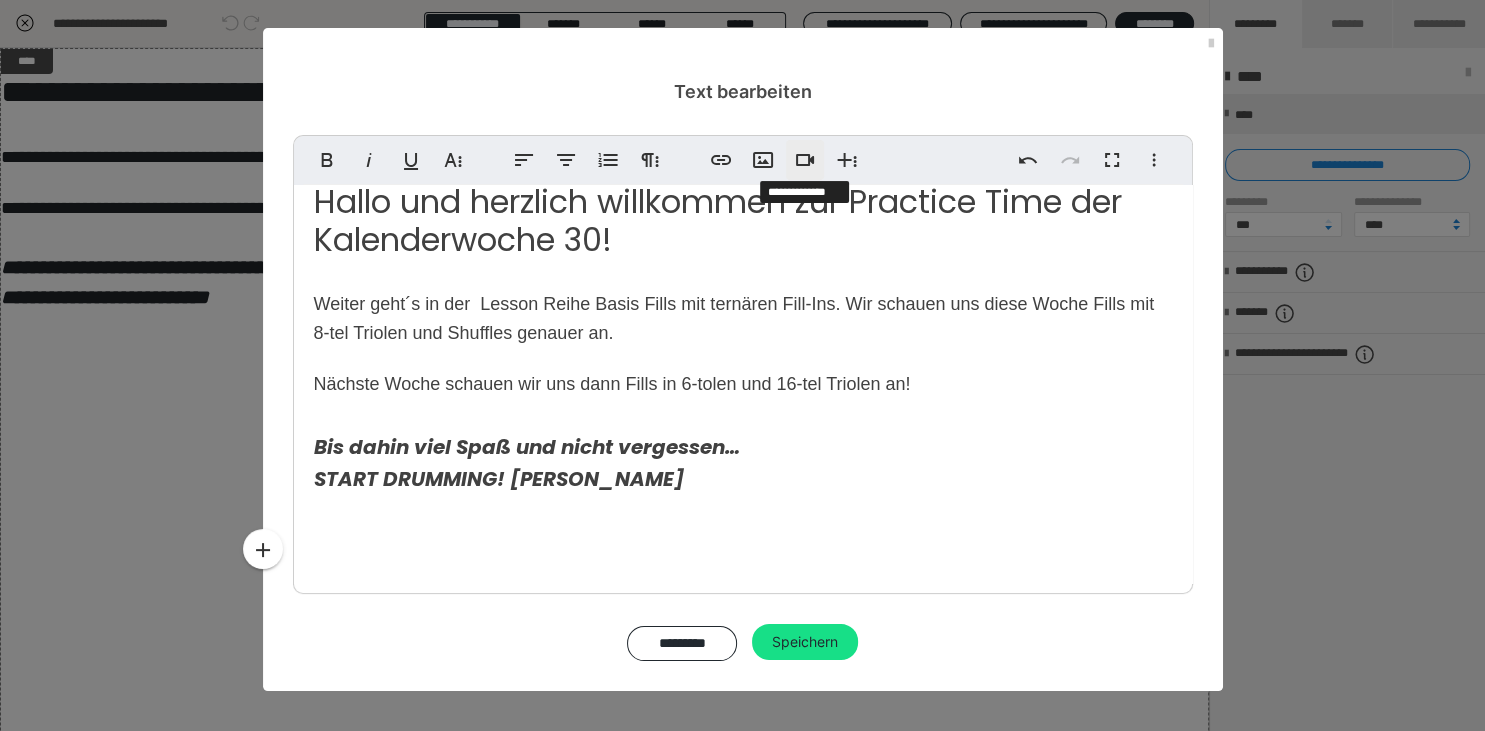 click 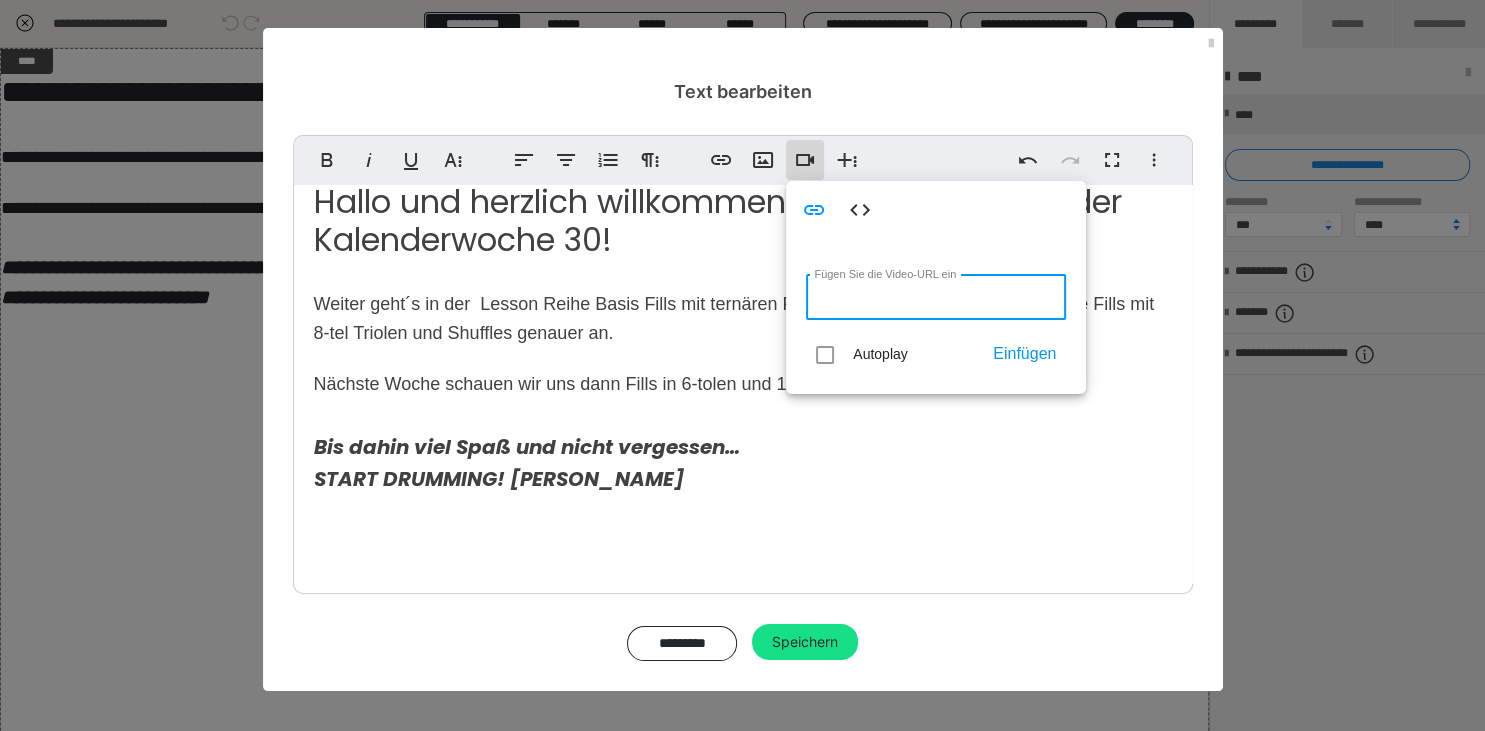 paste on "https://vimeo.com/1101911816" 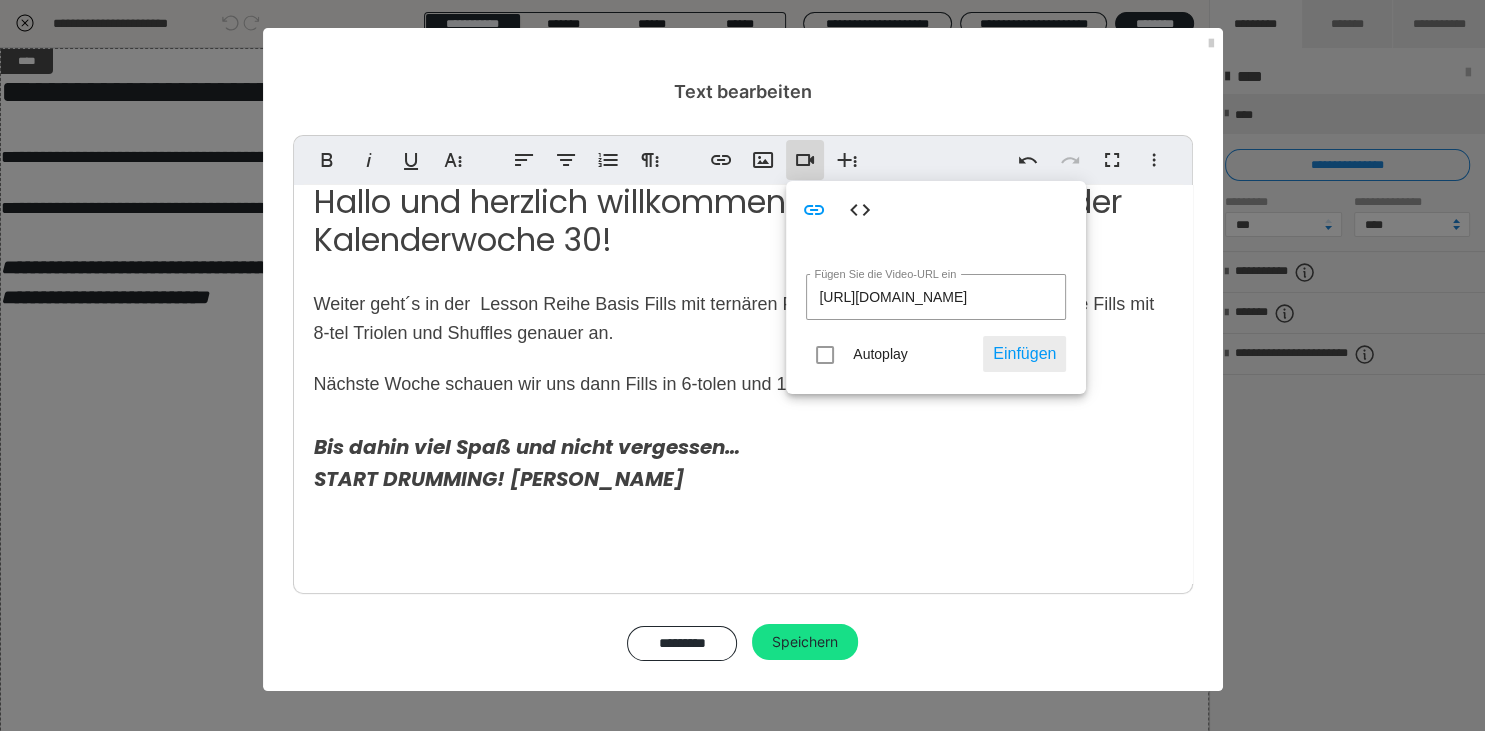 click on "Einfügen" at bounding box center (1024, 354) 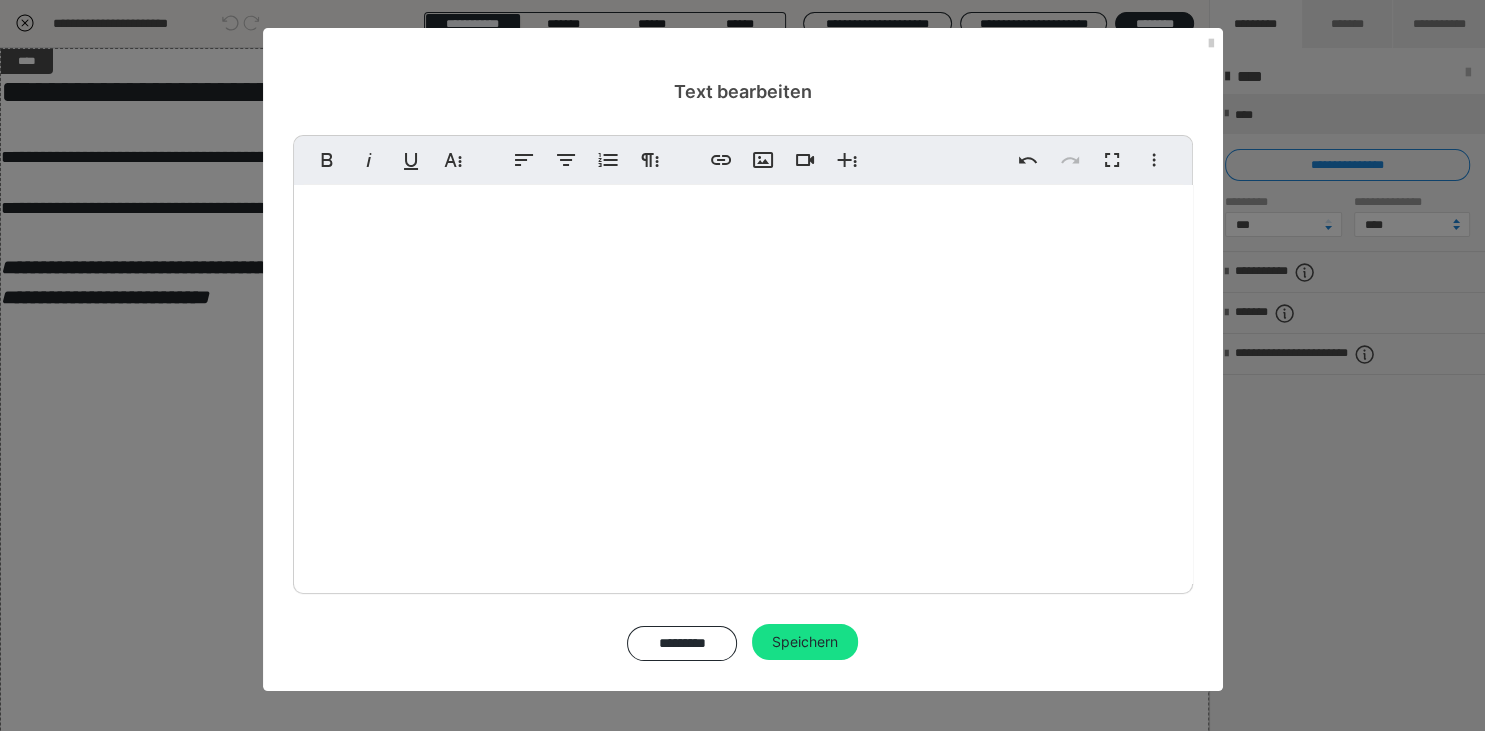 scroll, scrollTop: 534, scrollLeft: 0, axis: vertical 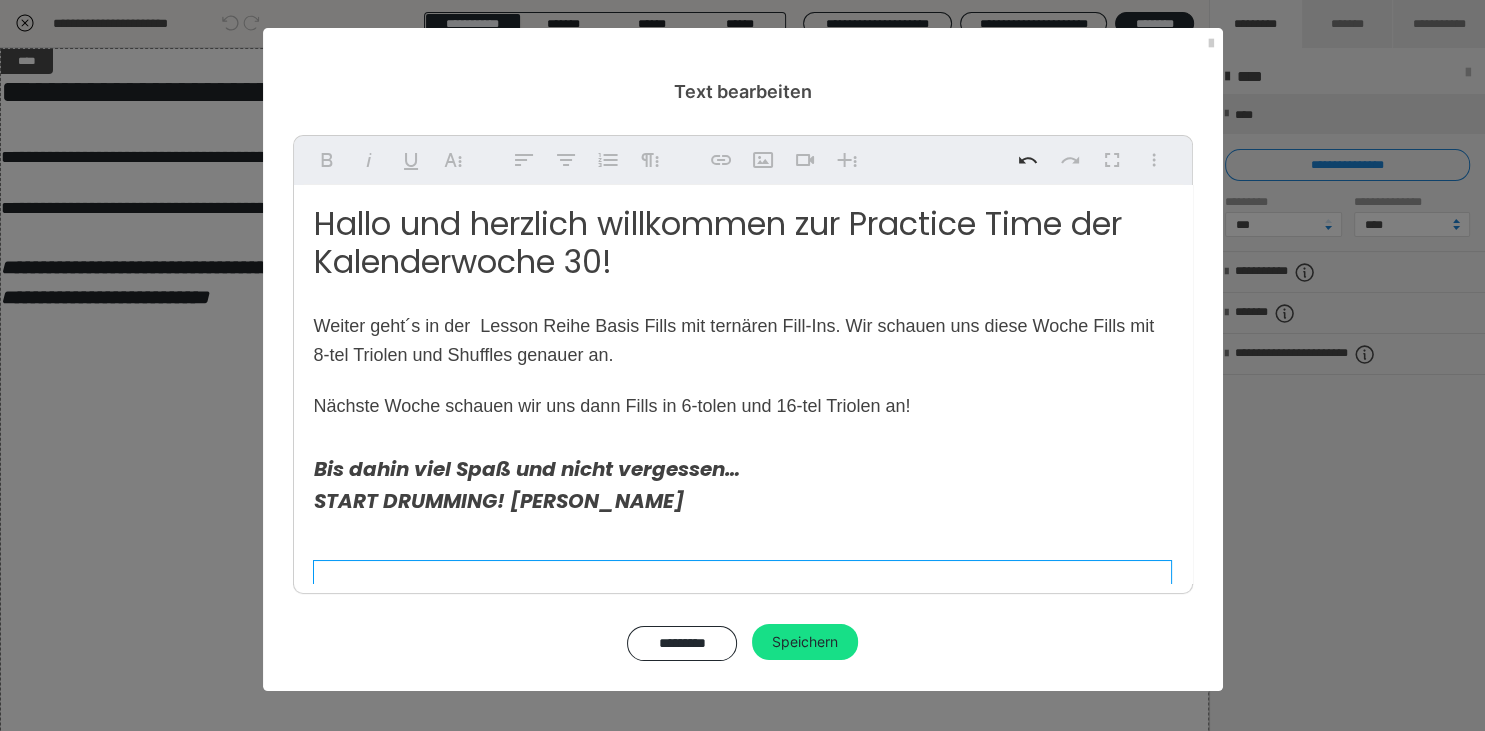 click on "Hallo und herzlich willkommen zur Practice Time der Kalenderwoche 30! Weiter geht´s in der  Lesson Reihe Basis Fills mit ternären Fill-Ins . Wir schauen uns diese Woche Fills mit 8-tel Triolen und Shuffles genauer an.  Nächste Woche schauen wir uns dann Fills in 6-tolen und 16-tel Triolen an!     Bis dahin viel Spaß und nicht vergessen… START DRUMMING! LG, Jürgen" at bounding box center [743, 651] 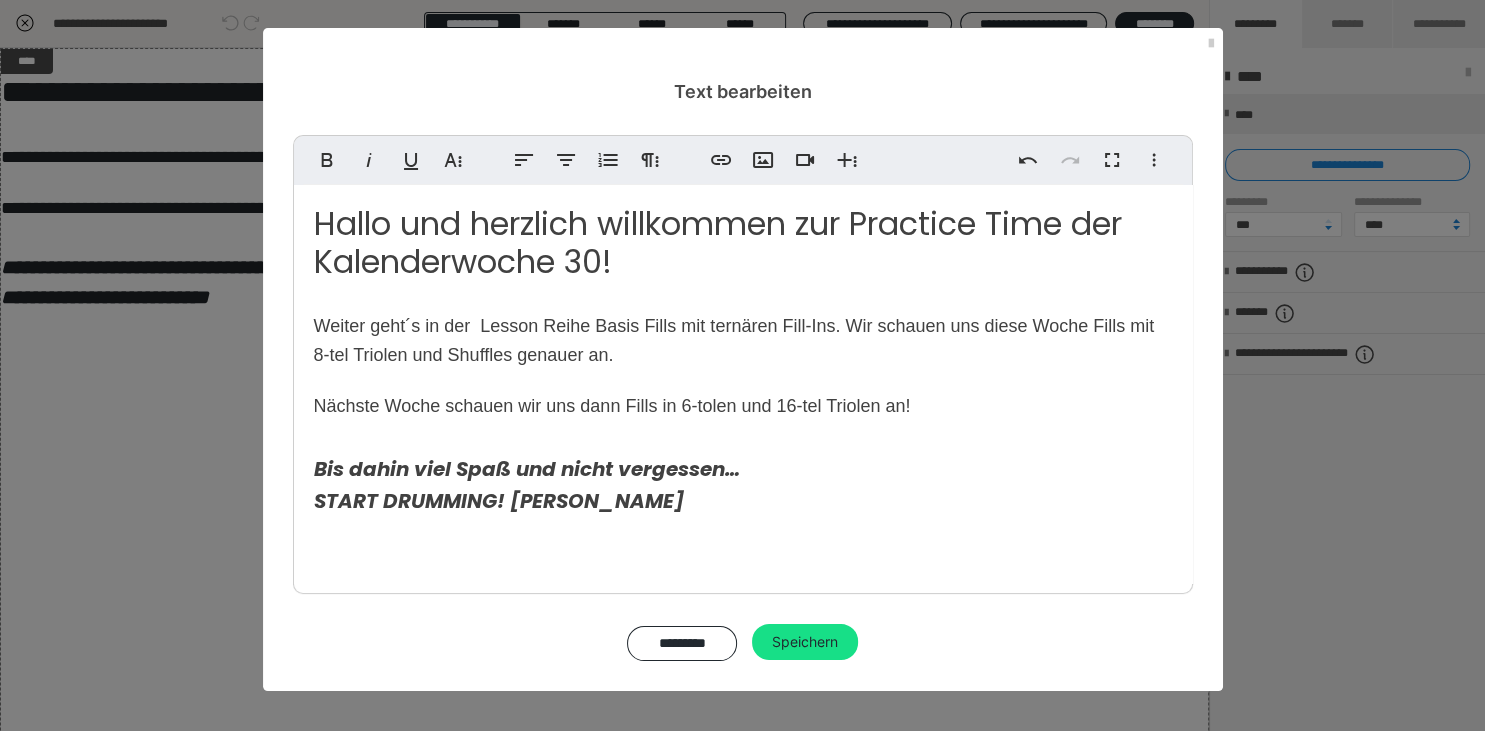 click on "Weiter geht´s in der  Lesson Reihe Basis Fills mit ternären Fill-Ins" at bounding box center (575, 326) 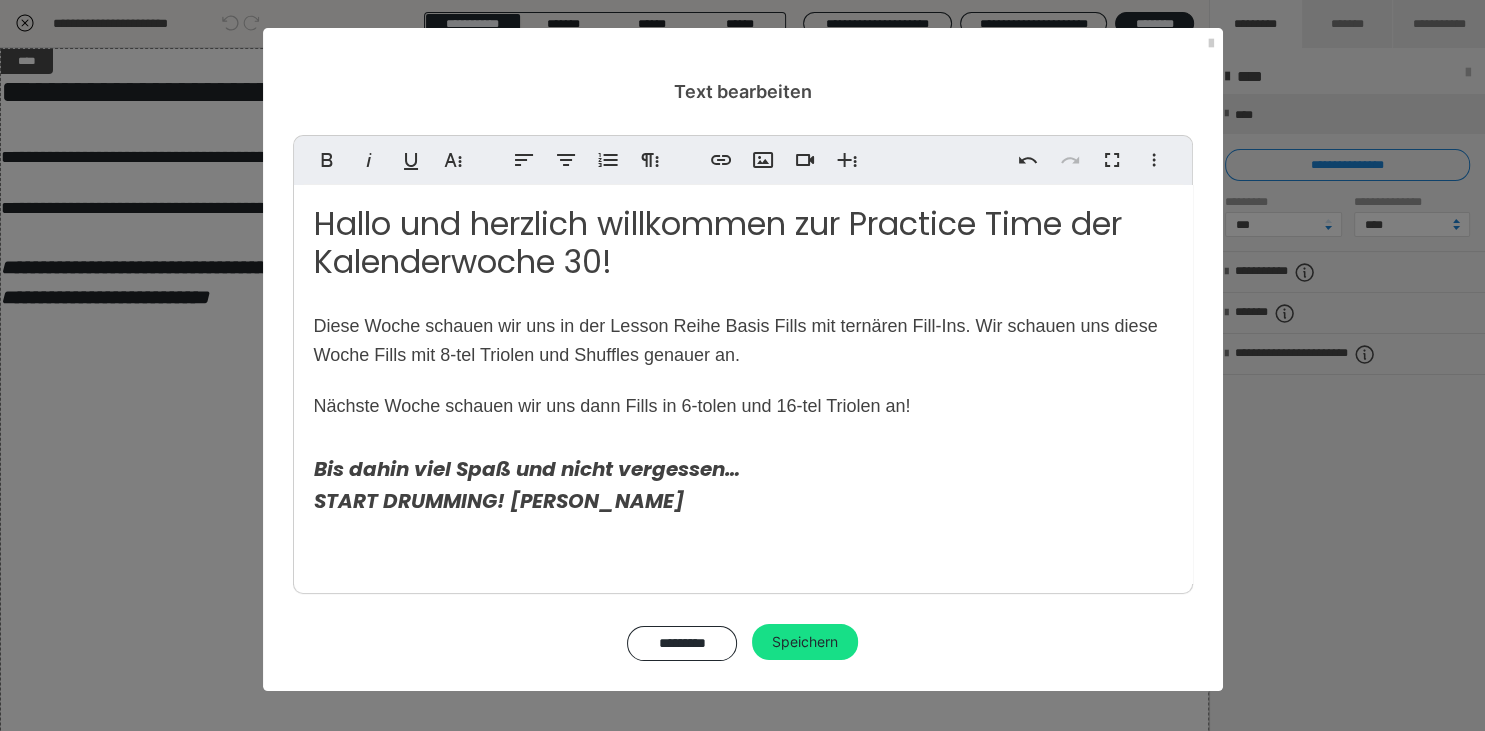 click on ". Wir schauen uns diese Woche Fills mit 8-tel Triolen und Shuffles genauer an." at bounding box center [736, 340] 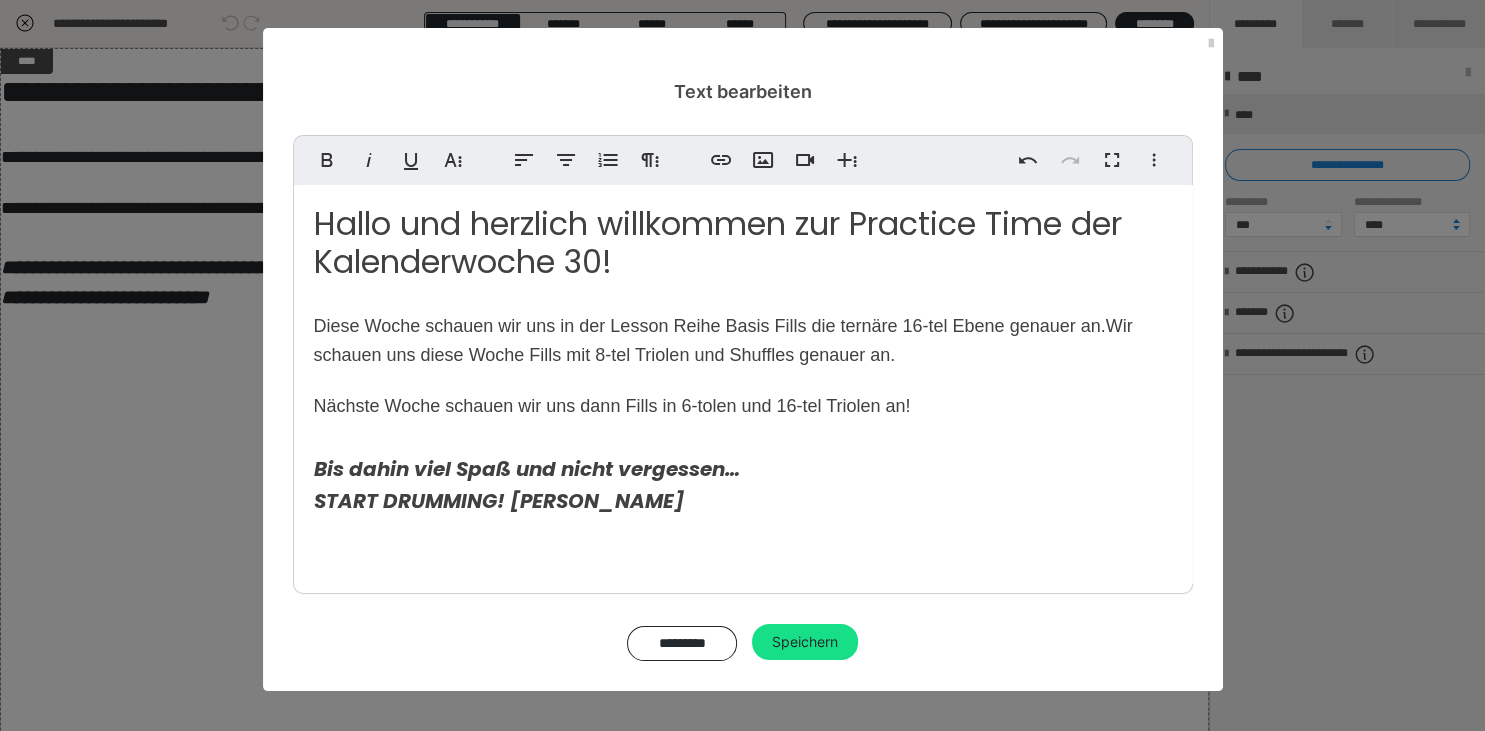 click on "Wir schauen uns diese Woche Fills mit 8-tel Triolen und Shuffles genauer an." at bounding box center [723, 340] 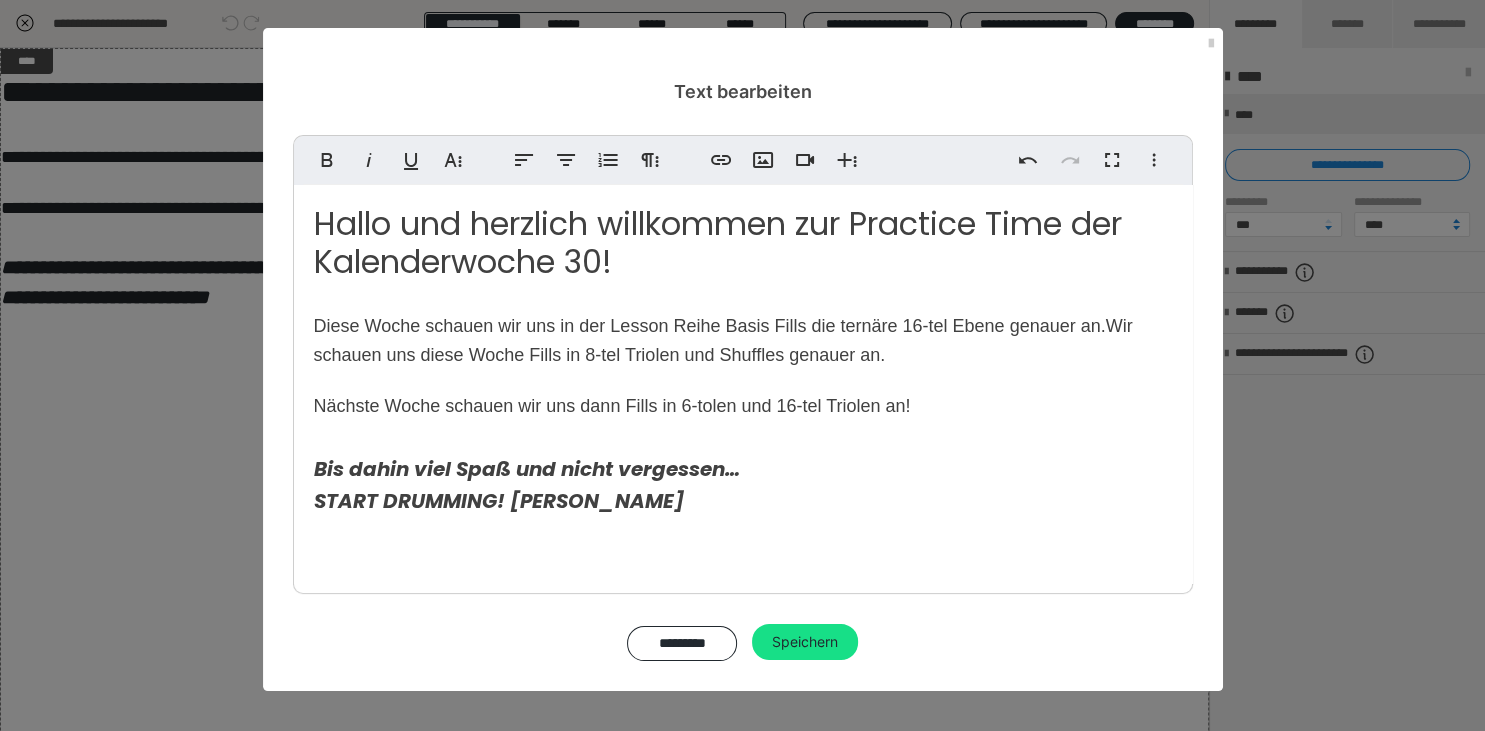 click on "Wir schauen uns diese Woche Fills in 8-tel Triolen und Shuffles genauer an." at bounding box center [723, 340] 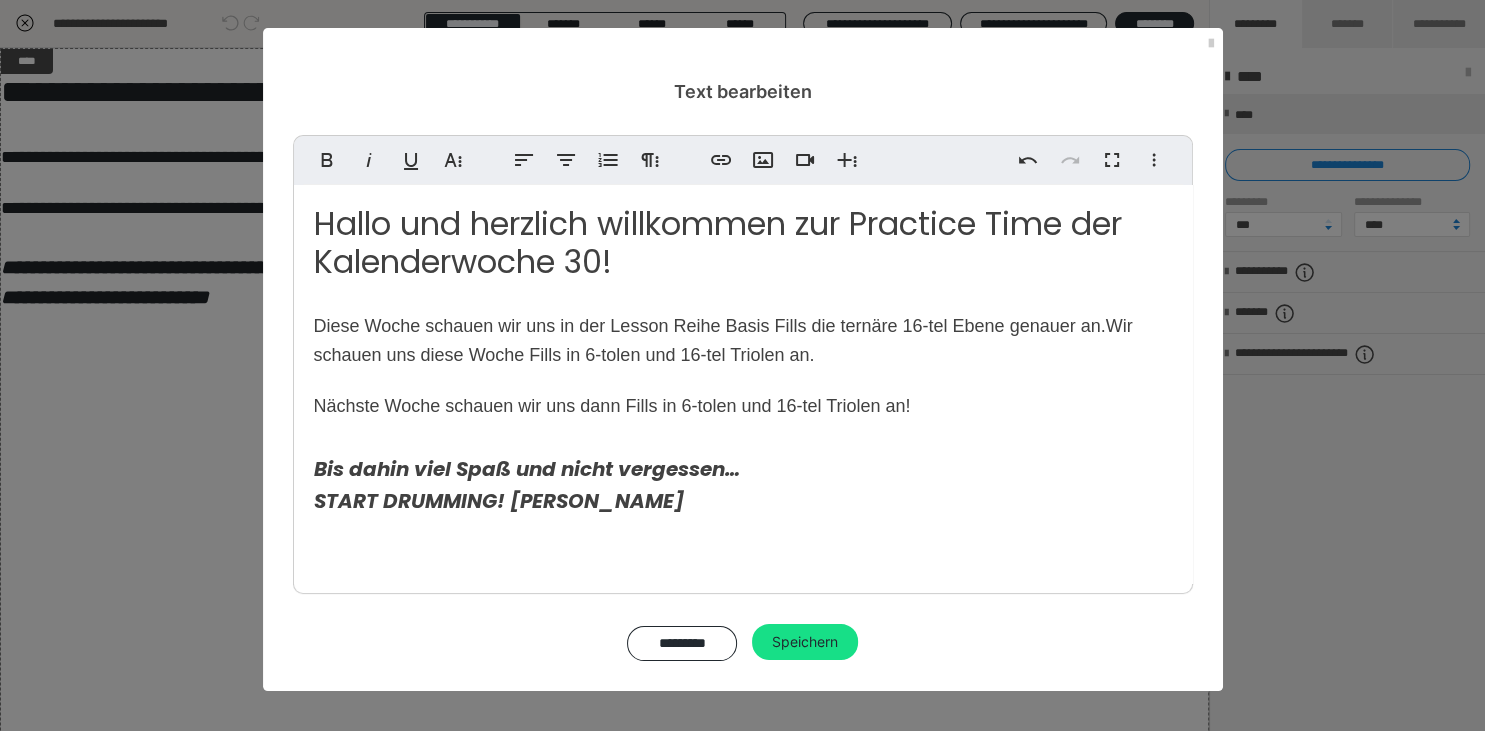 click on "Wir schauen uns diese Woche Fills in 6-tolen und 16-tel Triolen an." at bounding box center (723, 340) 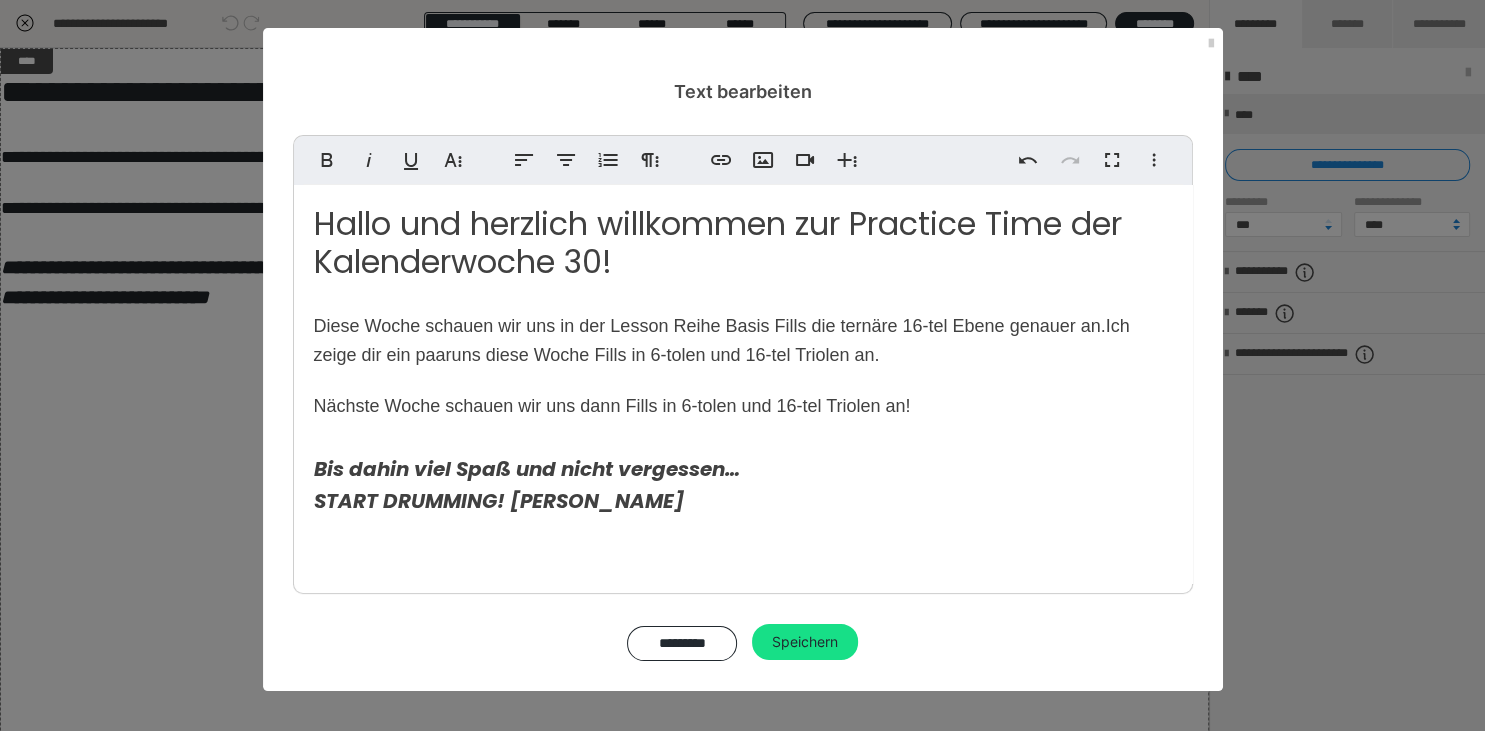 click on "Ich zeige dir ein paar   uns diese Woche Fills in 6-tolen und 16-tel Triolen an." at bounding box center [722, 340] 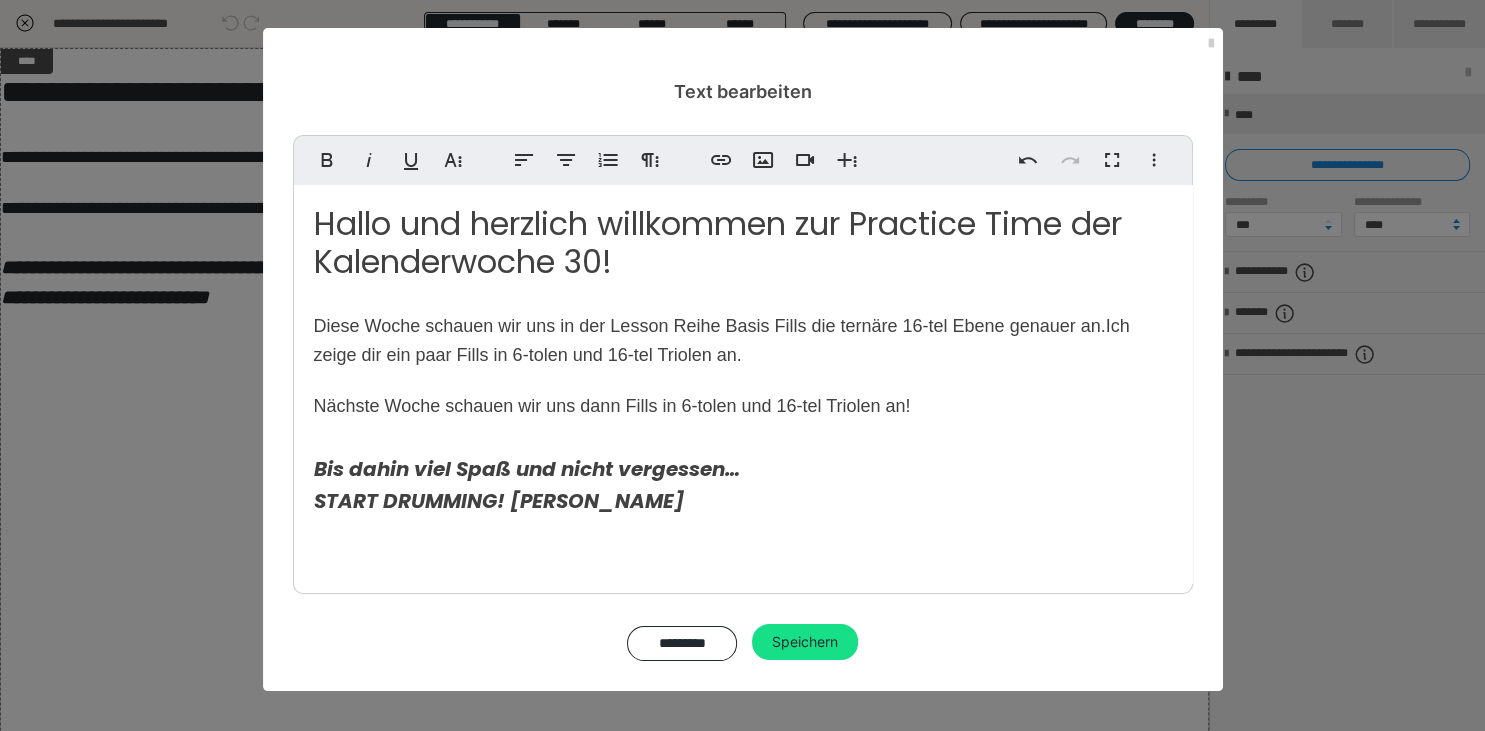 click on "Ich zeige dir ein paar Fills in 6-tolen und 16-tel Triolen an." at bounding box center [722, 340] 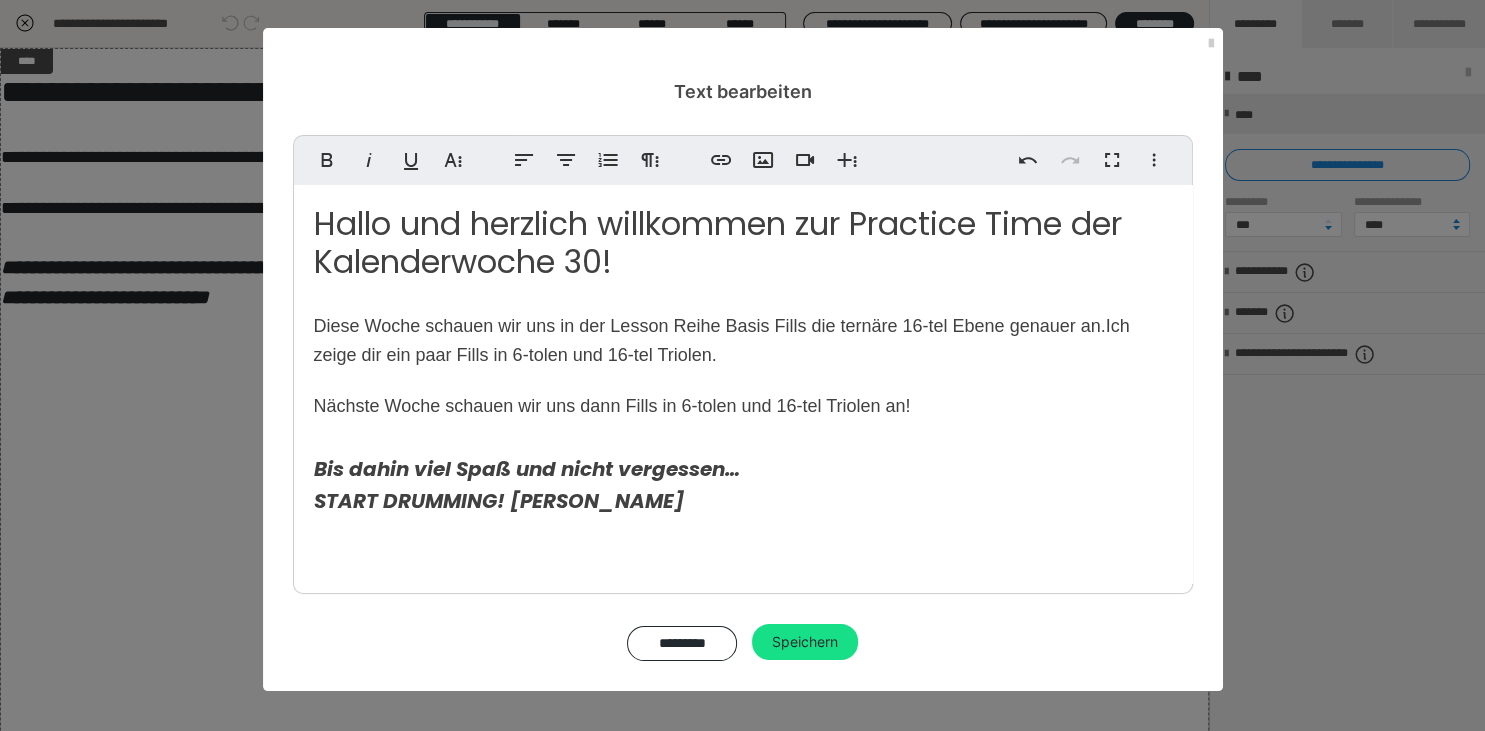 click on "Hallo und herzlich willkommen zur Practice Time der Kalenderwoche 30! Diese Woche schauen wir uns in der Lesson Reihe Basis Fills die ternäre 16-tel Ebene genauer an. Ich zeige dir ein paar Fills in 6-tolen und 16-tel Triolen.  Nächste Woche schauen wir uns dann Fills in 6-tolen und 16-tel Triolen an!     Bis dahin viel Spaß und nicht vergessen… START DRUMMING! LG, Jürgen" at bounding box center (743, 651) 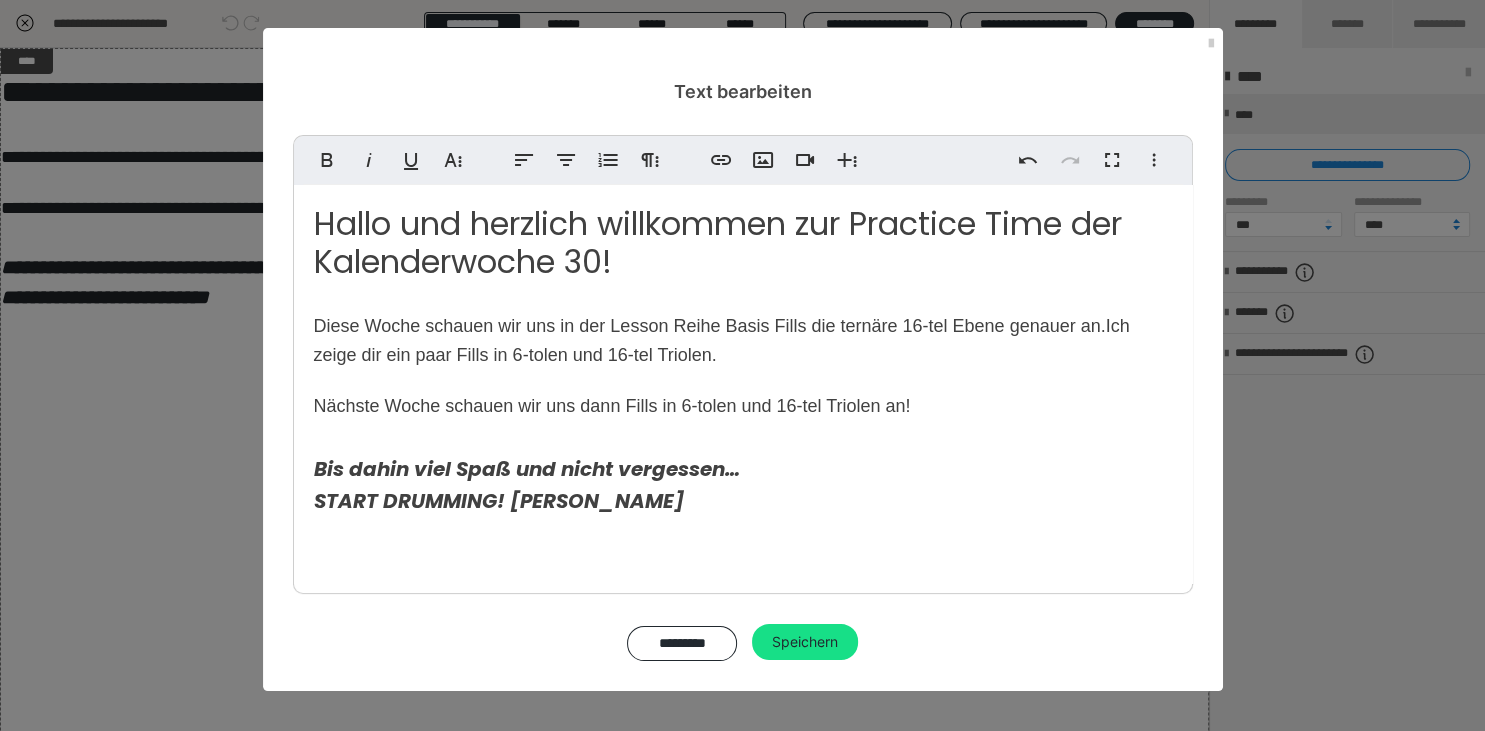 click on "Nächste Woche schauen wir uns dann Fills in 6-tolen und 16-tel Triolen an!" at bounding box center (612, 406) 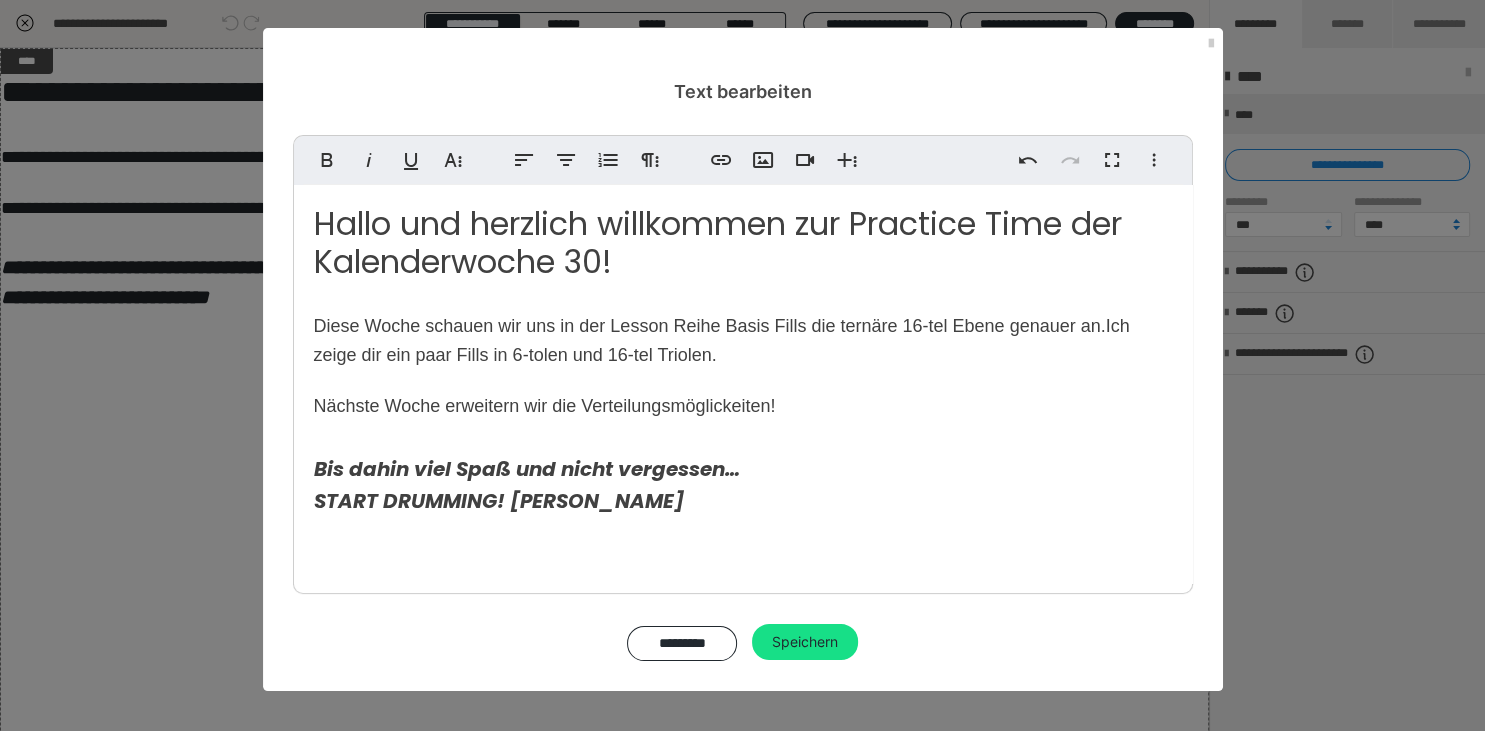 click on "Nächste Woche erweitern wir die Verteilungsmöglickeiten !" at bounding box center [545, 406] 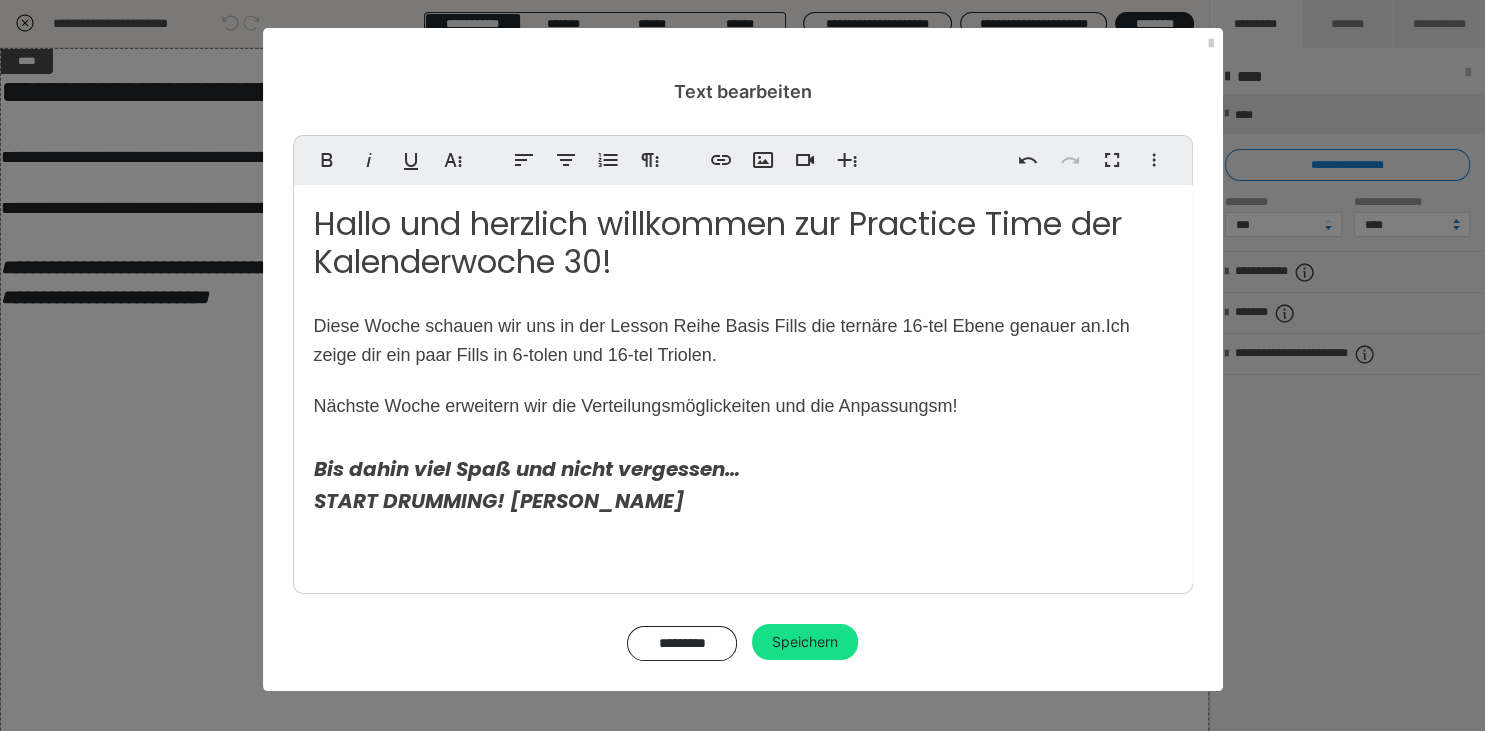 click on "Nächste Woche erweitern wir die Verteilungsmöglickeiten und die Anpassungsm !" at bounding box center [636, 406] 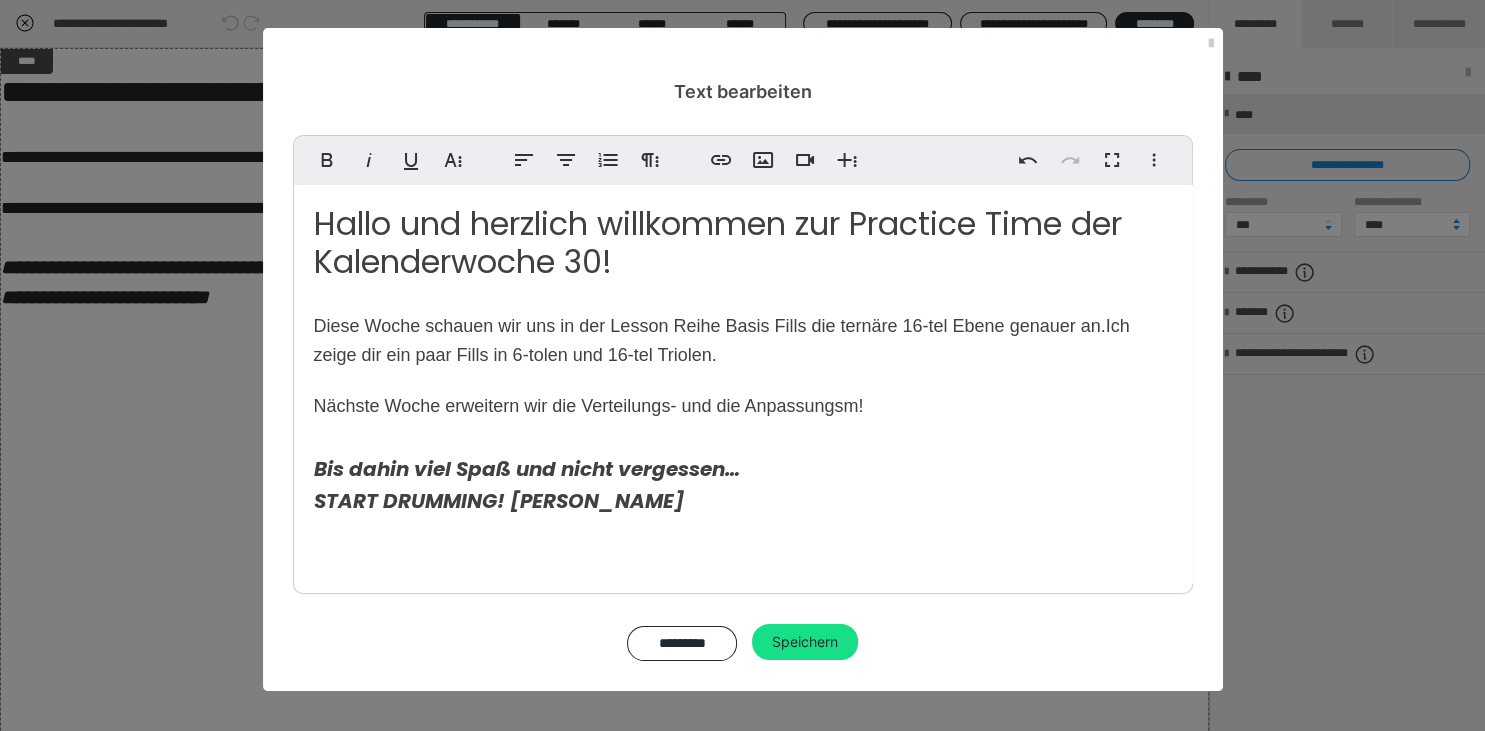 click on "Nächste Woche erweitern wir die Verteilungs- und die Anpassungsm!" at bounding box center (589, 406) 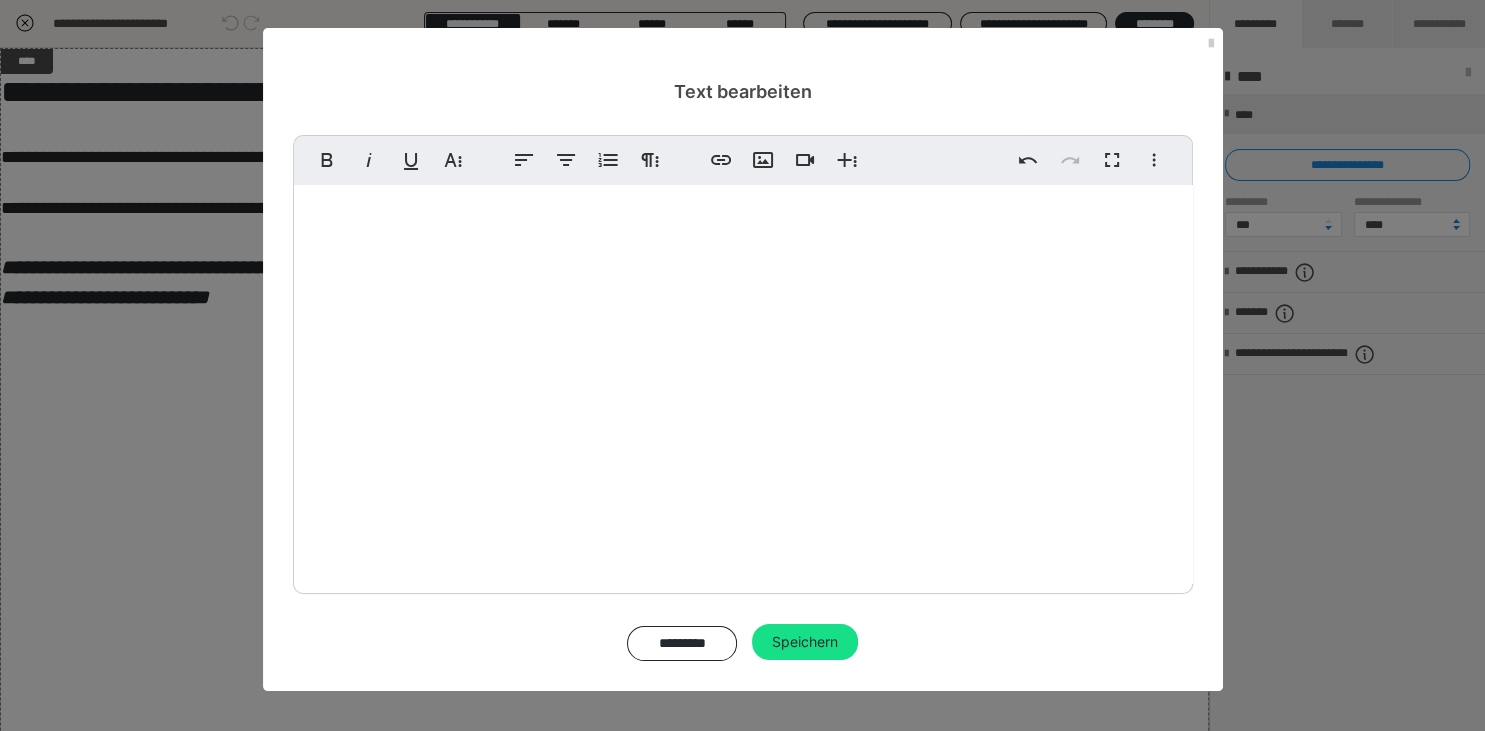 scroll, scrollTop: 563, scrollLeft: 0, axis: vertical 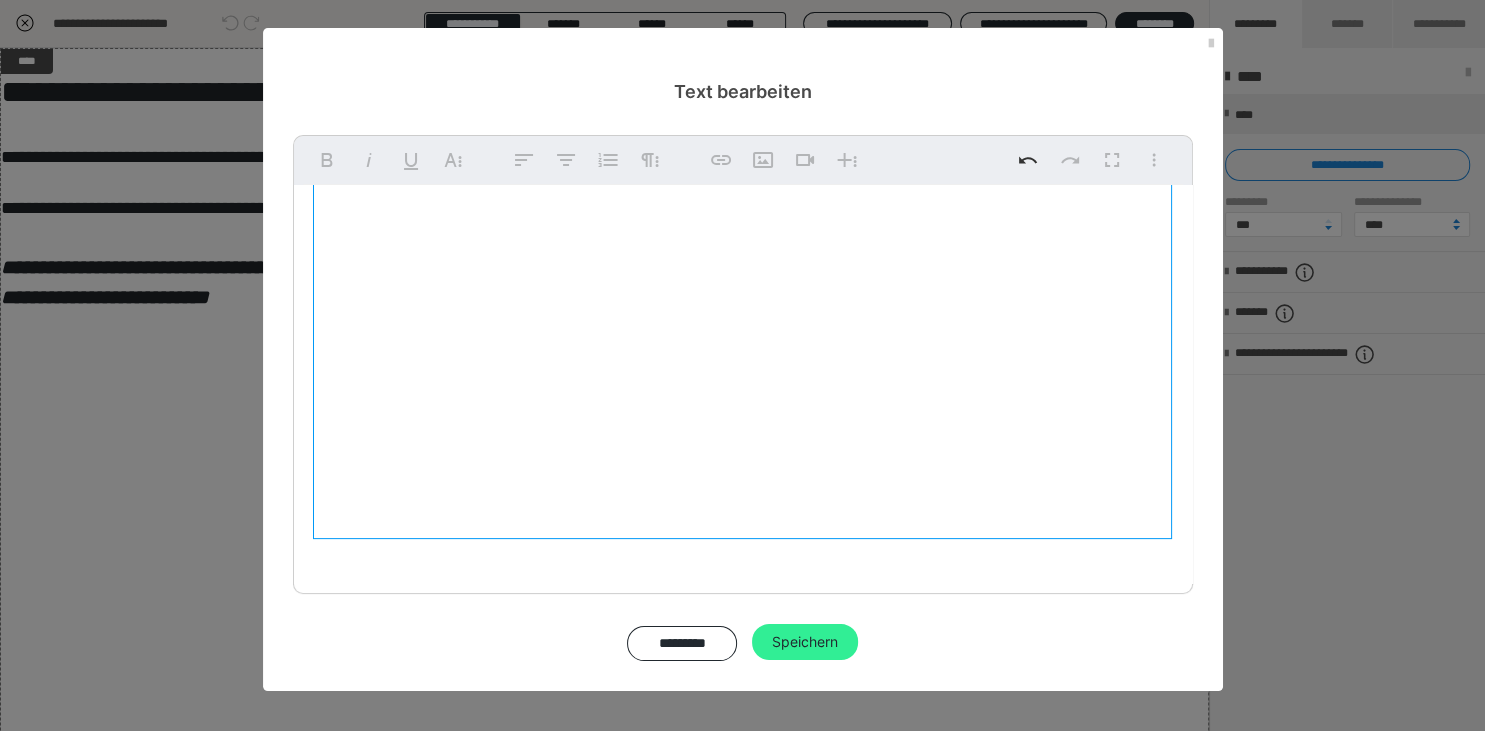 click on "Speichern" at bounding box center [805, 642] 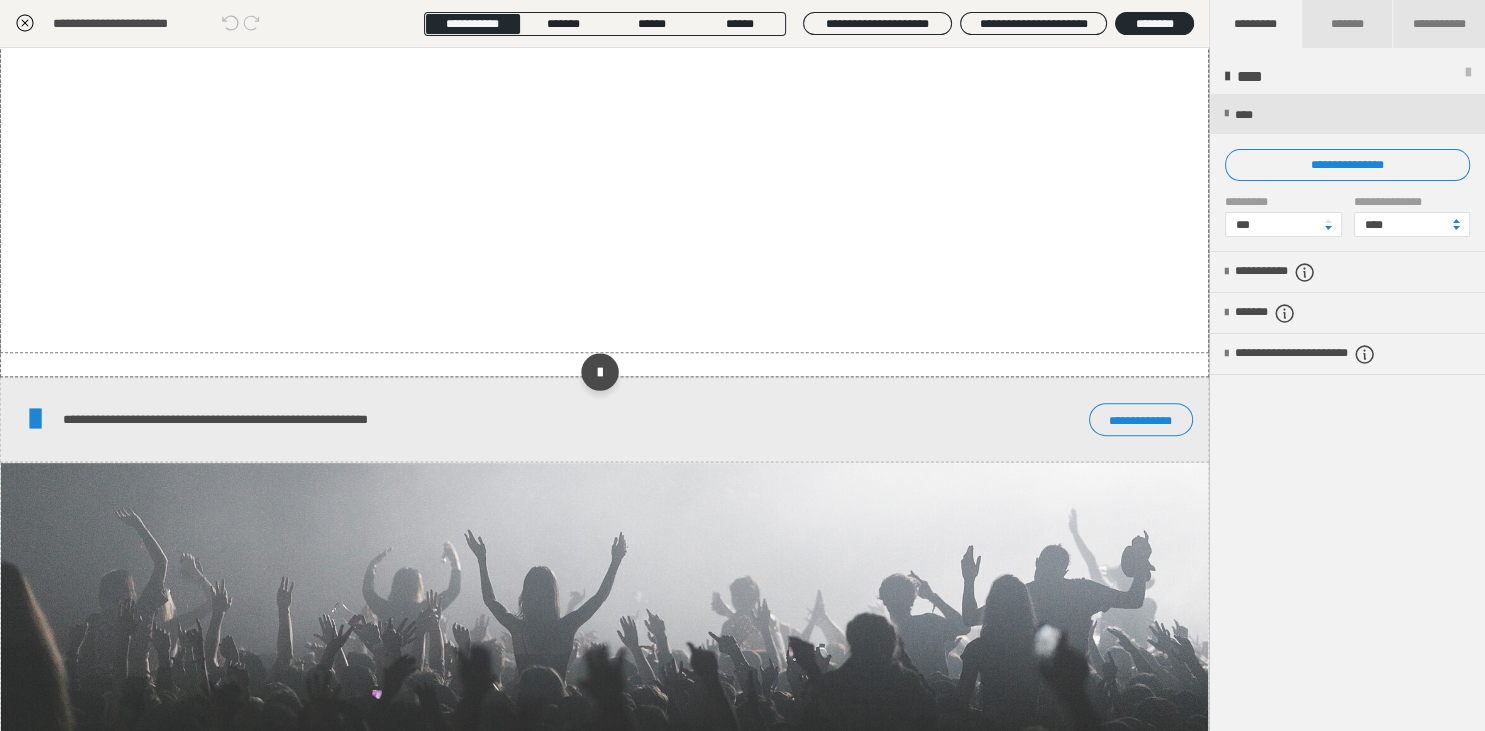 scroll, scrollTop: 766, scrollLeft: 0, axis: vertical 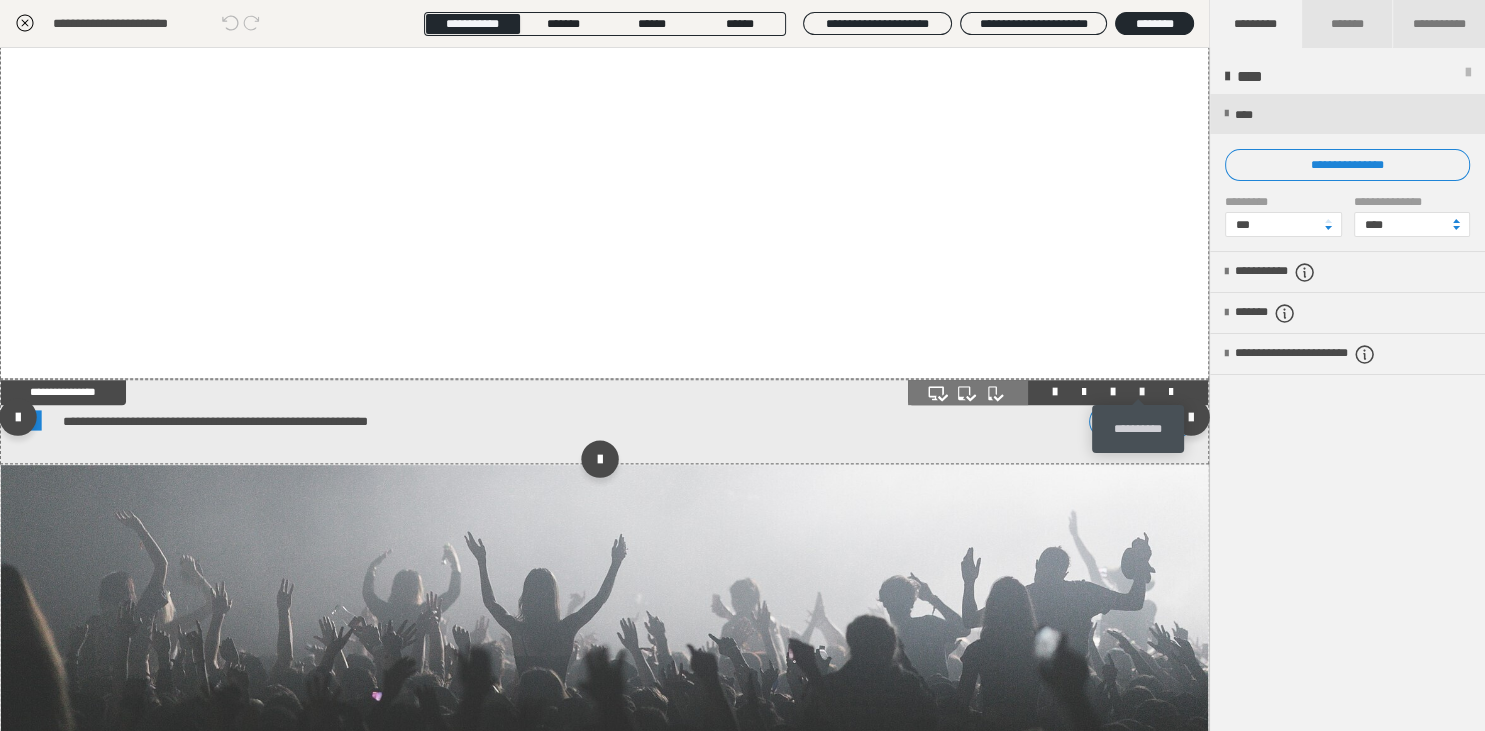 click at bounding box center (1142, 392) 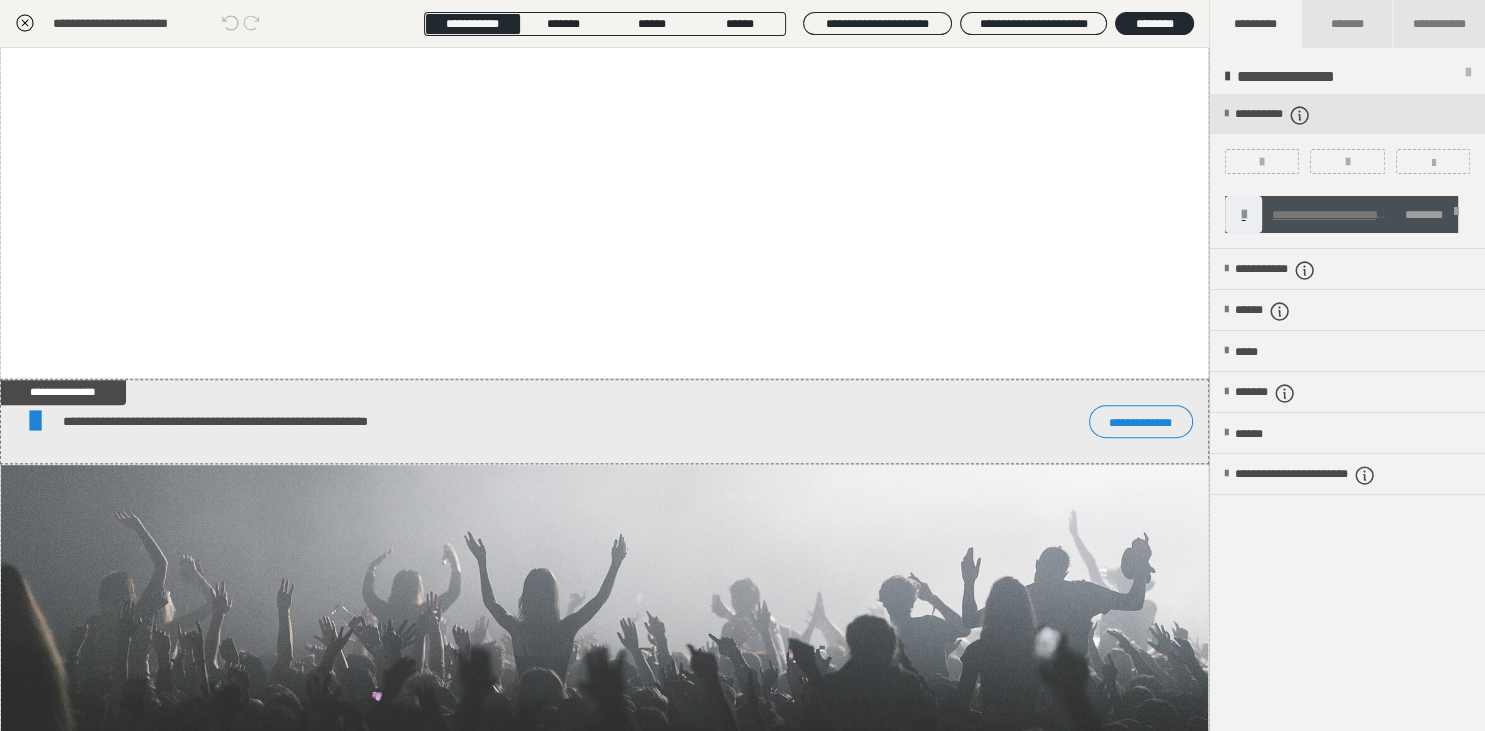 click at bounding box center [1456, 215] 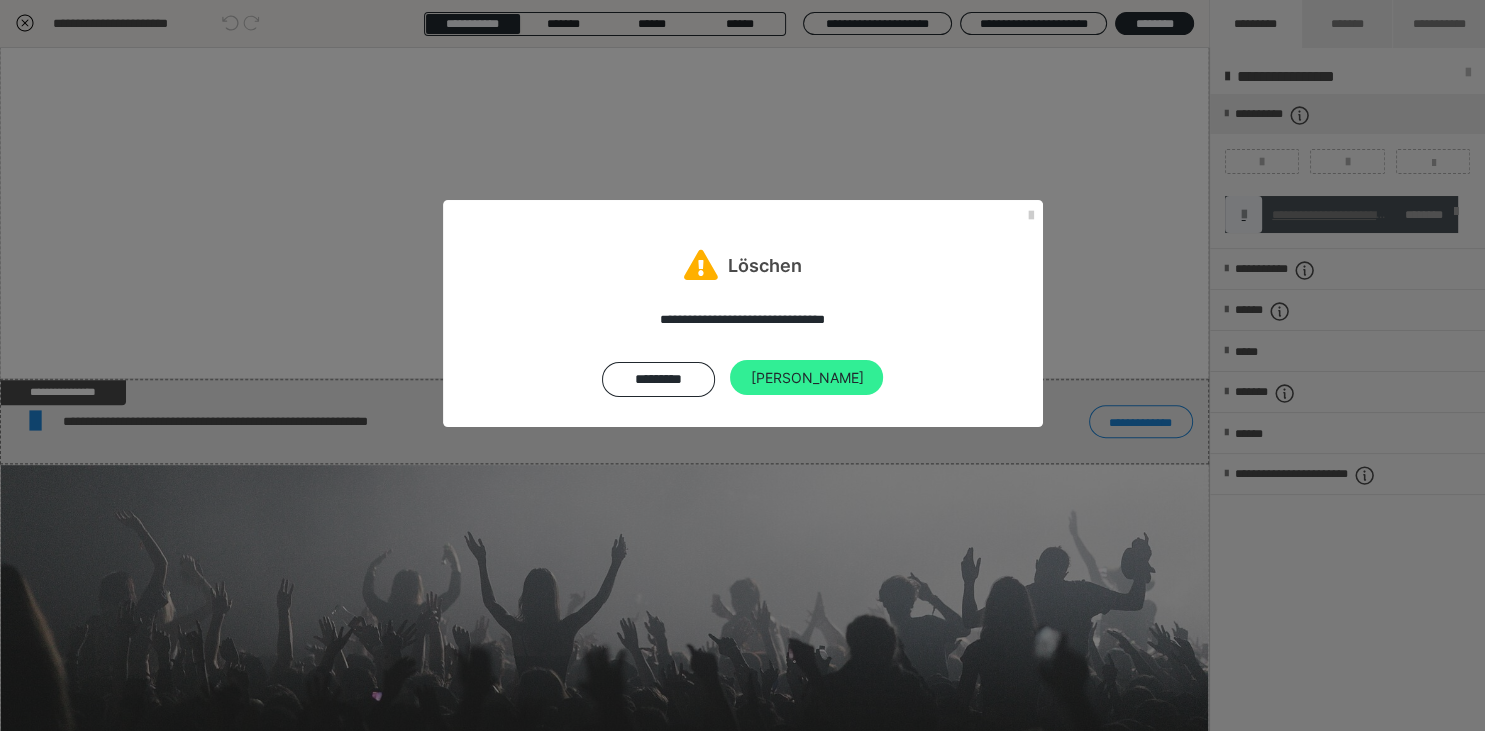click on "Ja" at bounding box center [806, 378] 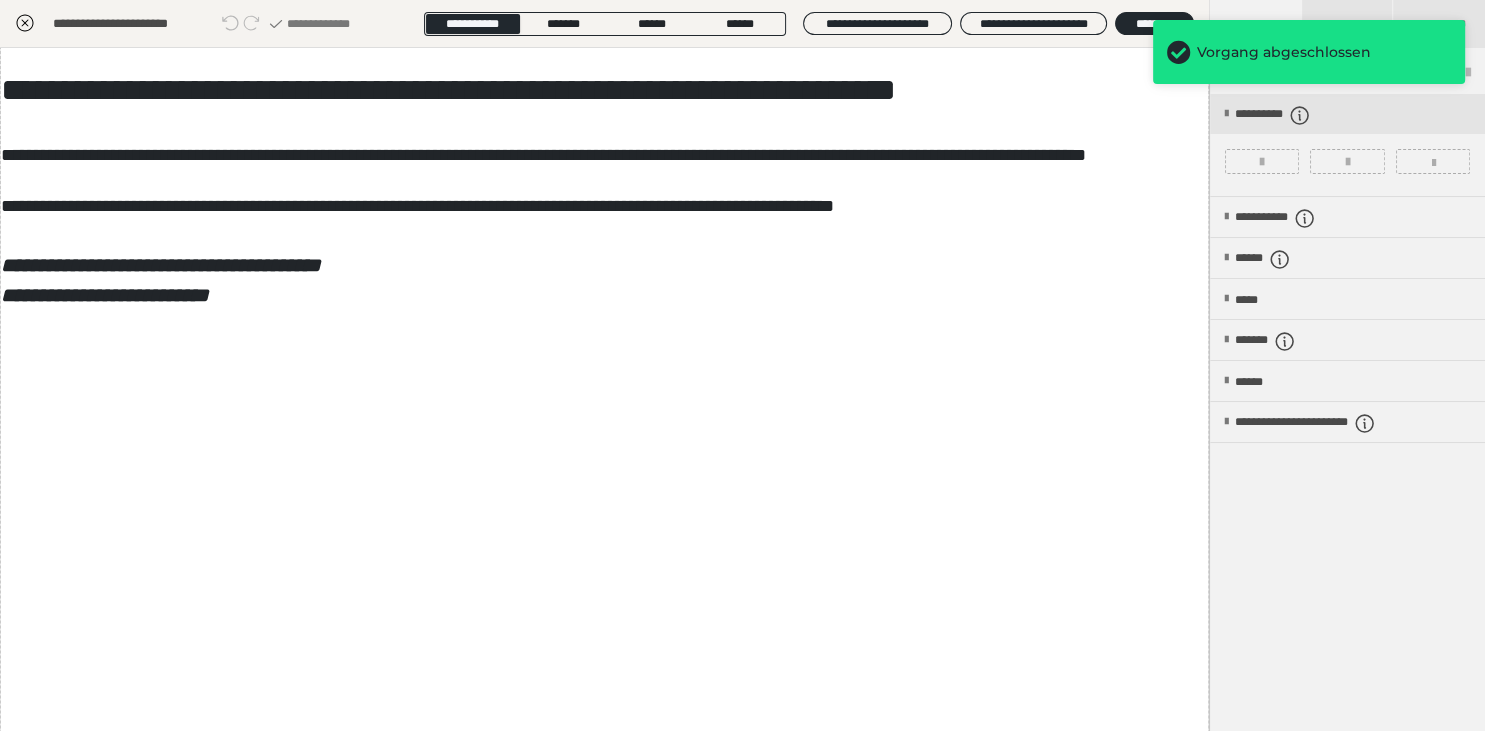 scroll, scrollTop: 0, scrollLeft: 0, axis: both 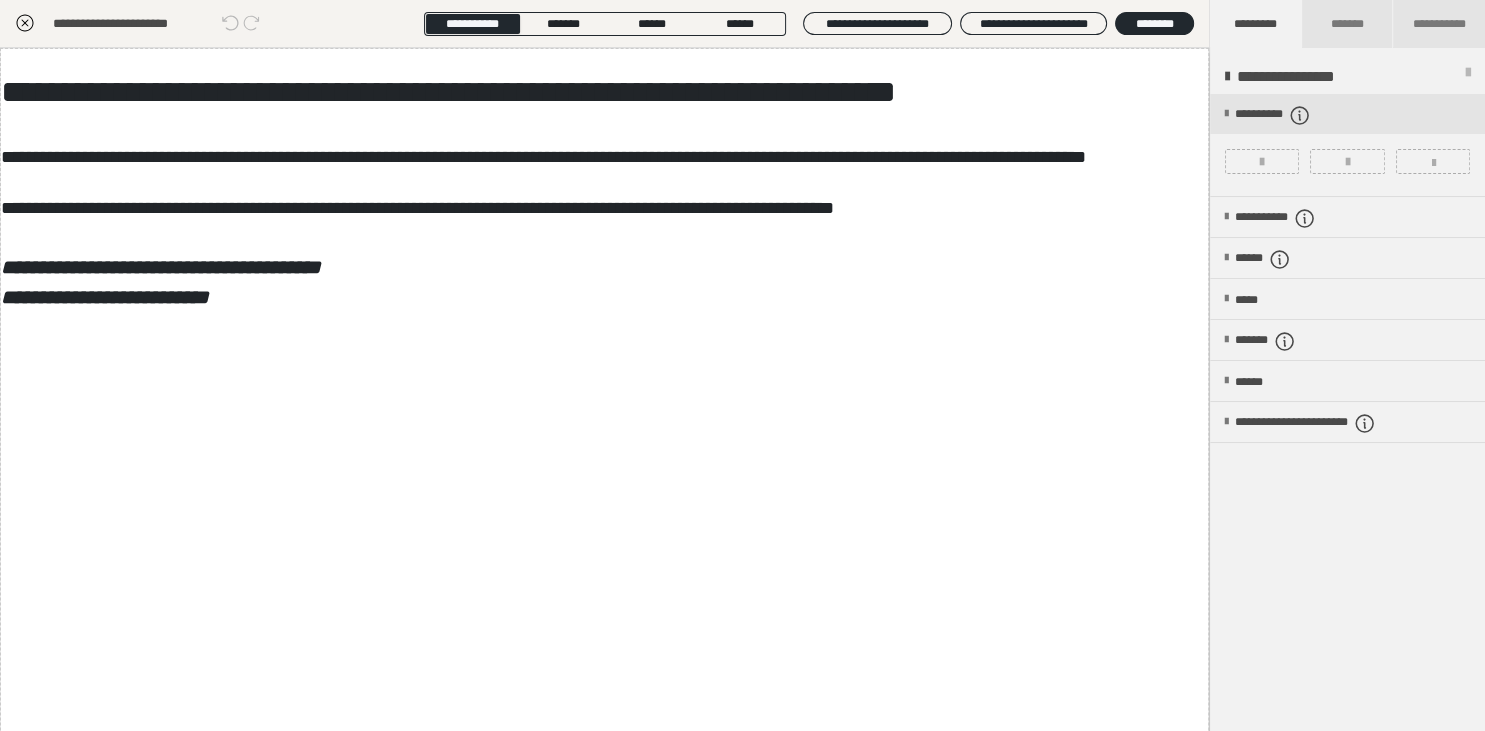 click 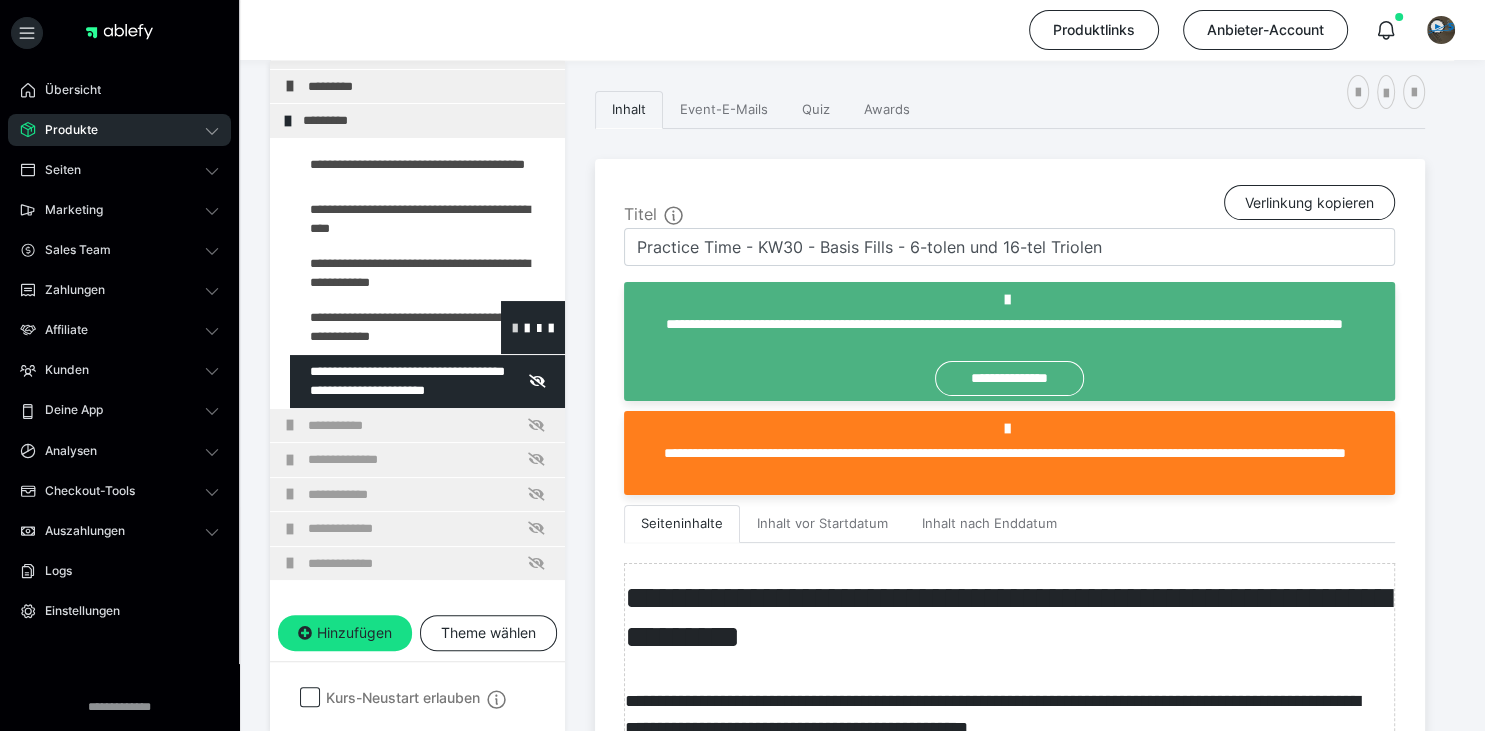 click at bounding box center [515, 327] 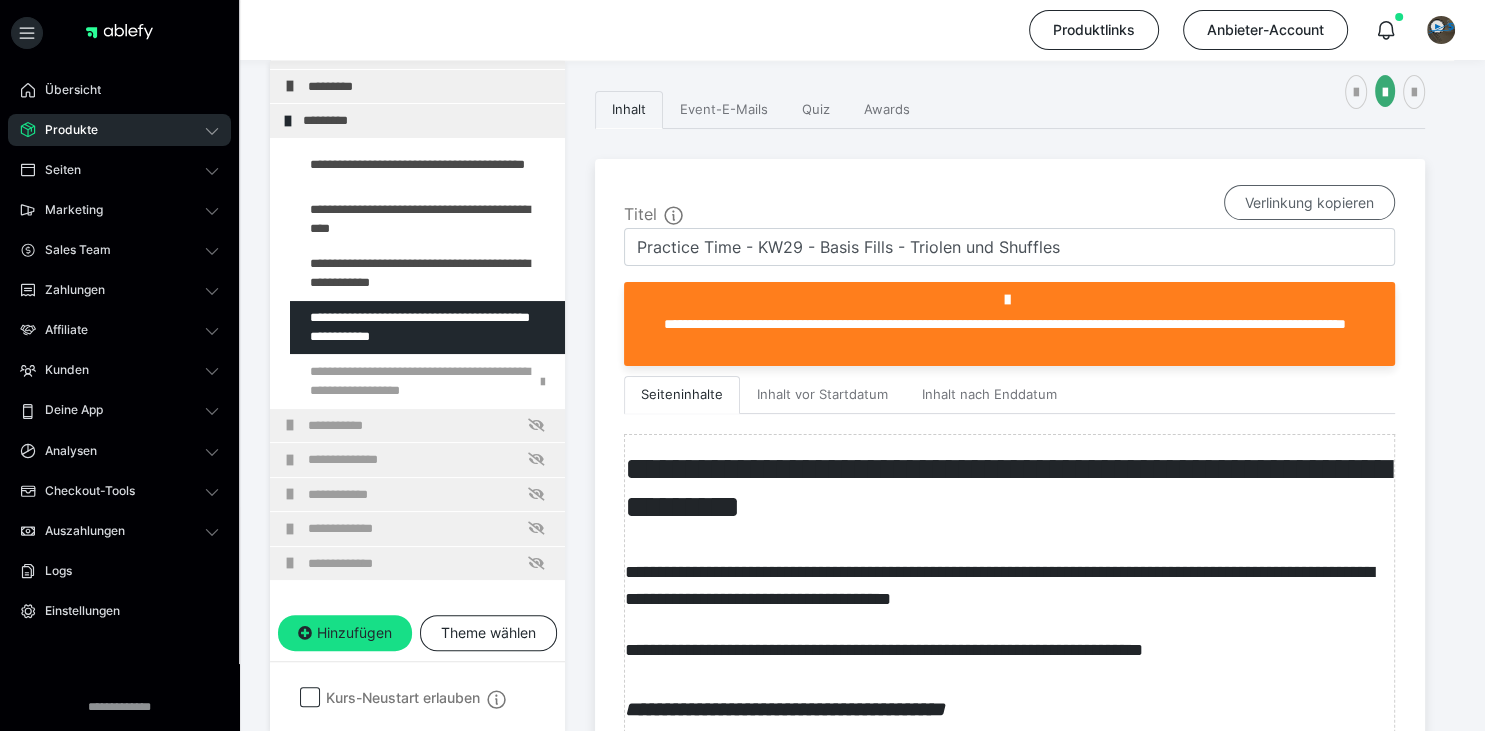 click on "Verlinkung kopieren" at bounding box center [1309, 203] 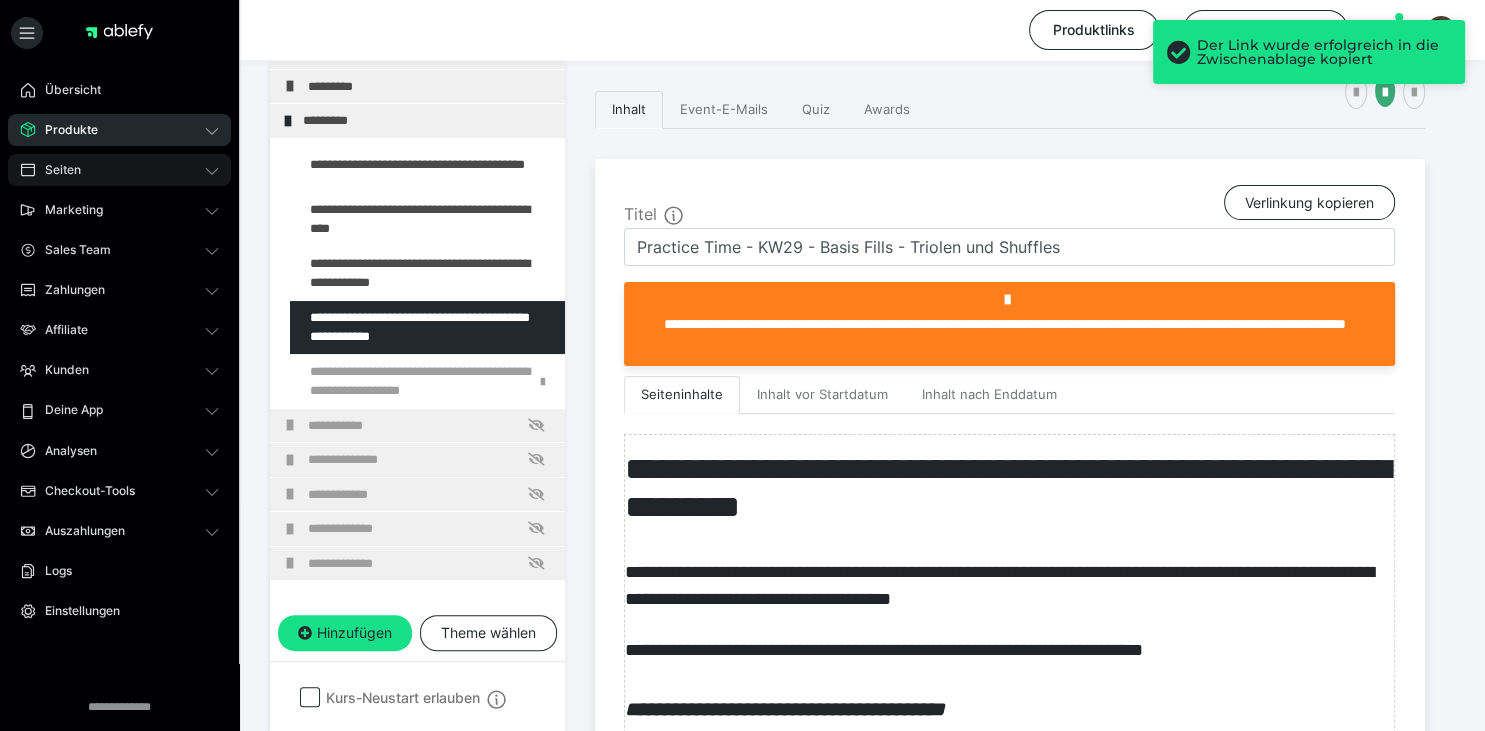 click 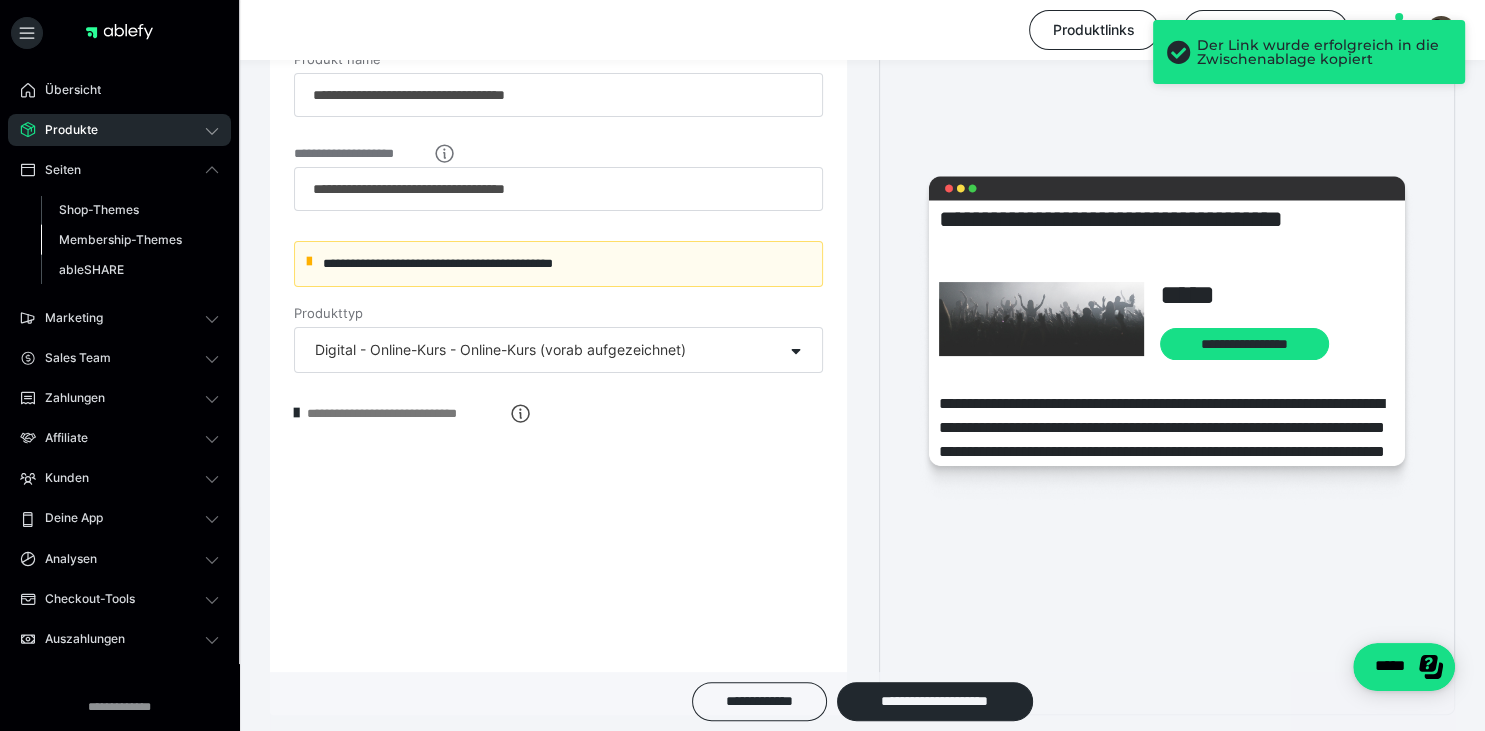 click on "Membership-Themes" at bounding box center (120, 239) 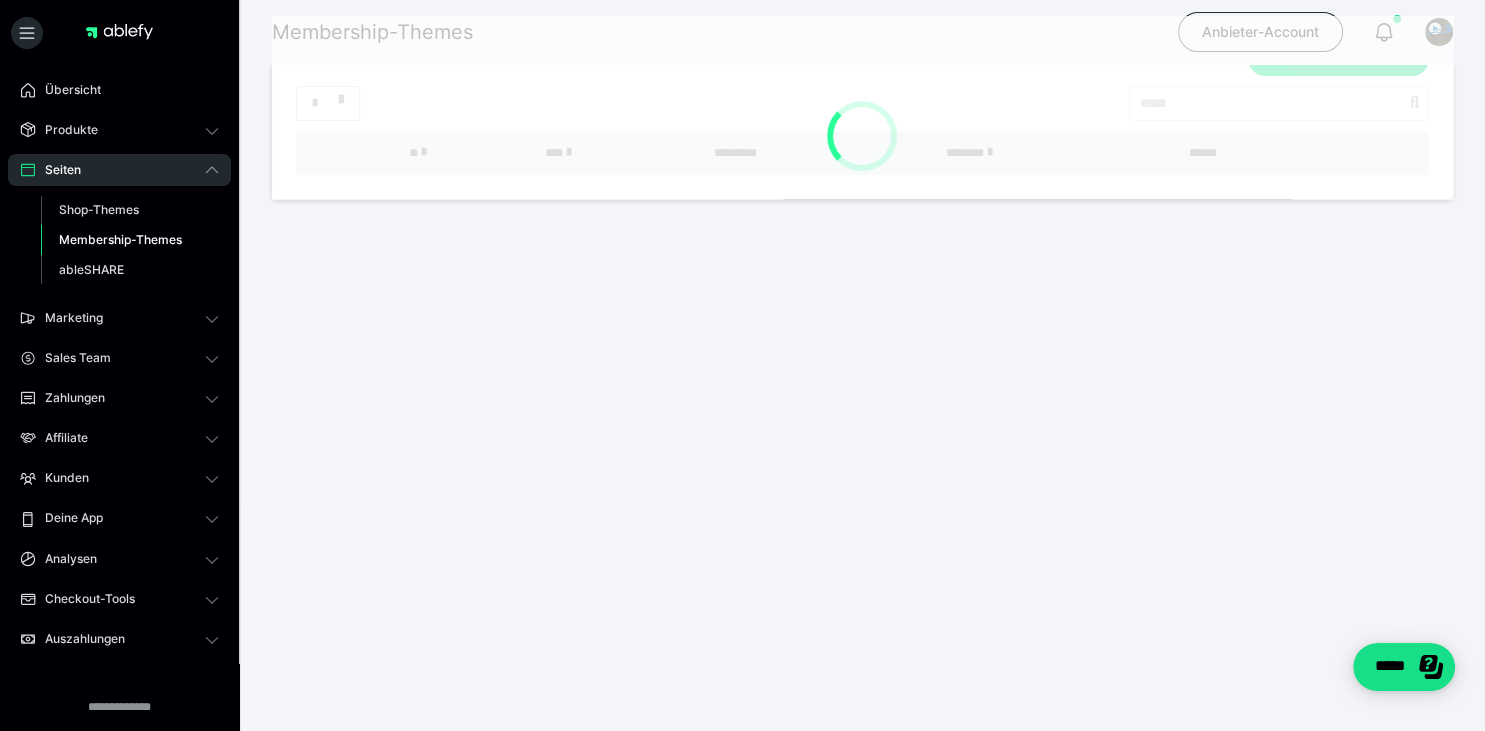 scroll, scrollTop: 0, scrollLeft: 0, axis: both 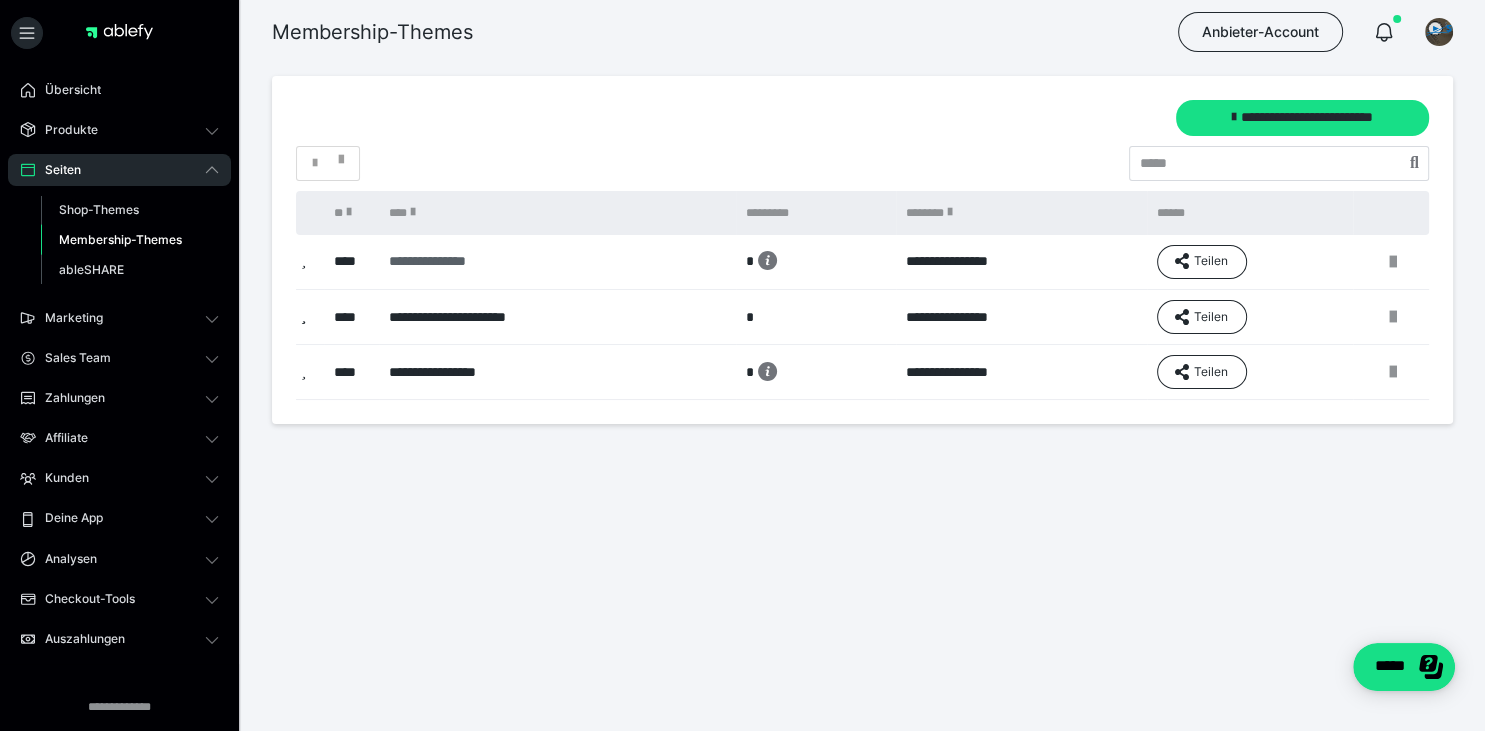 click on "**********" at bounding box center (547, 261) 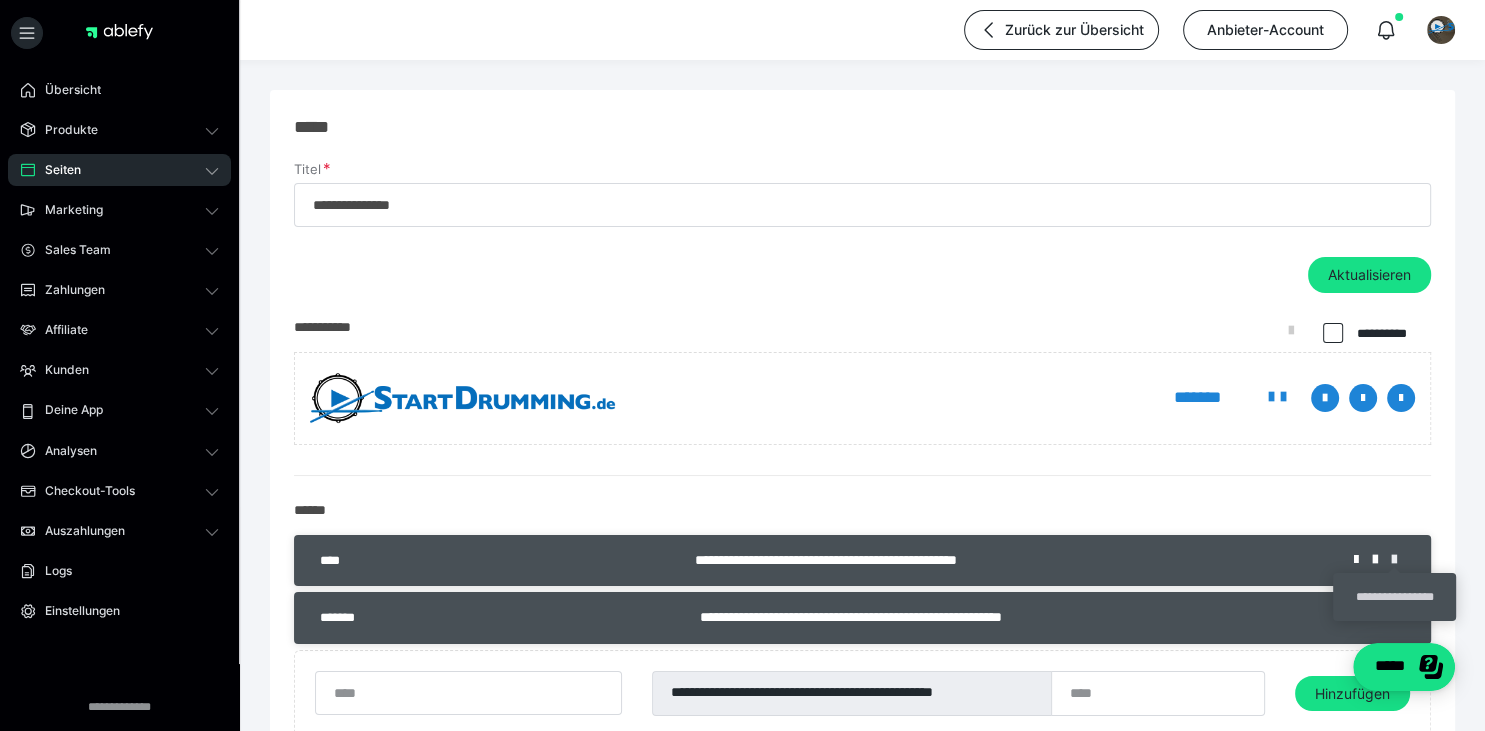click at bounding box center (1401, 560) 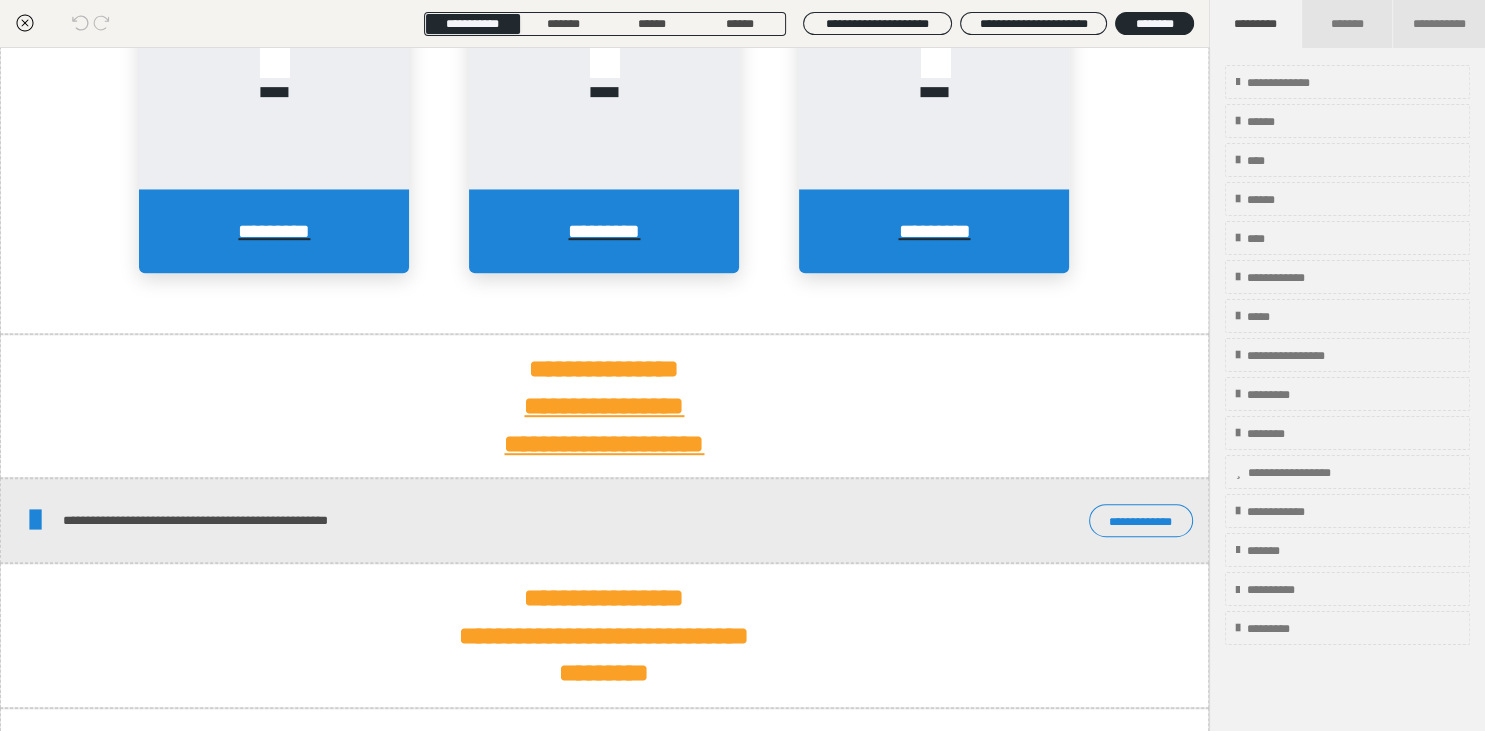scroll, scrollTop: 1039, scrollLeft: 0, axis: vertical 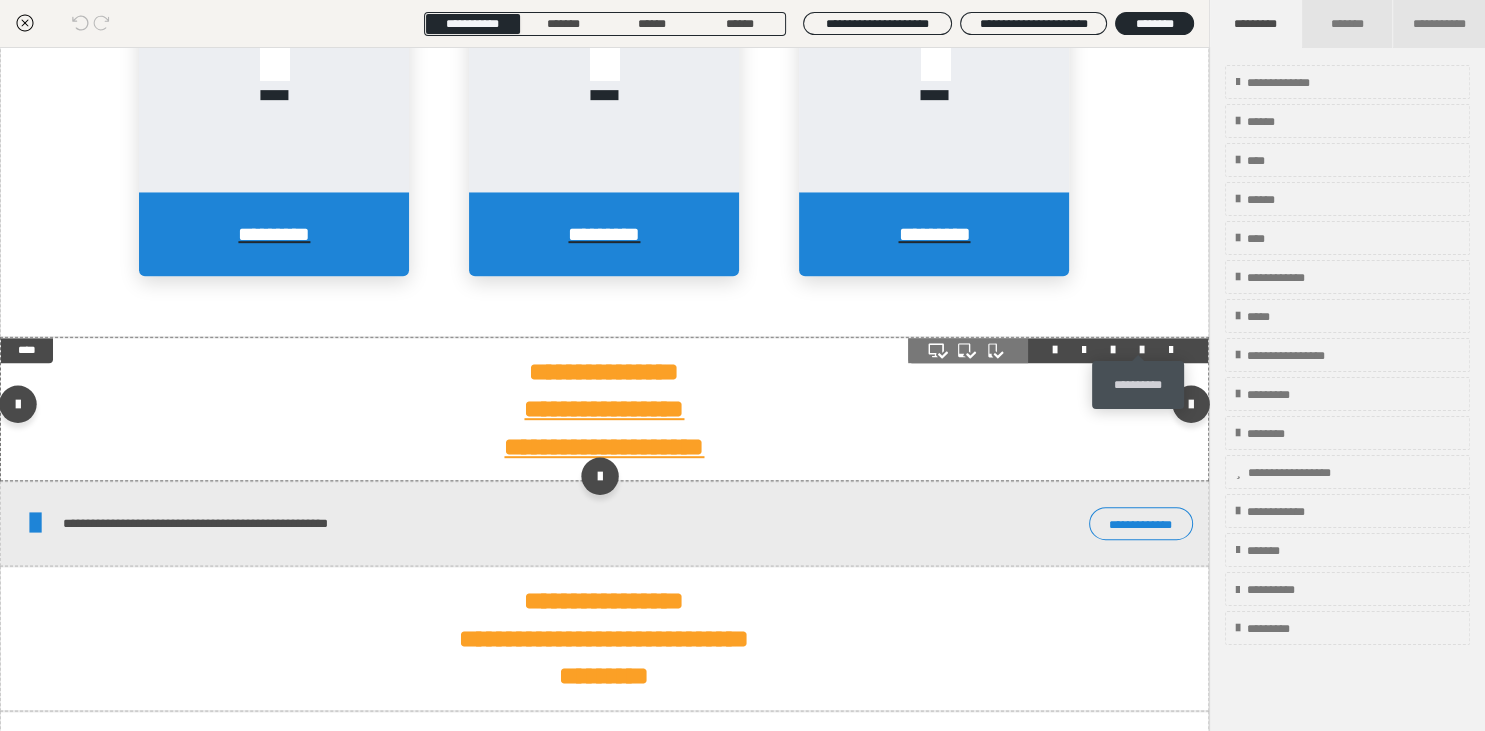 click at bounding box center [1142, 350] 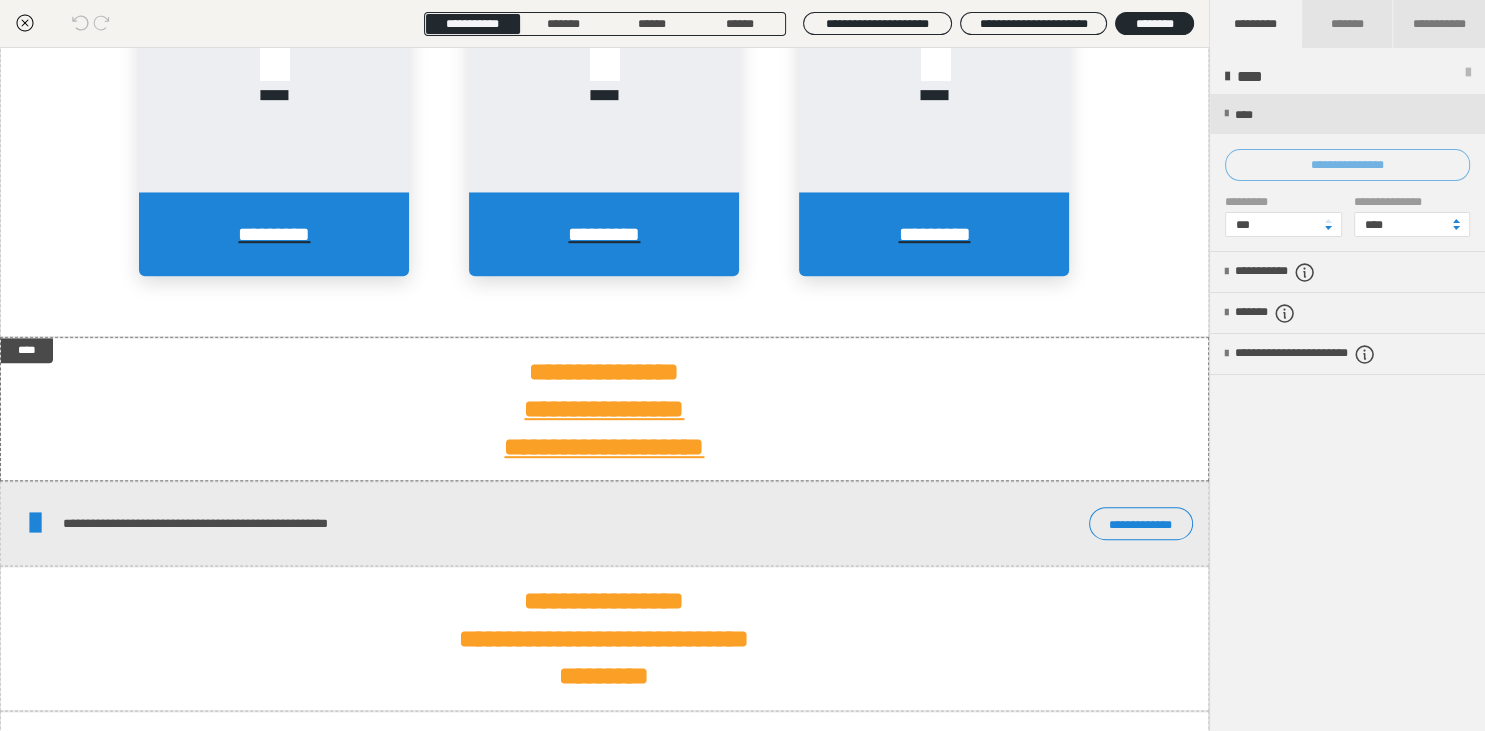 click on "**********" at bounding box center [1347, 165] 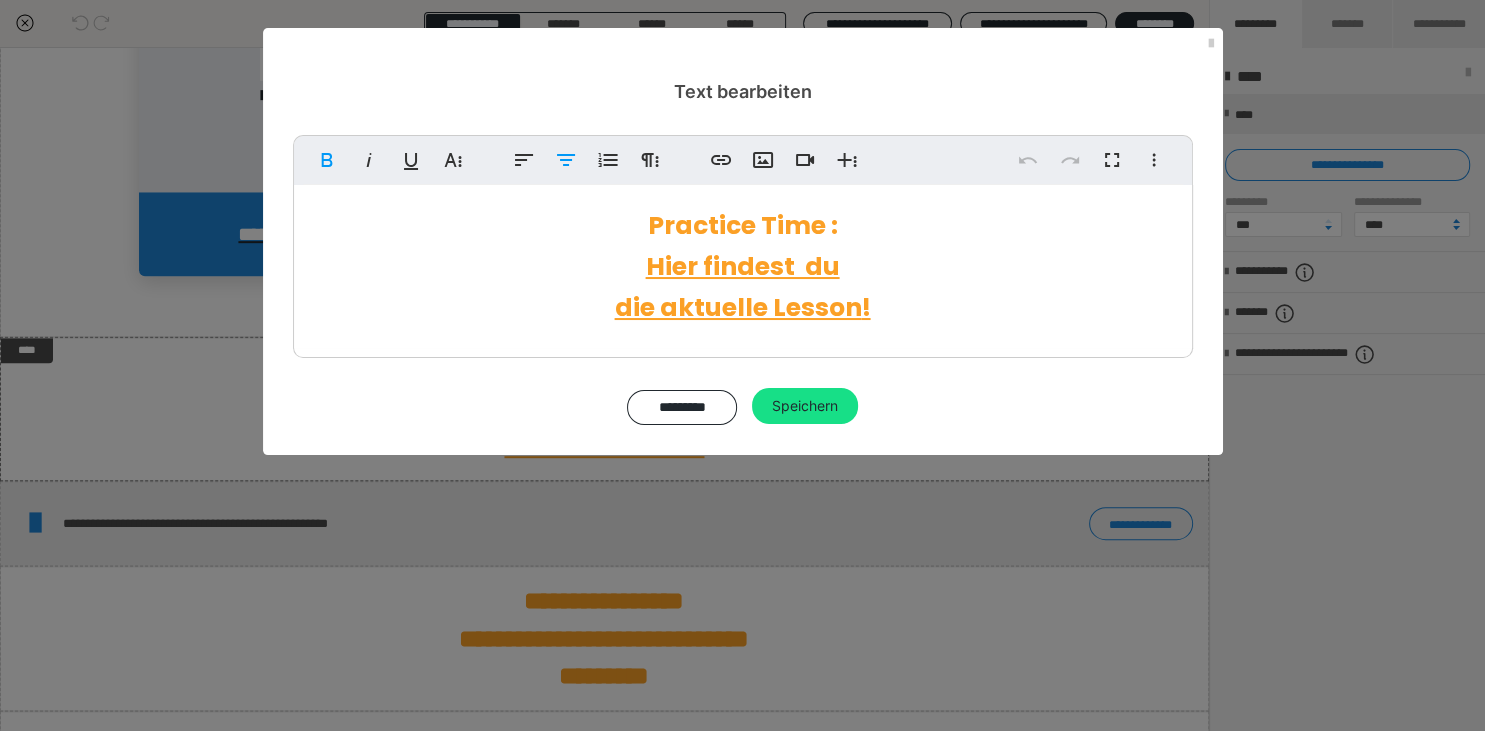 click on "Hier findest  du  die aktuelle Lesson" at bounding box center [738, 287] 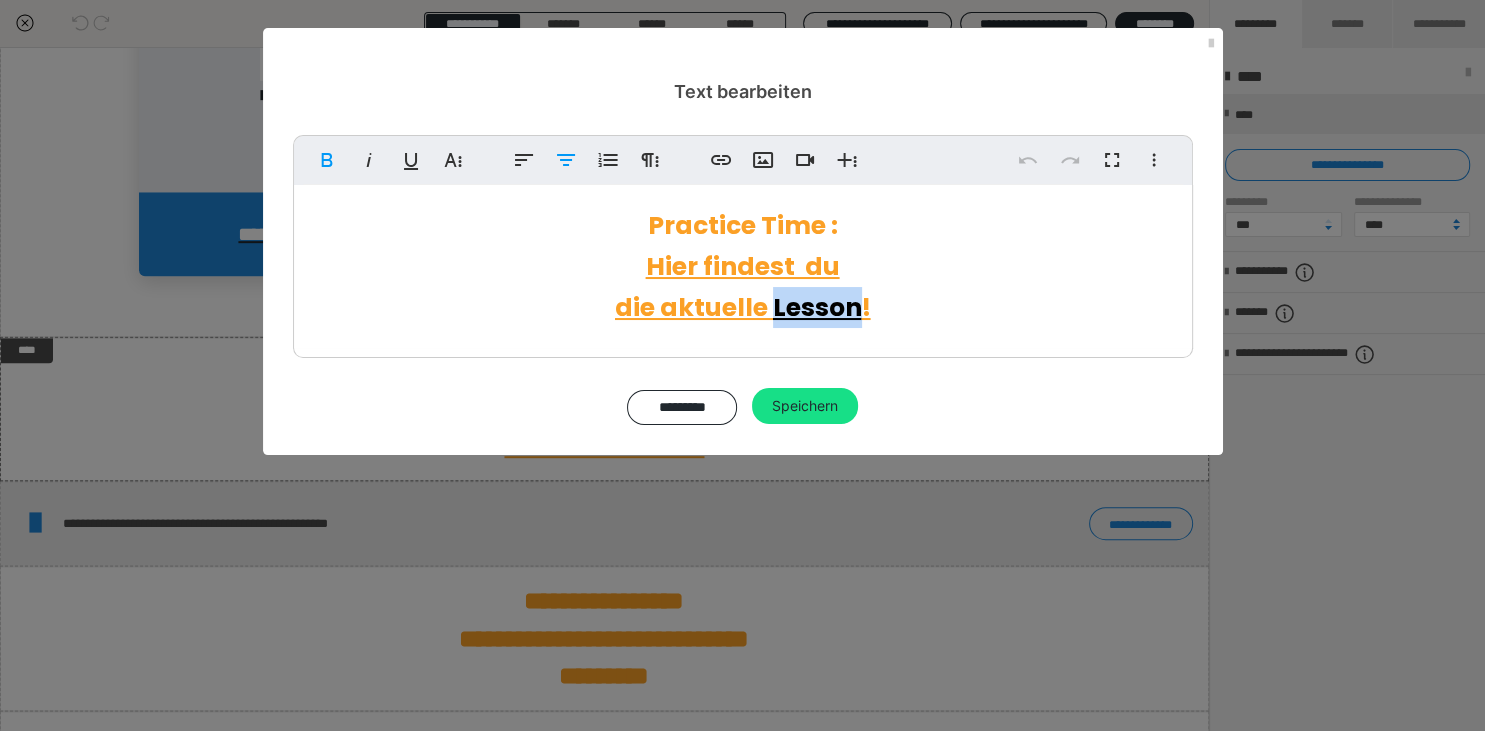 click on "Hier findest  du  die aktuelle Lesson" at bounding box center [738, 287] 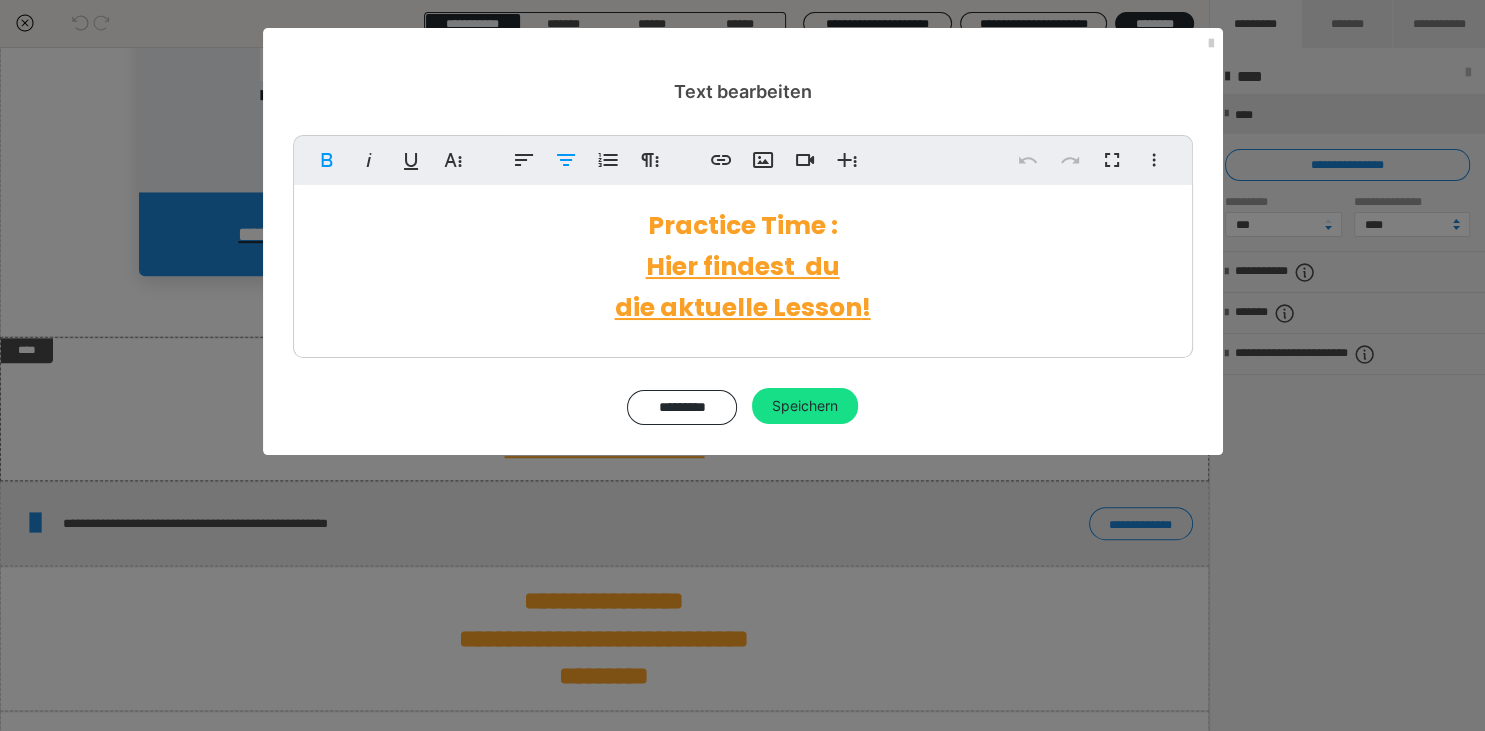 click on "Hier findest  du  die aktuelle Lesson" at bounding box center [738, 287] 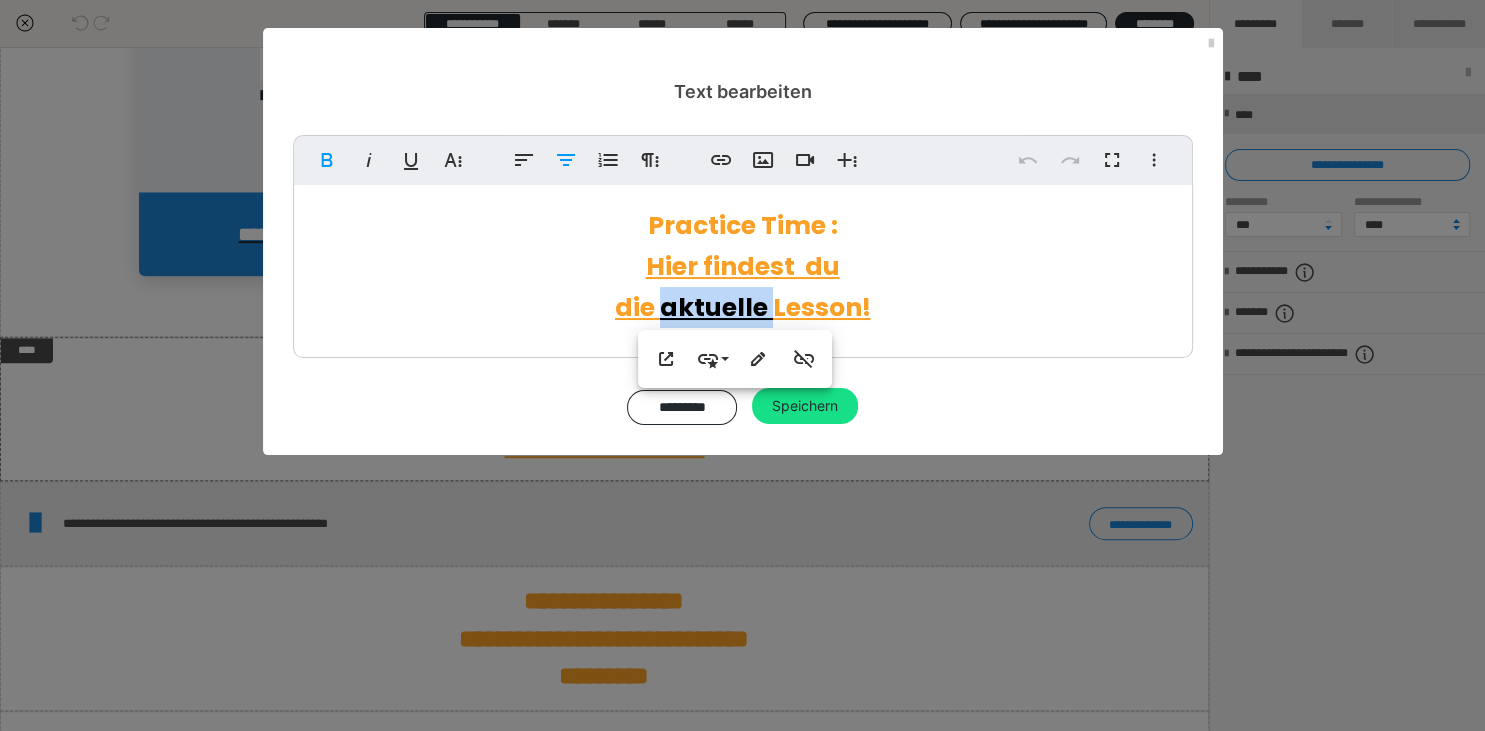 click on "Hier findest  du  die aktuelle Lesson" at bounding box center (738, 287) 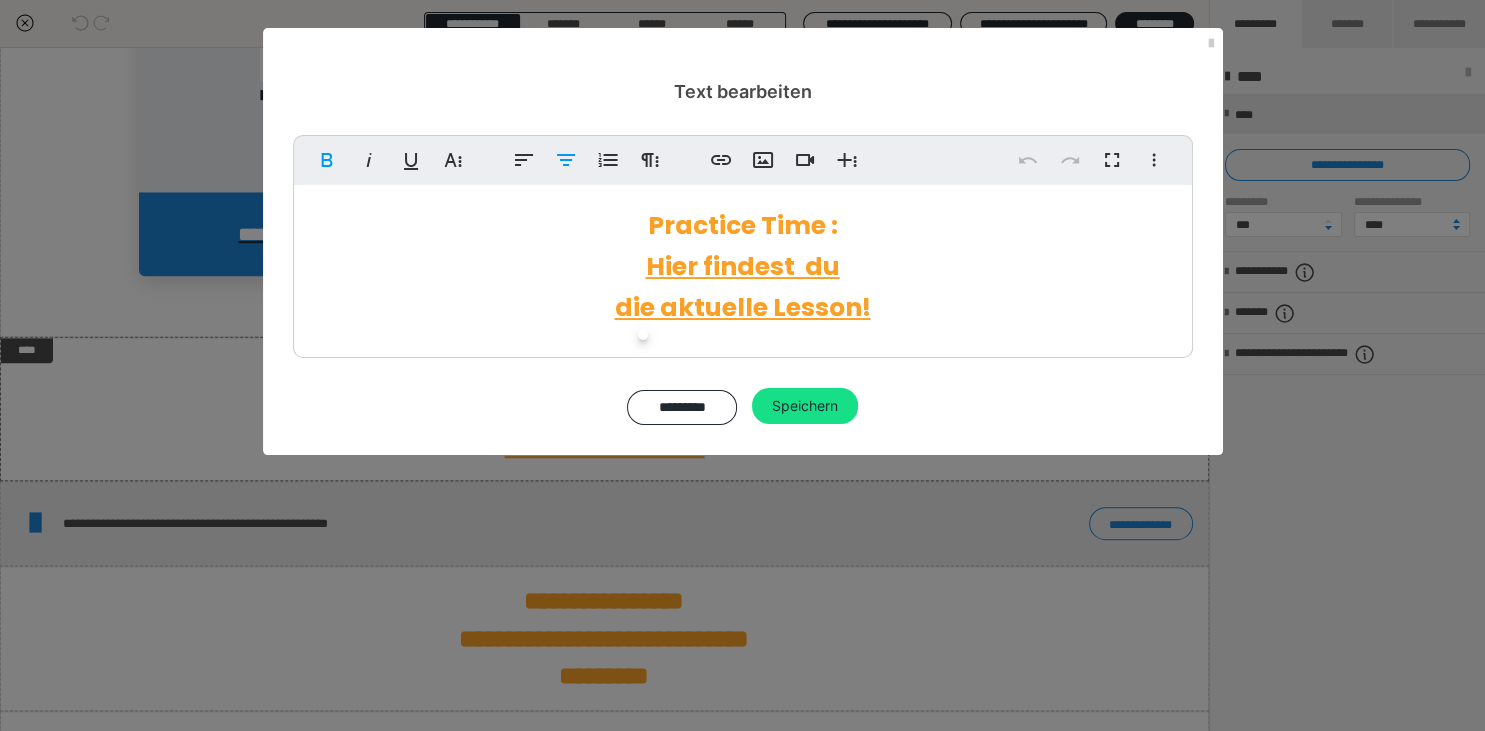 click on "Hier findest  du  die aktuelle Lesson" at bounding box center (738, 287) 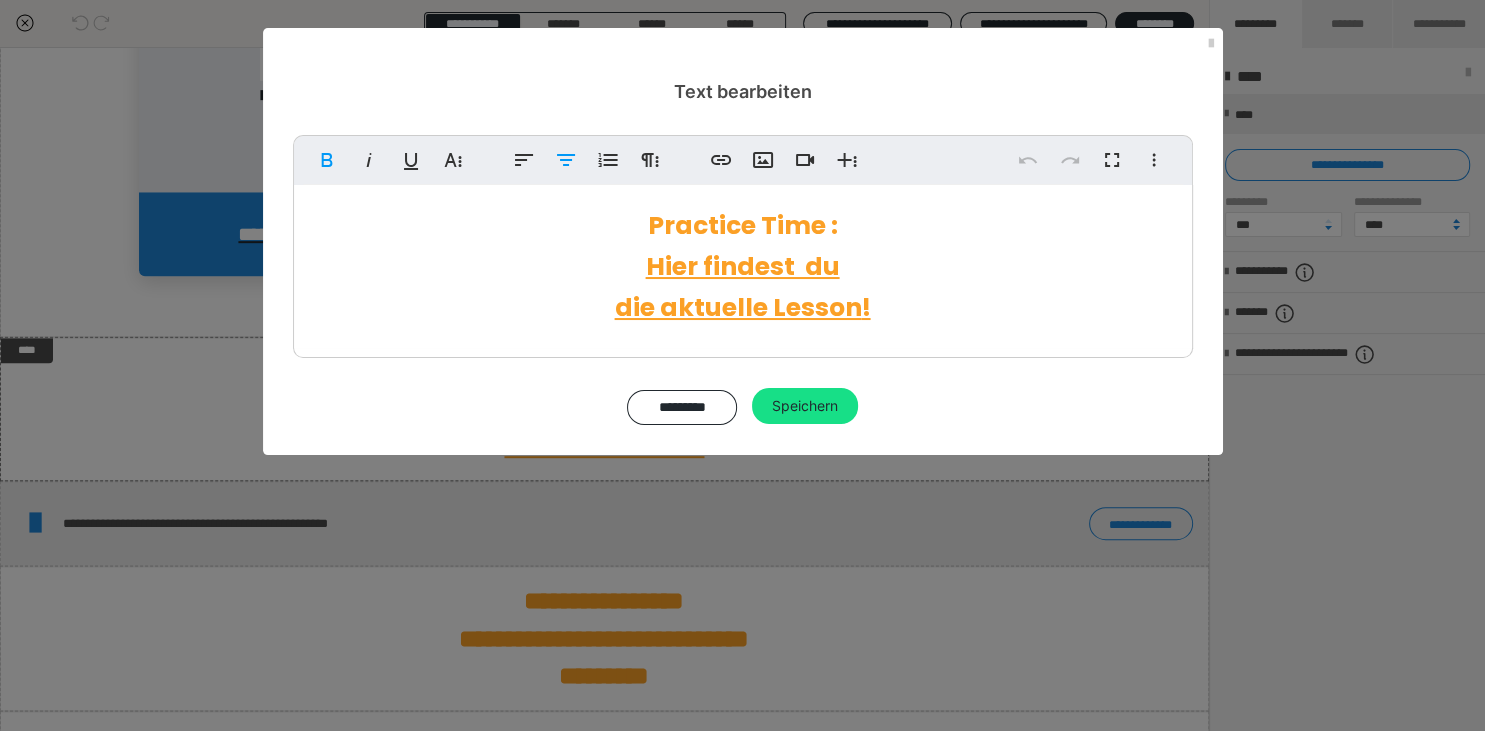 click on "Hier findest  du  die aktuelle Lesson" at bounding box center (738, 287) 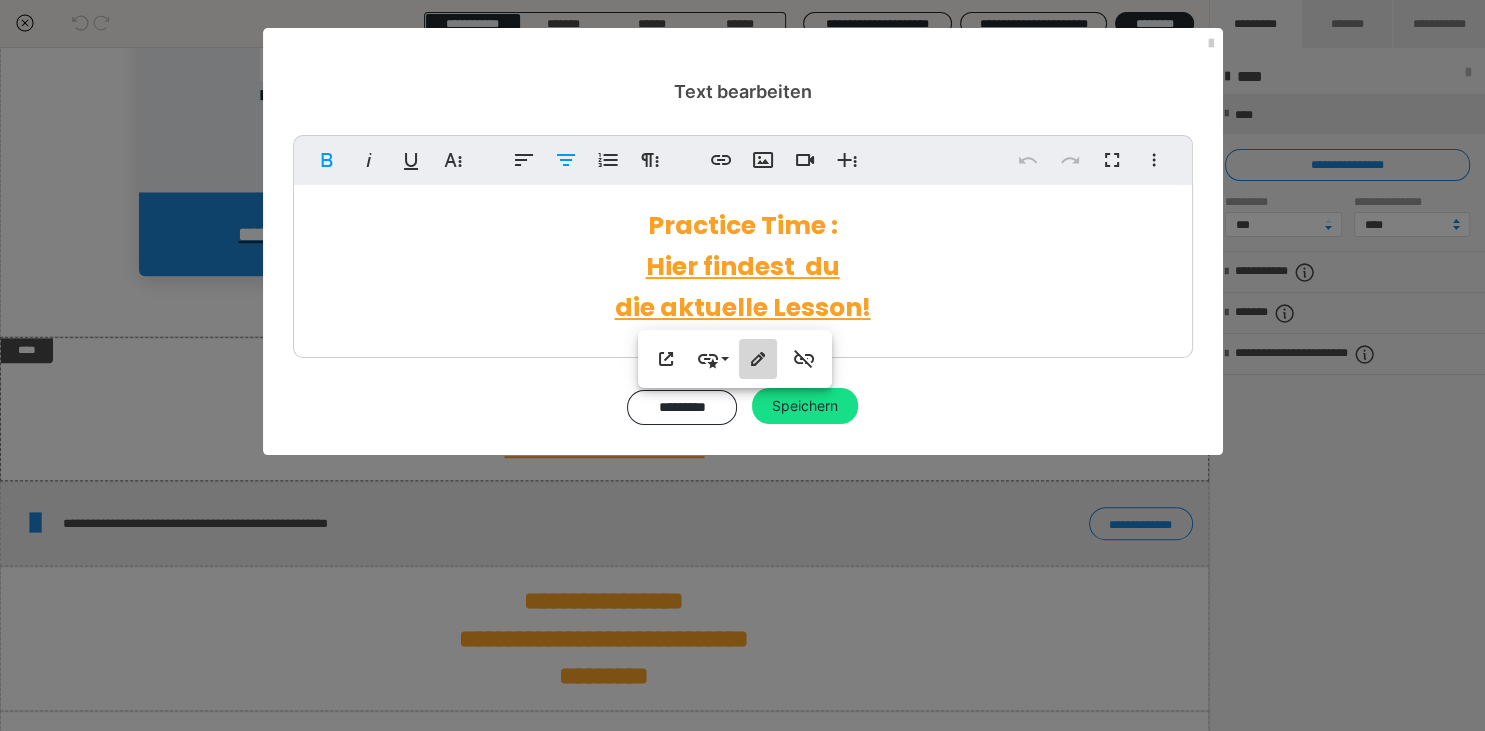 click 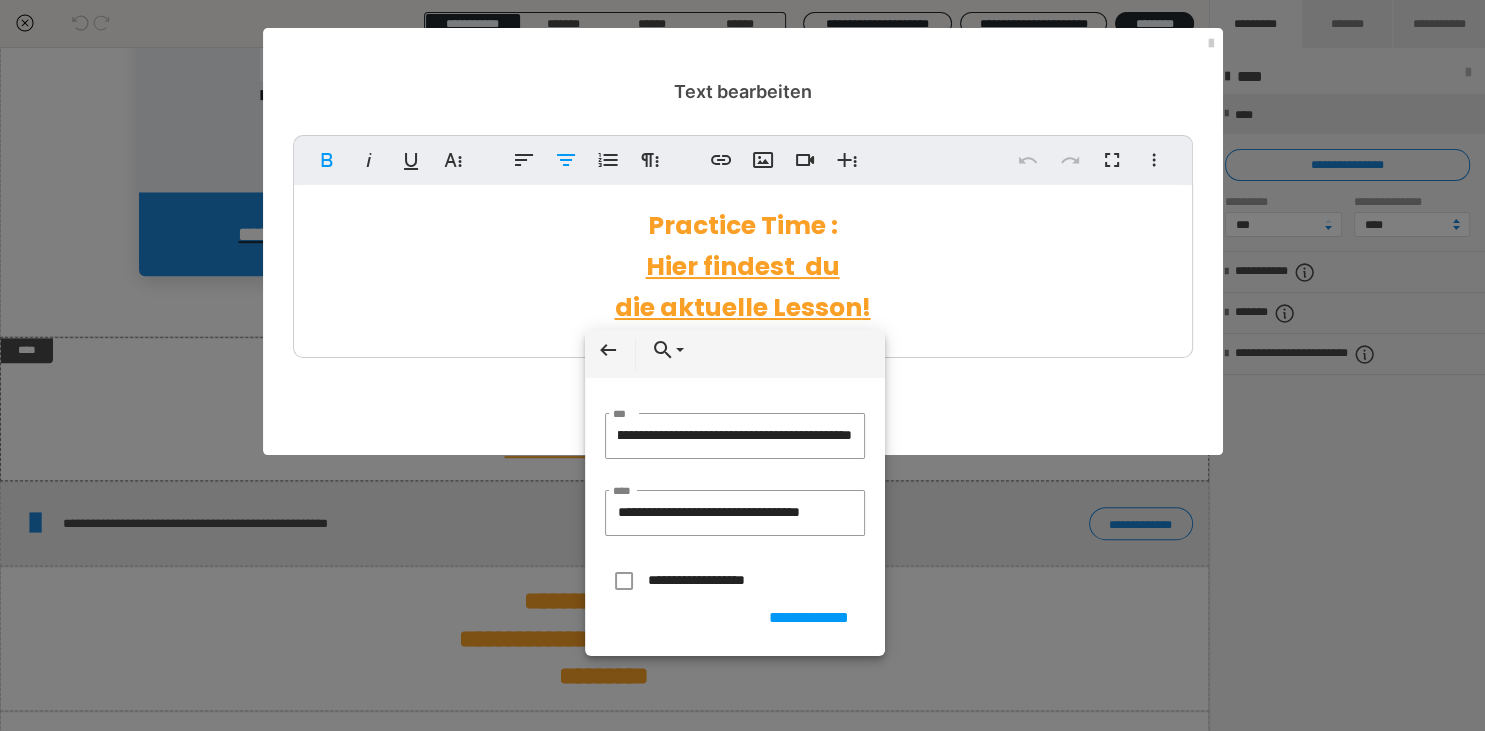 scroll, scrollTop: 0, scrollLeft: 583, axis: horizontal 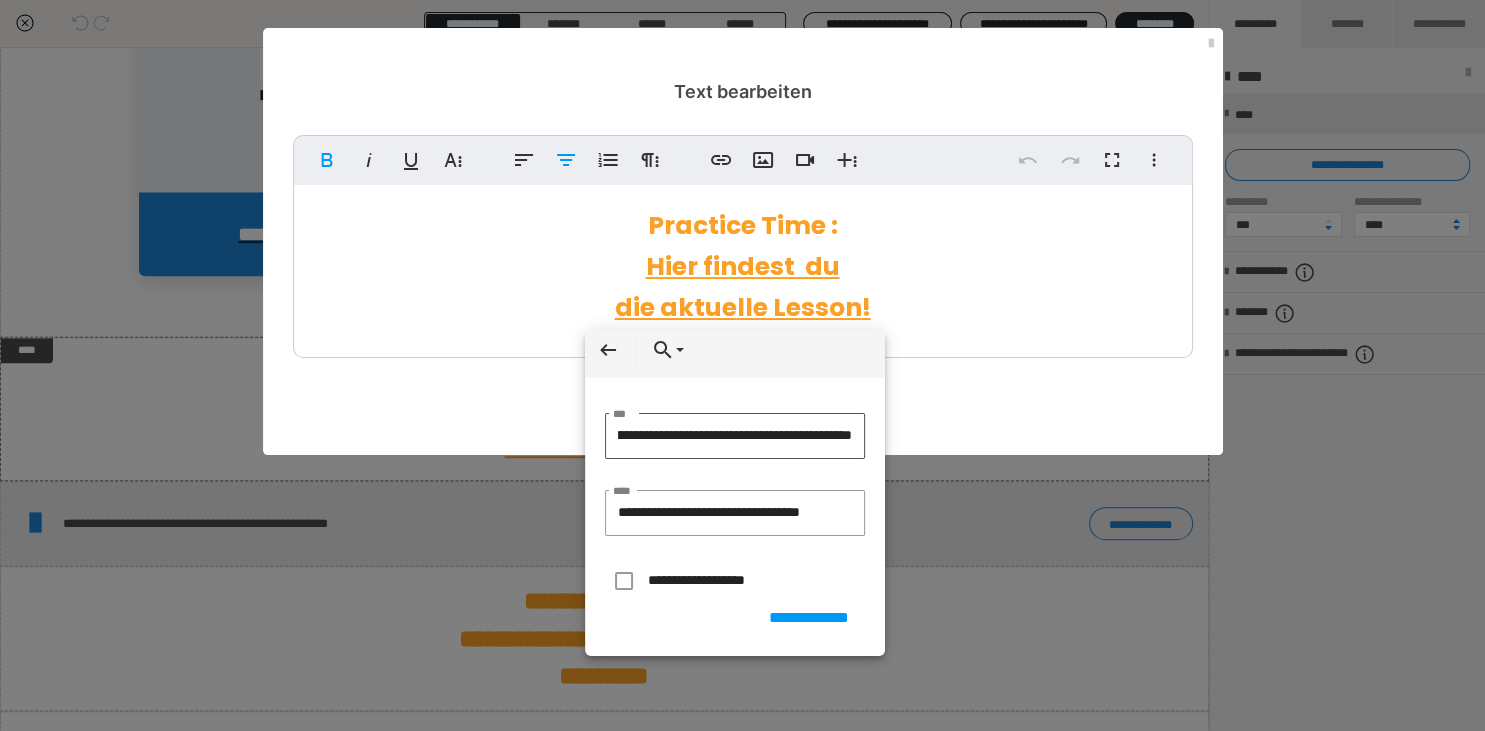 click on "**********" at bounding box center [735, 436] 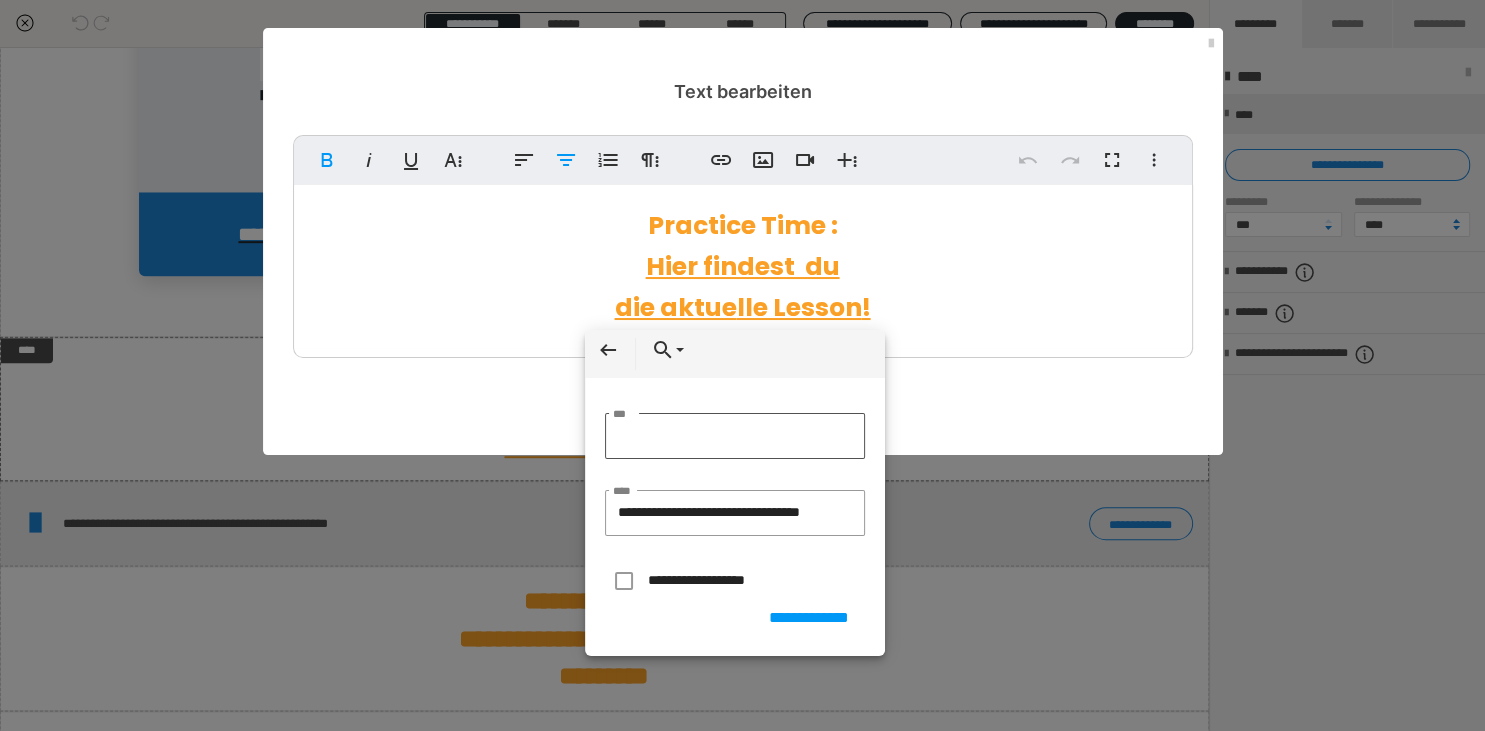 scroll, scrollTop: 0, scrollLeft: 0, axis: both 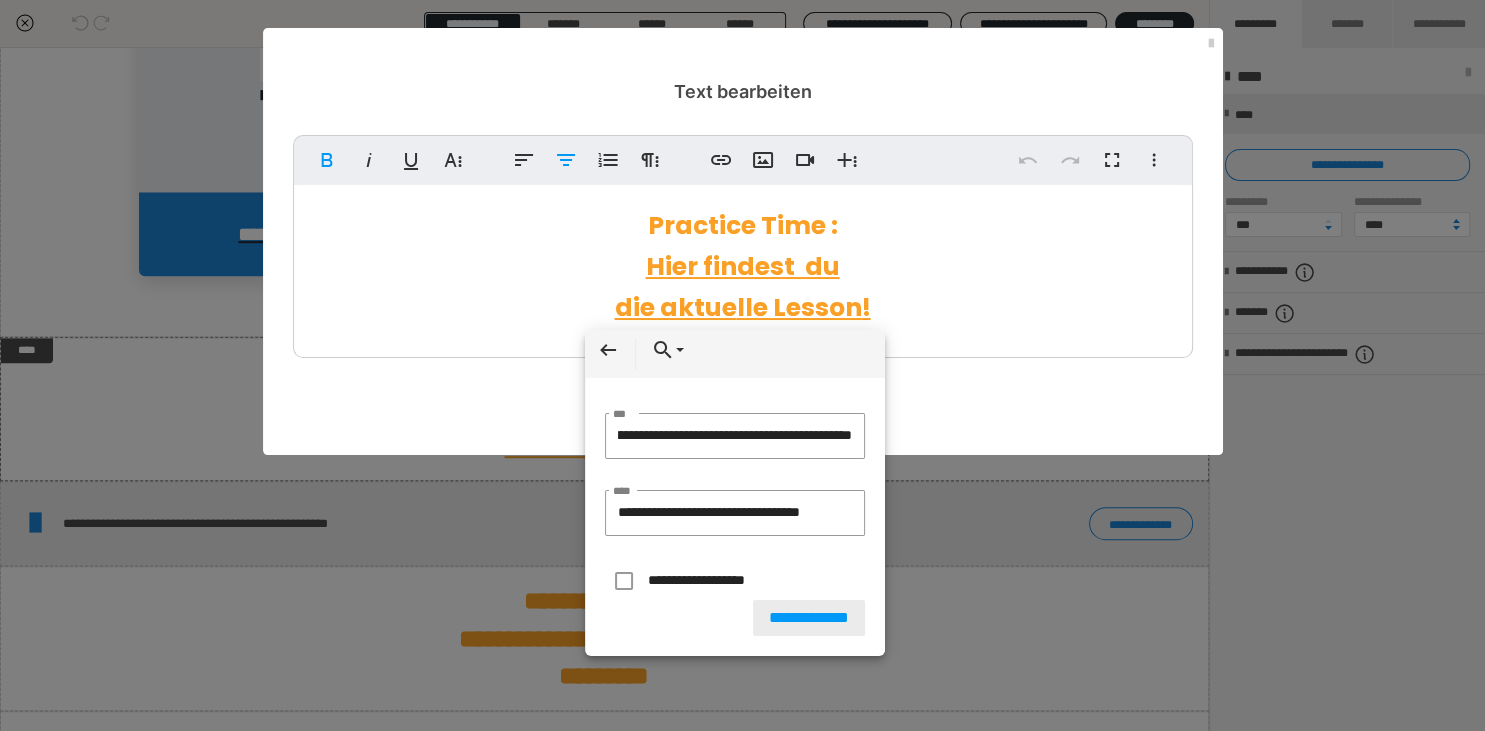 click on "**********" at bounding box center (809, 618) 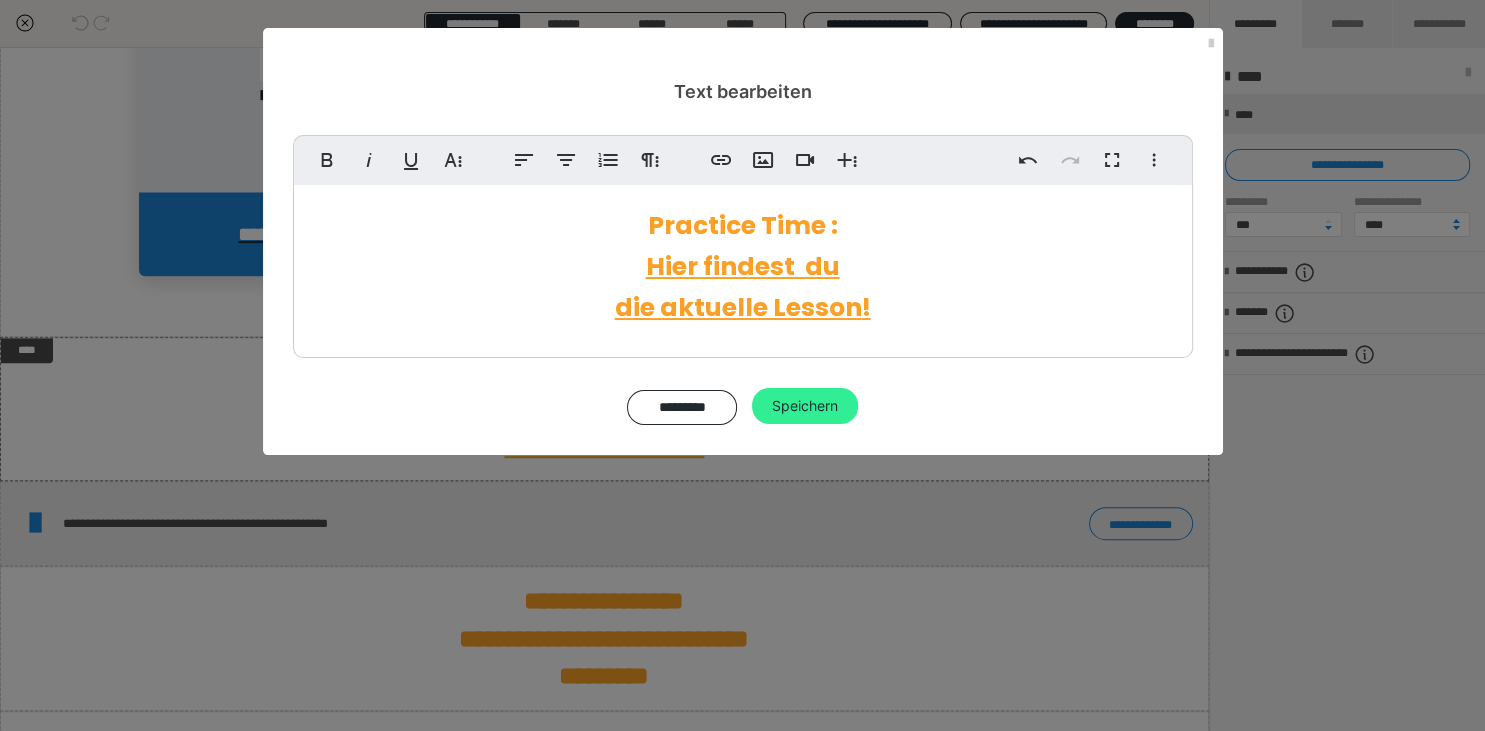 click on "Speichern" at bounding box center (805, 406) 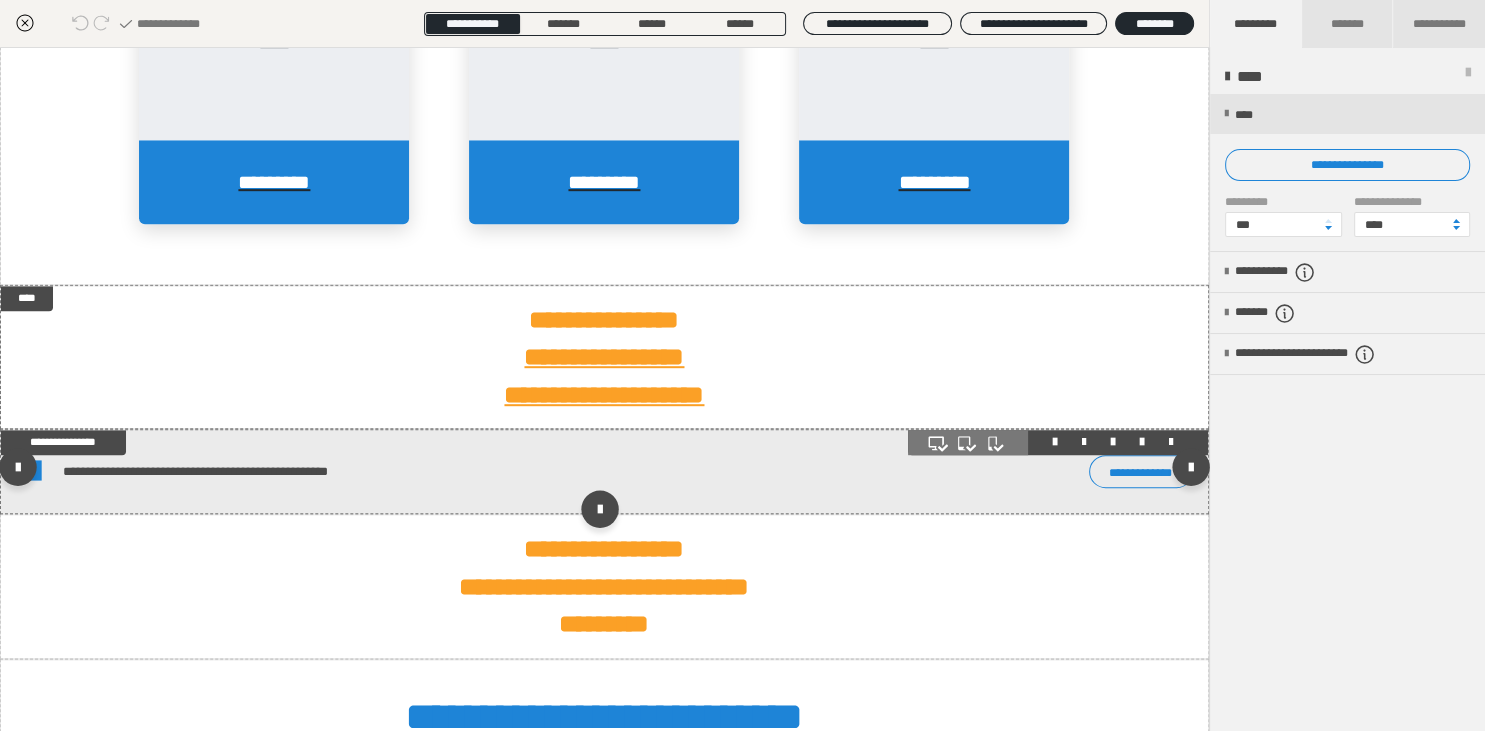scroll, scrollTop: 1094, scrollLeft: 0, axis: vertical 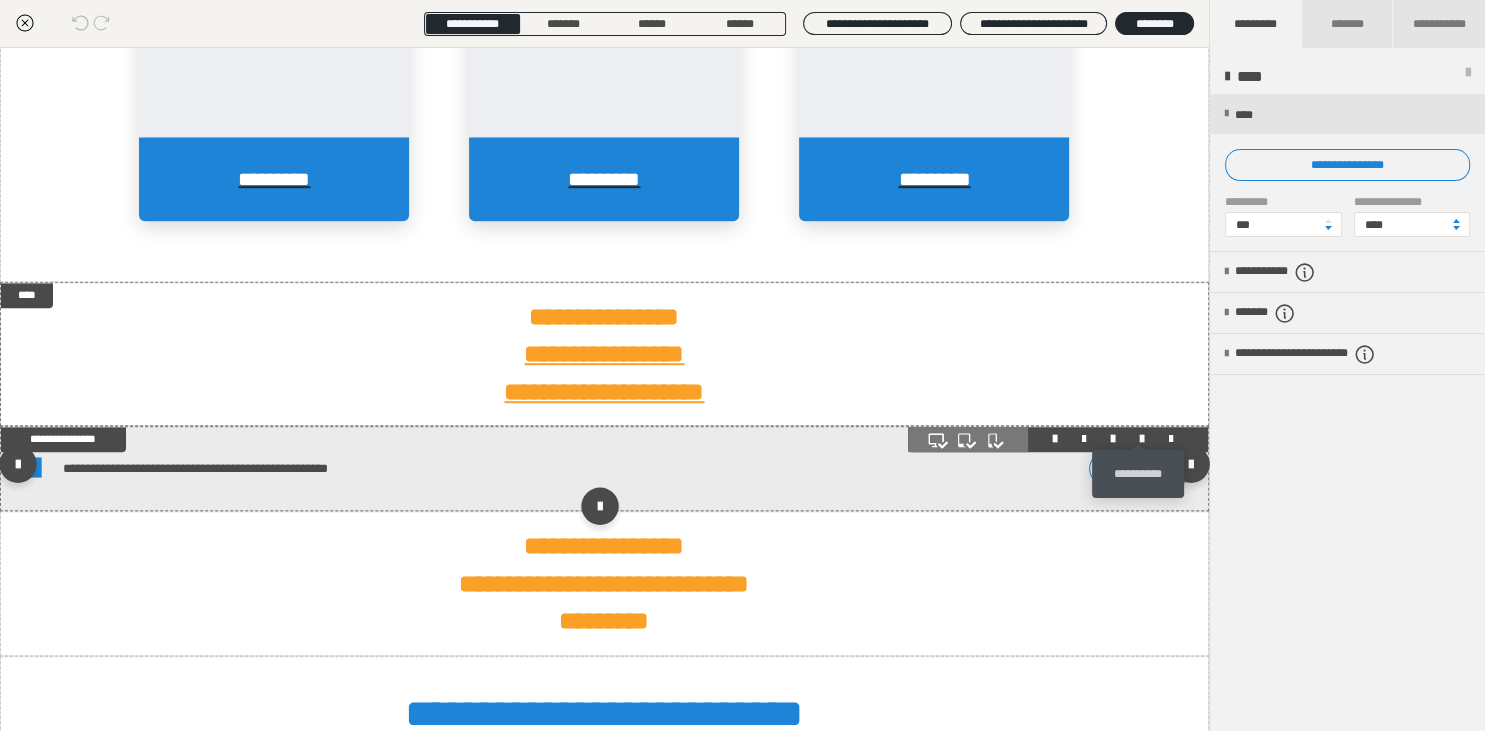 click at bounding box center [1142, 439] 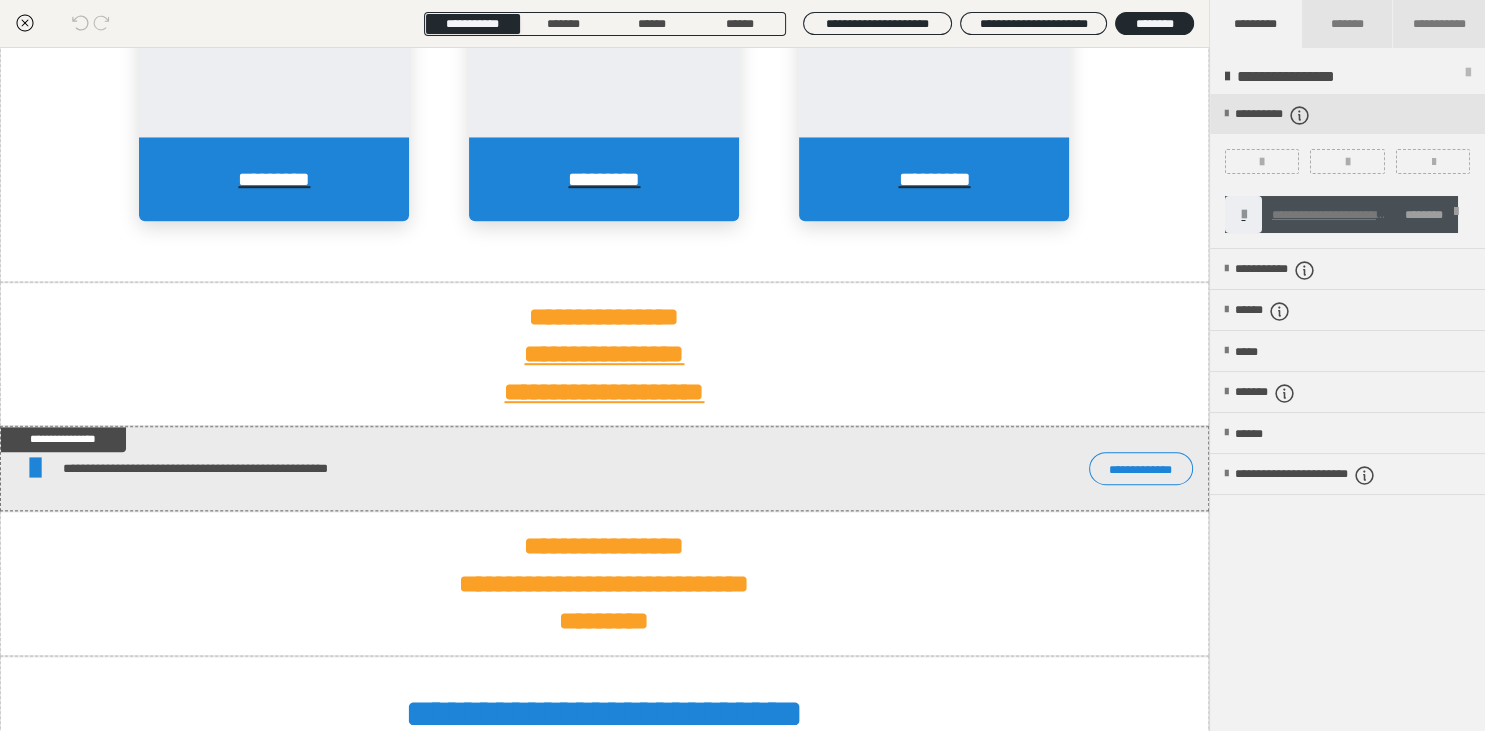 click at bounding box center (1456, 215) 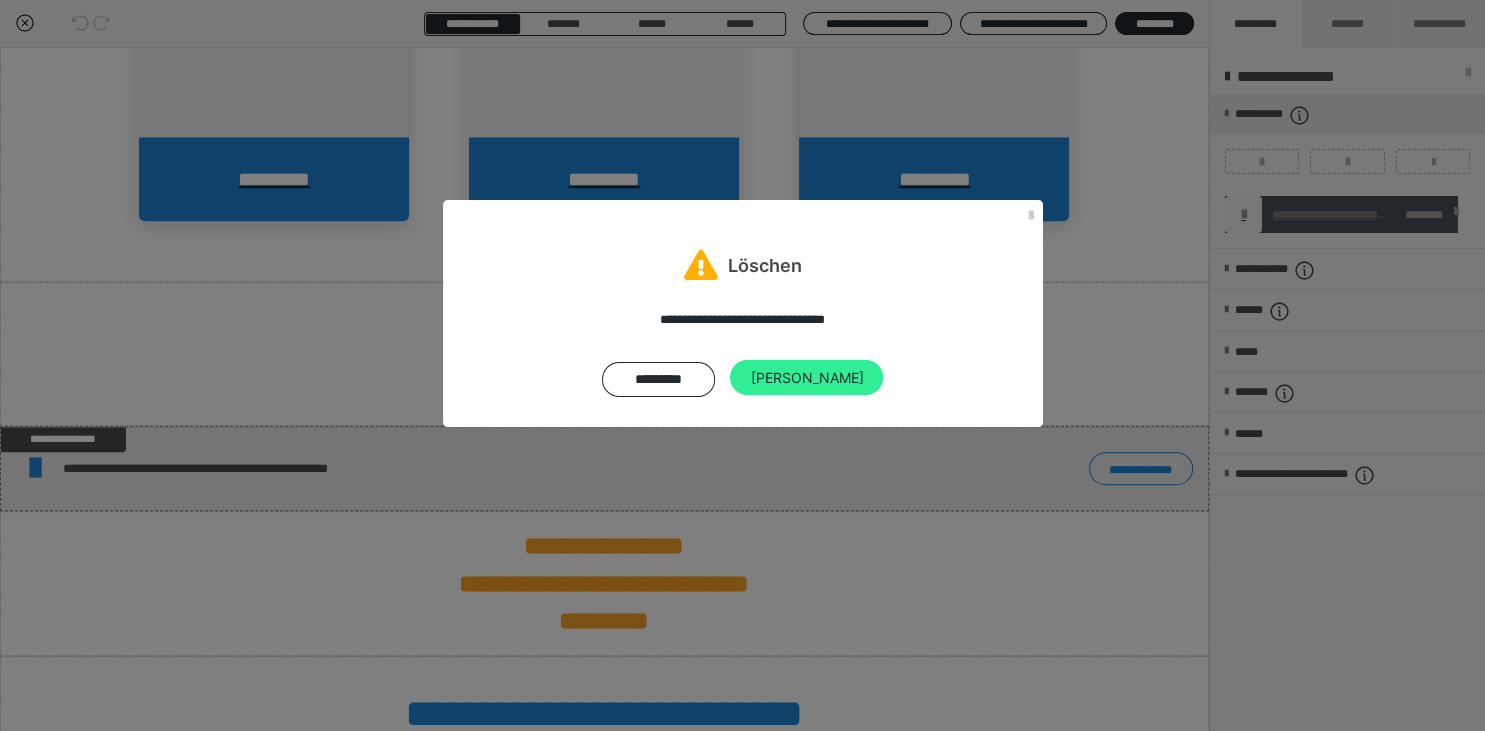 click on "Ja" at bounding box center [806, 378] 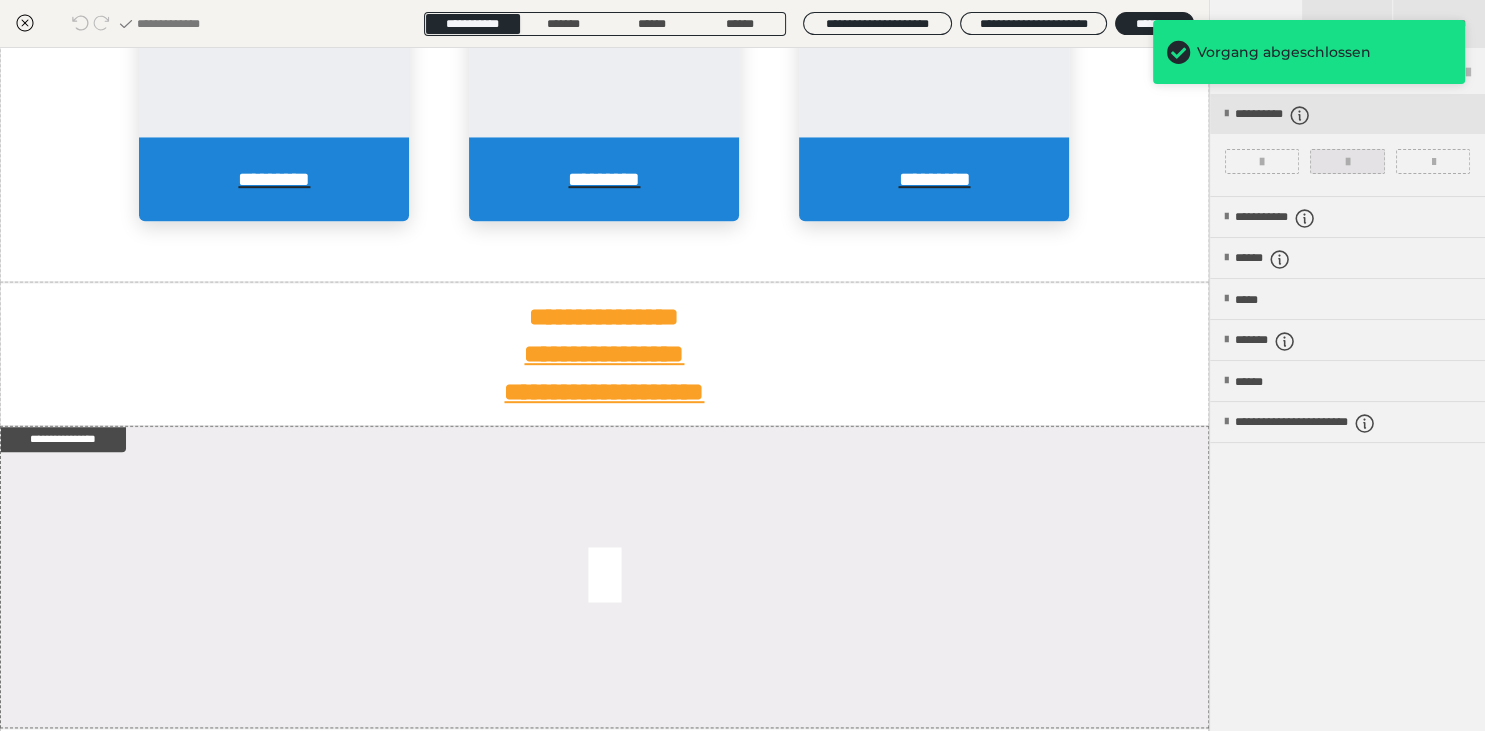 click at bounding box center (1347, 162) 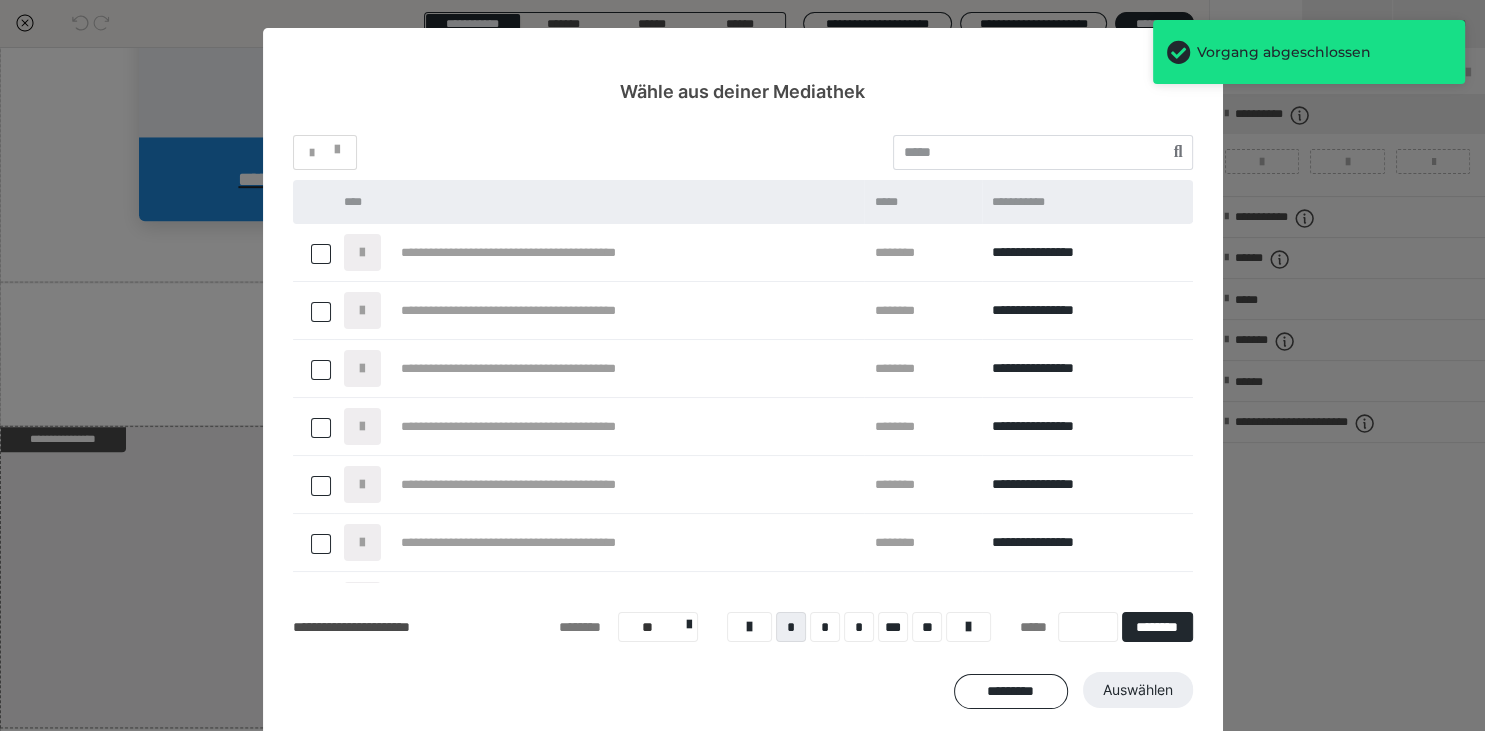 click at bounding box center (321, 254) 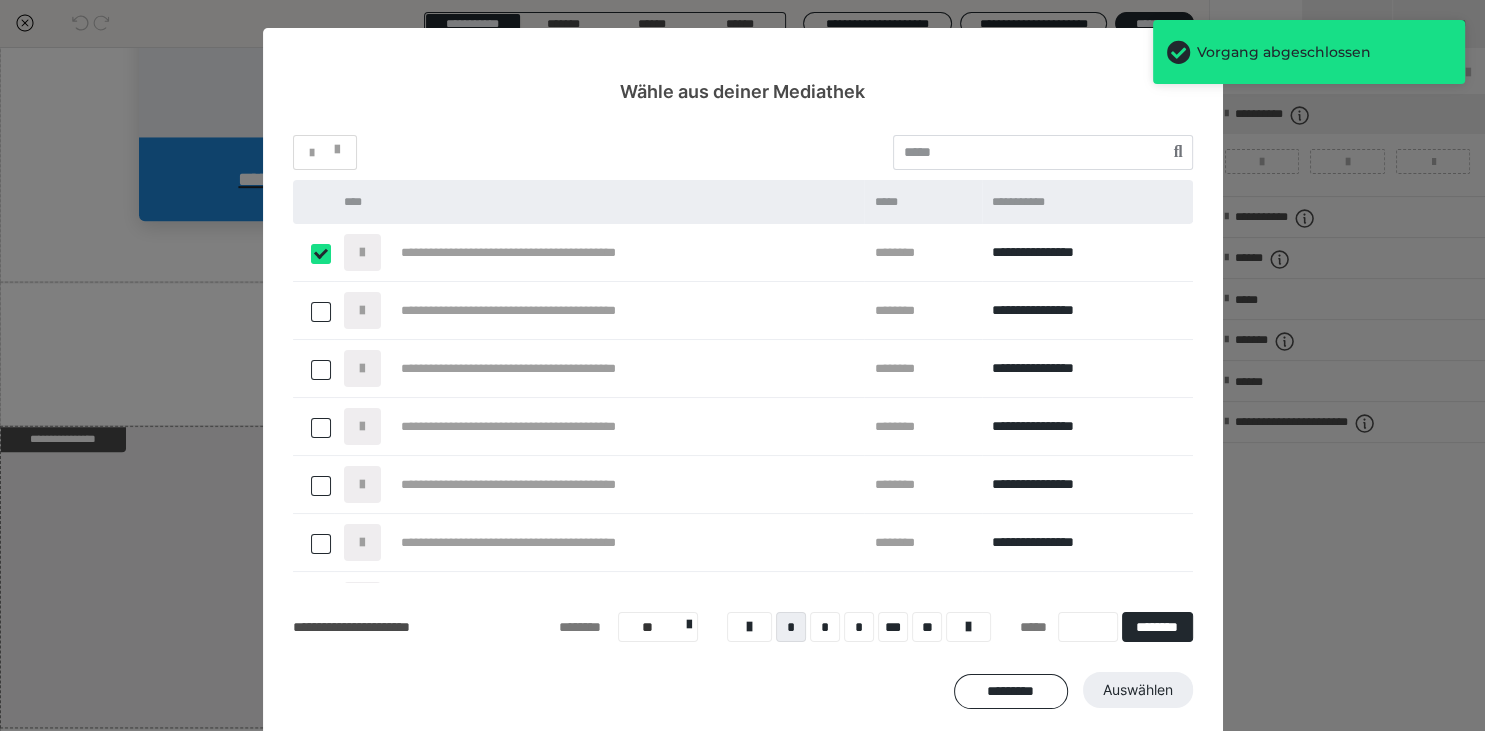 checkbox on "****" 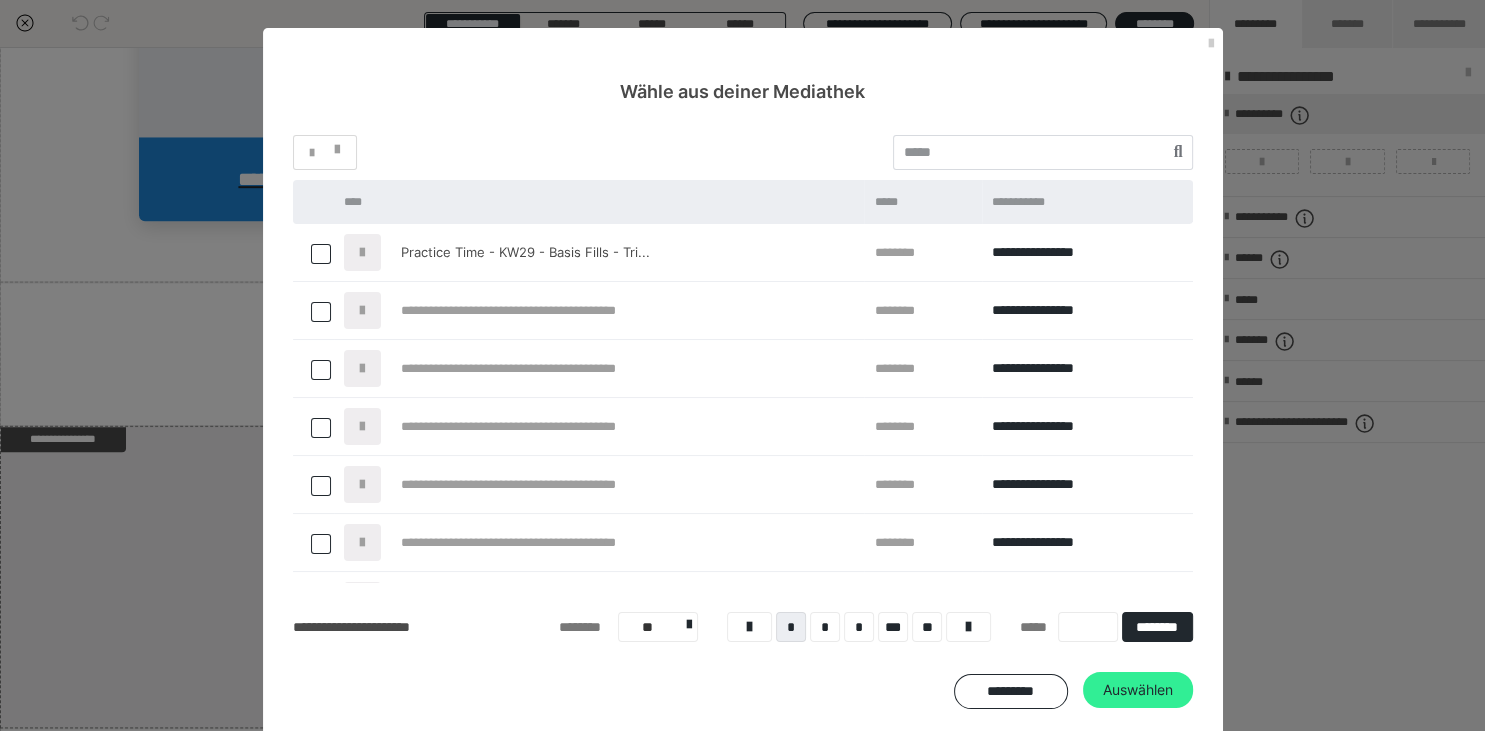 click on "Auswählen" at bounding box center [1138, 690] 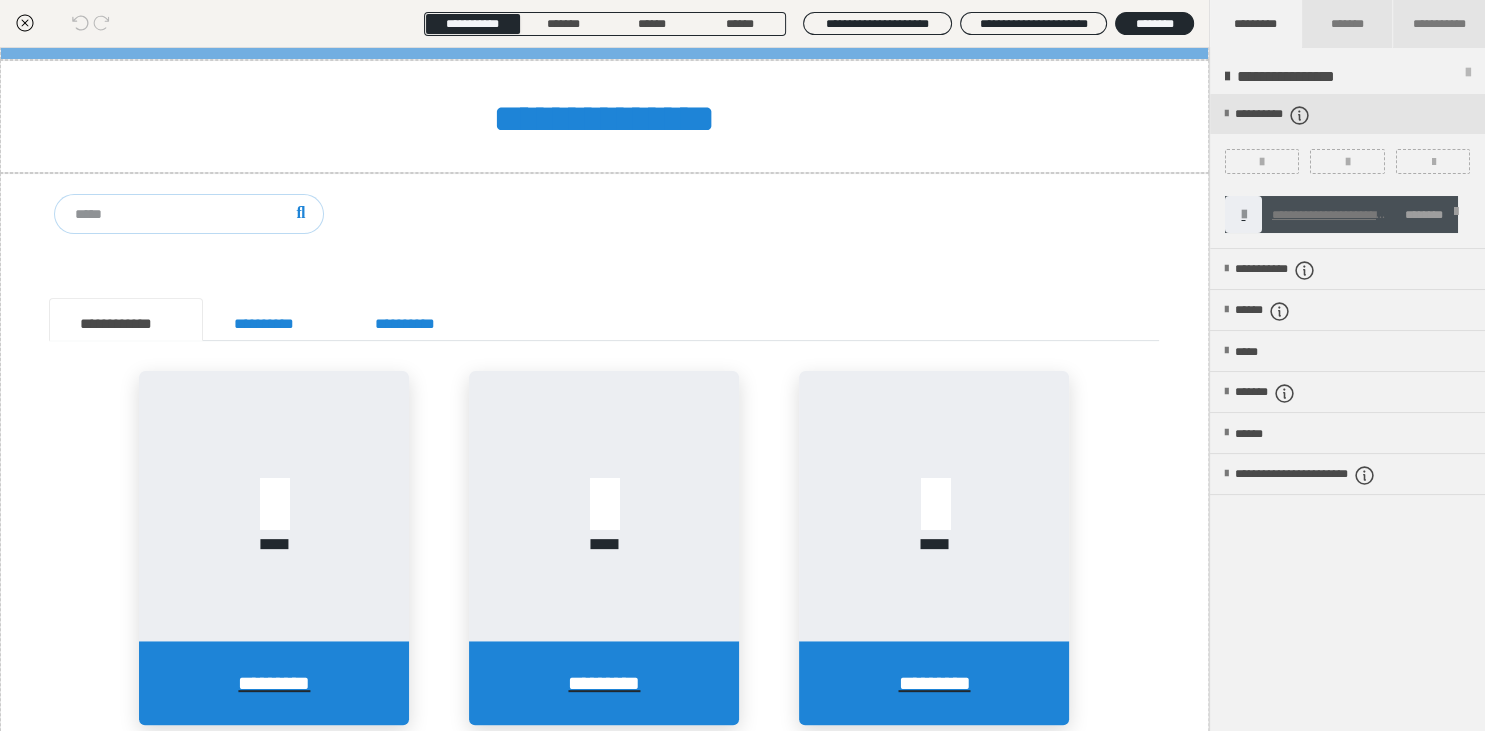 scroll, scrollTop: 0, scrollLeft: 0, axis: both 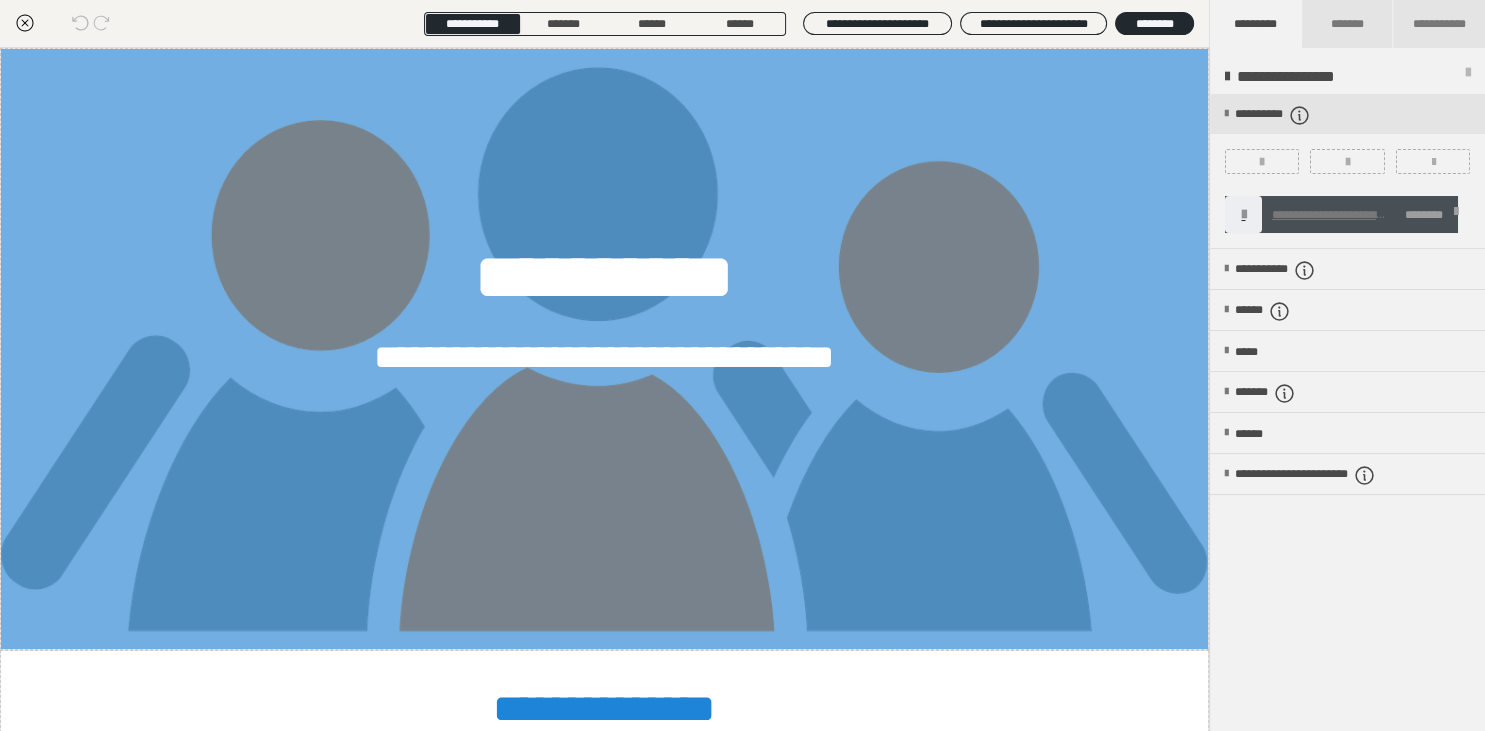click 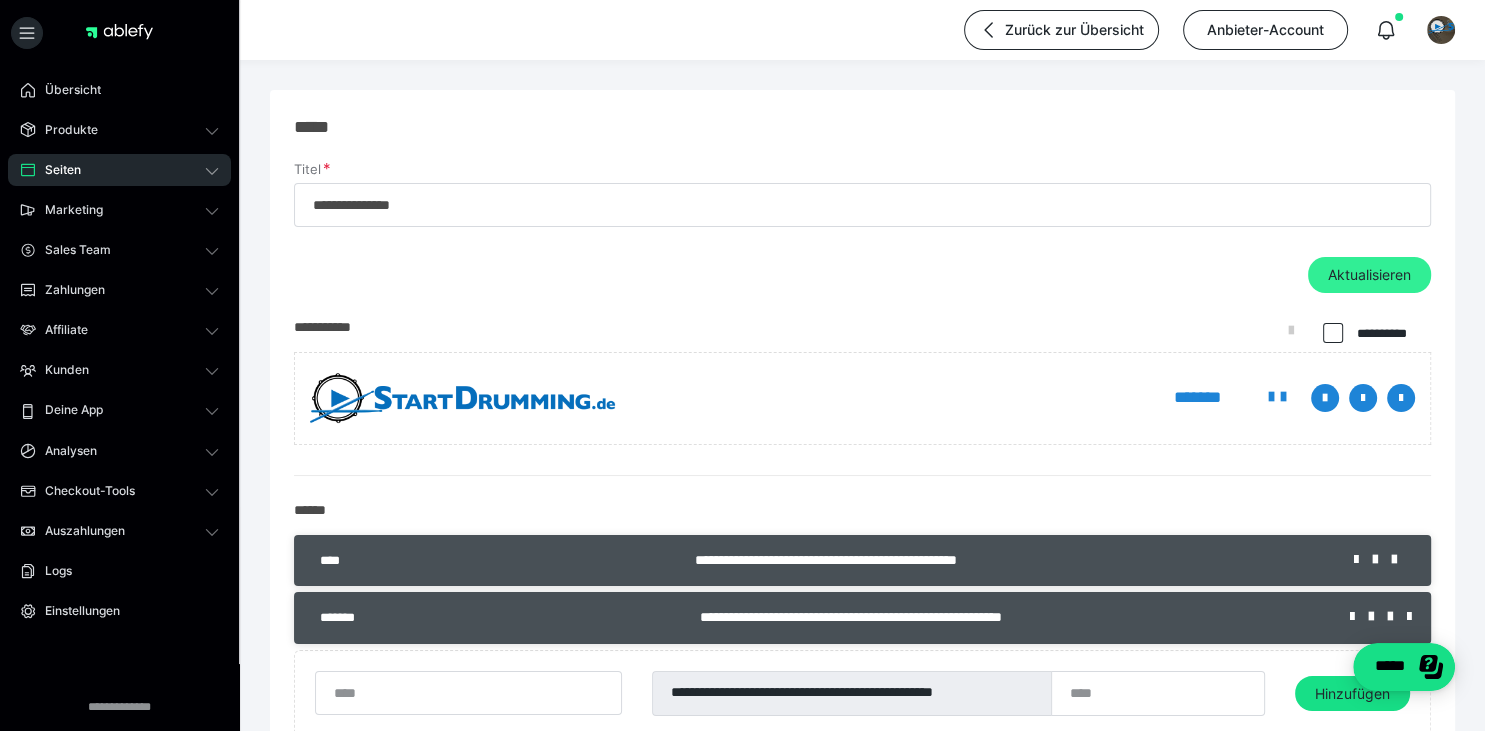 click on "Aktualisieren" at bounding box center (1369, 275) 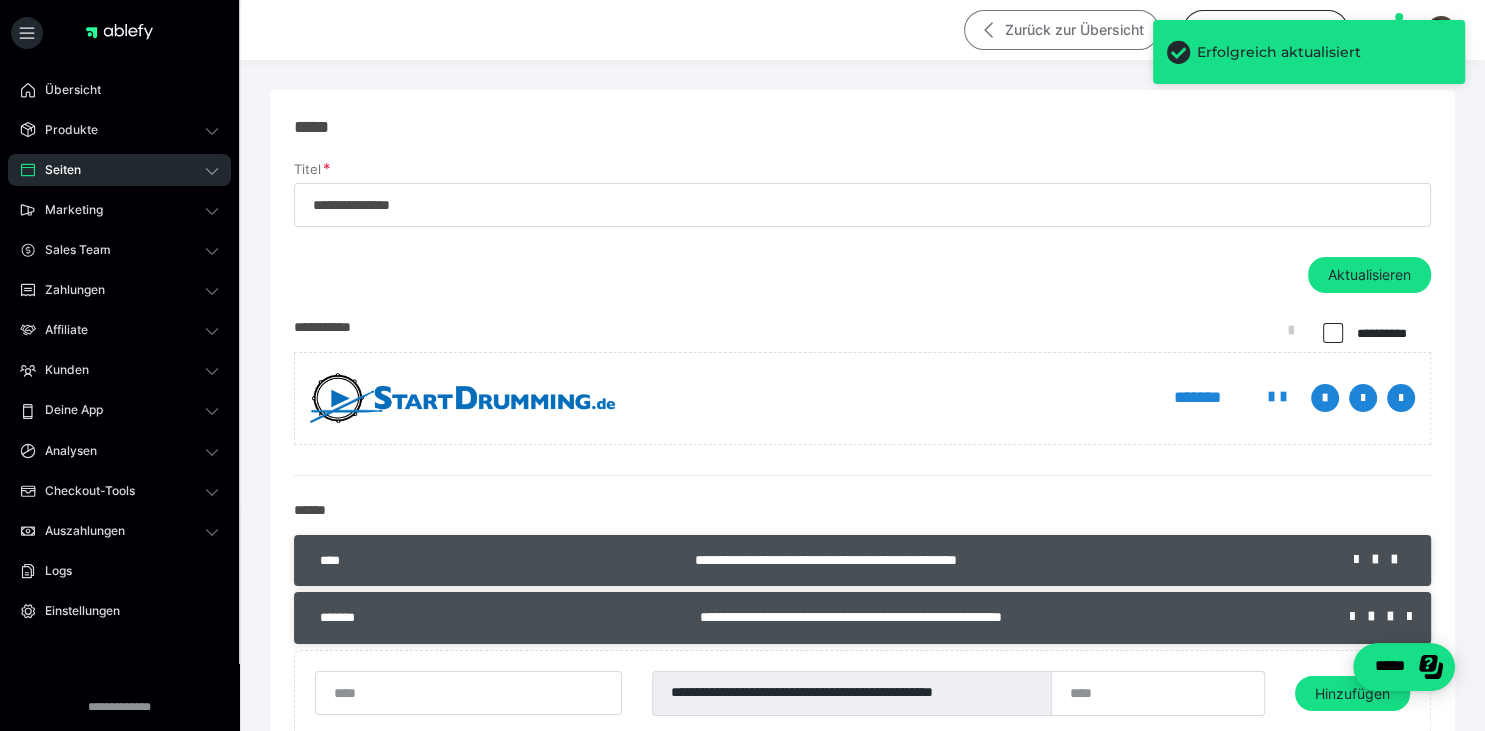 click on "Zurück zur Übersicht" at bounding box center [1061, 30] 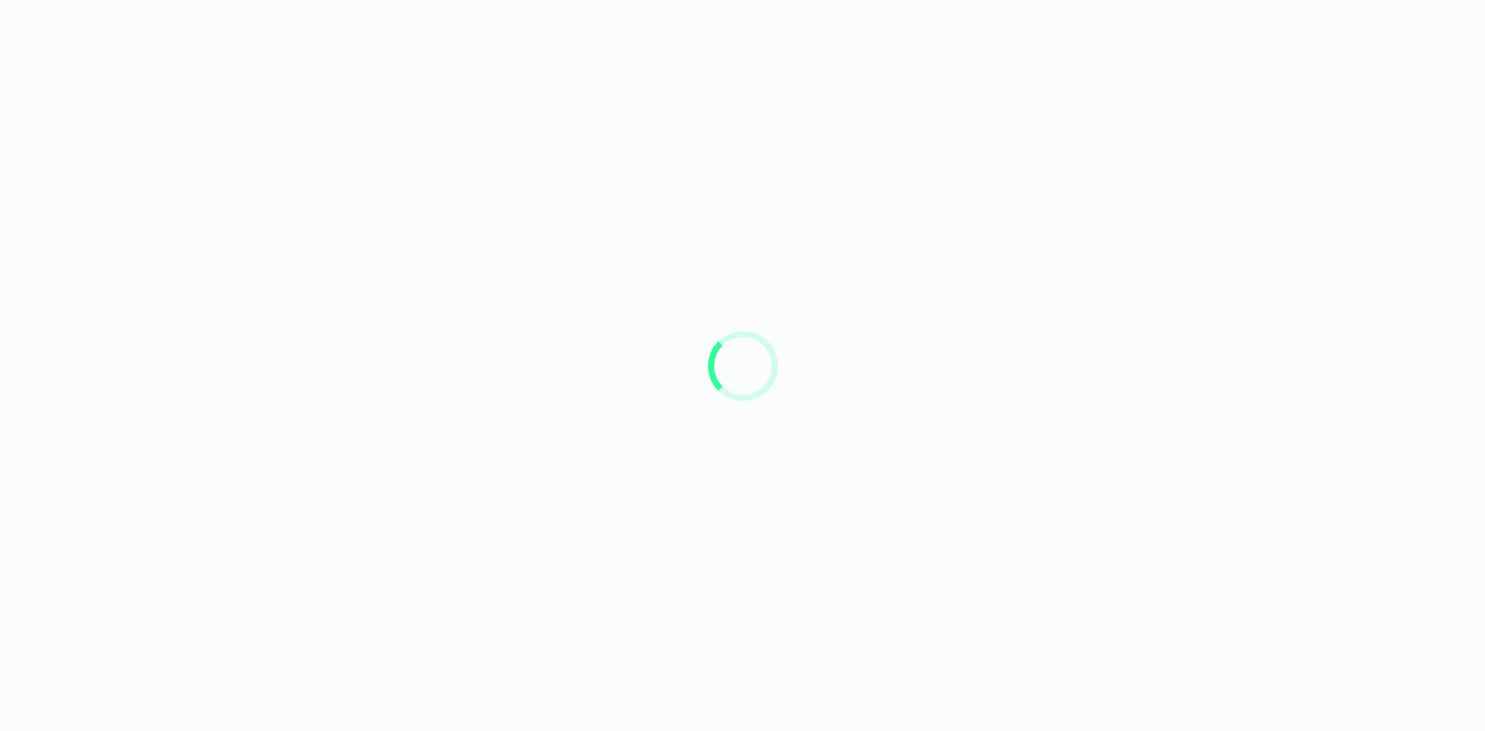 scroll, scrollTop: 0, scrollLeft: 0, axis: both 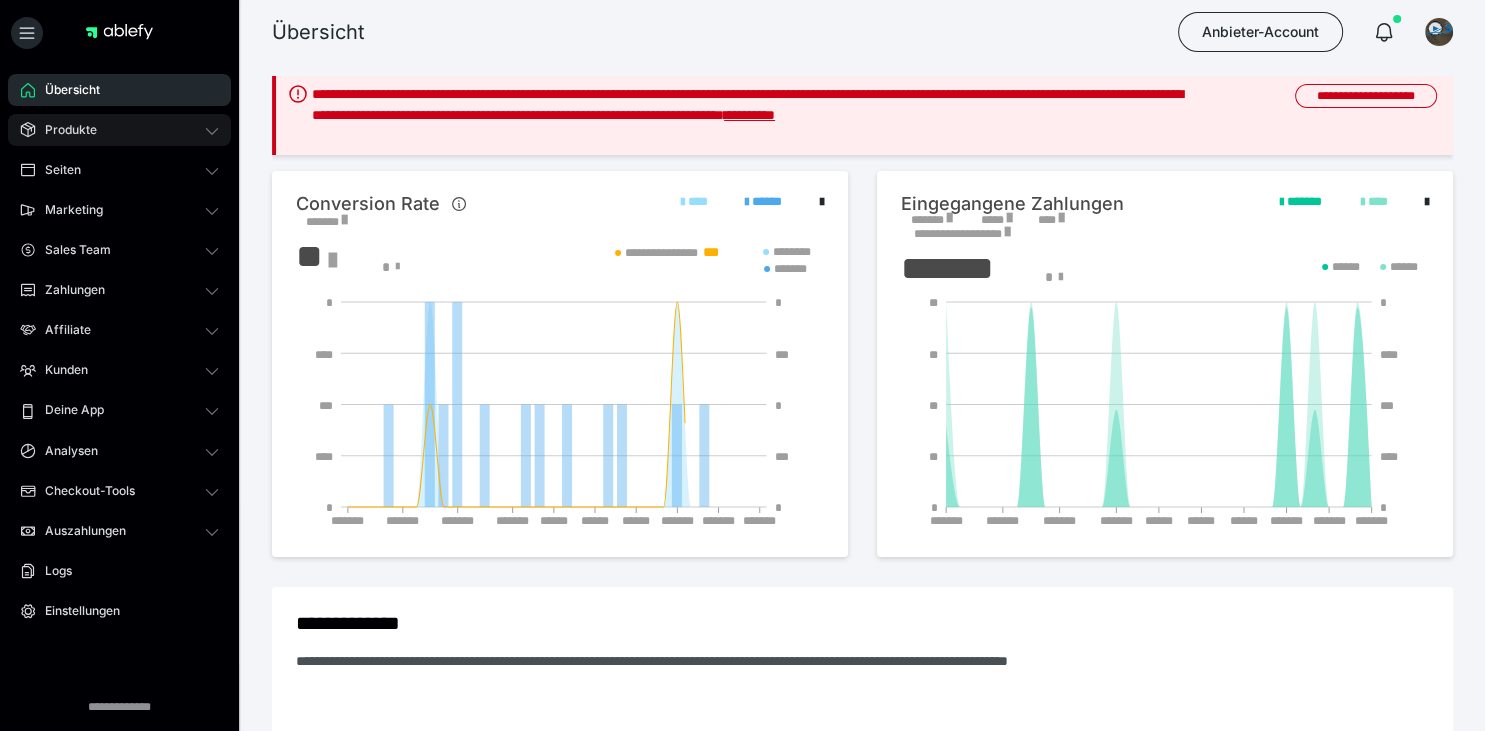 click on "Produkte" at bounding box center [119, 130] 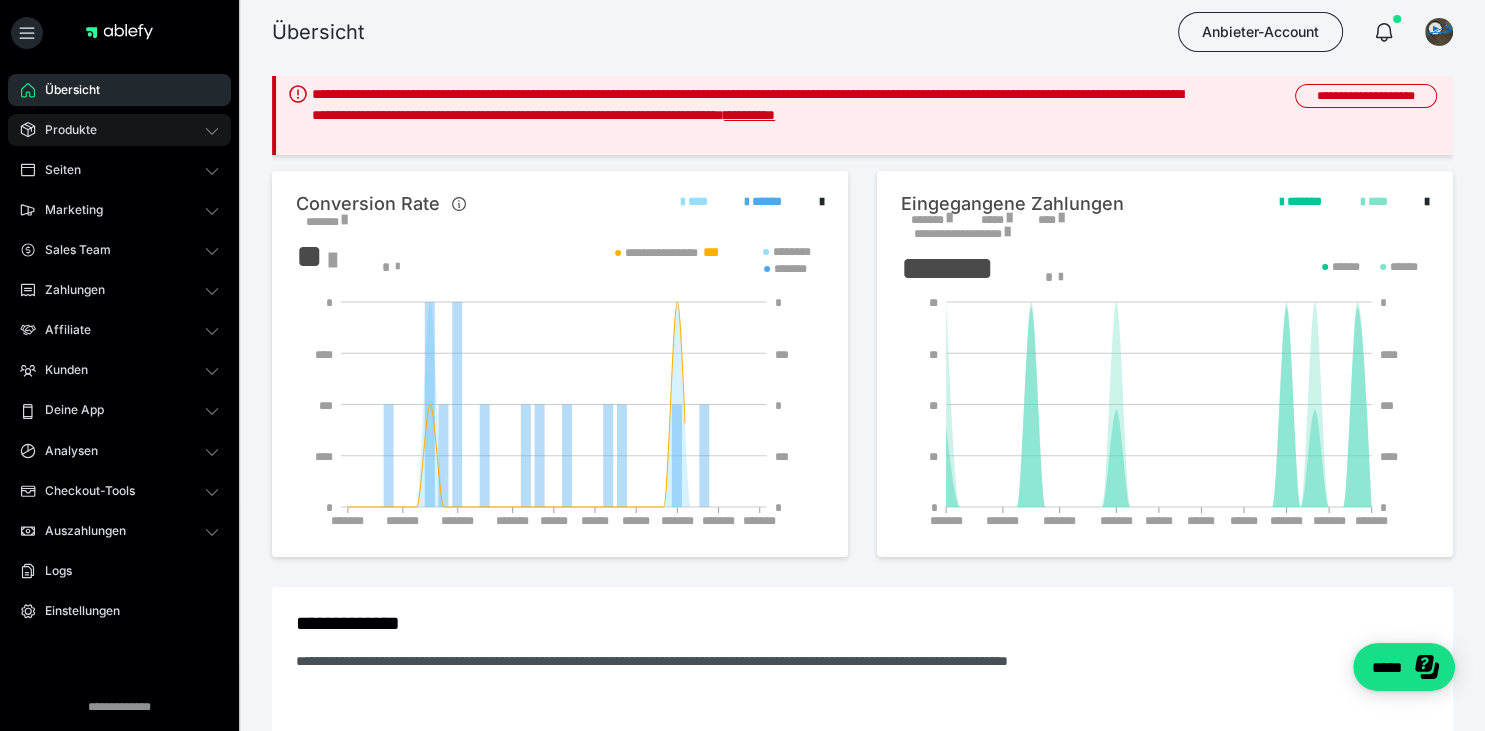 scroll, scrollTop: 0, scrollLeft: 0, axis: both 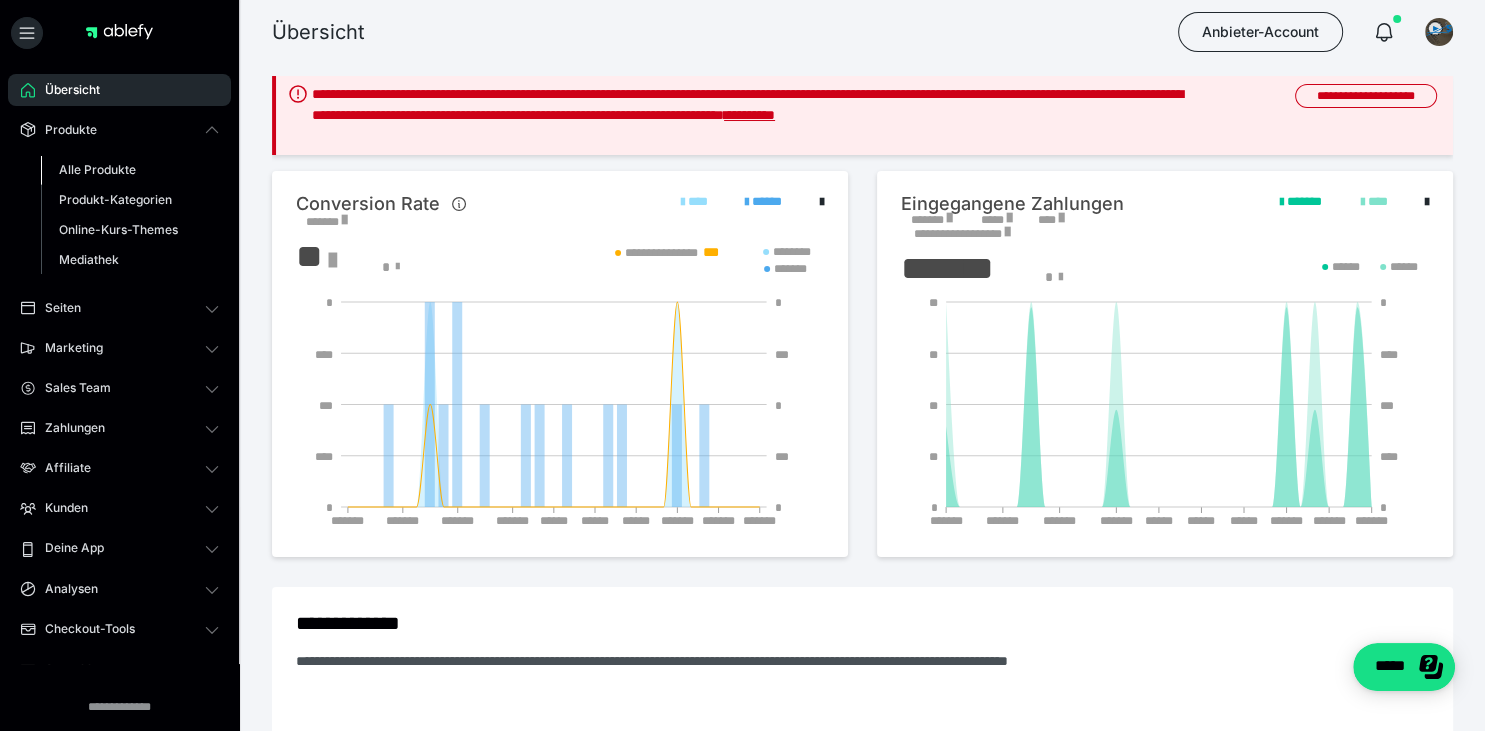 click on "Alle Produkte" at bounding box center (97, 169) 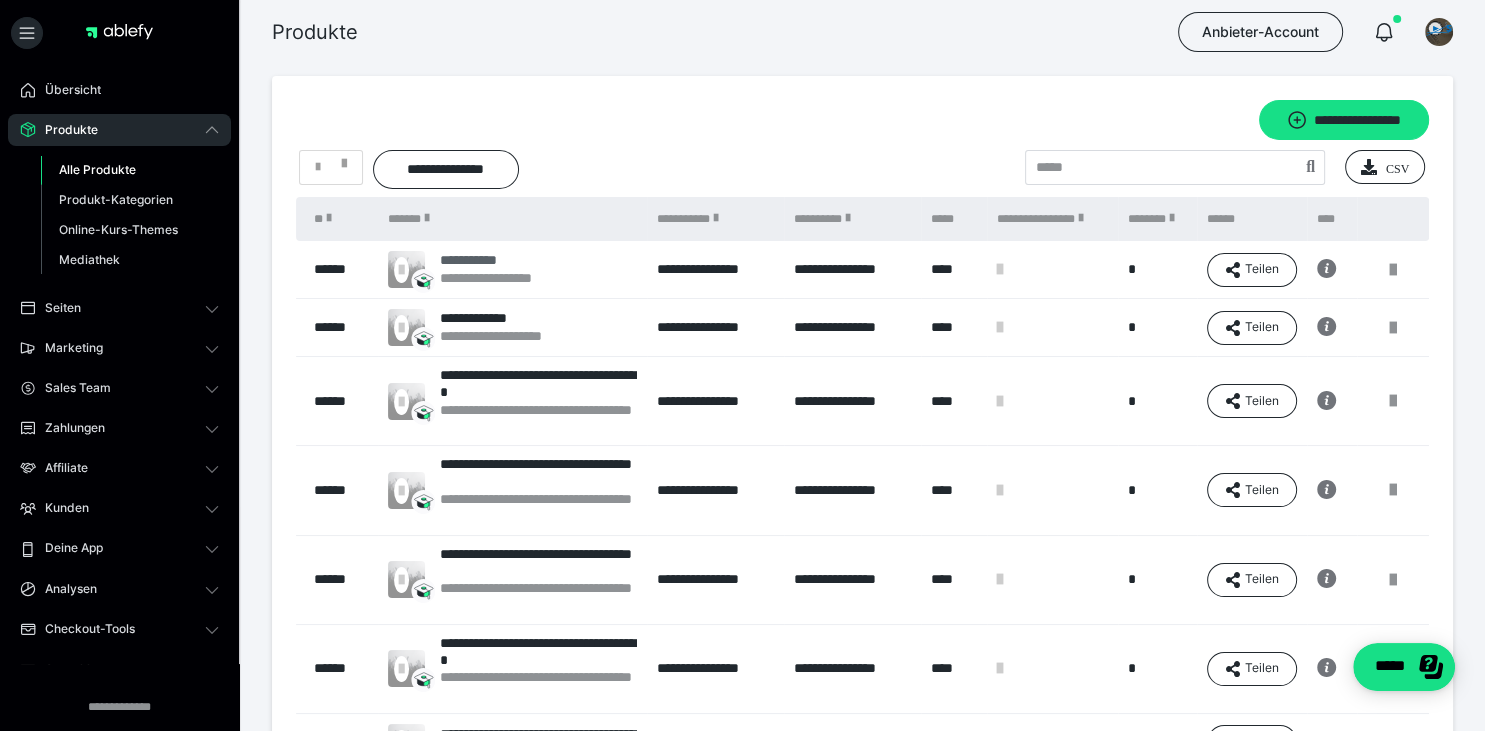 click on "**********" at bounding box center [494, 278] 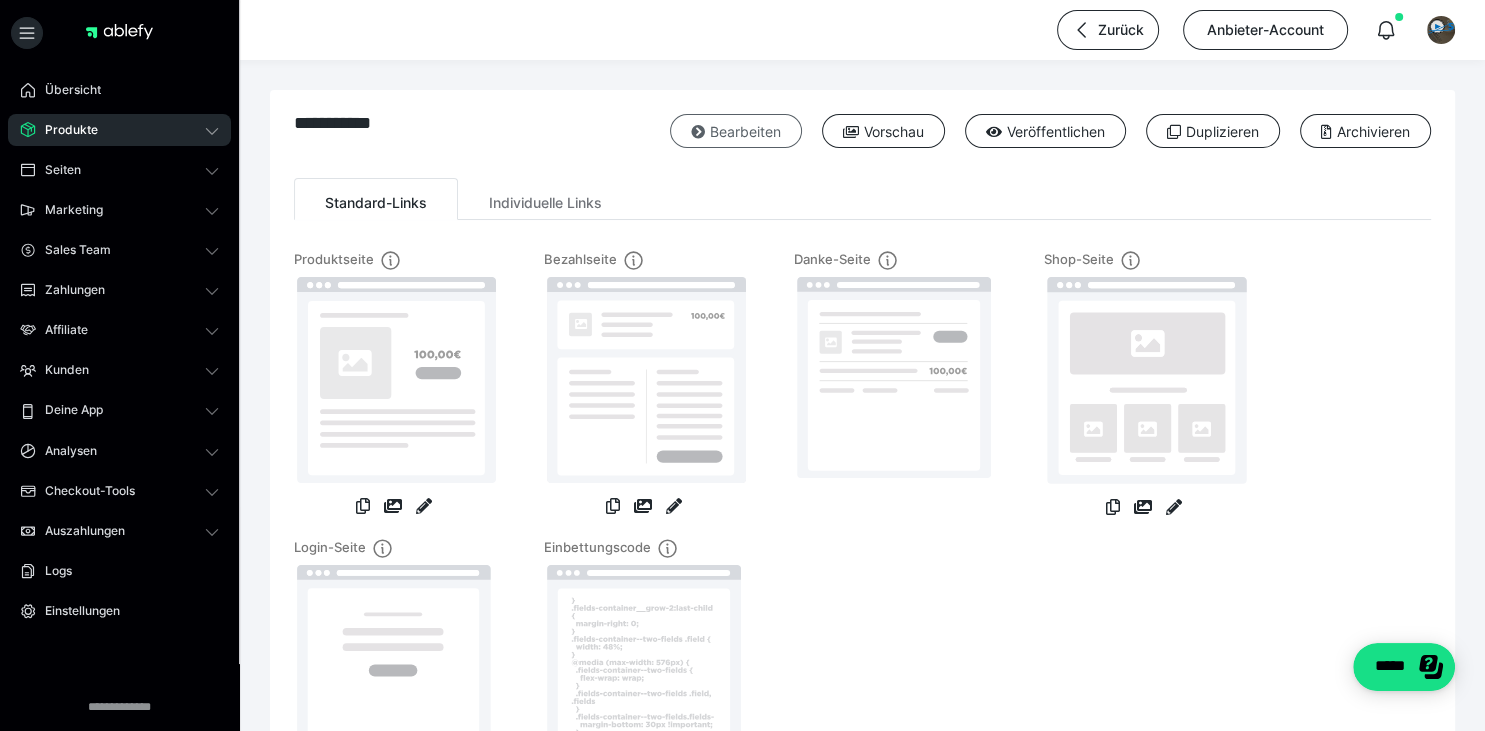 click at bounding box center [698, 132] 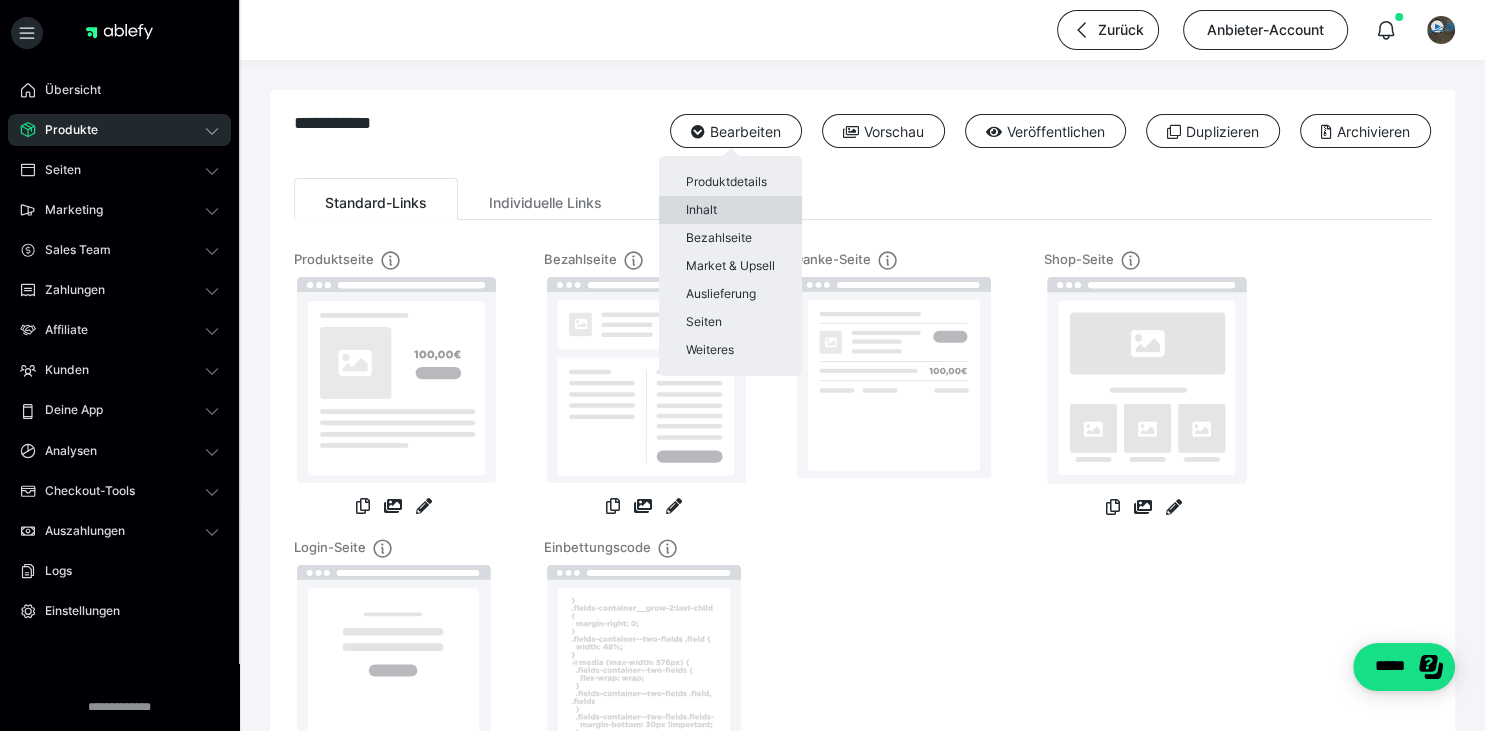 click on "Inhalt" at bounding box center [730, 210] 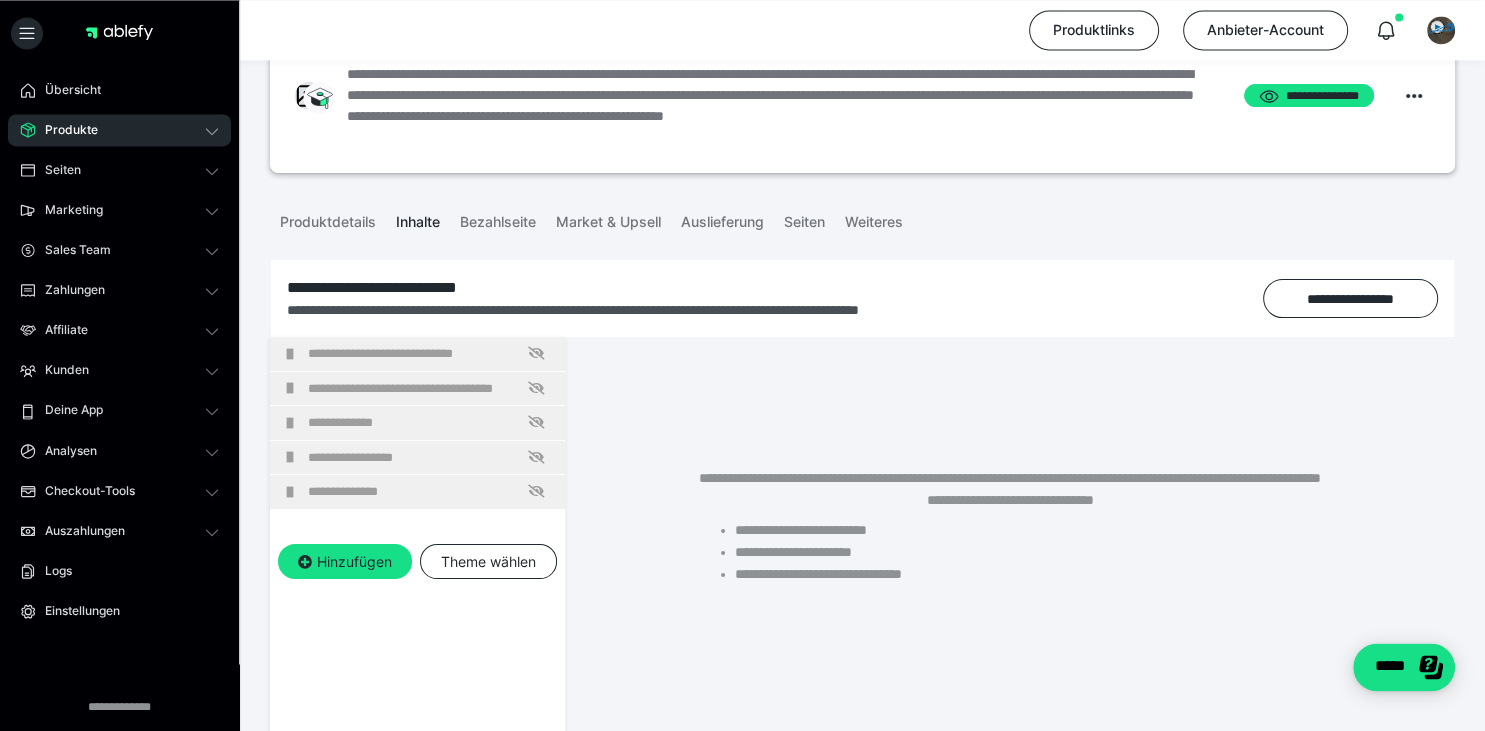 scroll, scrollTop: 83, scrollLeft: 0, axis: vertical 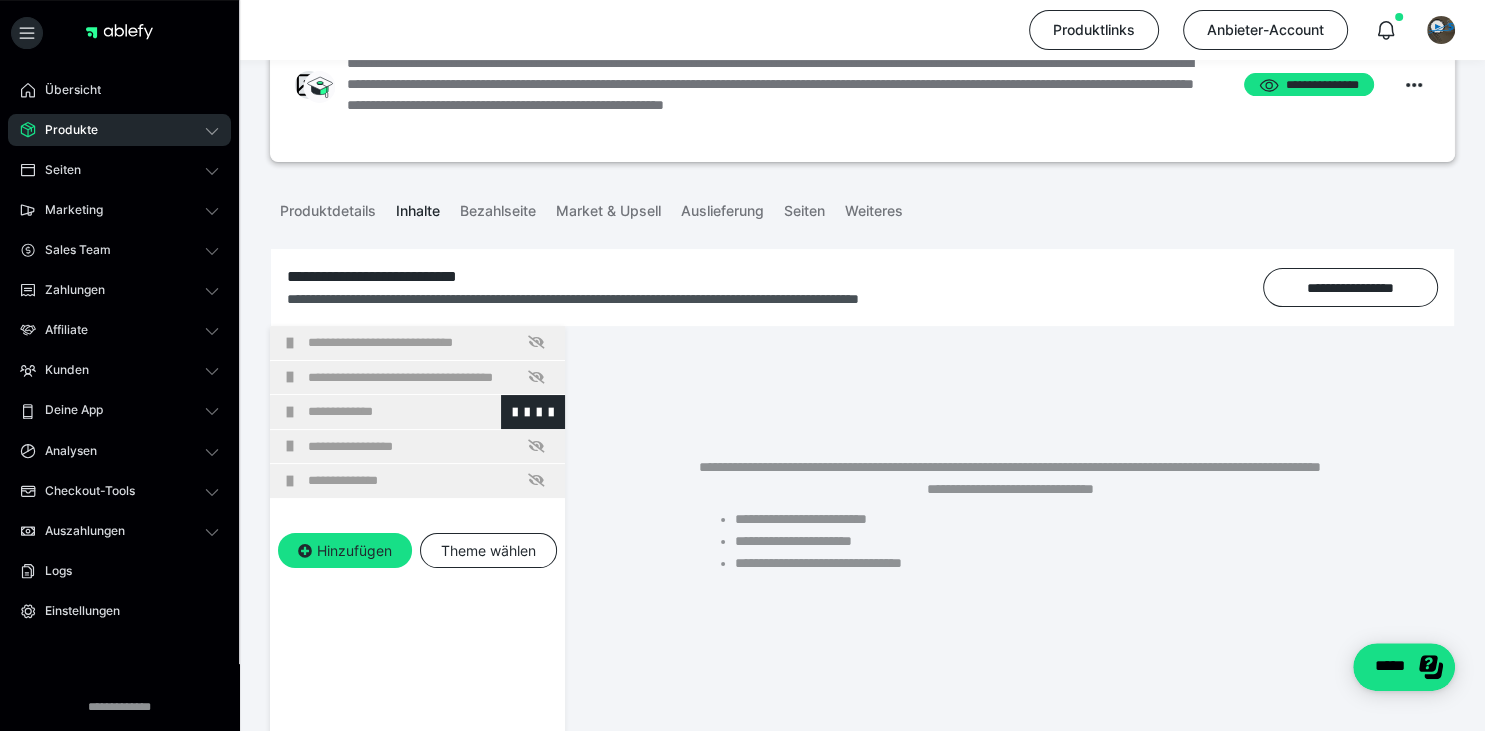 click at bounding box center (290, 412) 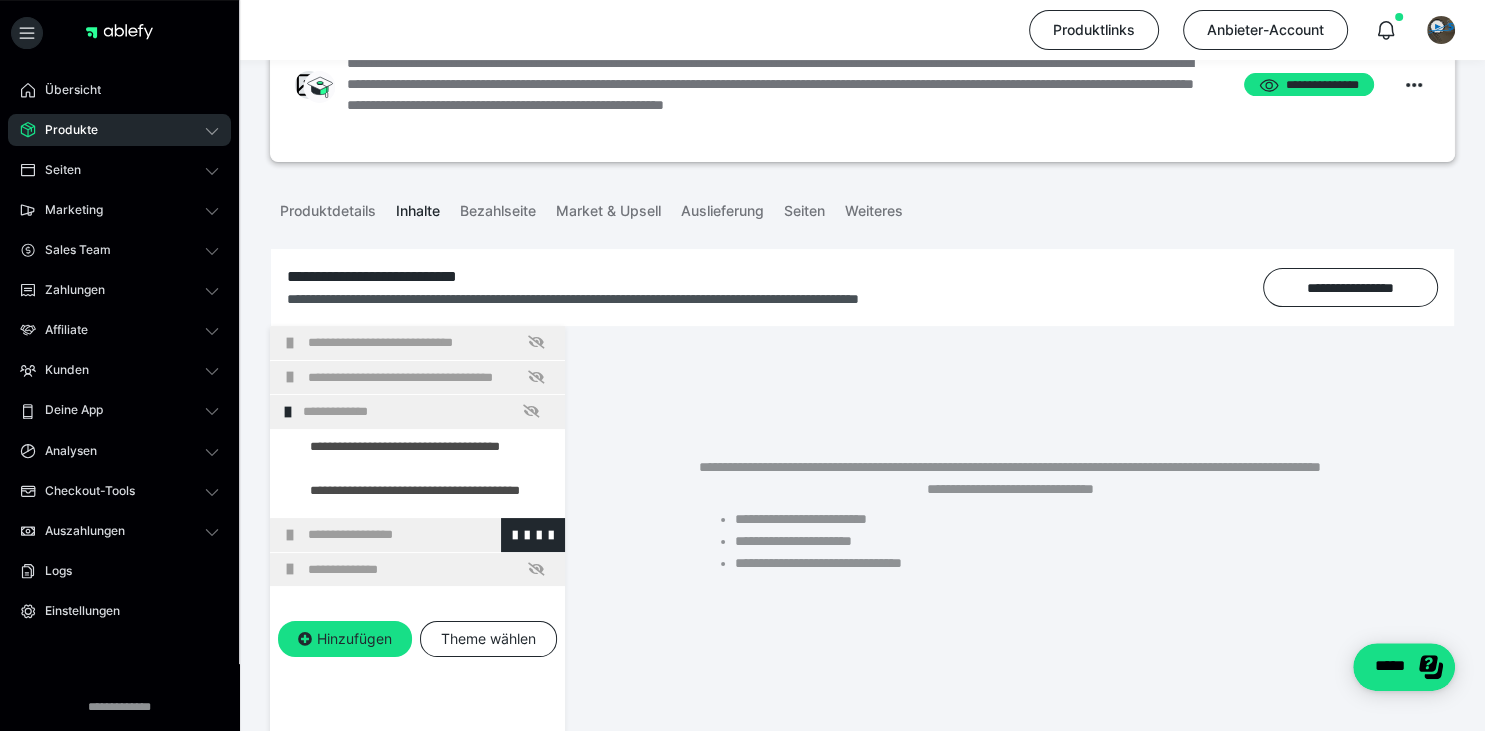 click on "**********" at bounding box center [417, 535] 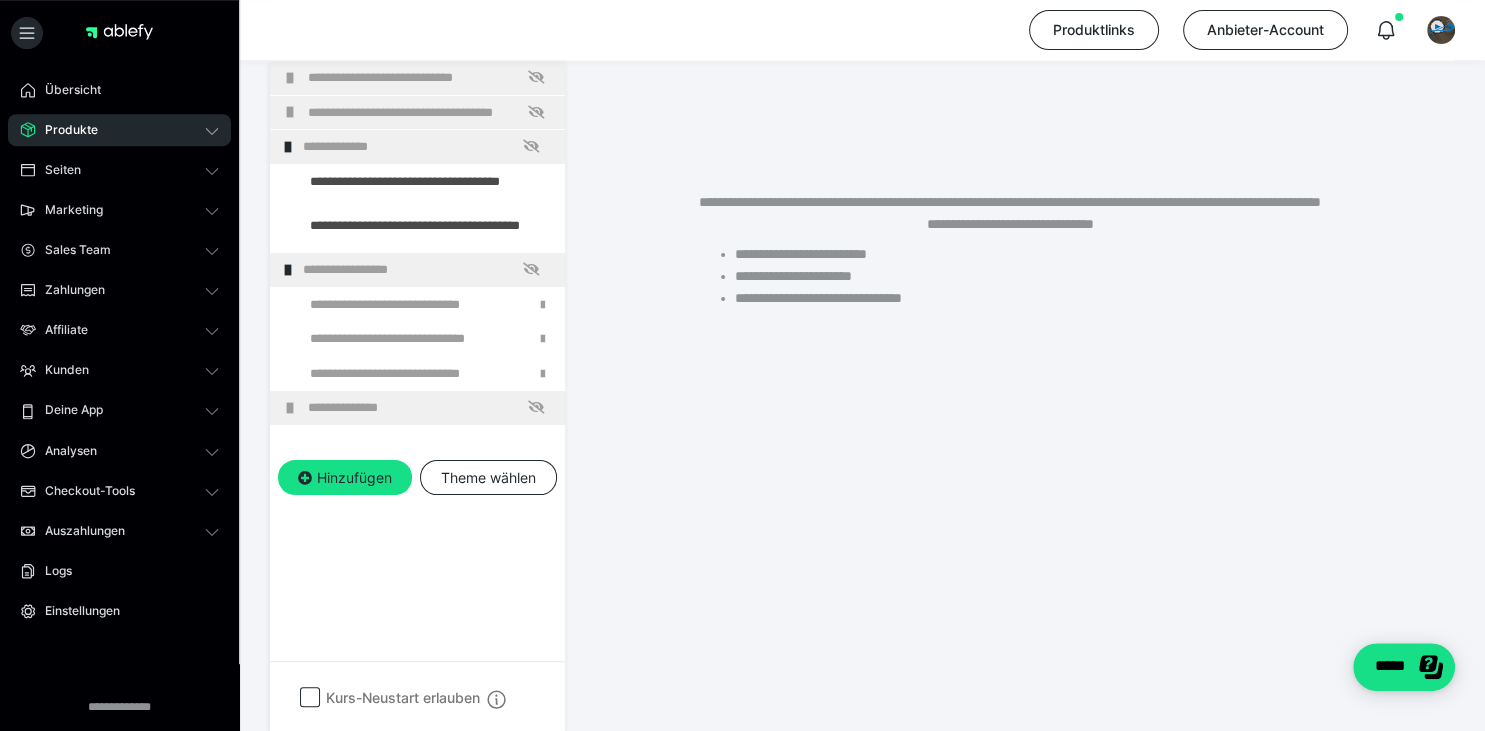 scroll, scrollTop: 348, scrollLeft: 0, axis: vertical 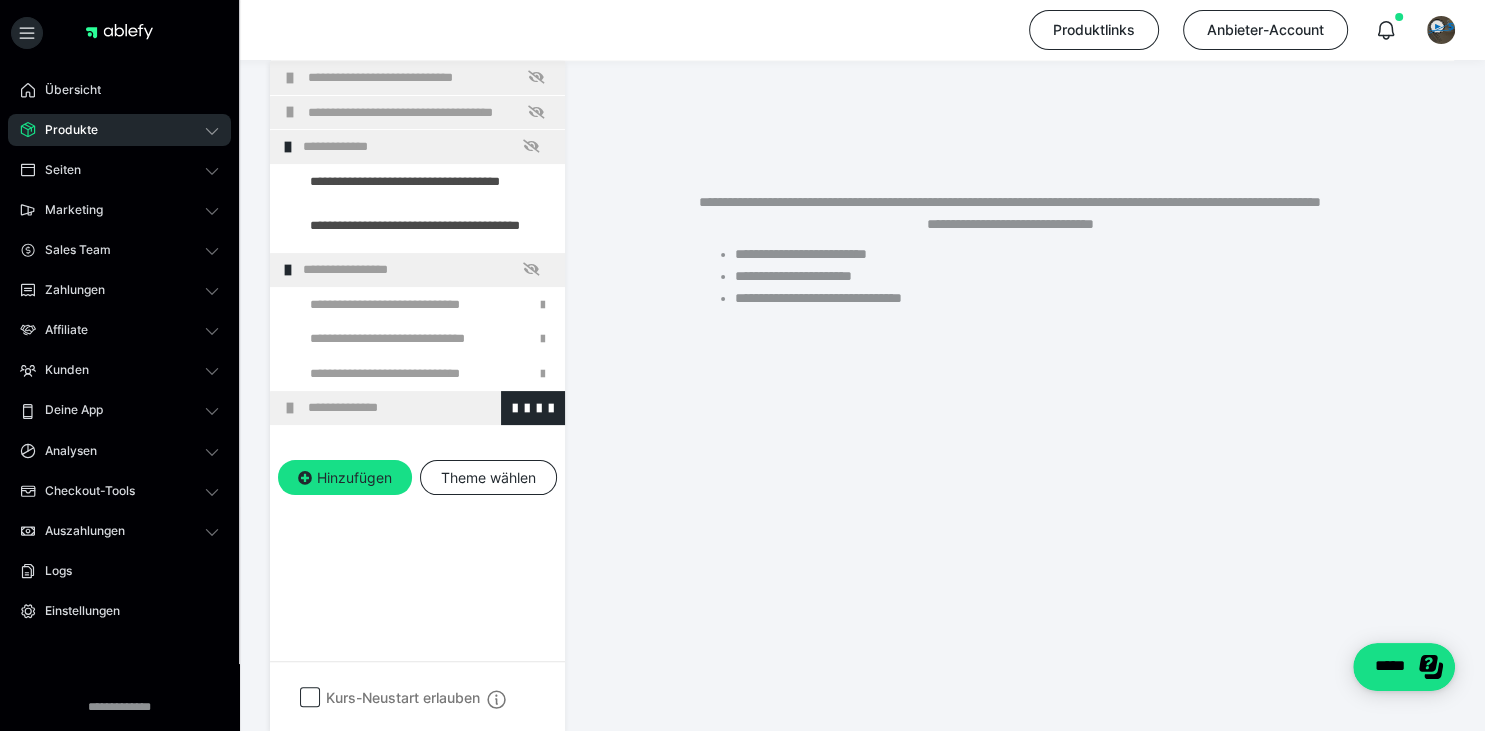 click at bounding box center (290, 408) 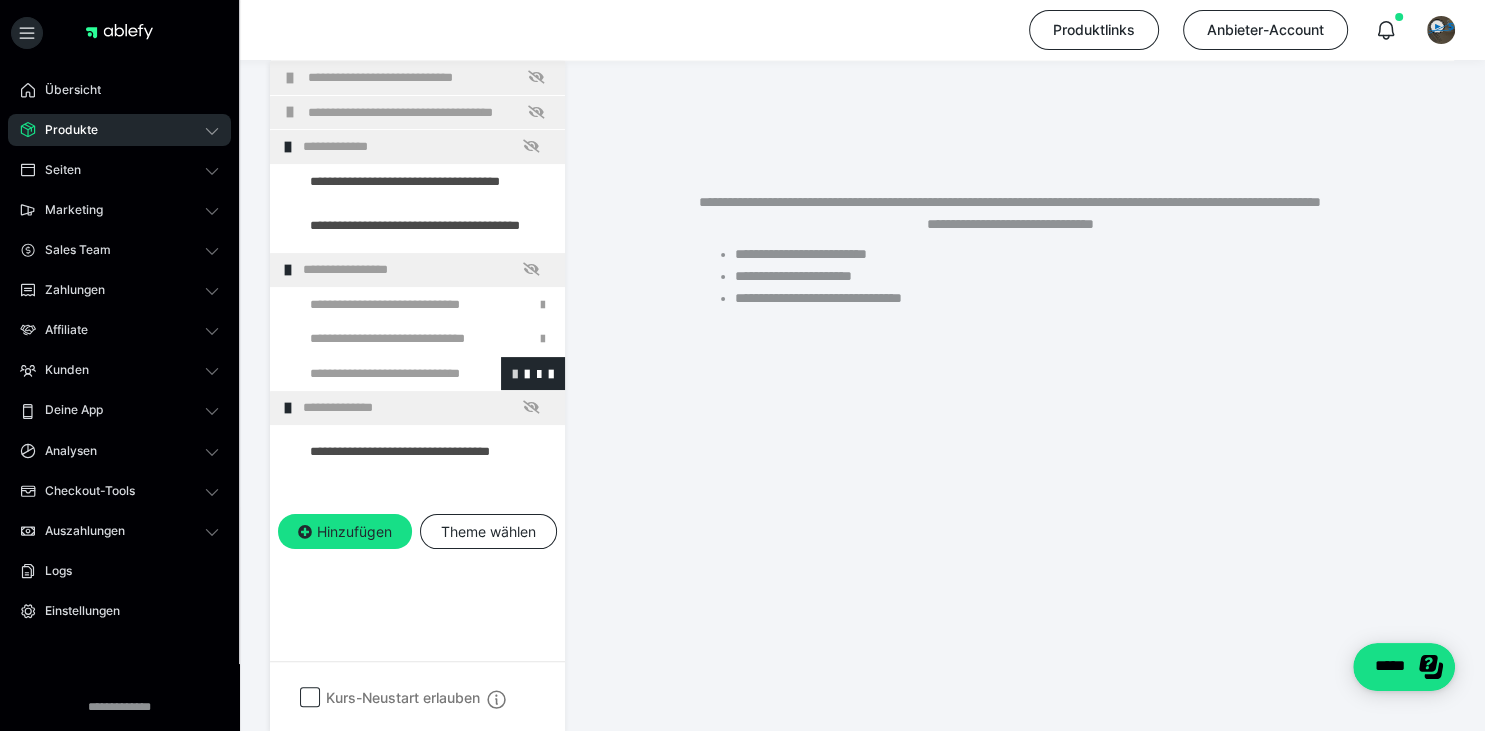 click at bounding box center (515, 373) 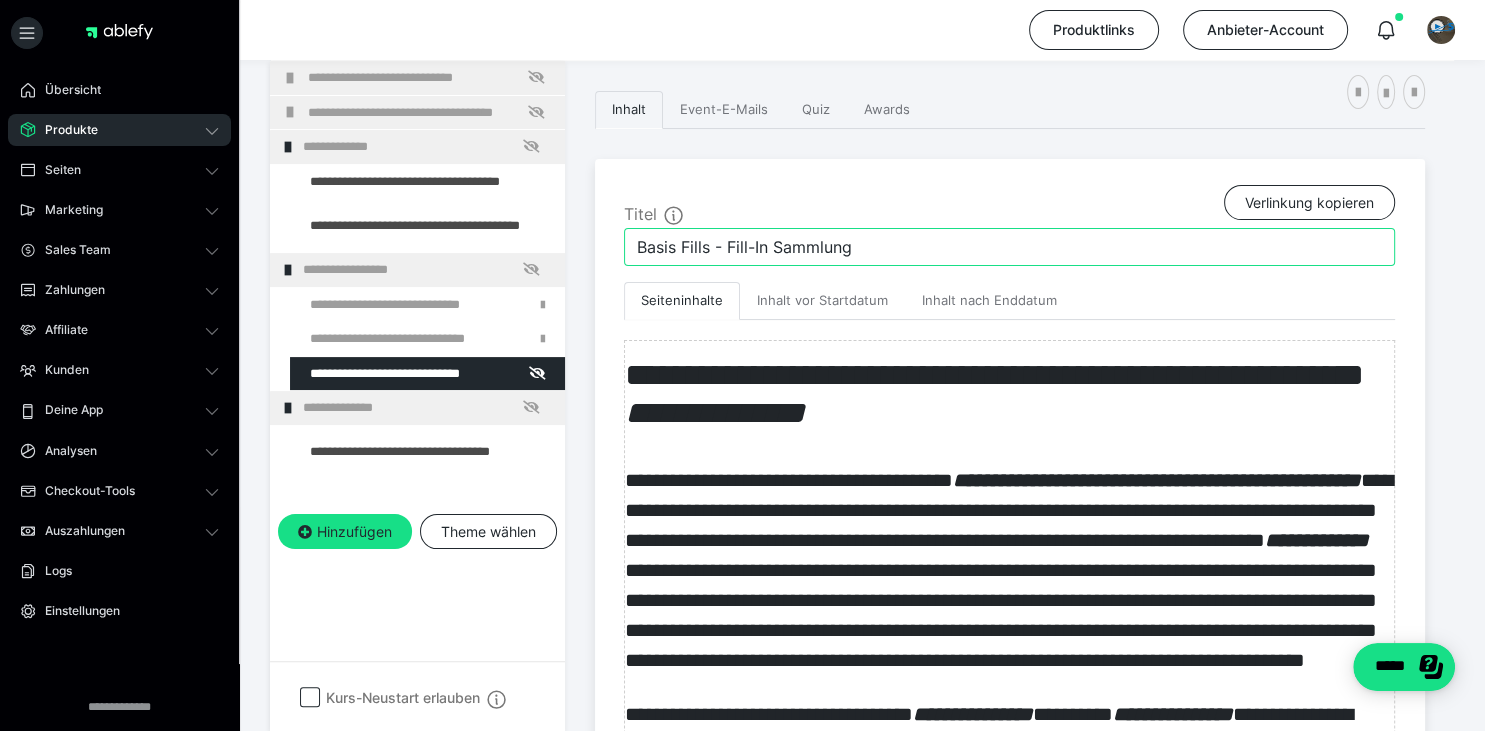click on "Basis Fills - Fill-In Sammlung" at bounding box center [1009, 247] 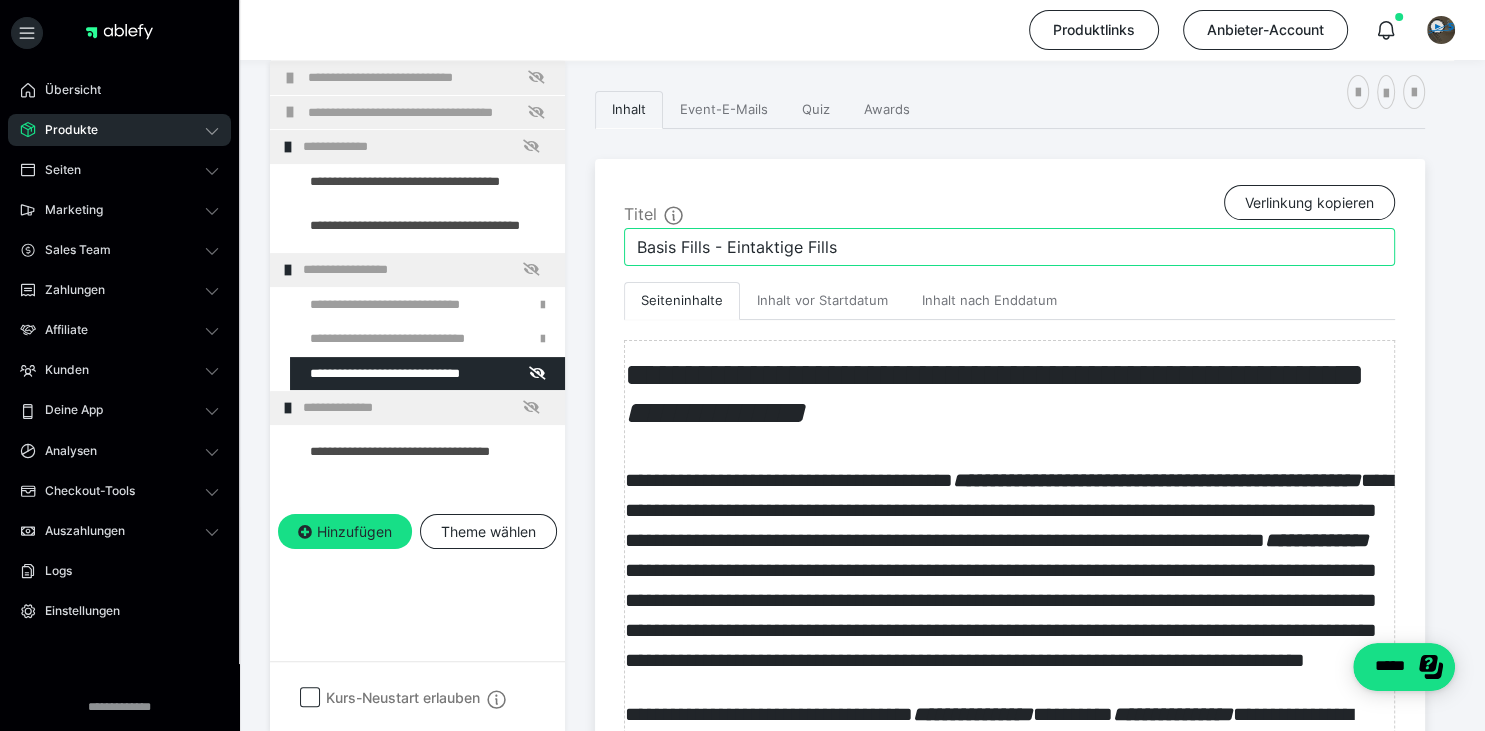 type on "Basis Fills - Eintaktige Fills" 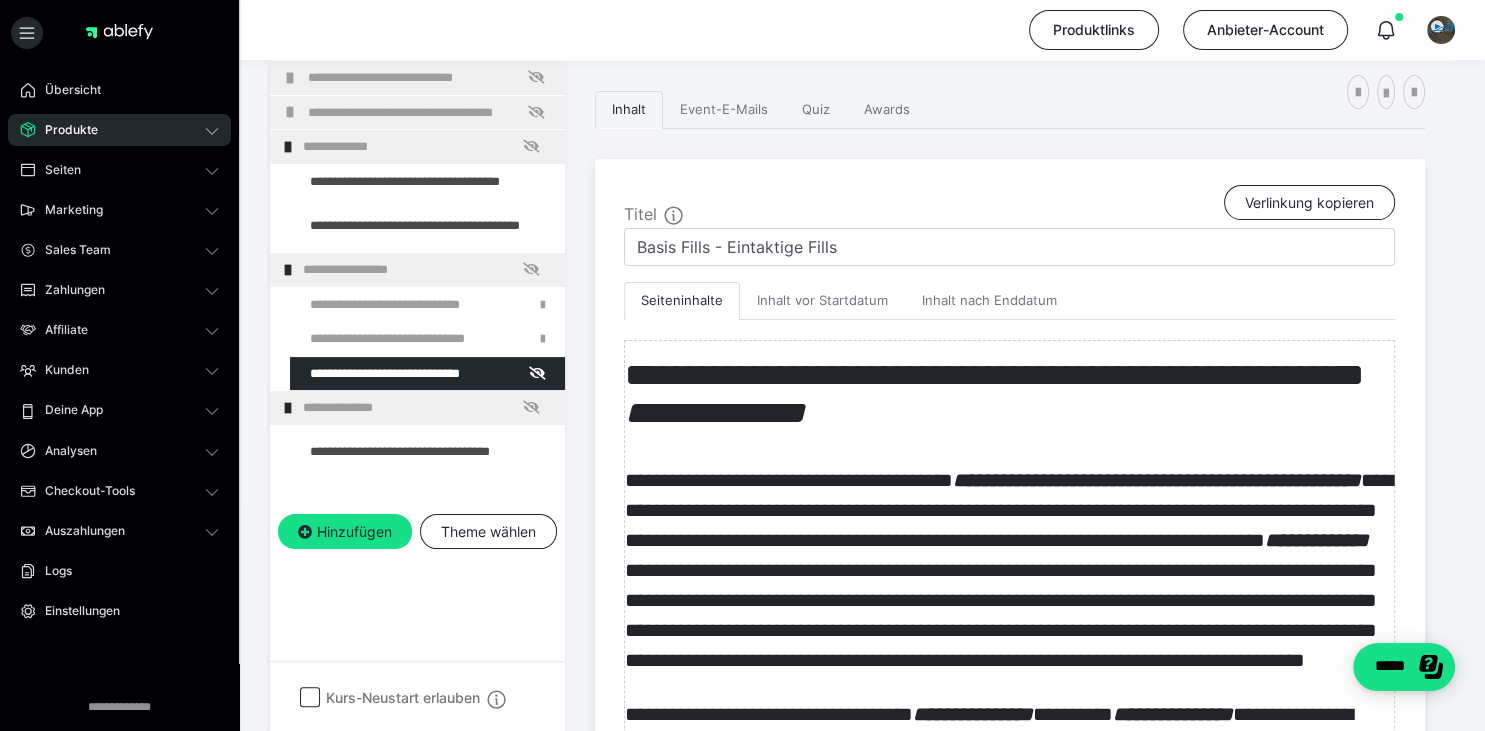 click on "Titel Verlinkung kopieren" at bounding box center (1009, 206) 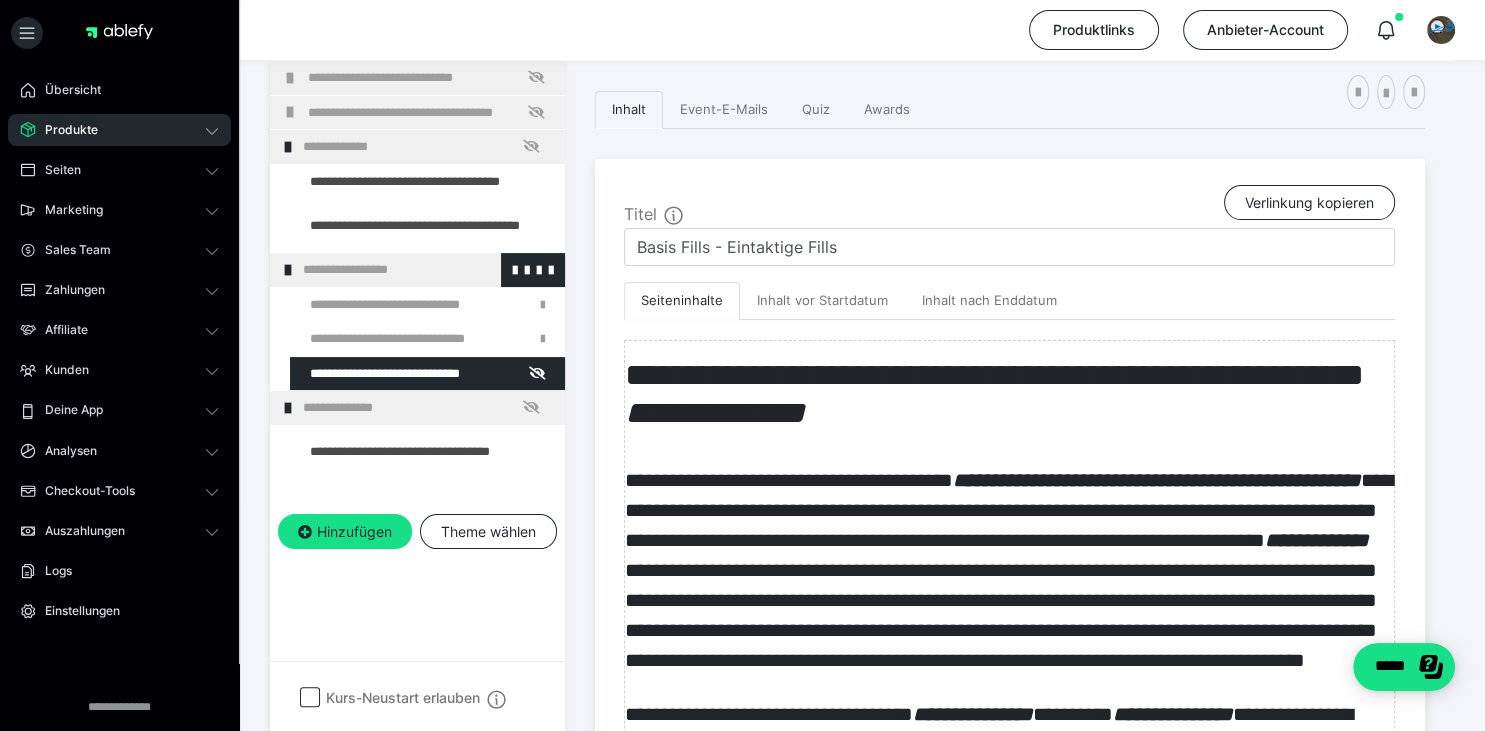 click at bounding box center (288, 270) 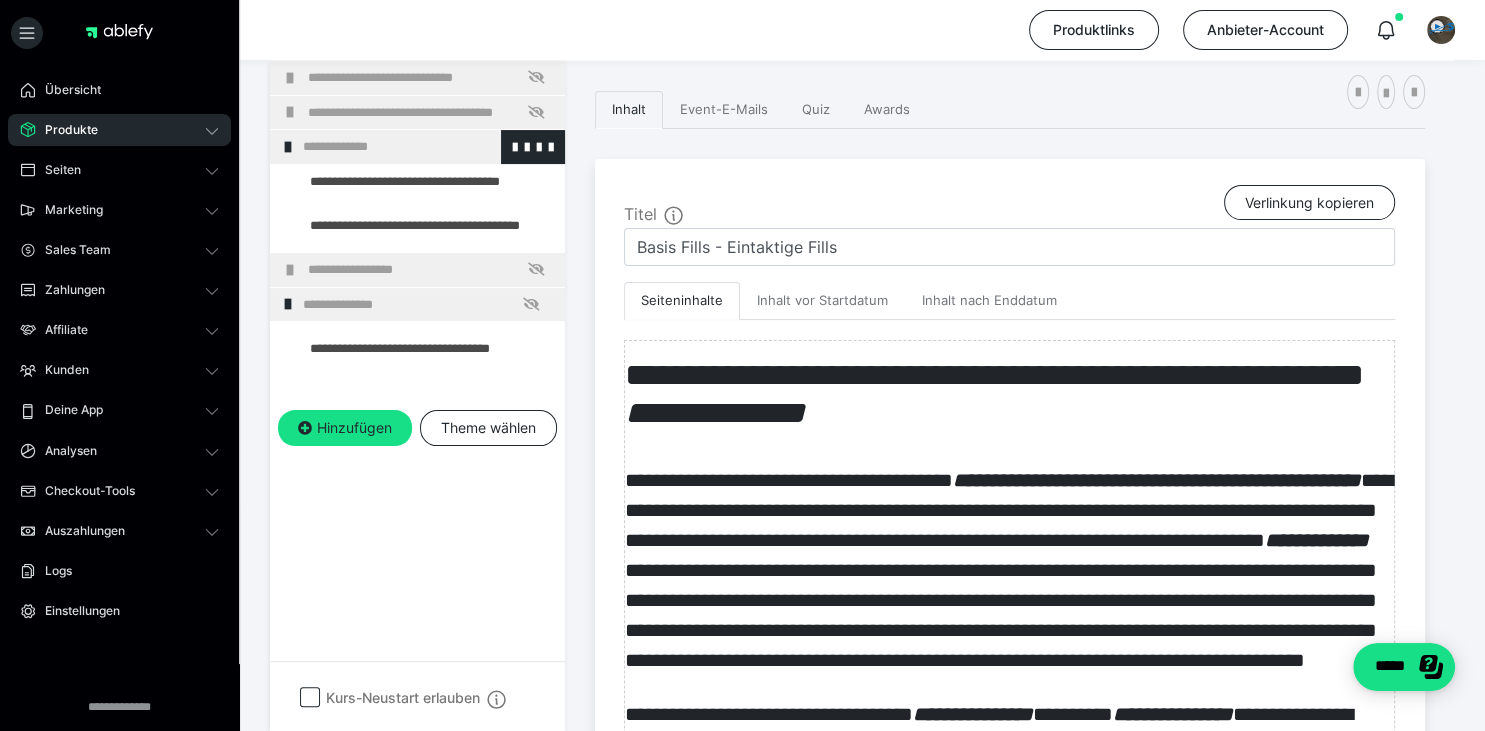 click at bounding box center (288, 147) 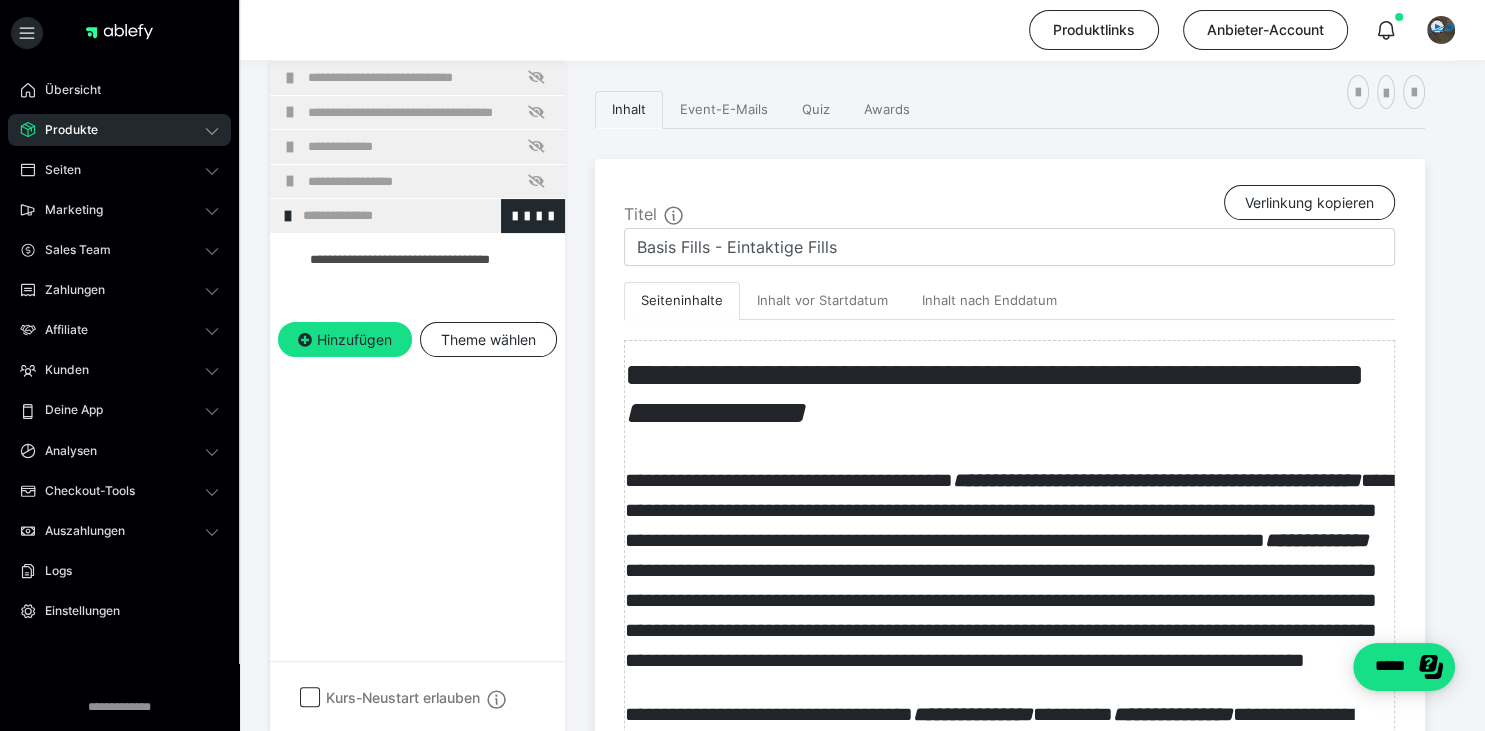 click at bounding box center (288, 216) 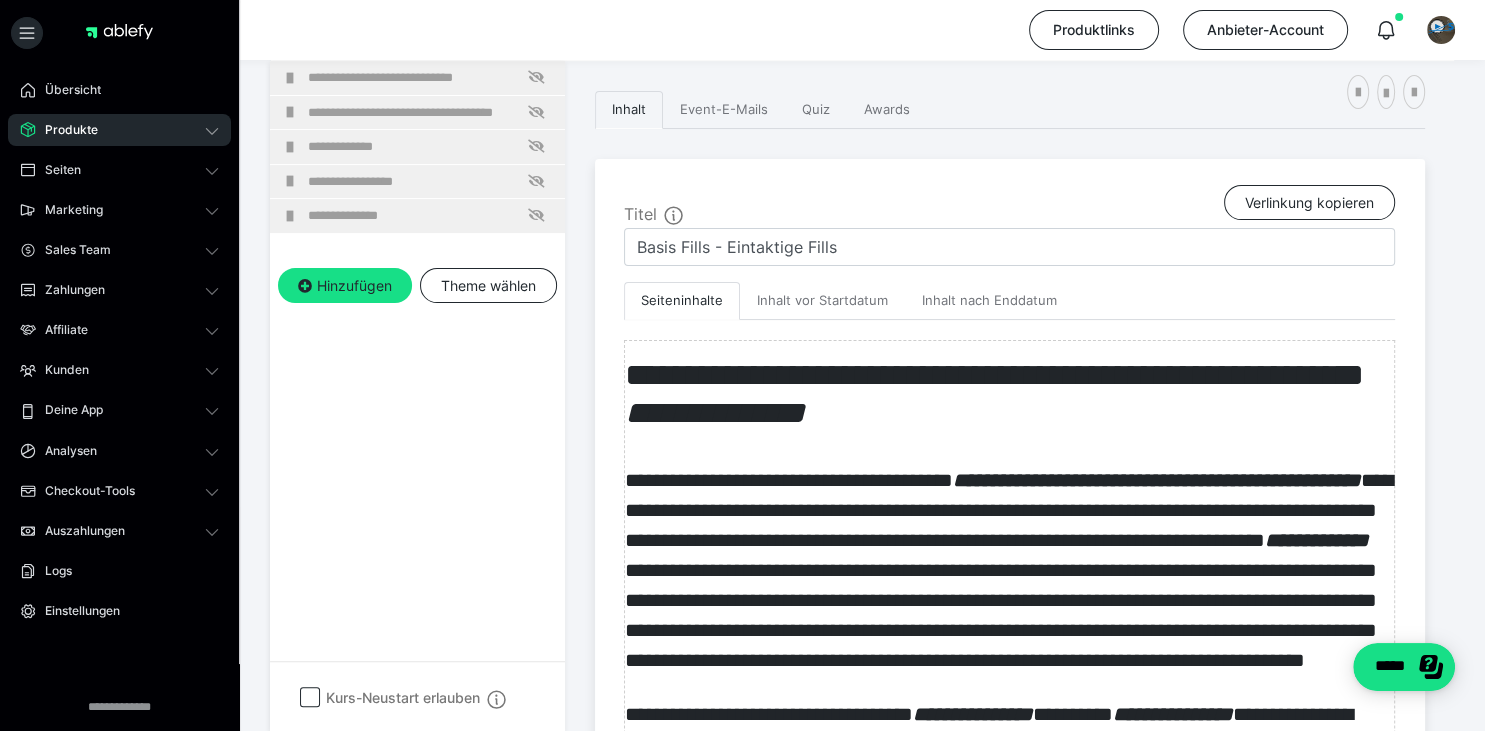 click on "Produkte" at bounding box center [119, 130] 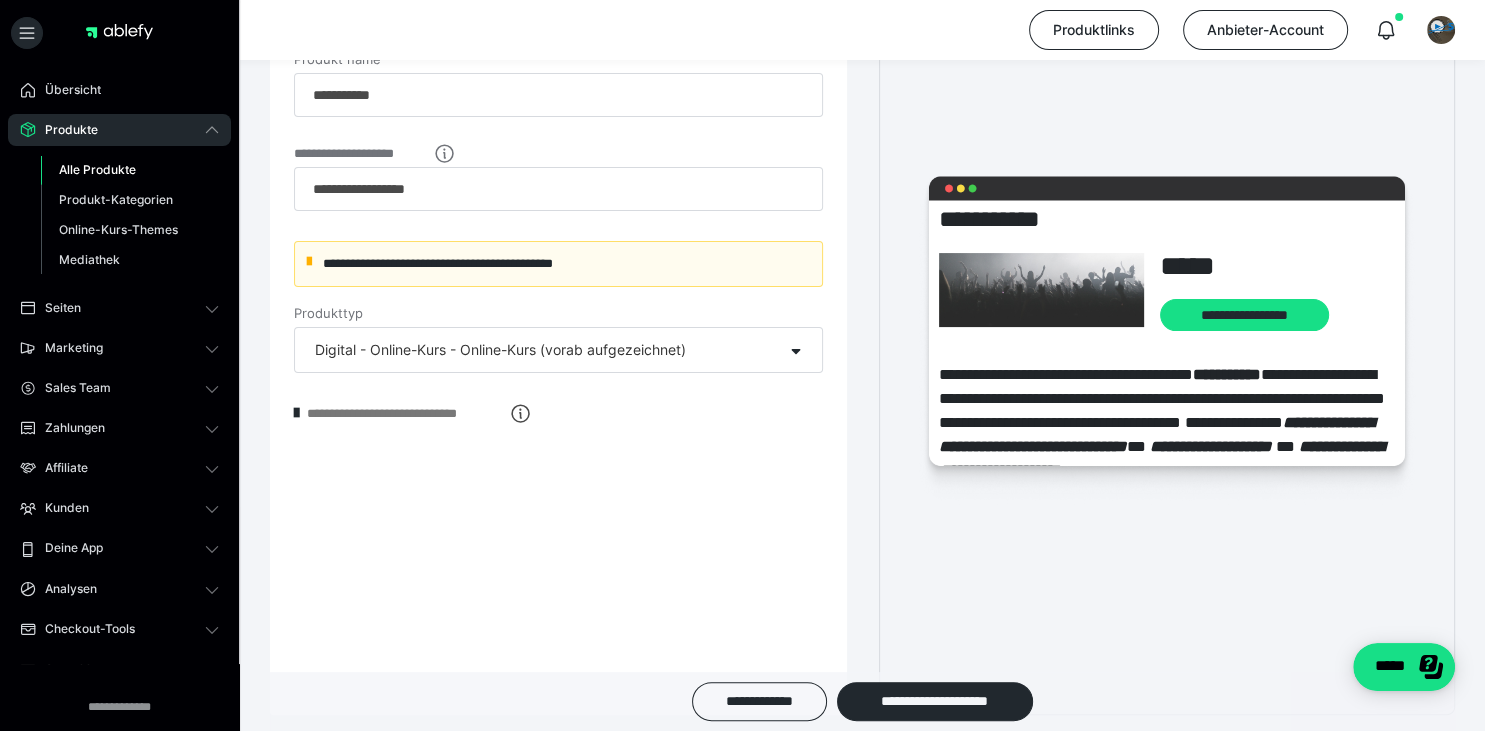 click on "Alle Produkte" at bounding box center [130, 170] 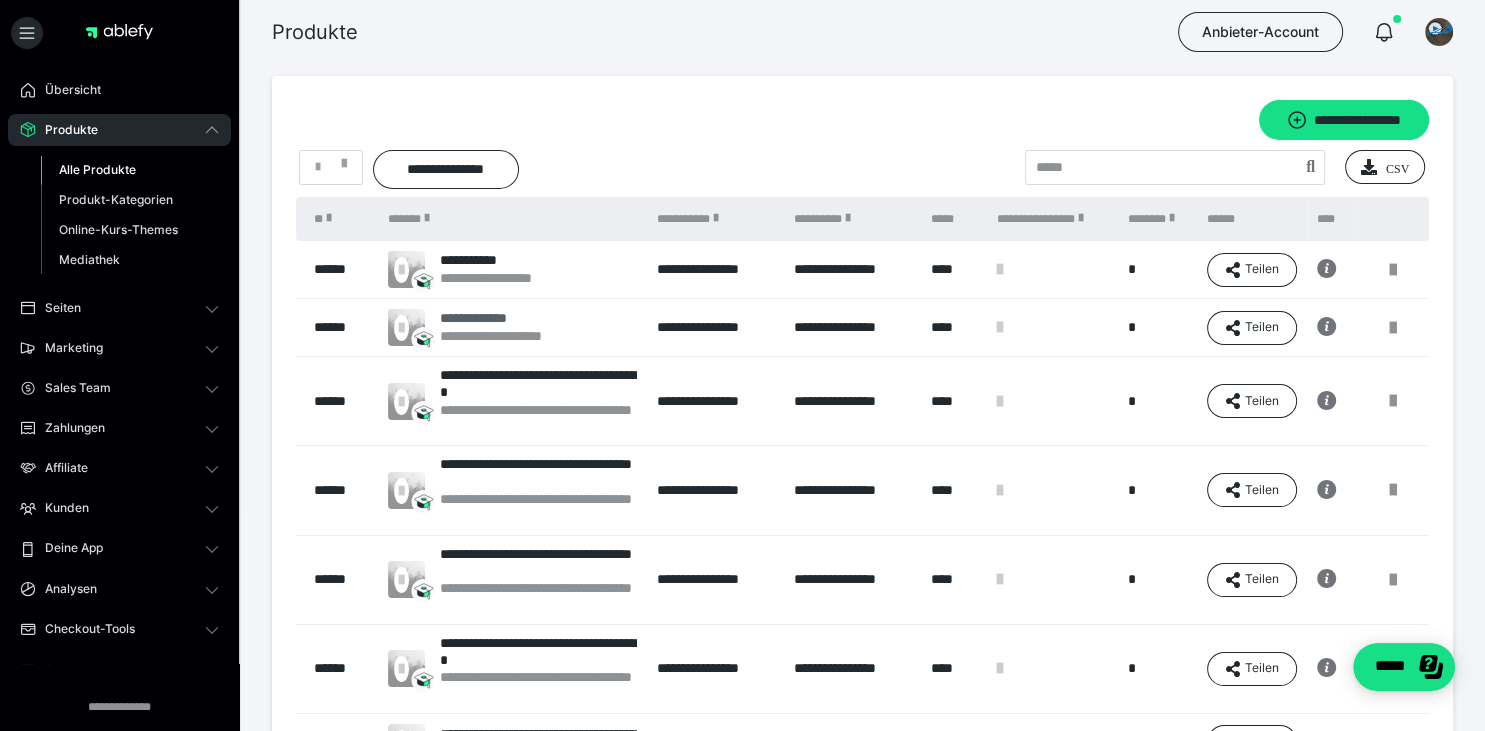 scroll, scrollTop: 420, scrollLeft: 0, axis: vertical 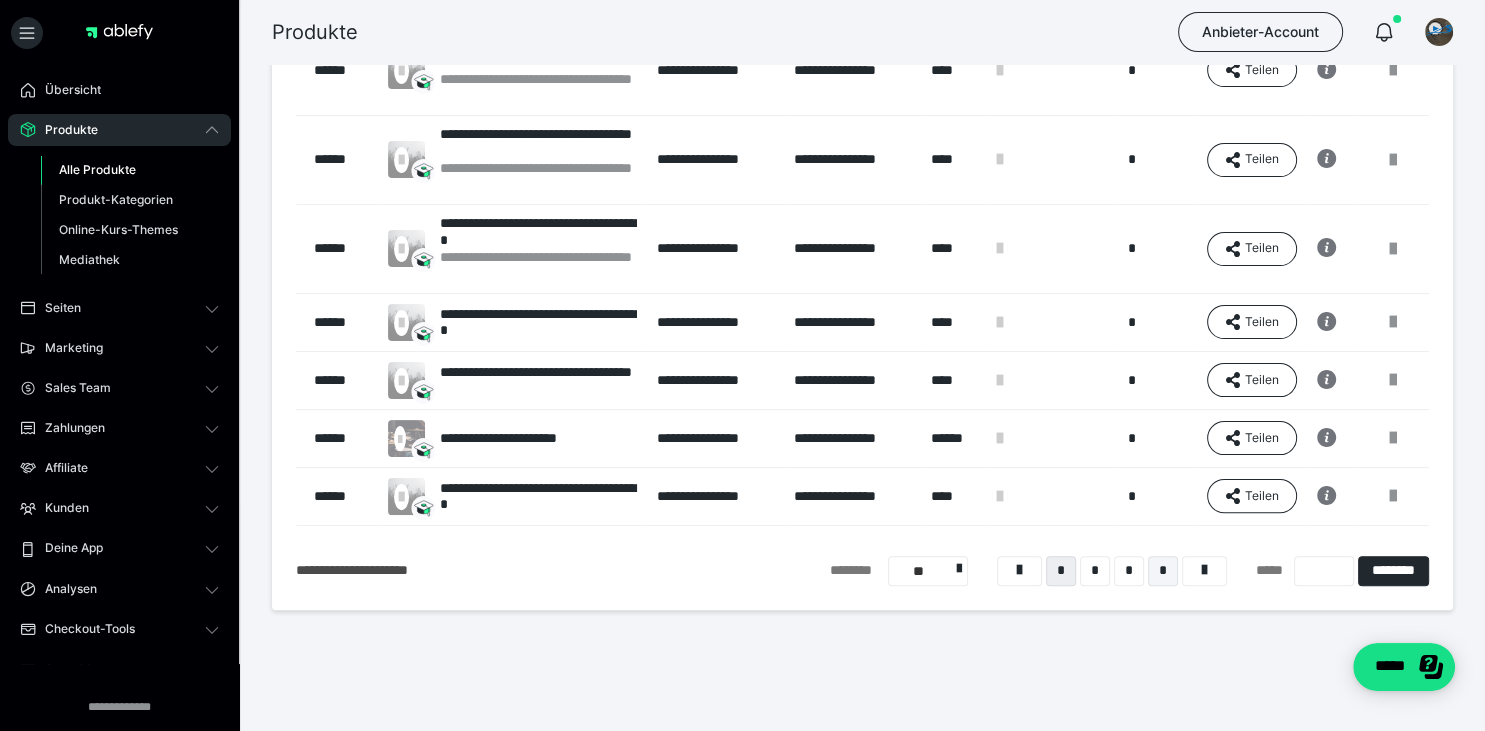 click on "*" at bounding box center (1163, 571) 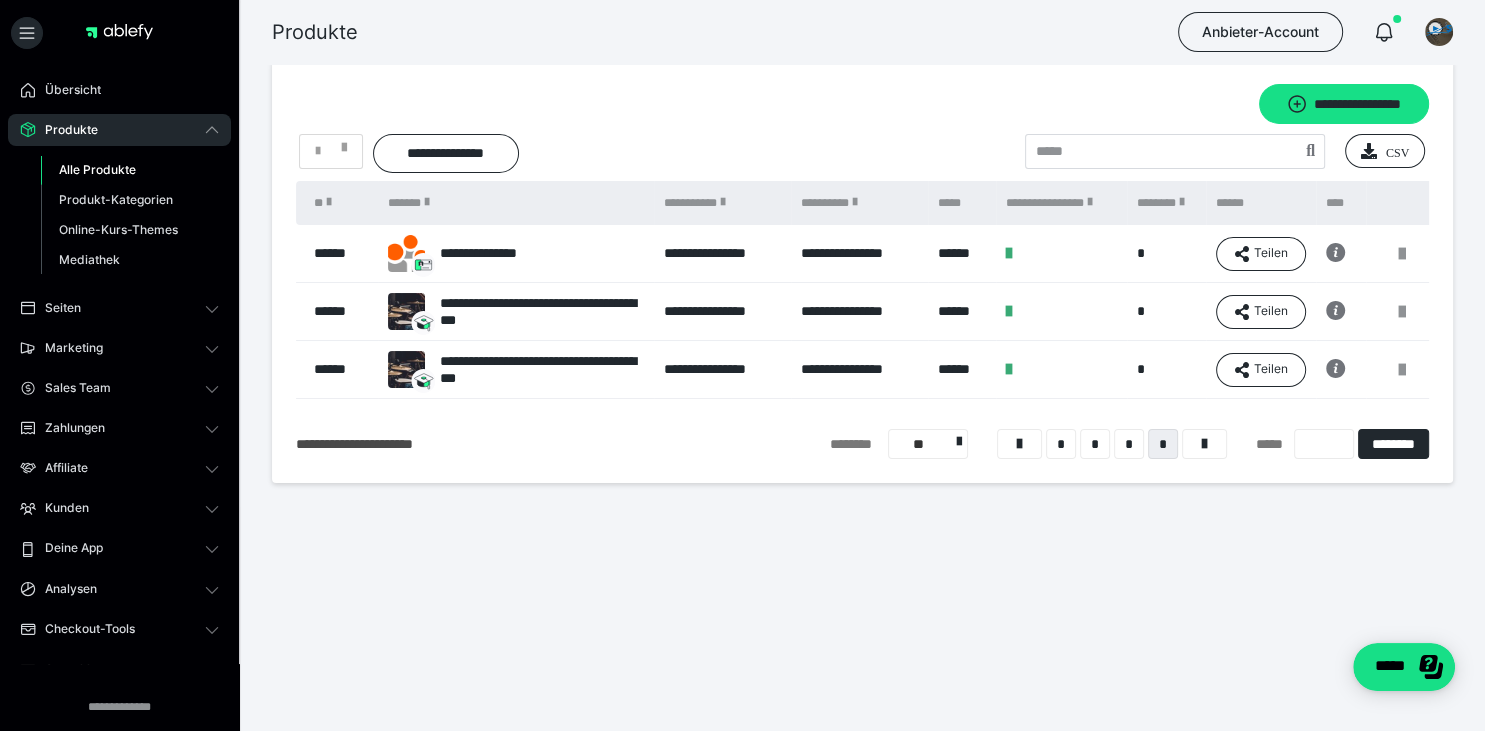 scroll, scrollTop: 0, scrollLeft: 0, axis: both 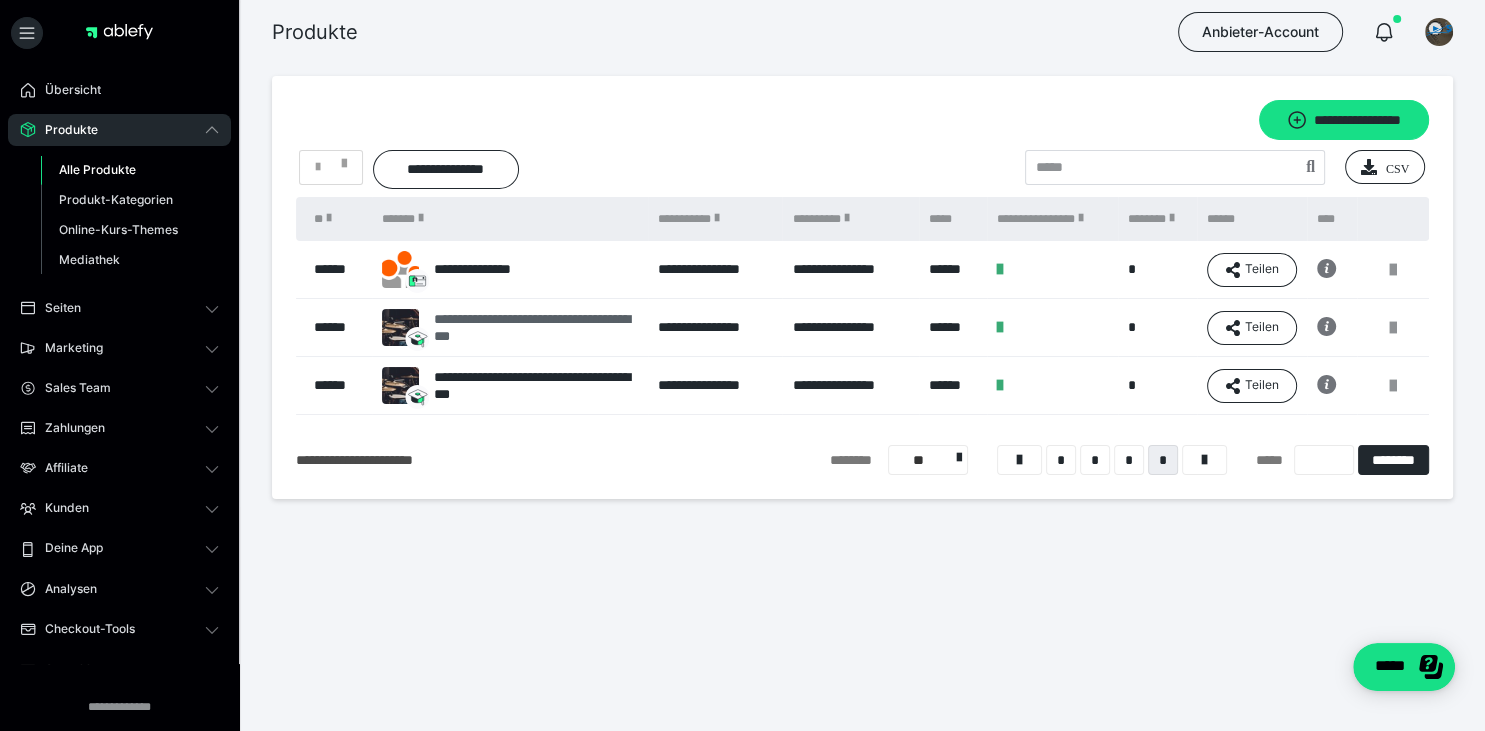 click on "**********" at bounding box center (536, 328) 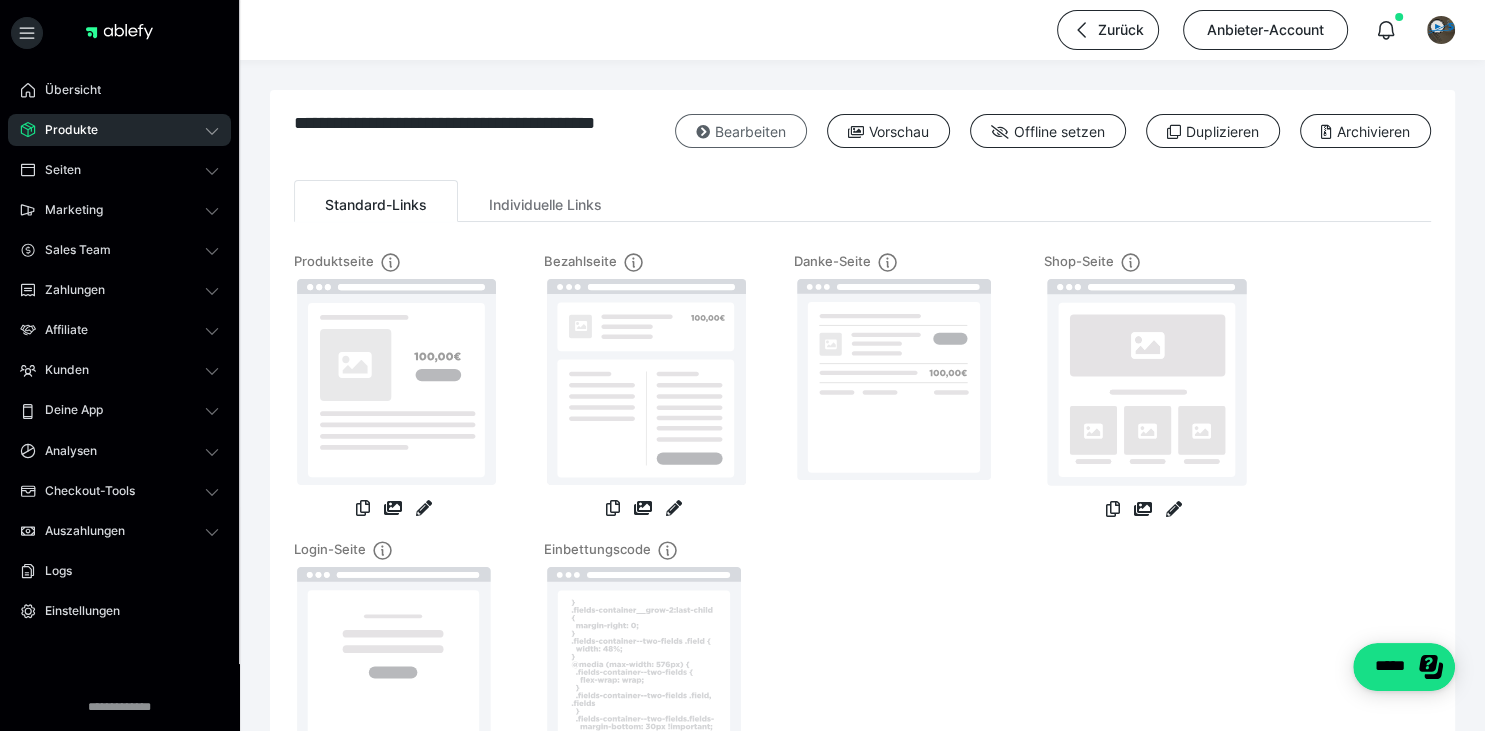 click at bounding box center [703, 132] 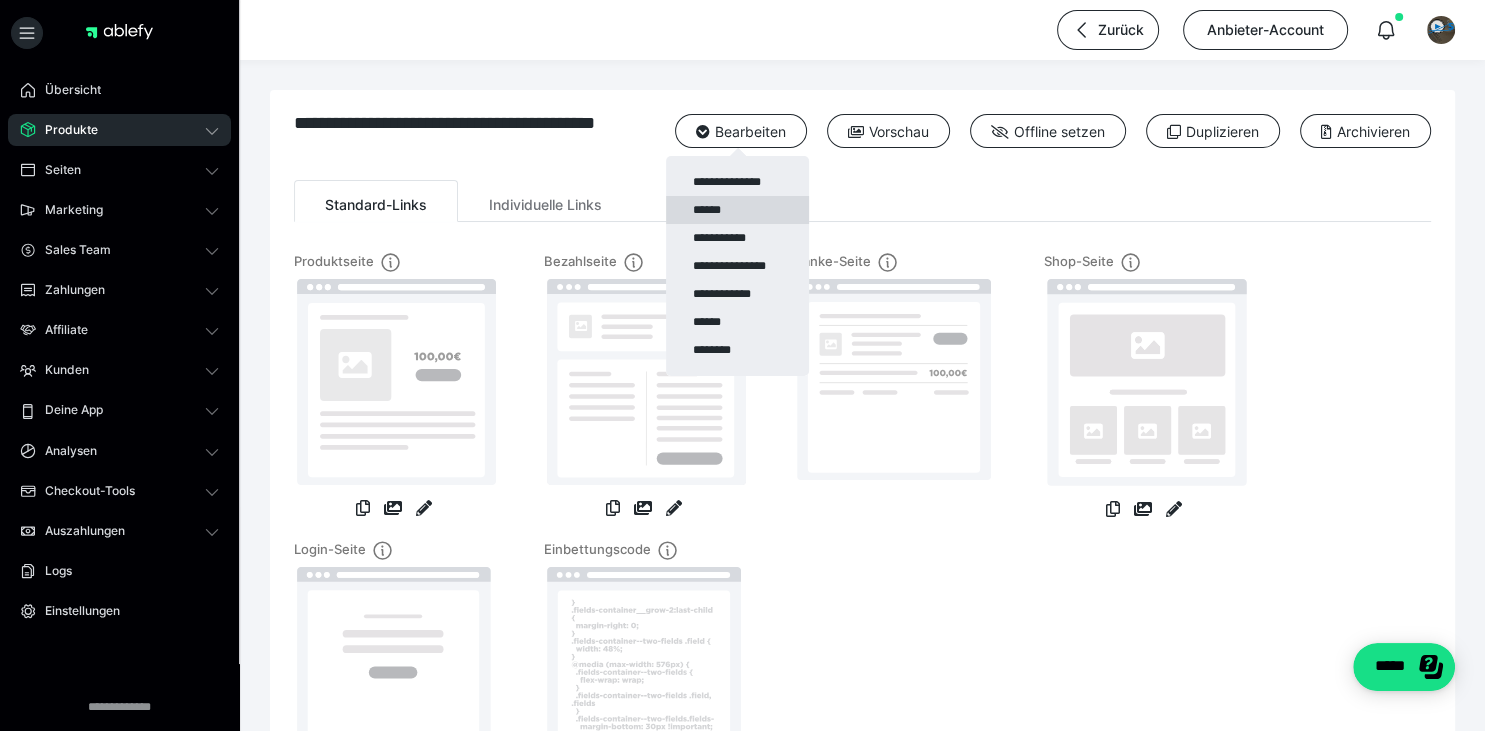 click on "******" at bounding box center (737, 210) 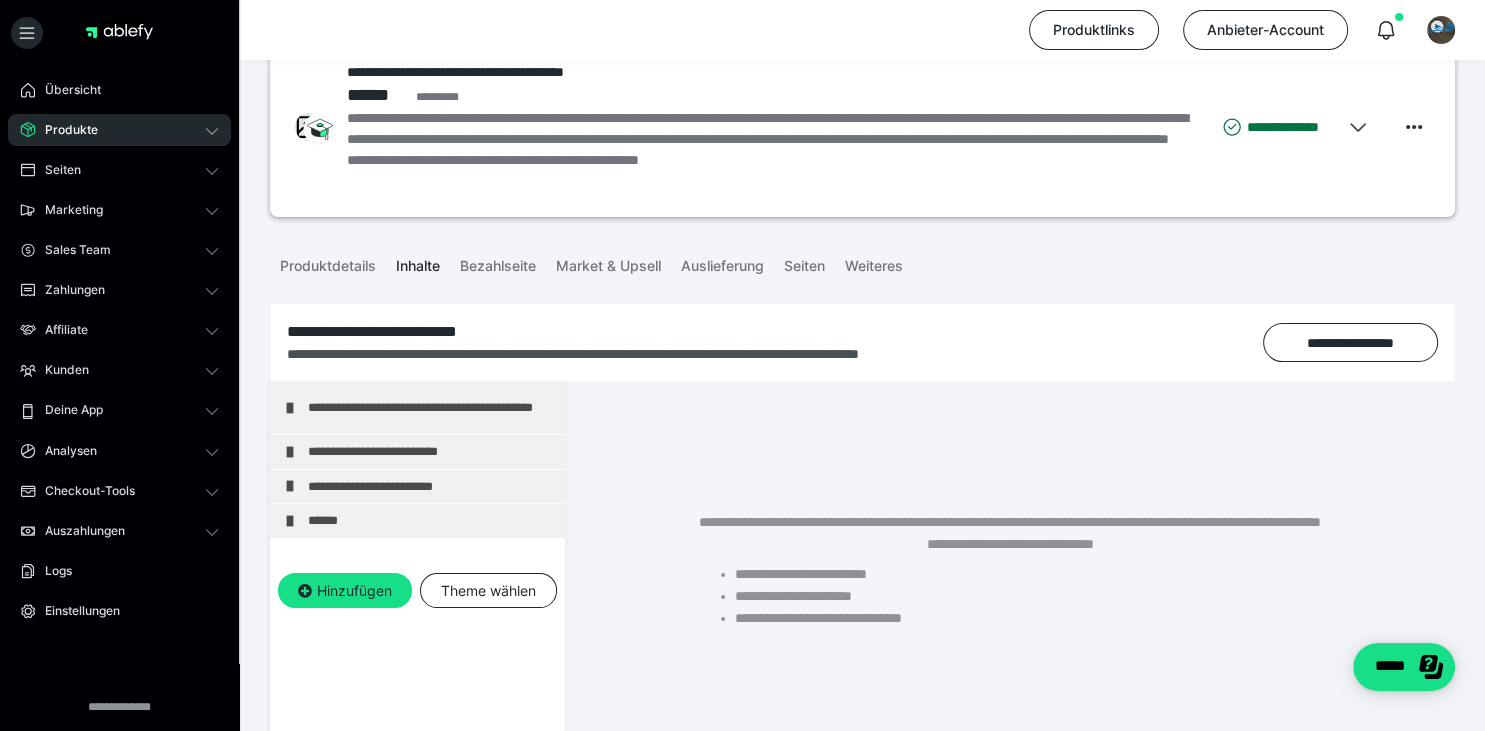 scroll, scrollTop: 52, scrollLeft: 0, axis: vertical 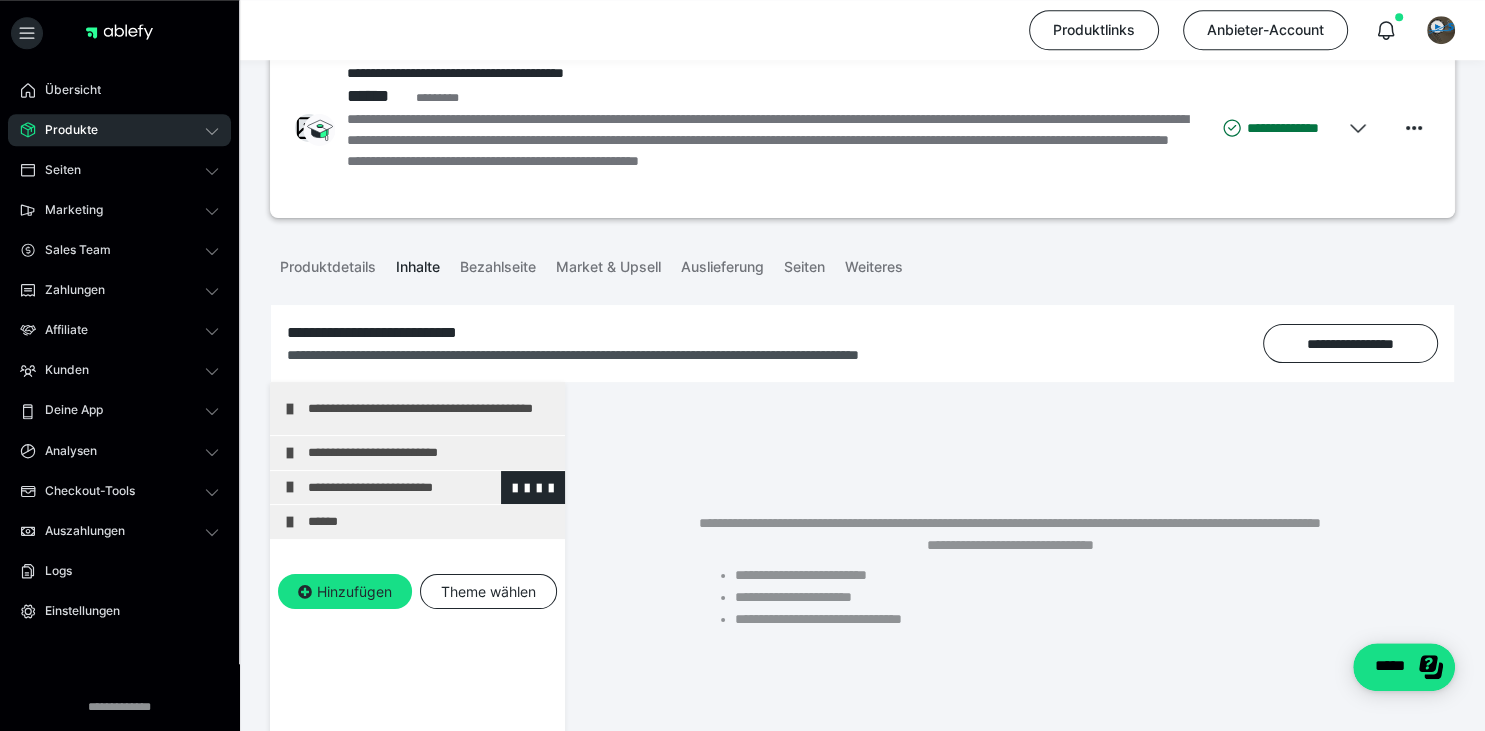 click on "**********" at bounding box center (417, 488) 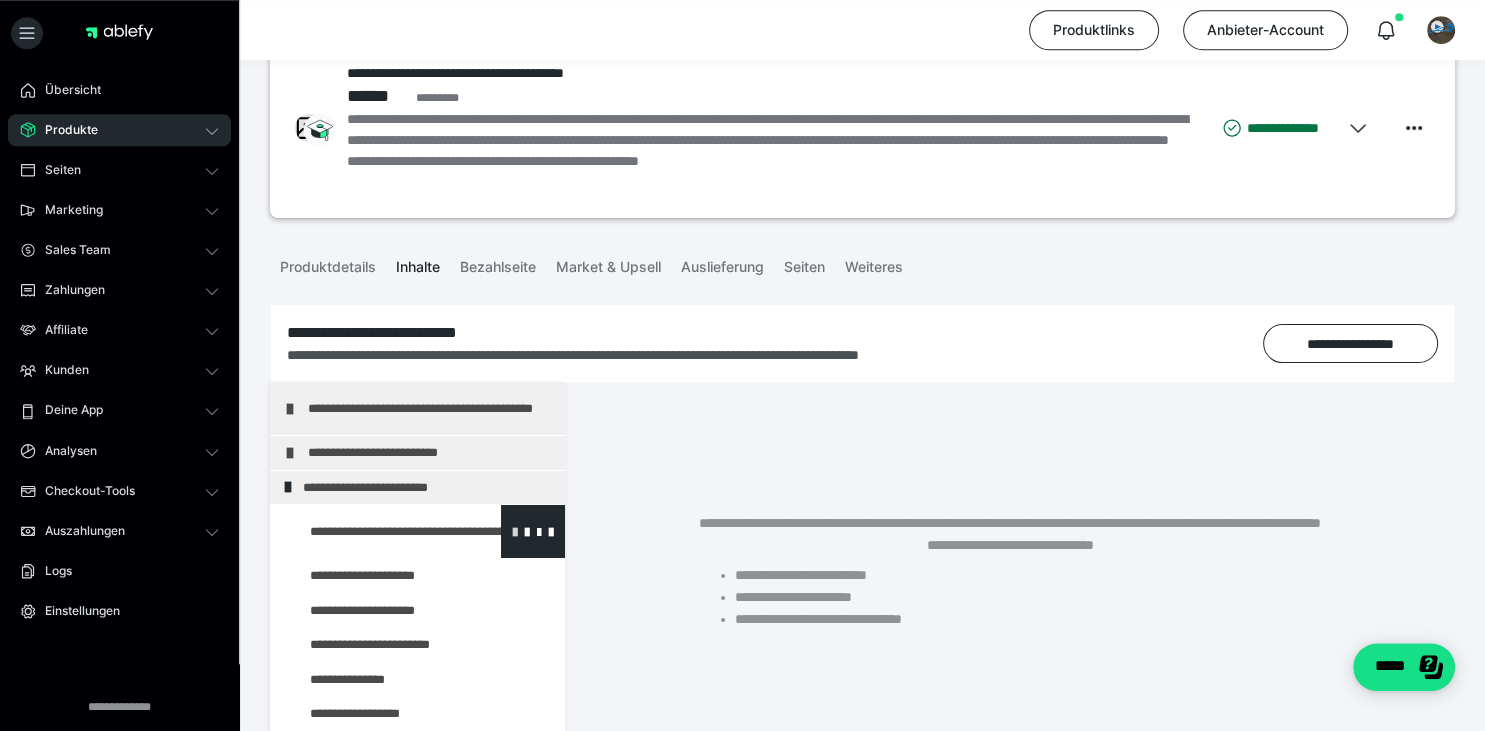 click at bounding box center (515, 531) 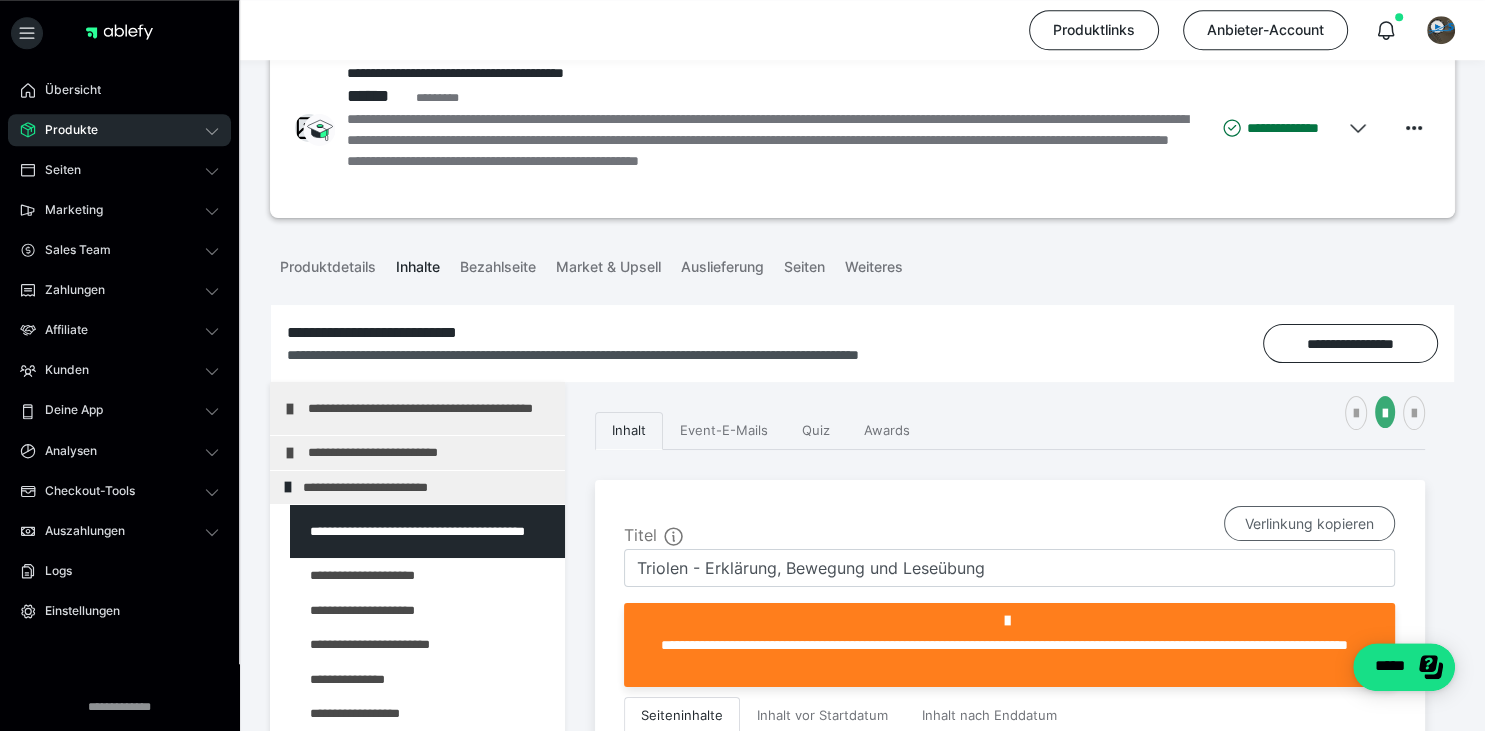 click on "Verlinkung kopieren" at bounding box center [1309, 524] 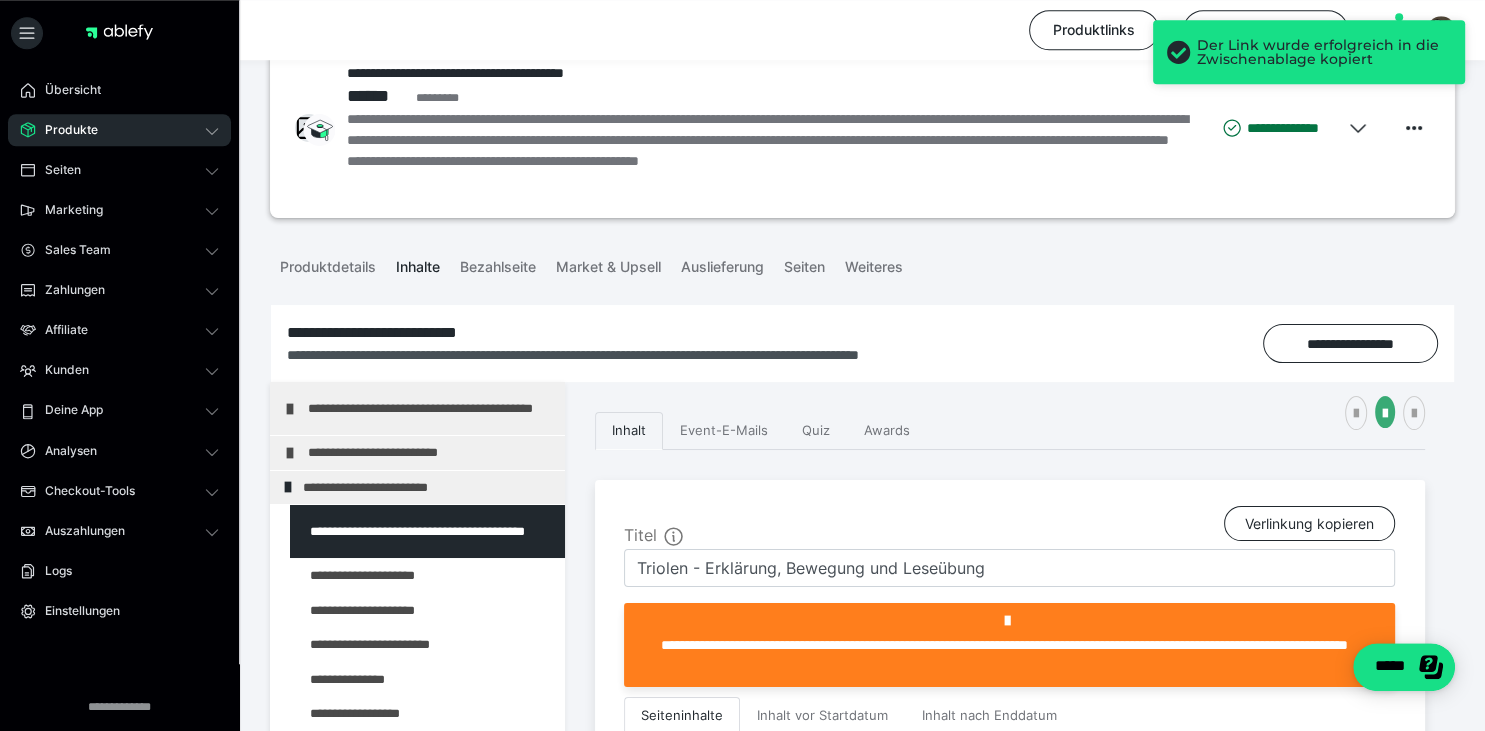 scroll, scrollTop: 0, scrollLeft: 0, axis: both 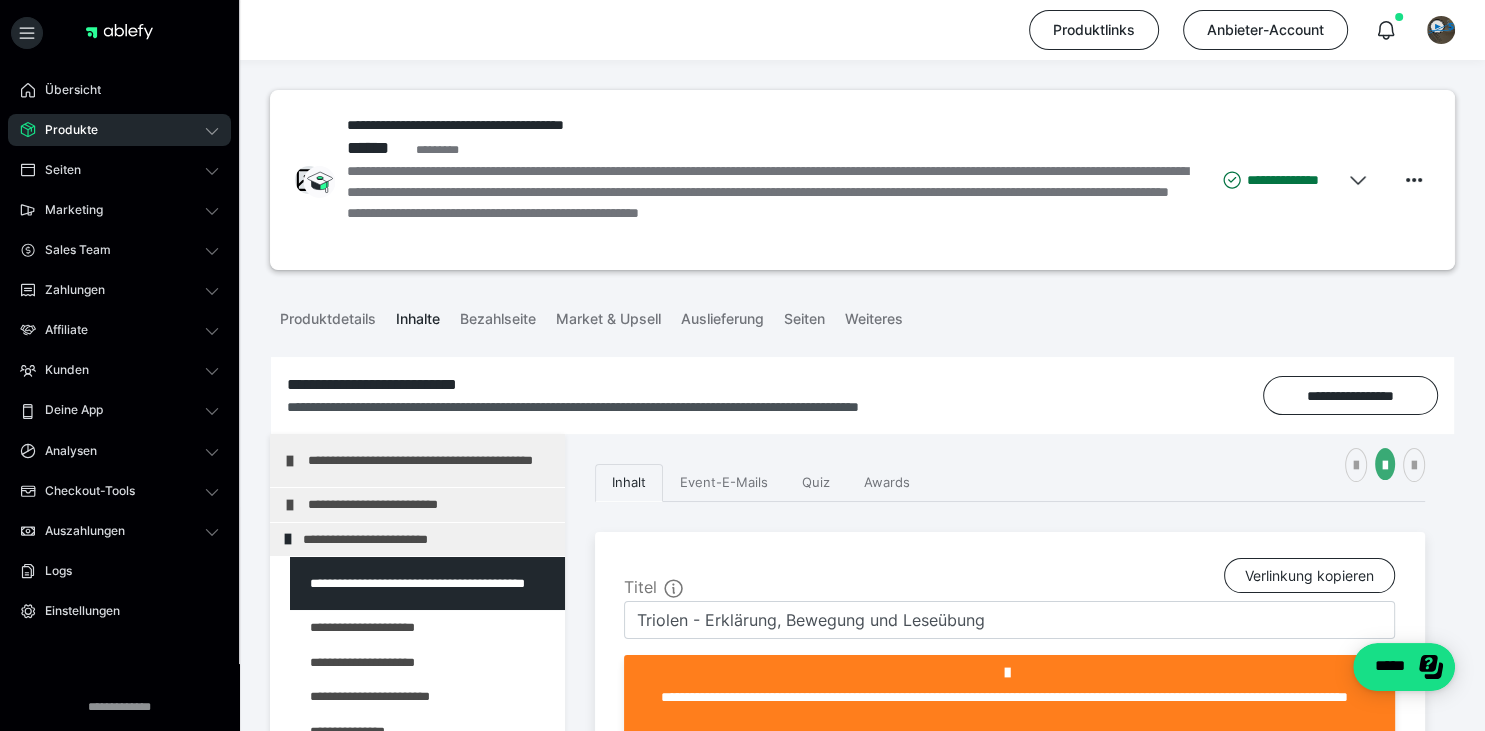 click on "Produkte" at bounding box center [119, 130] 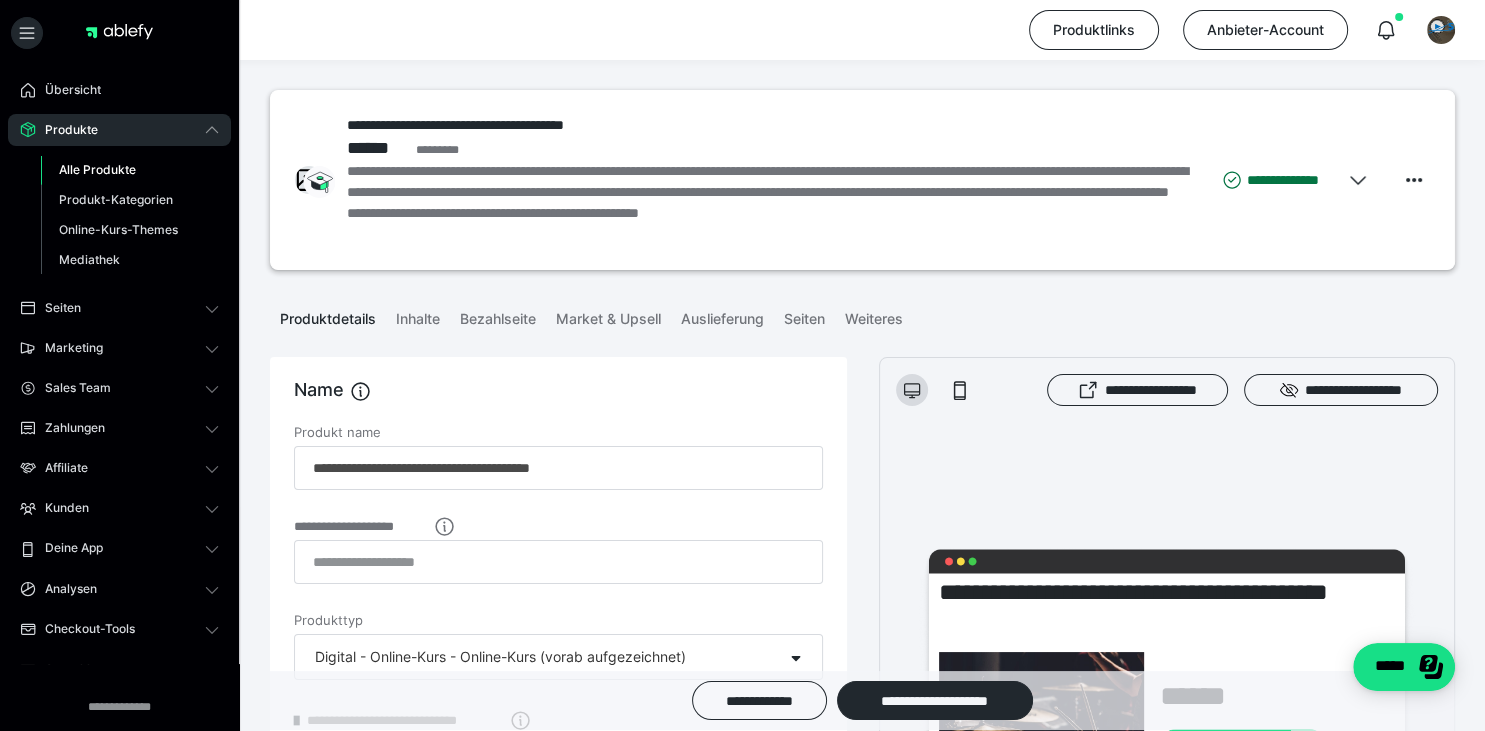 click on "Alle Produkte" at bounding box center (97, 169) 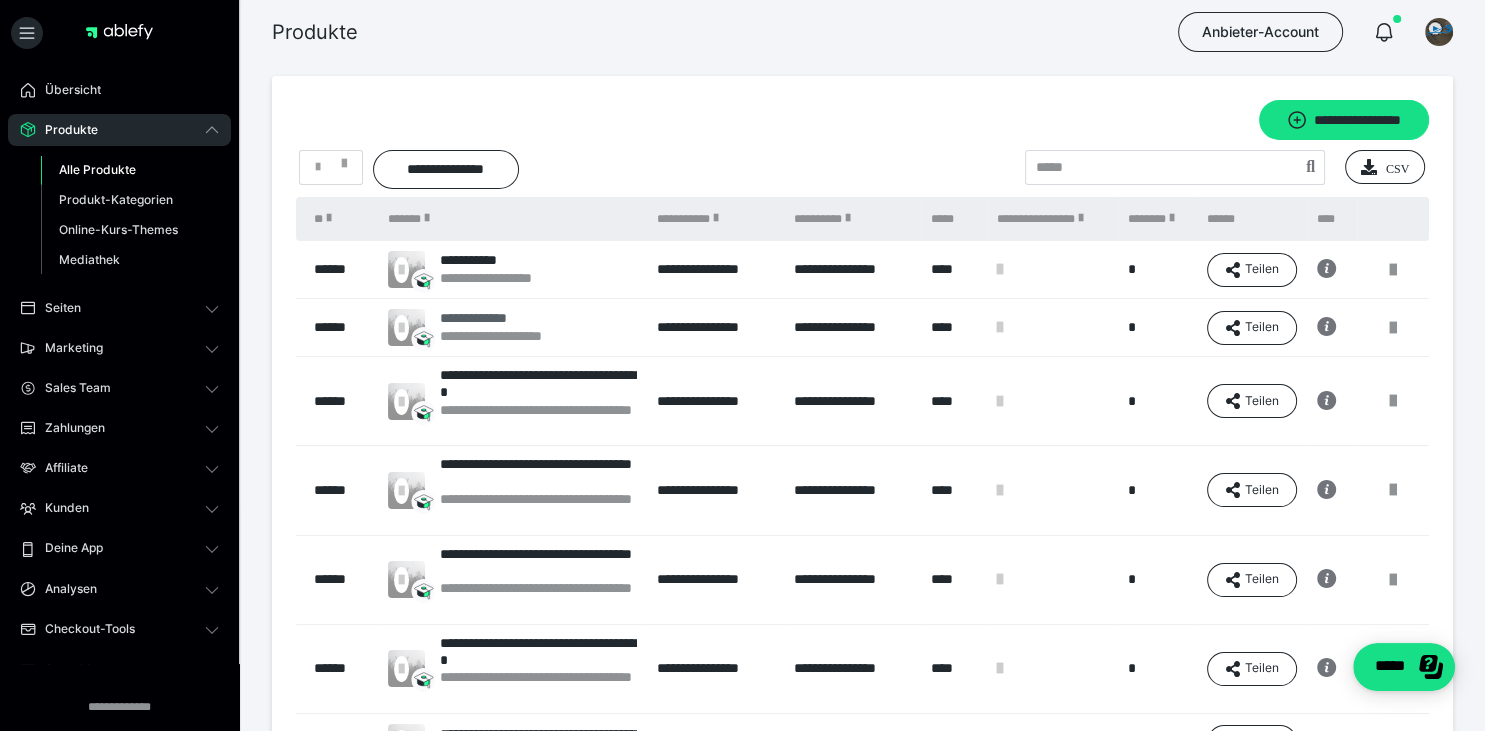 click on "**********" at bounding box center (508, 318) 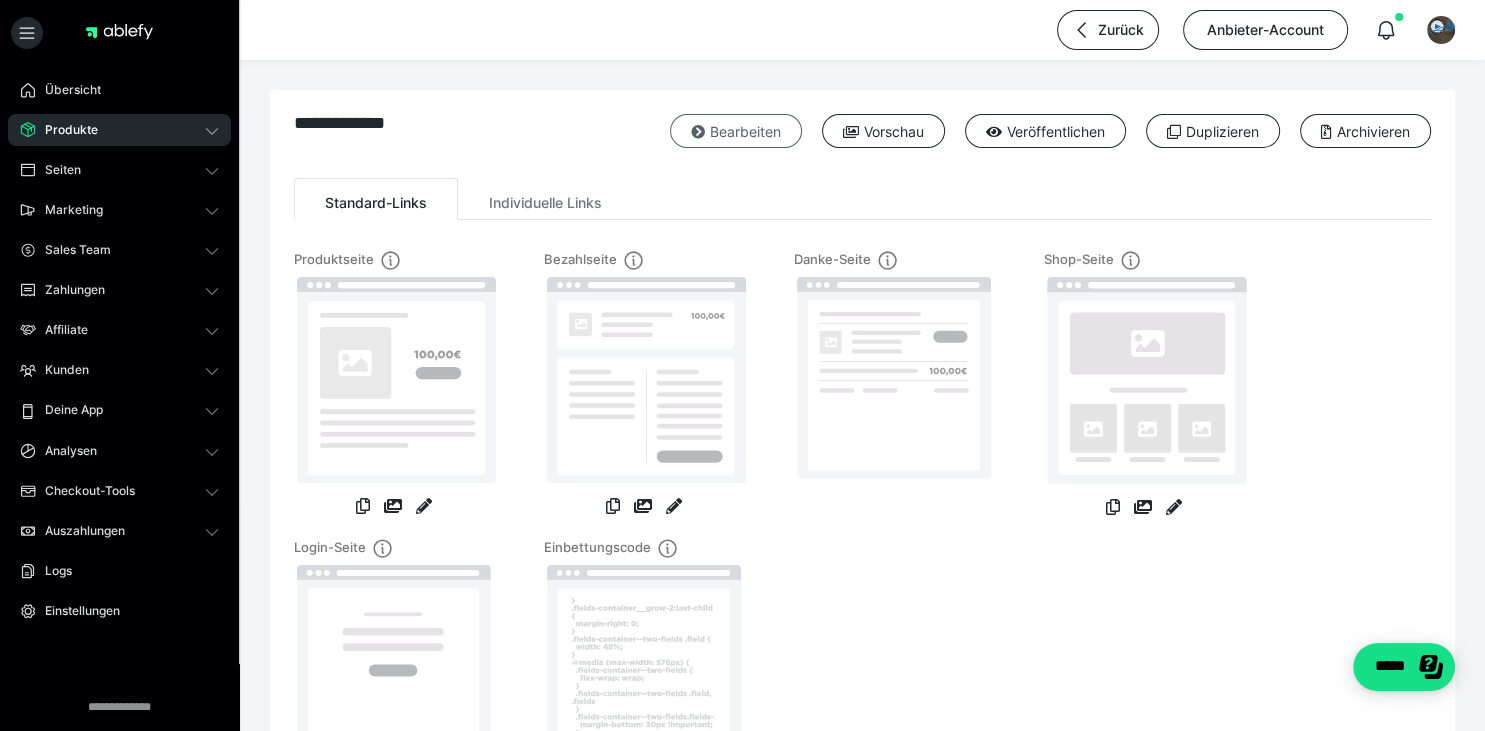 click at bounding box center [698, 132] 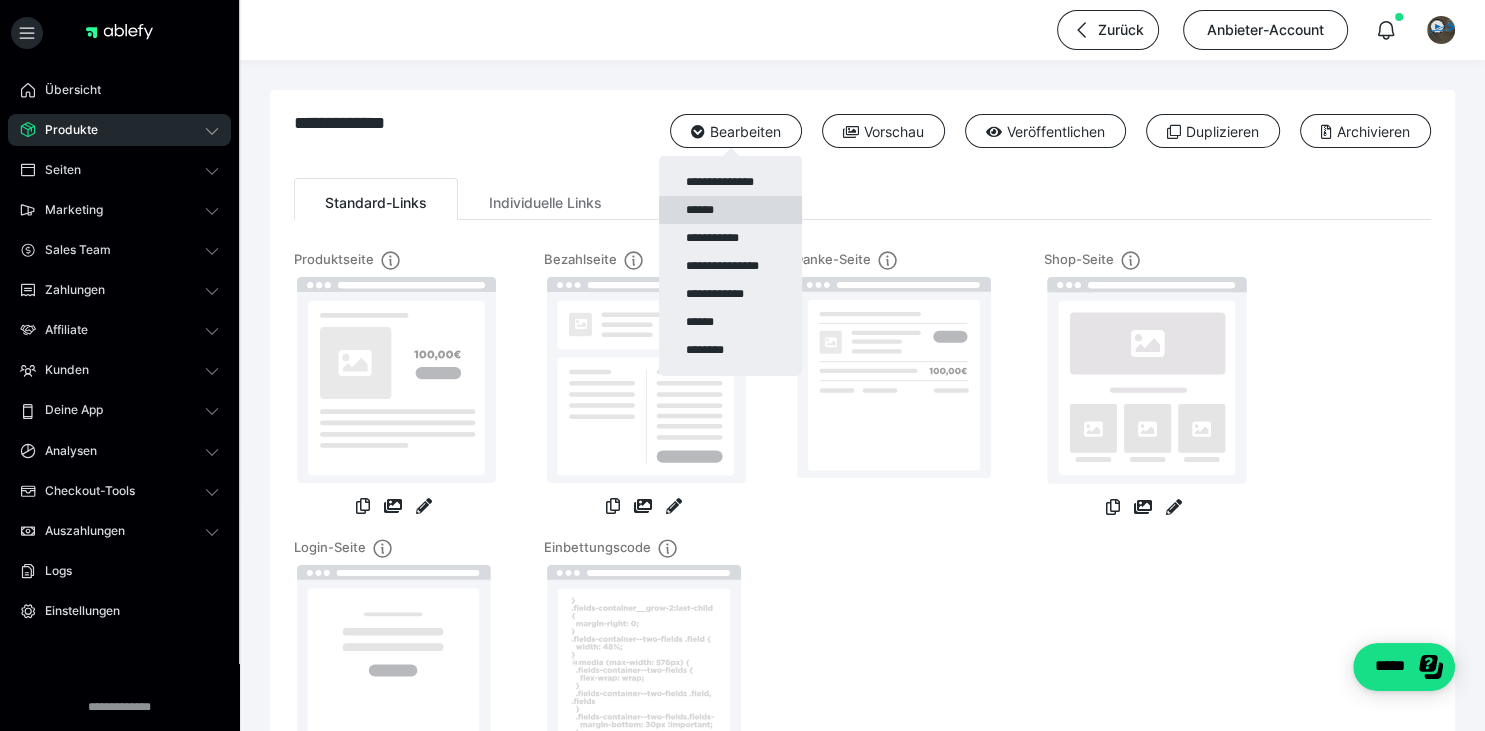 click on "******" at bounding box center (730, 210) 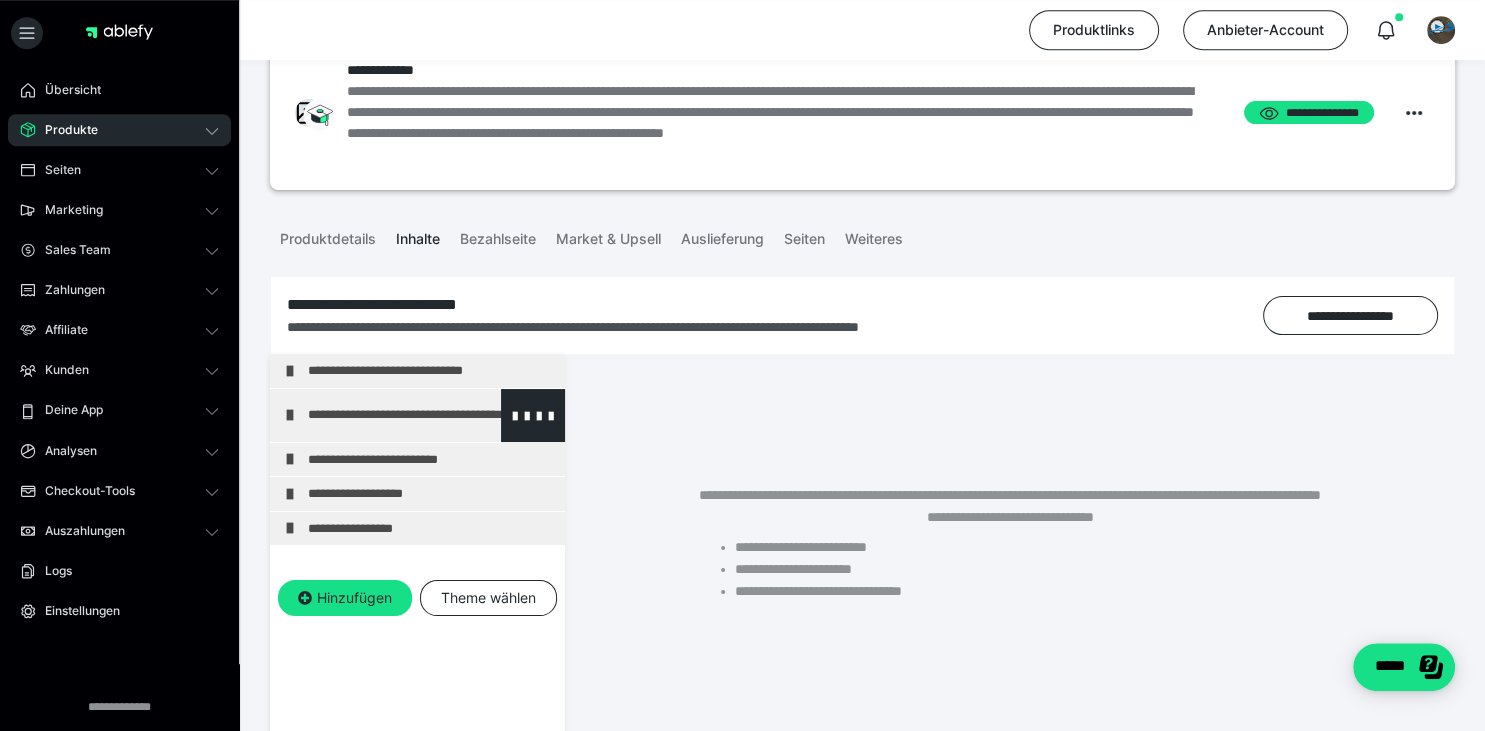 scroll, scrollTop: 83, scrollLeft: 0, axis: vertical 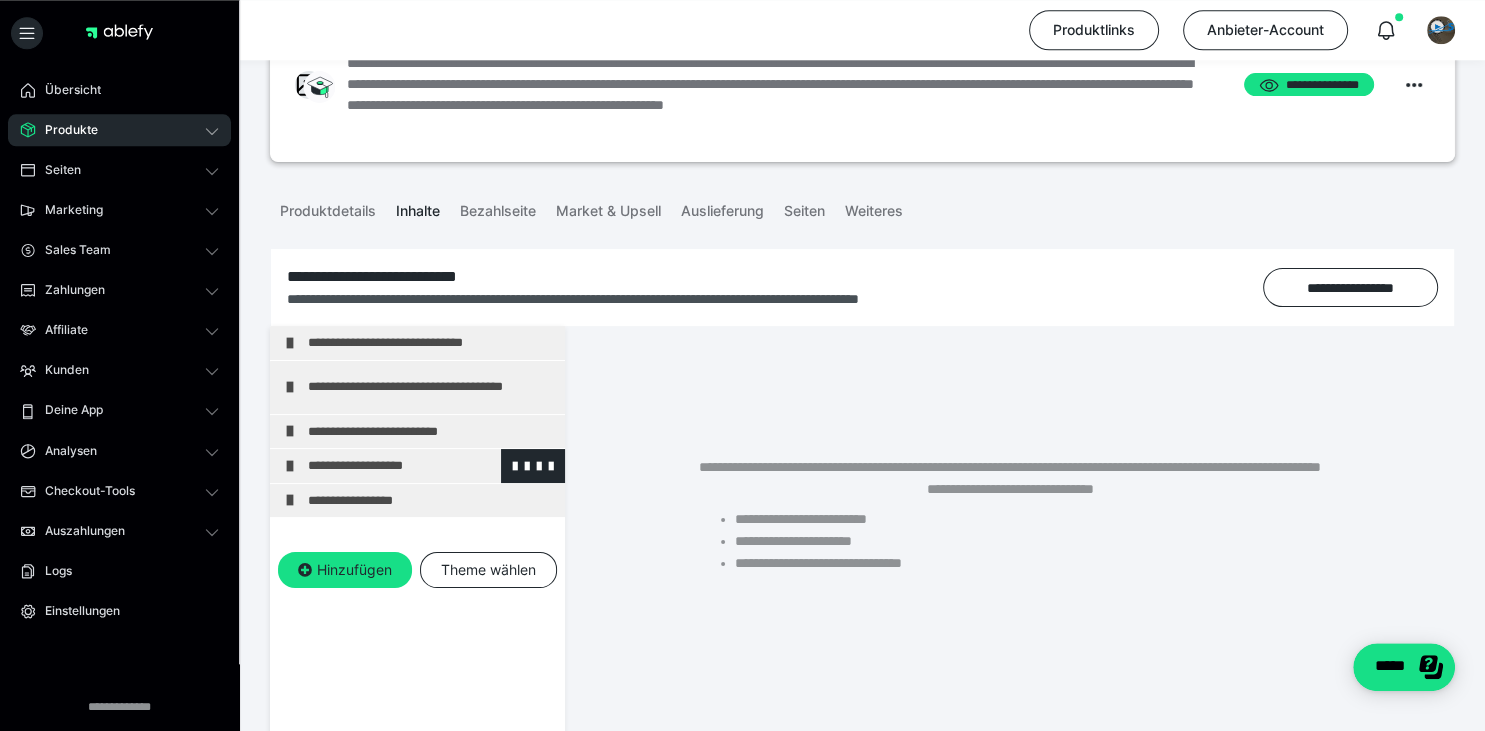 click at bounding box center [290, 466] 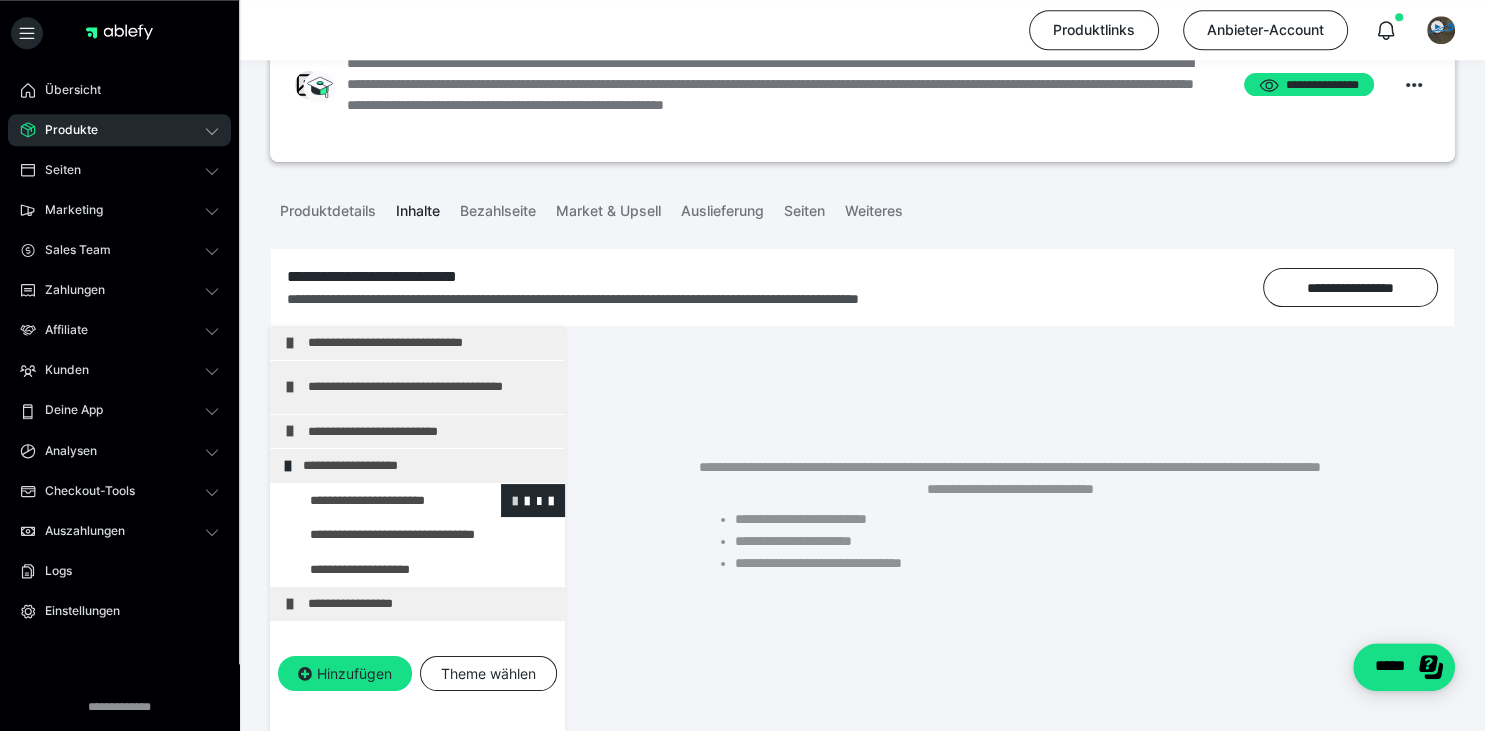 click at bounding box center [515, 500] 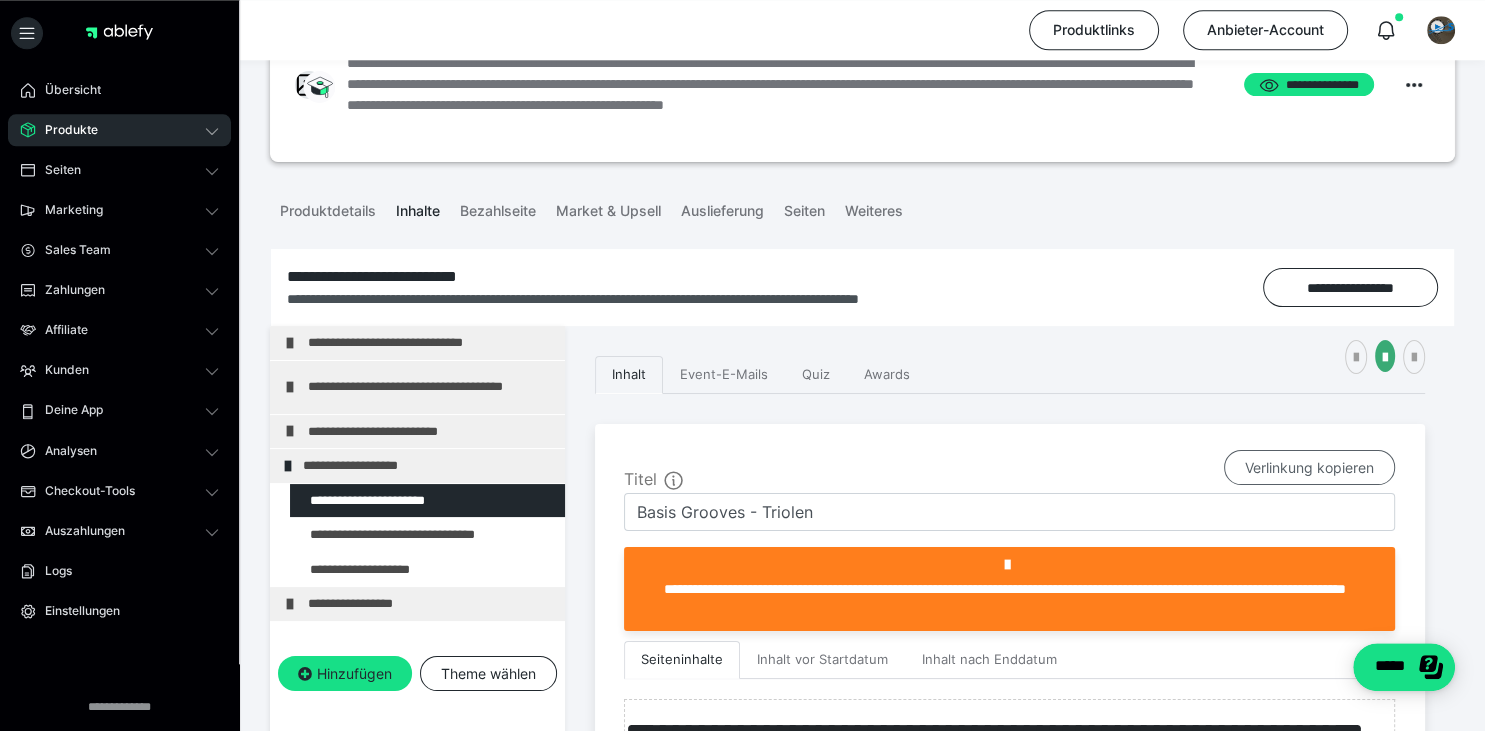 click on "Verlinkung kopieren" at bounding box center [1309, 468] 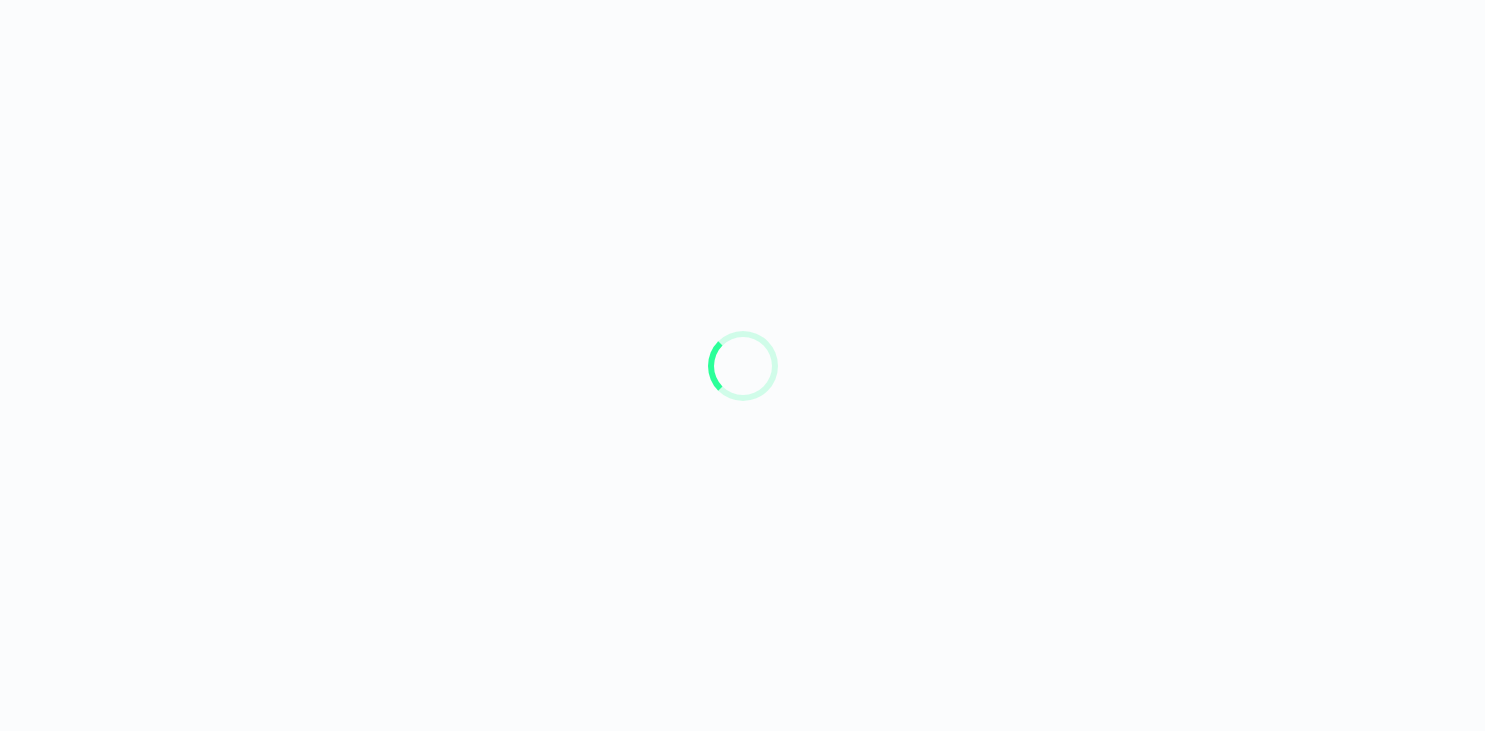 scroll, scrollTop: 0, scrollLeft: 0, axis: both 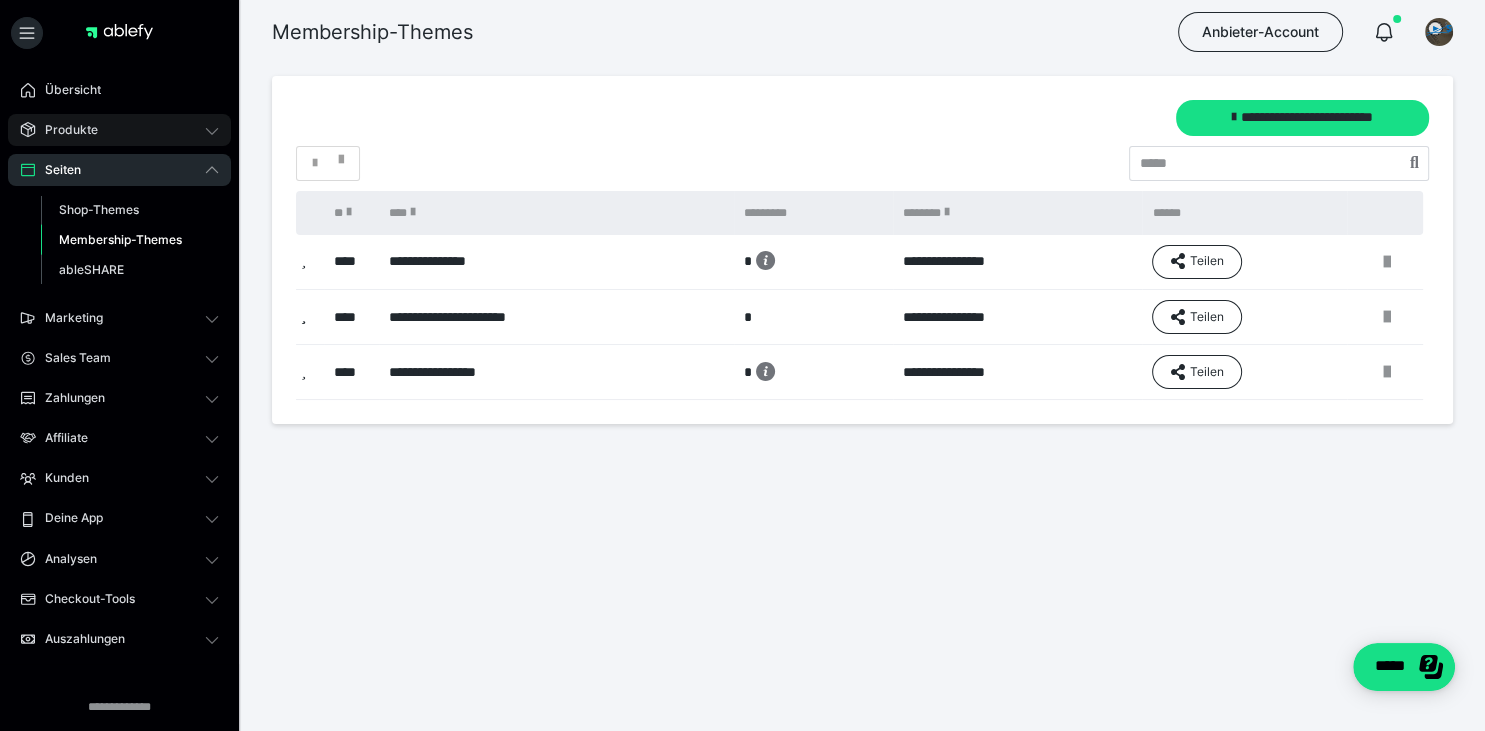 click on "Produkte" at bounding box center [119, 130] 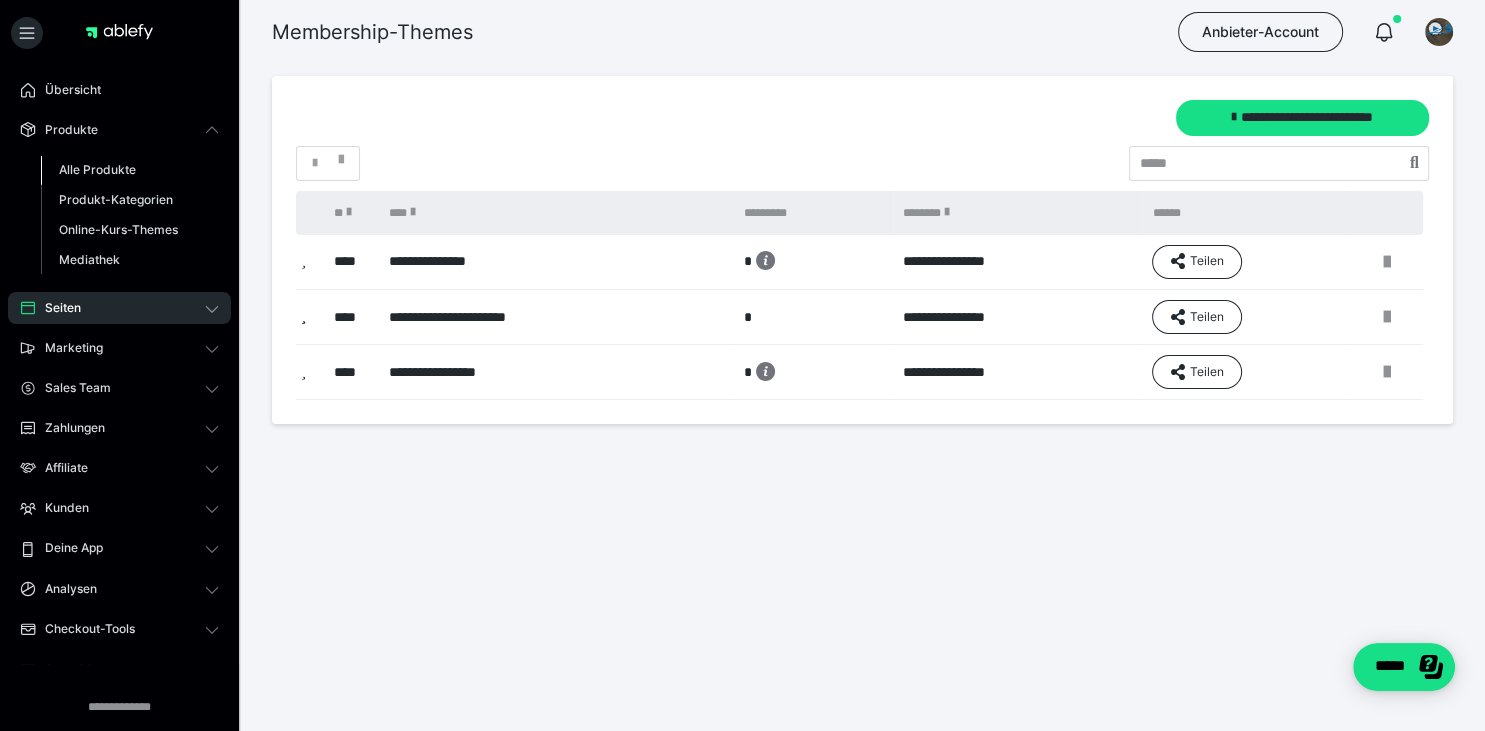 click on "Alle Produkte" at bounding box center [97, 169] 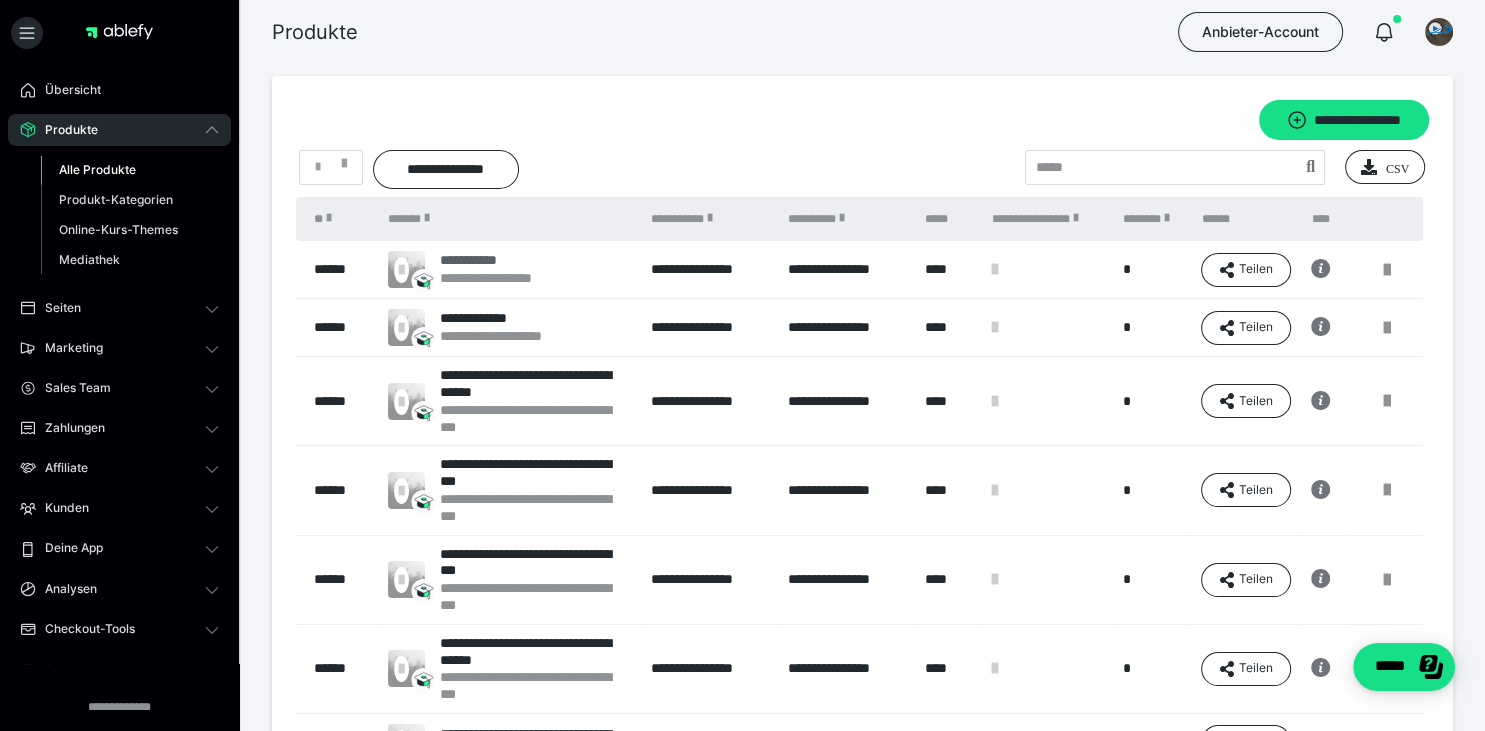 click on "**********" at bounding box center (494, 260) 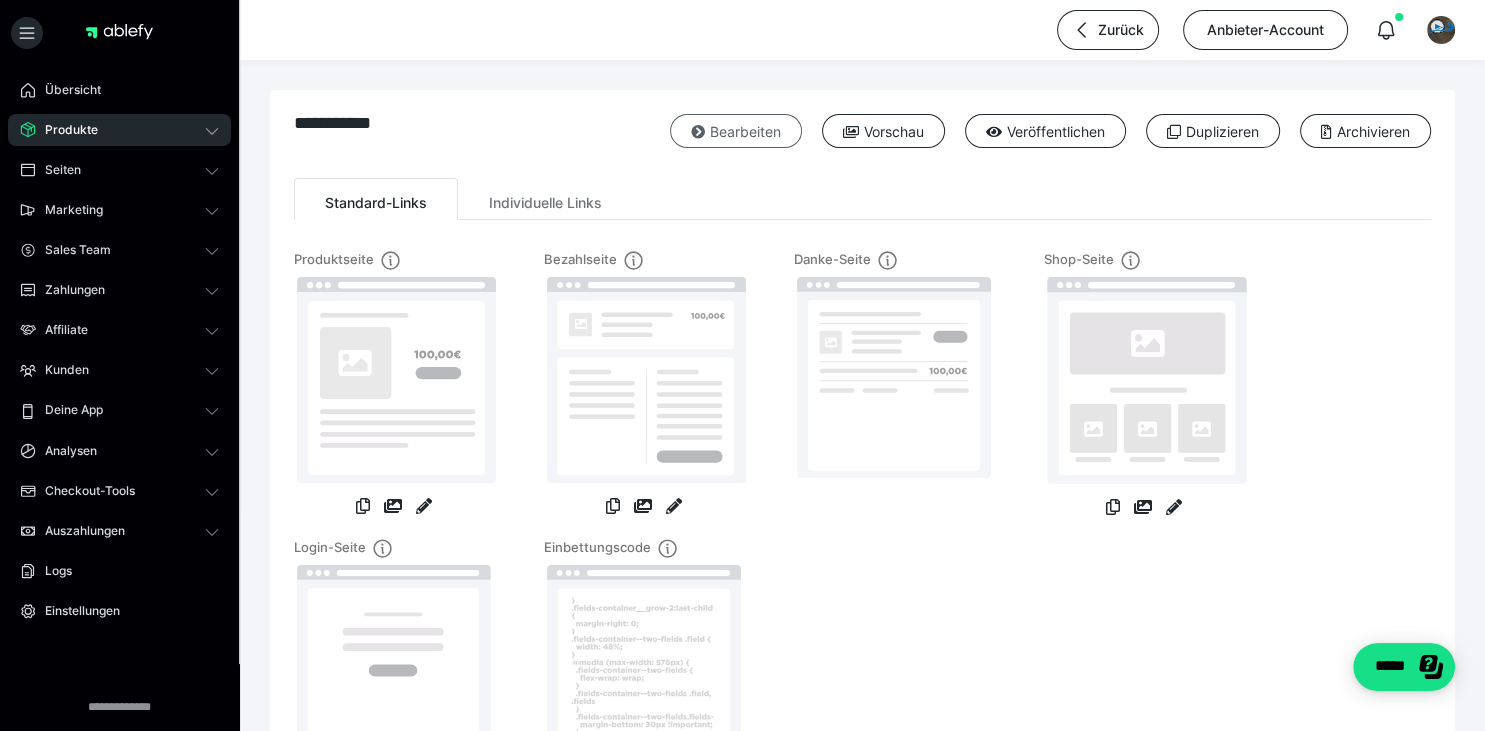 click at bounding box center [698, 132] 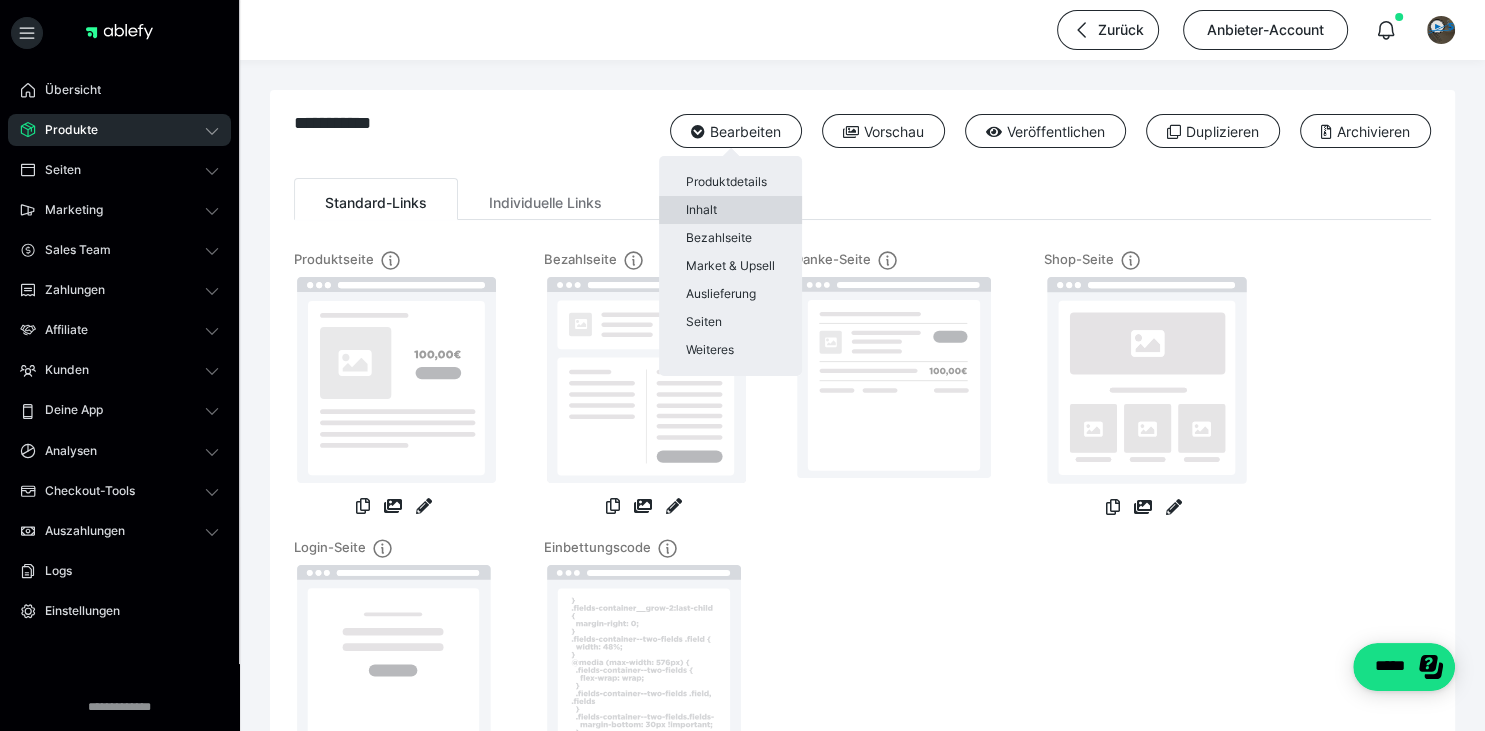 click on "Inhalt" at bounding box center [730, 210] 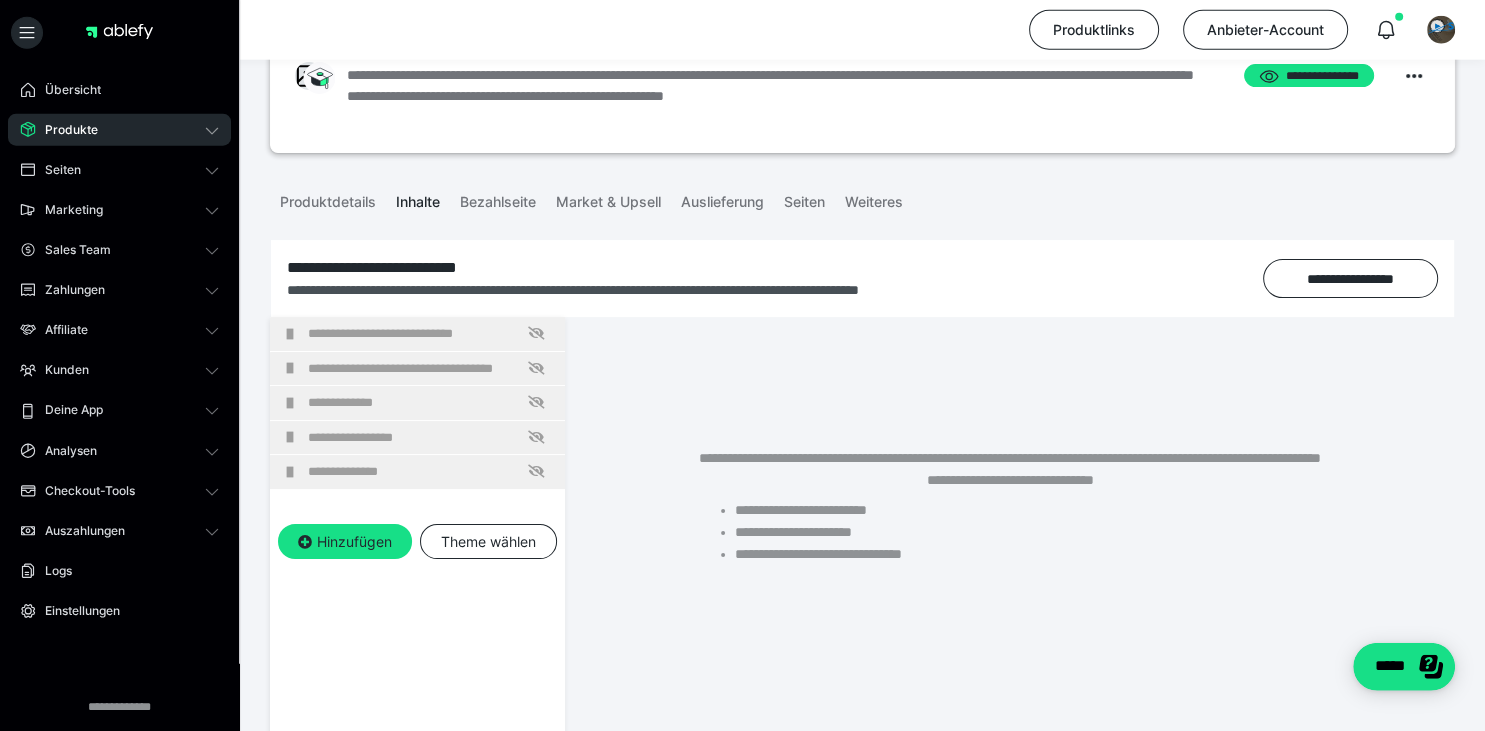 scroll, scrollTop: 104, scrollLeft: 0, axis: vertical 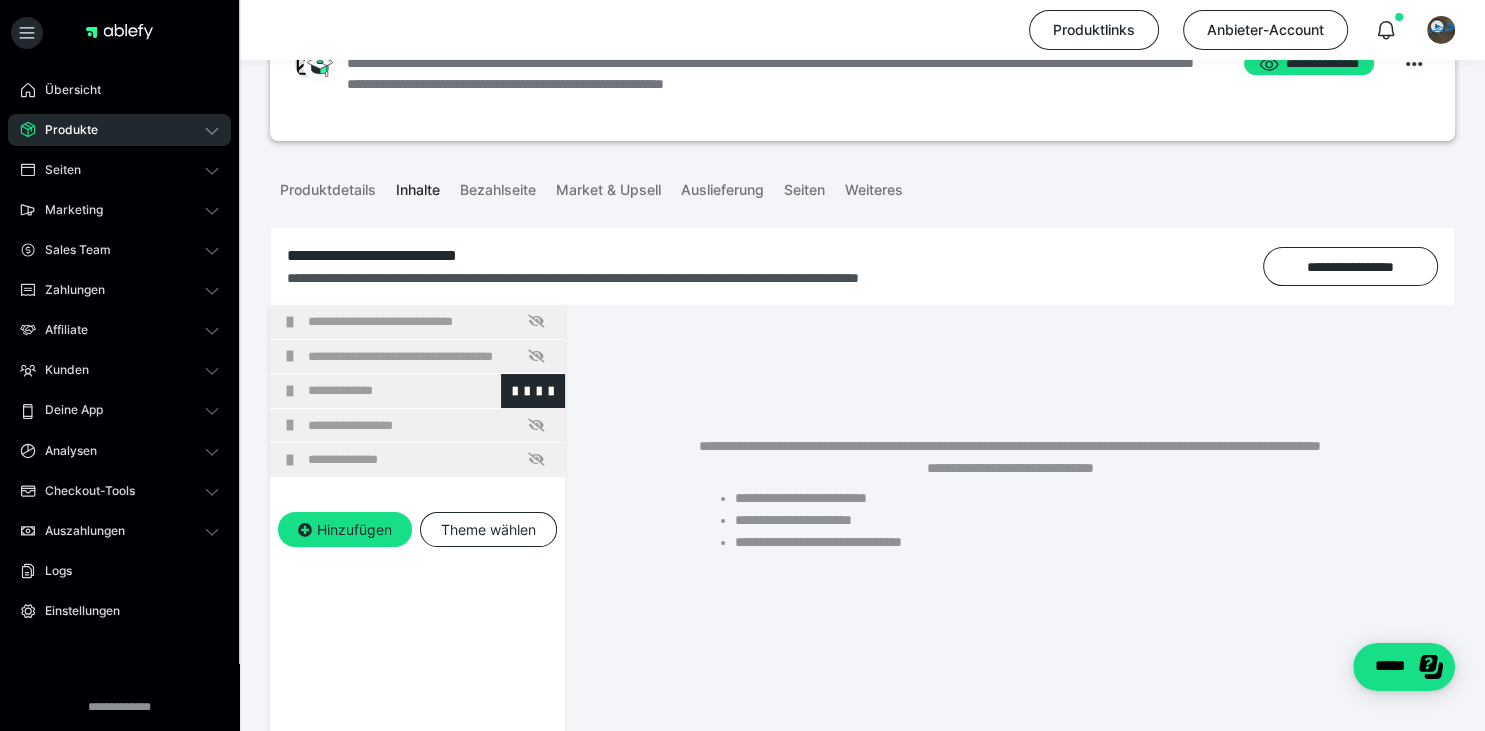click at bounding box center (290, 391) 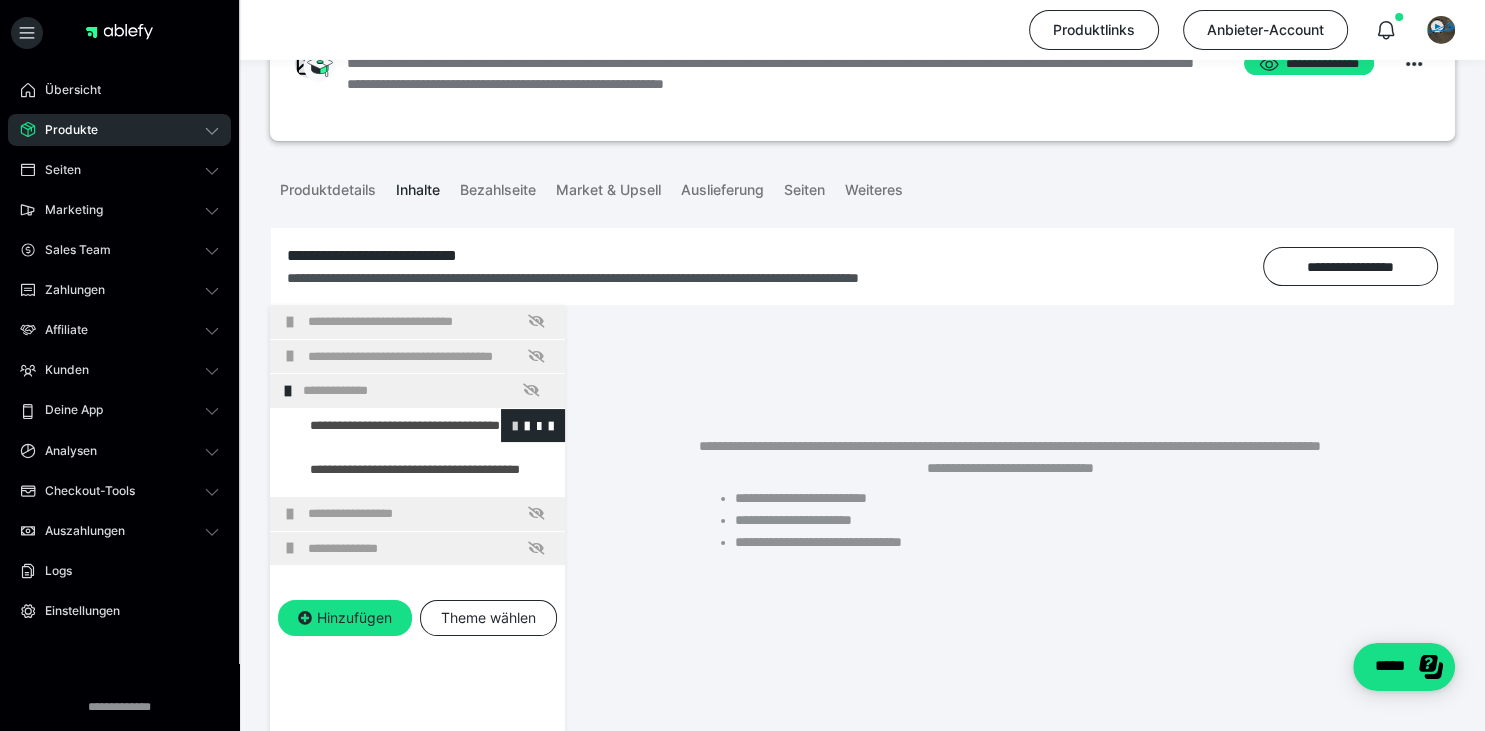 click at bounding box center (515, 425) 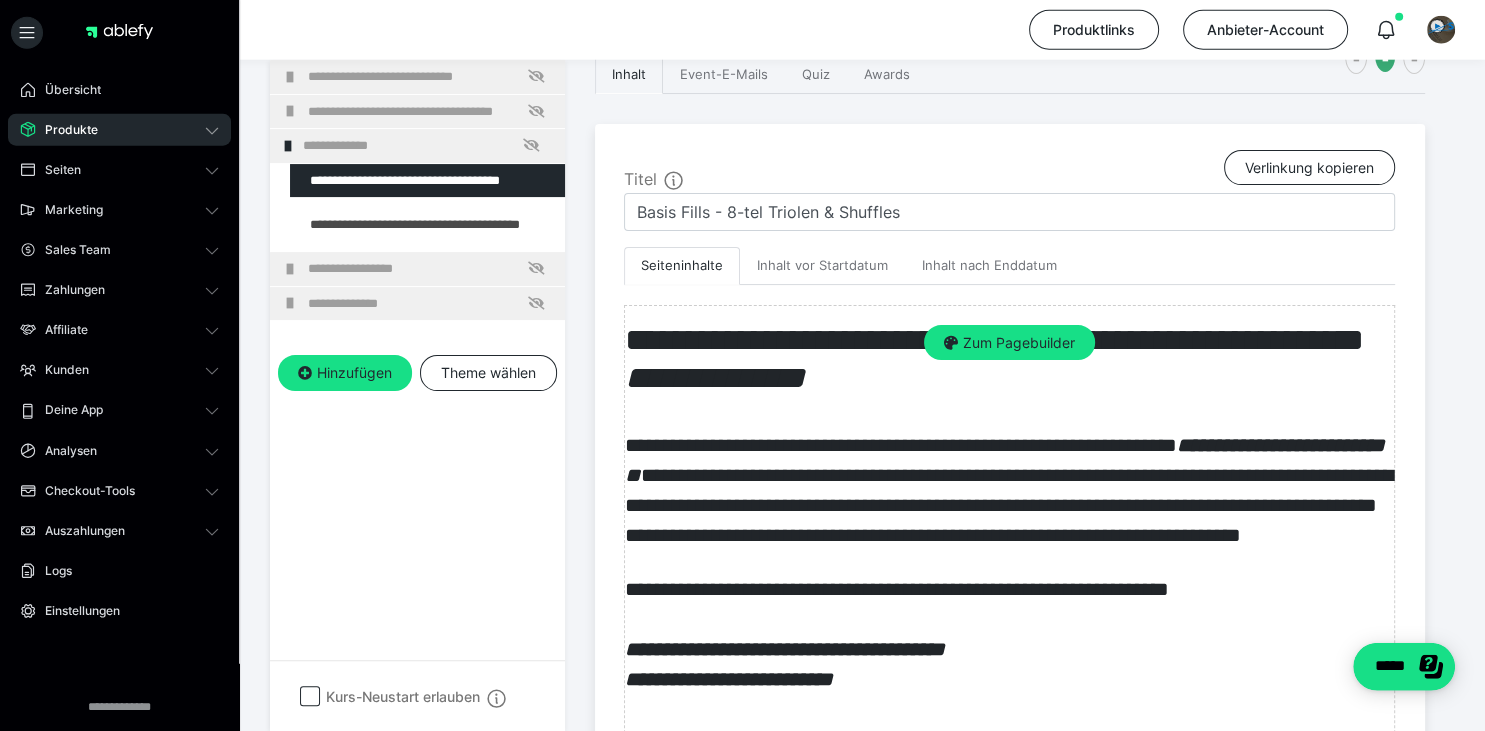 scroll, scrollTop: 382, scrollLeft: 0, axis: vertical 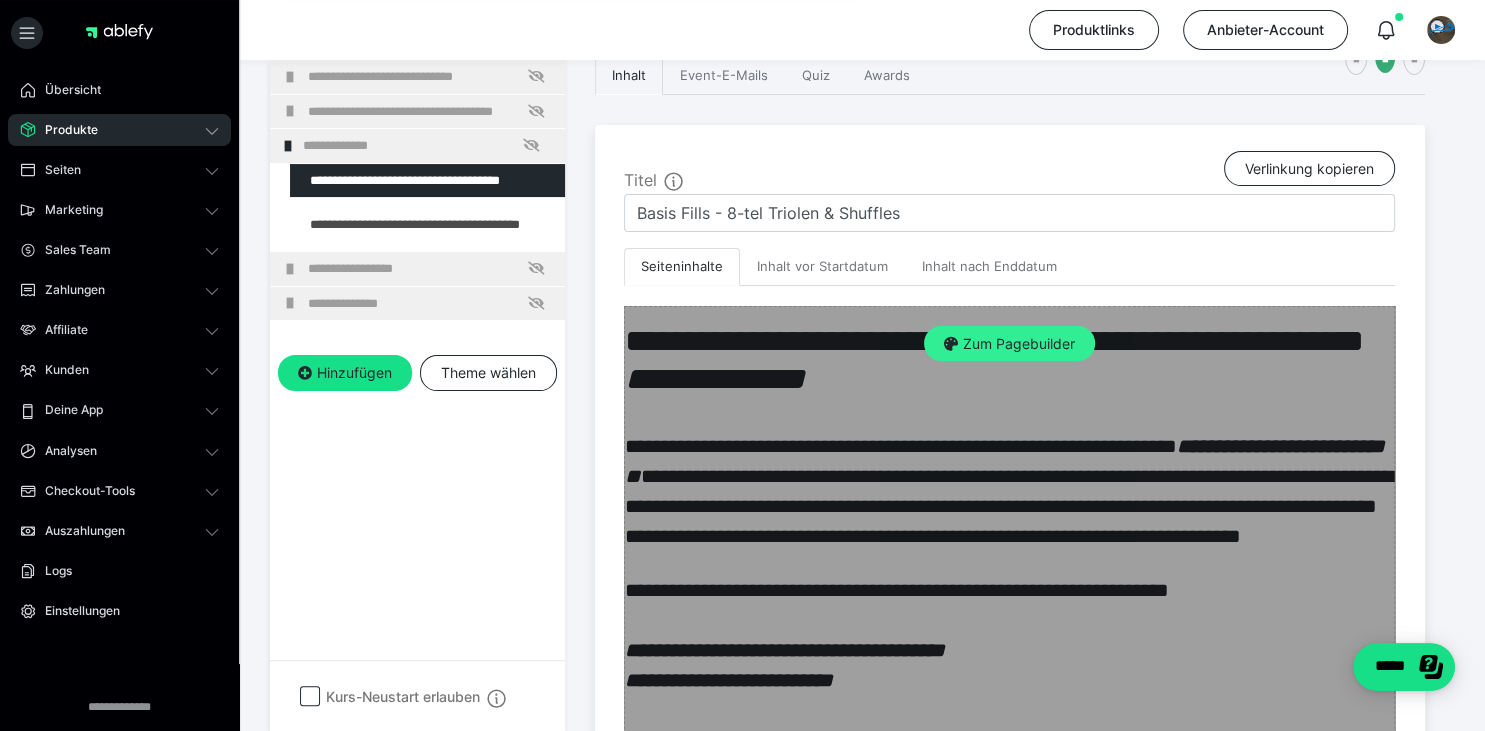 click on "Zum Pagebuilder" at bounding box center (1009, 344) 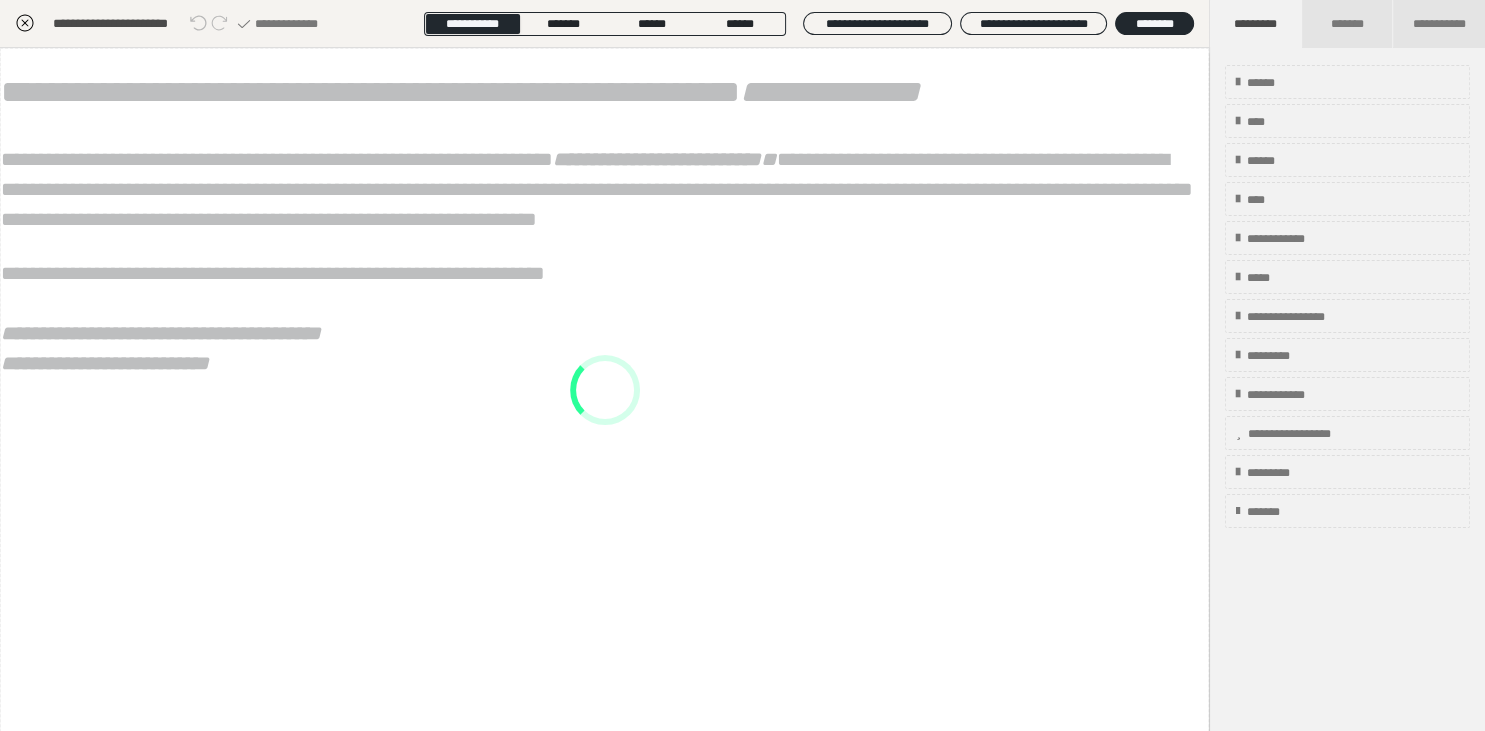 scroll, scrollTop: 348, scrollLeft: 0, axis: vertical 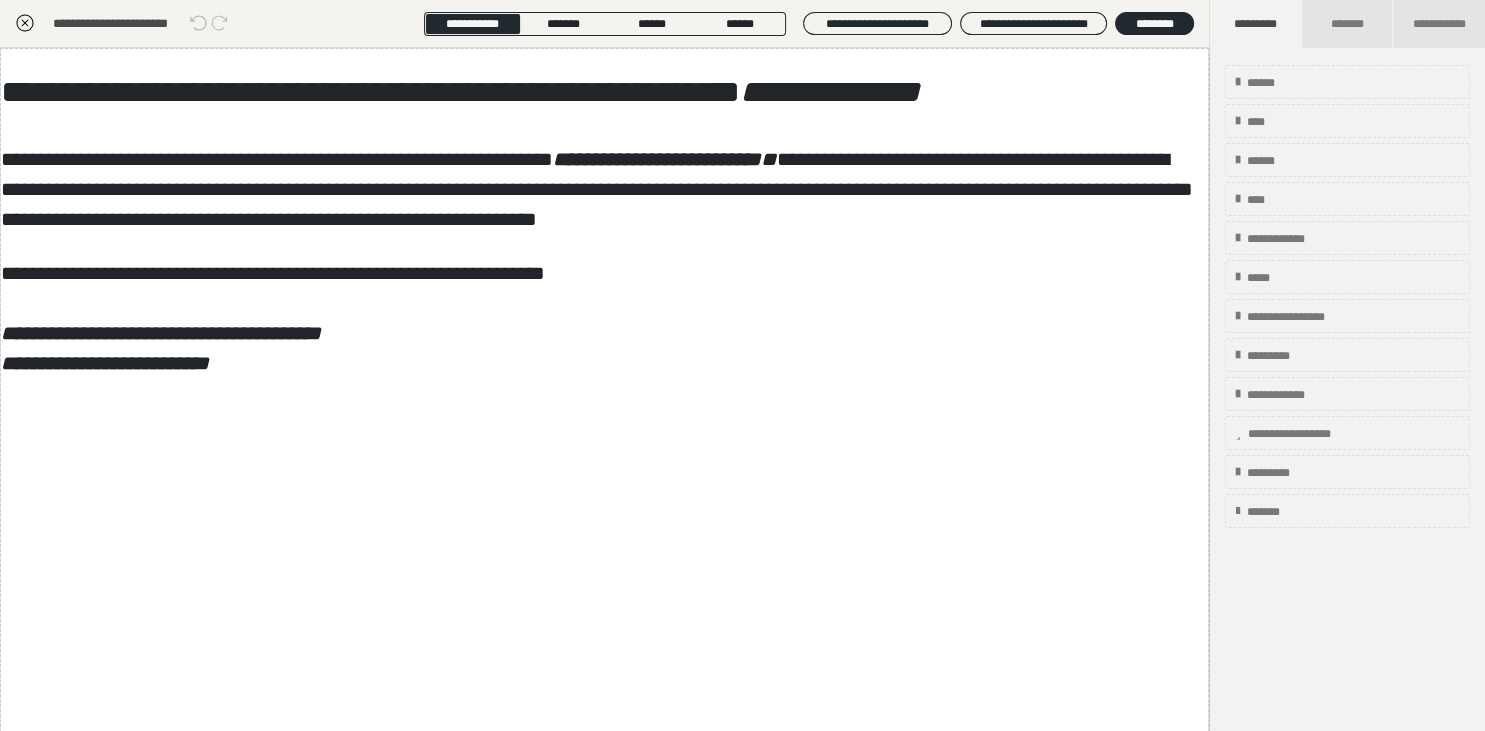 click 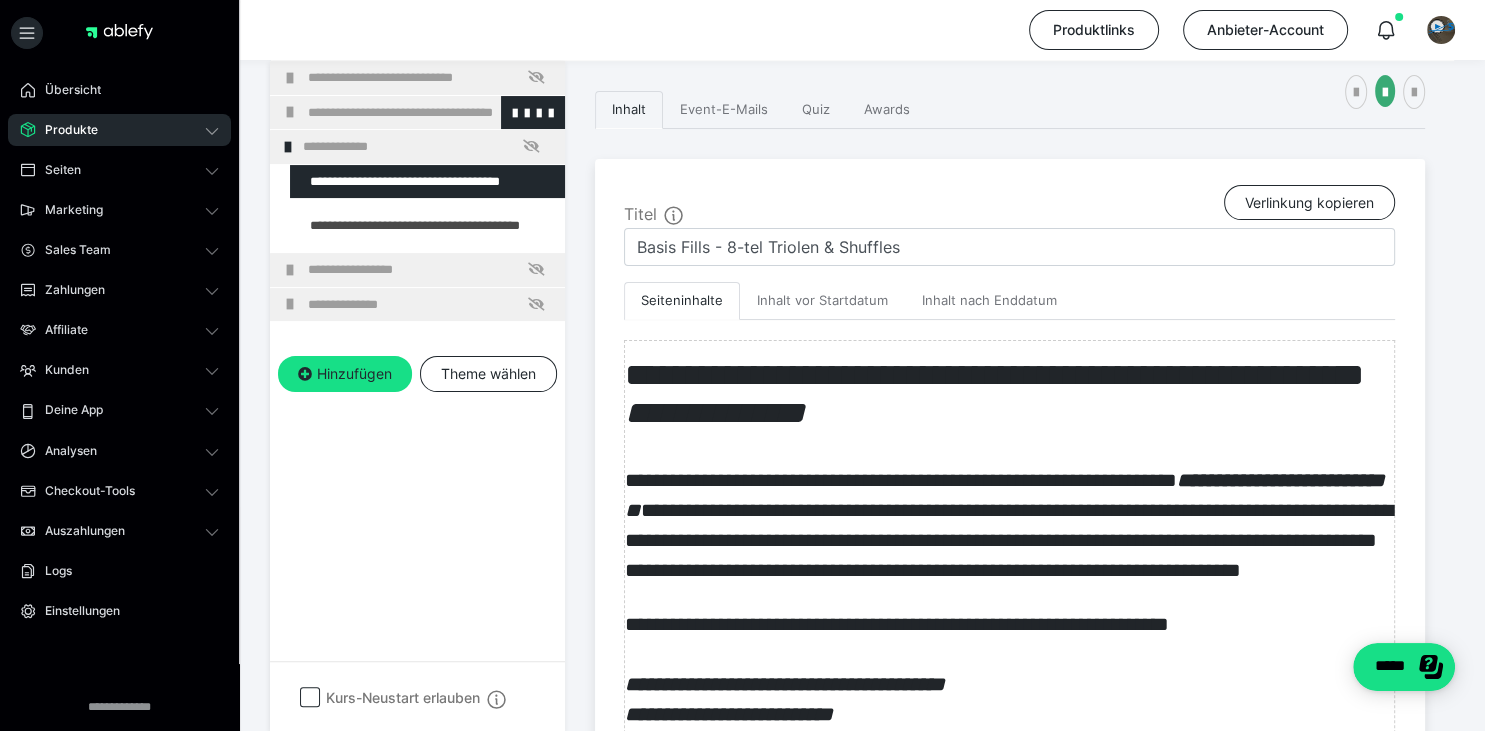 click at bounding box center (290, 112) 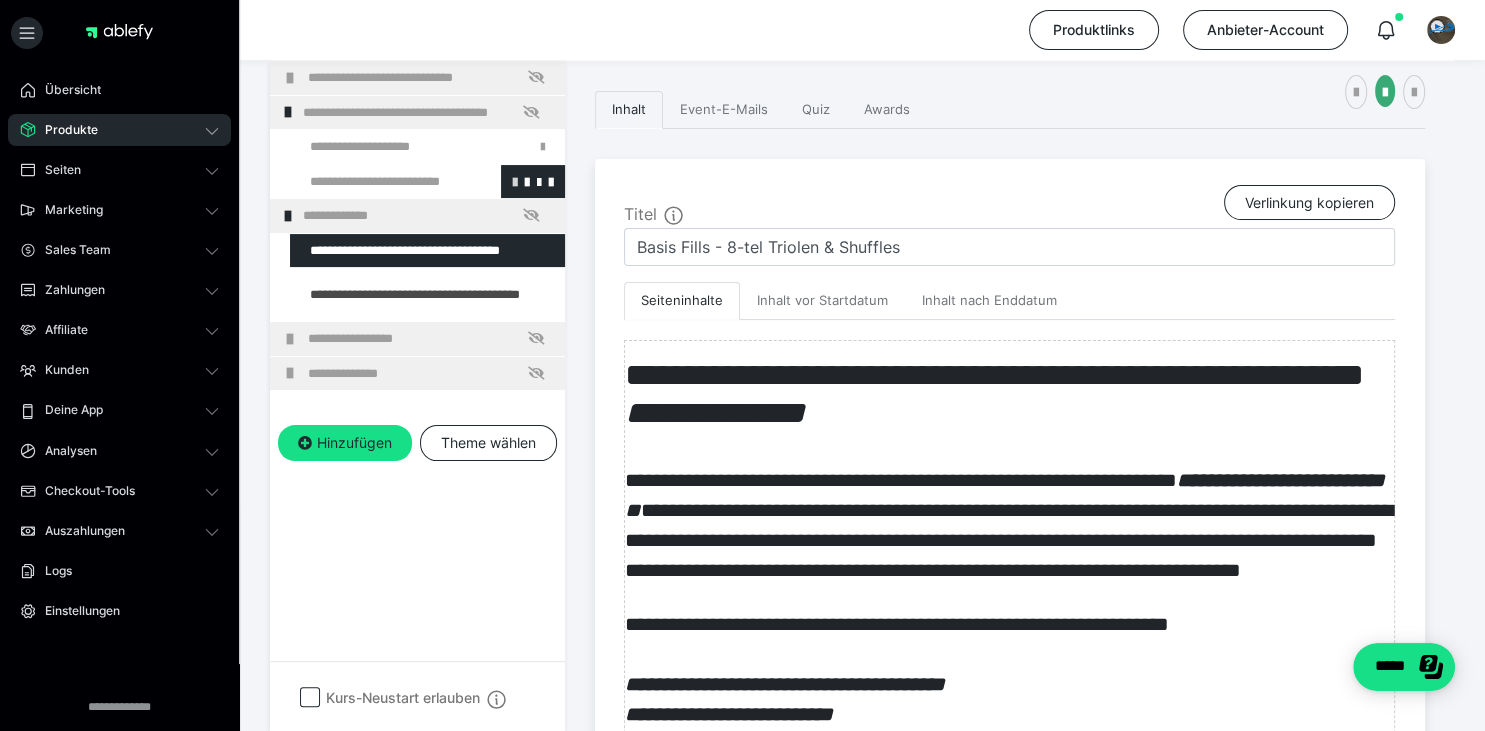 click at bounding box center [515, 181] 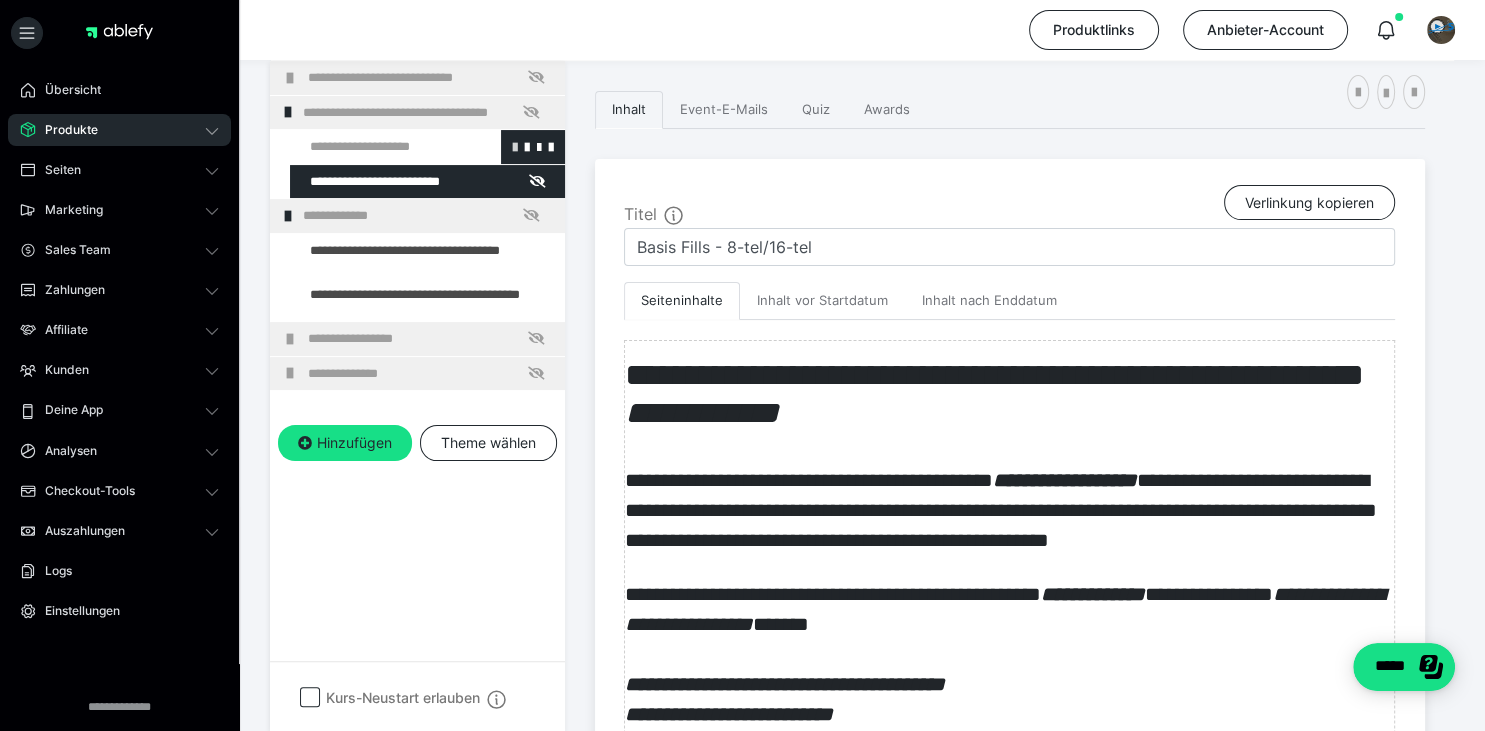 click at bounding box center [515, 146] 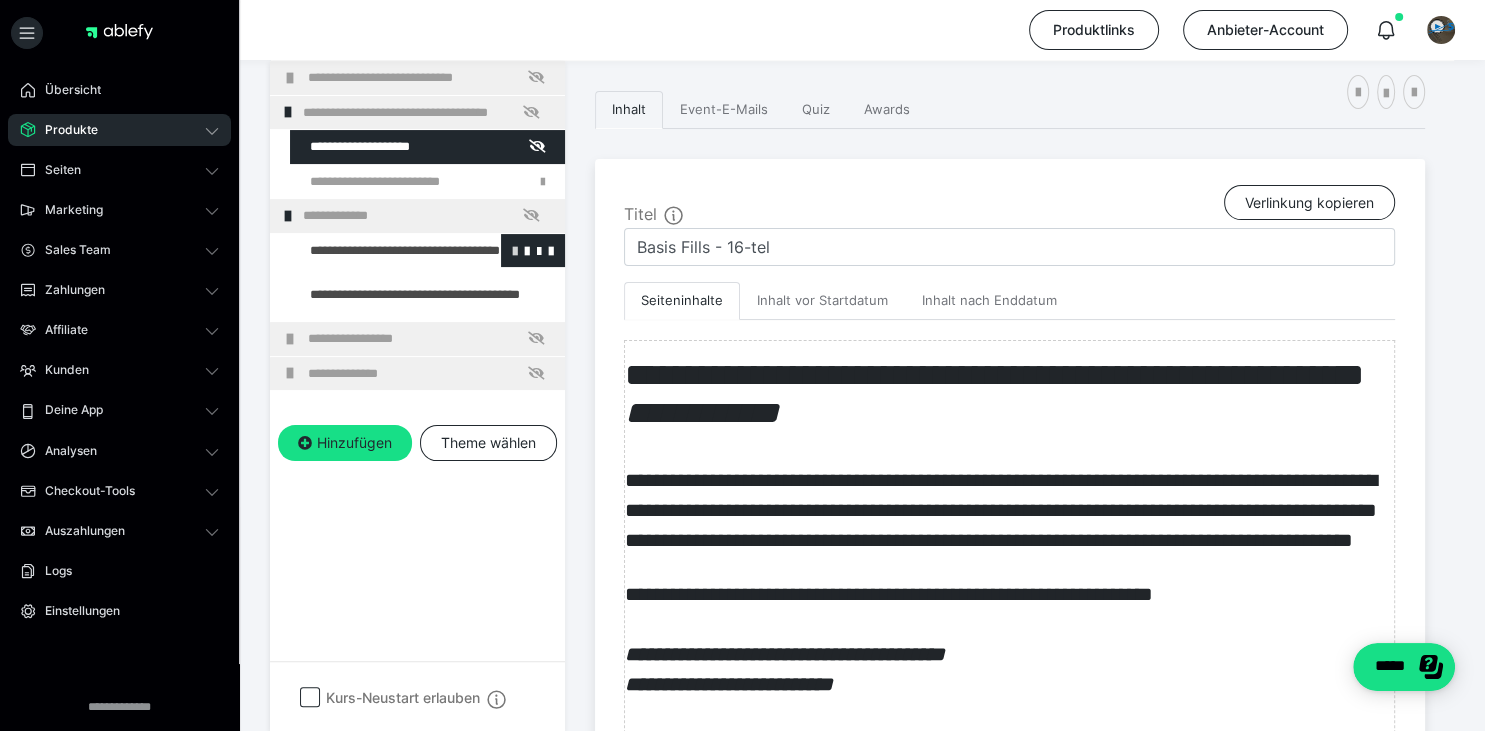 click at bounding box center [515, 250] 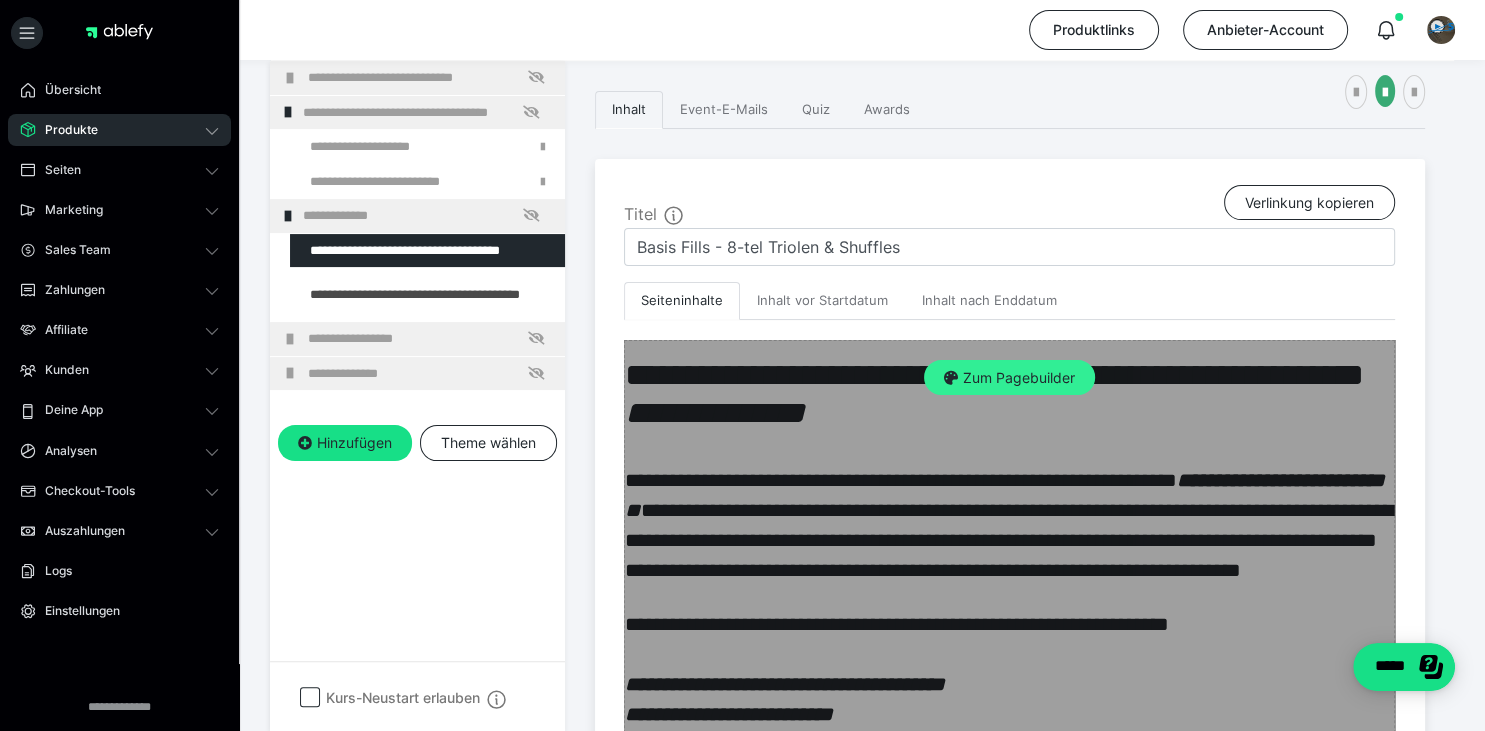 click on "Zum Pagebuilder" at bounding box center (1009, 378) 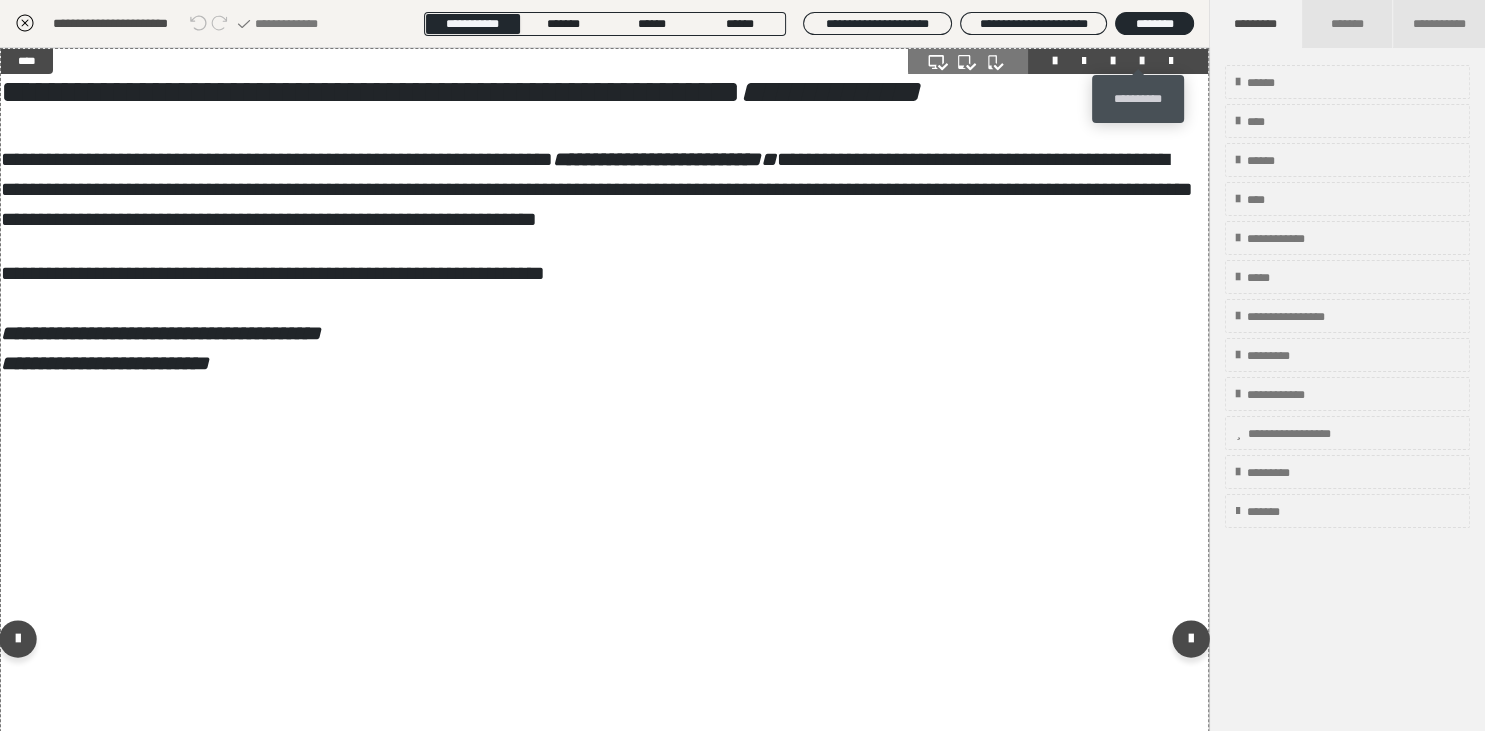 click at bounding box center [1142, 61] 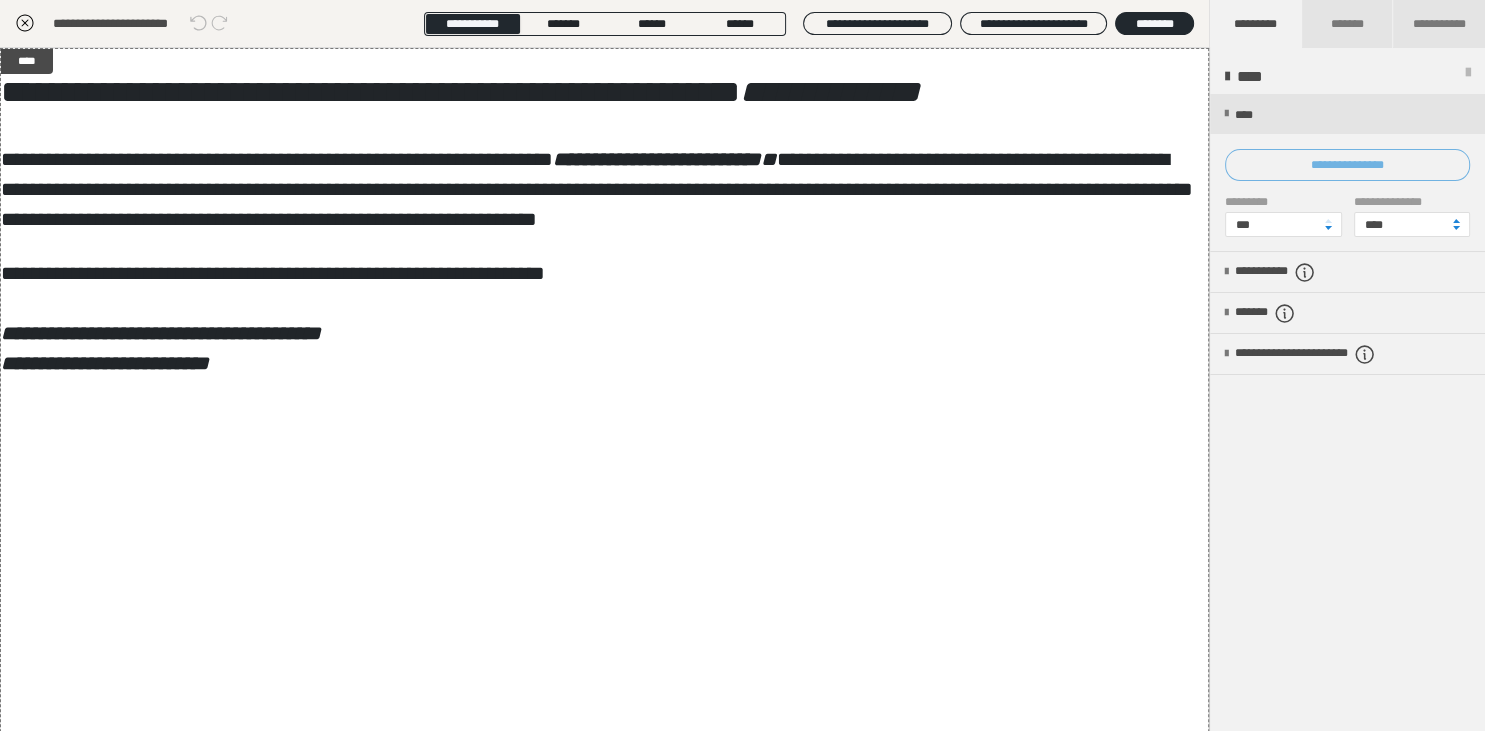 click on "**********" at bounding box center [1347, 165] 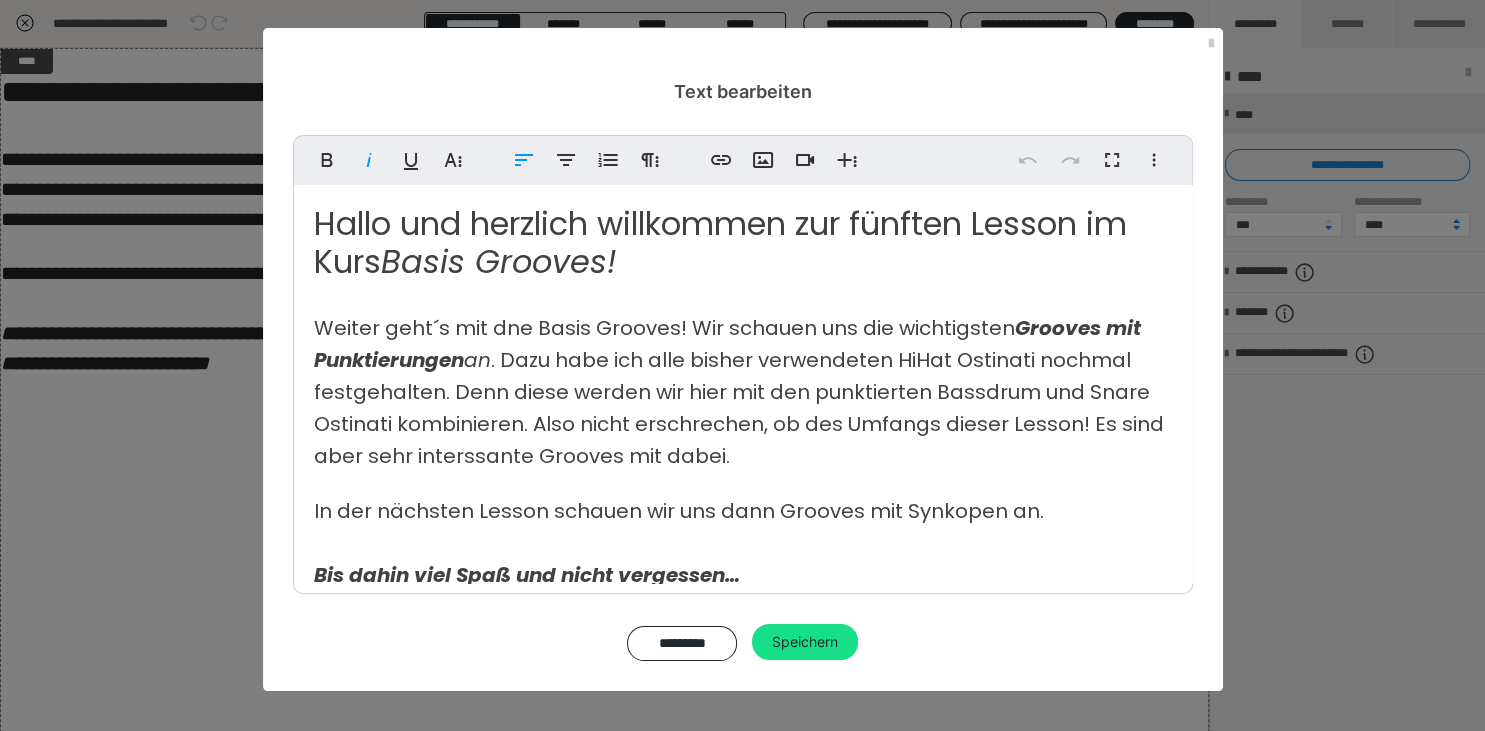 click on "Basis Grooves!" at bounding box center [499, 261] 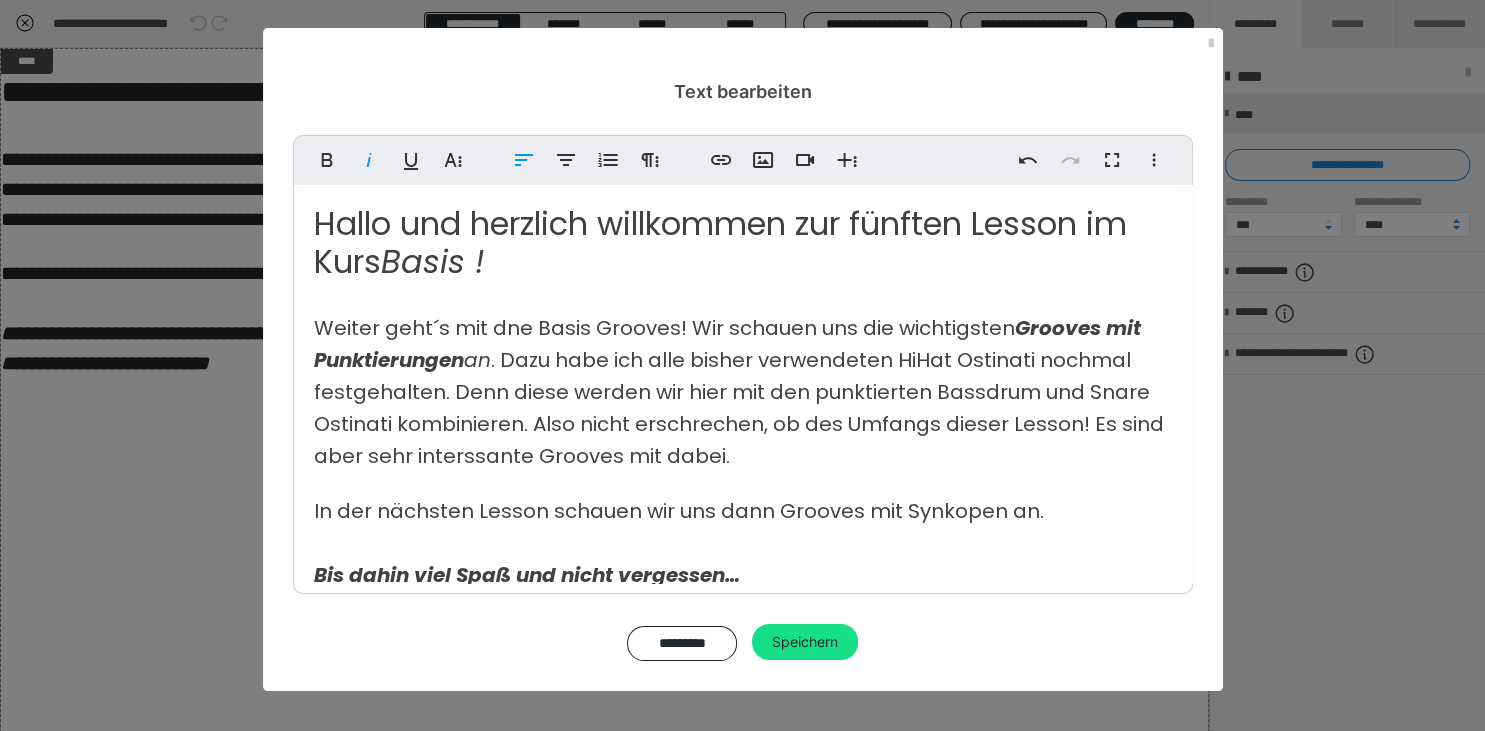 type 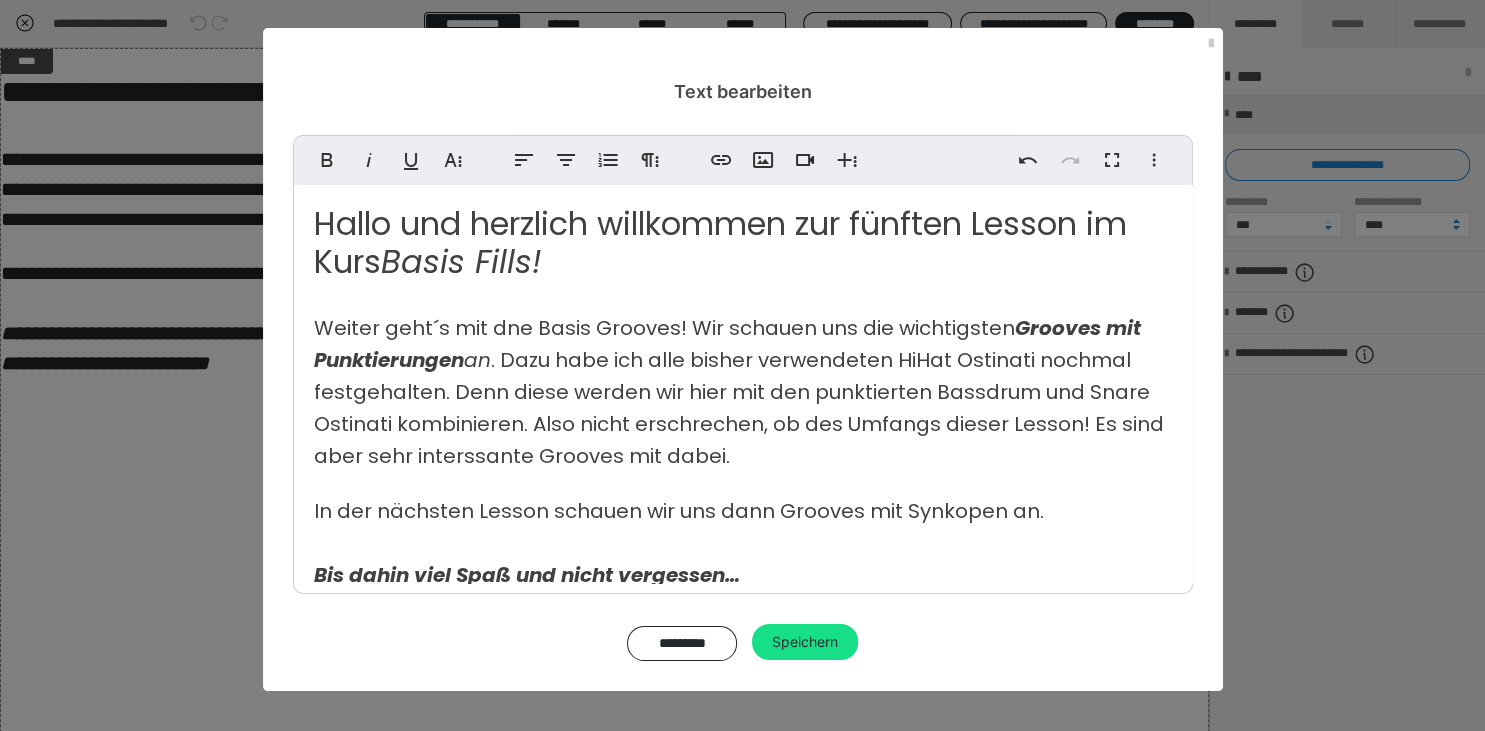 click on "Text bearbeiten Fett Kursiv Unterstrichen Weitere Textformate Linksbündig ausrichten Zentriert ausrichten Nummerierte Liste Weitere Absatzformate Link einfügen Bild einfügen Video einfügen Weitere Reichhaltige Formate Rückgängig Wiederholen Vollbild Weitere Formate Durchgestrichen Tiefgestellt Hochgestellt Poppins ABeeZee Abhaya Libre Abril FatFace Alegreya Alice Amaranth Amatic SC Anonymous Pro Anton Arapey Archivo Black Archivo Light Archivo Medium Archivo Arimo Arvo B612 Barlow Bebas Neue Belleza Big Shoulders Stencil Display BioRhyme Blinker Cairo Cardo Catamaran Caveat Caveat Brush Comfortaa Concert One Cormorant Cormorant Garamond Courier Prime Crimson Text Dancing Script Eczar Exo Exo 2 Figtree Fira Sans Fjalla One Forum Frank Ruhl Libre Fraunces Grandstander IBM Plex Serif Inconsolata Inder Indie Flower Inter Josefin Sans Jost Karla Lato Lexend Deca Libre Baskerville Libre Franklin Lilita One Lobster Lobster Two Lora Merienda Merriweather Montserrat Montserrat Black Montserrat Extra Bold Mulish" at bounding box center [742, 365] 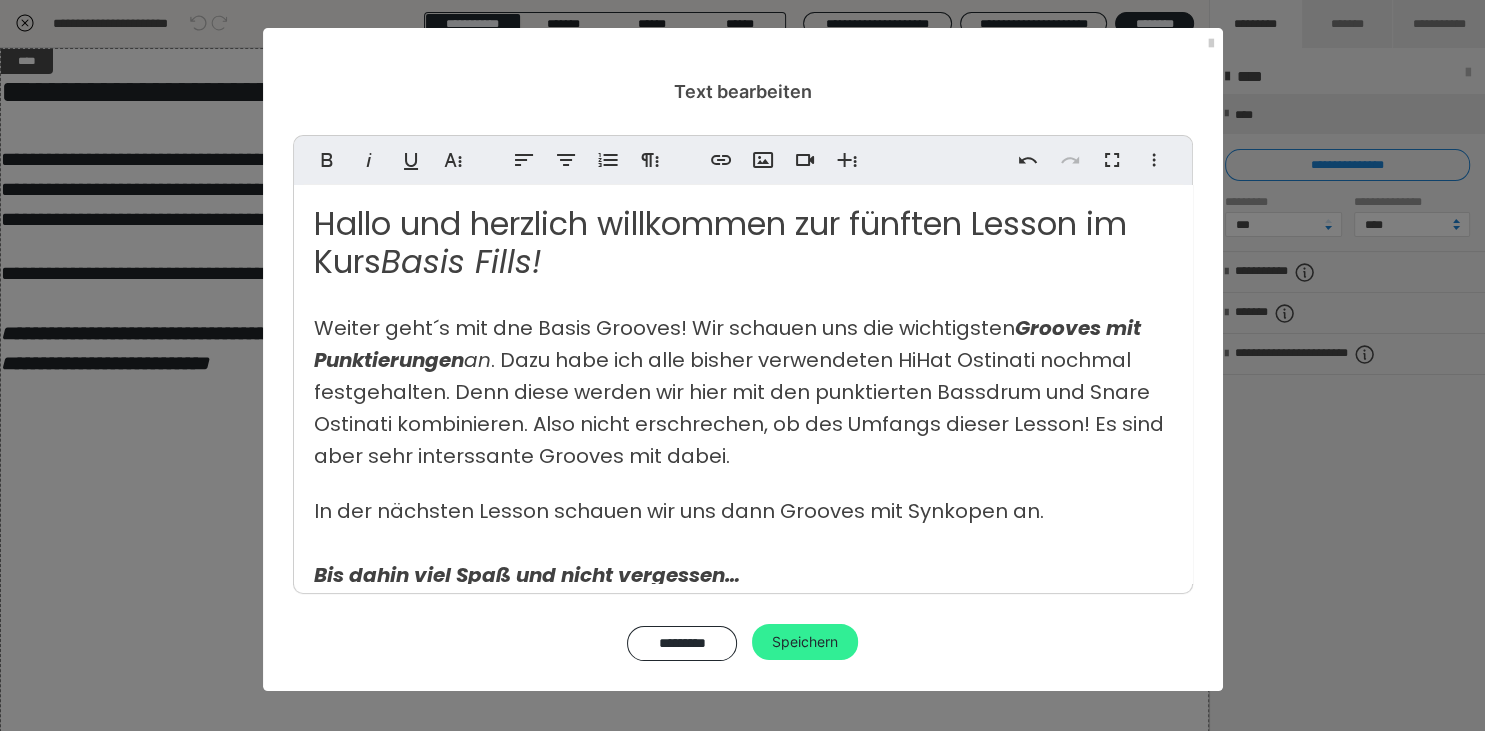 click on "Speichern" at bounding box center (805, 642) 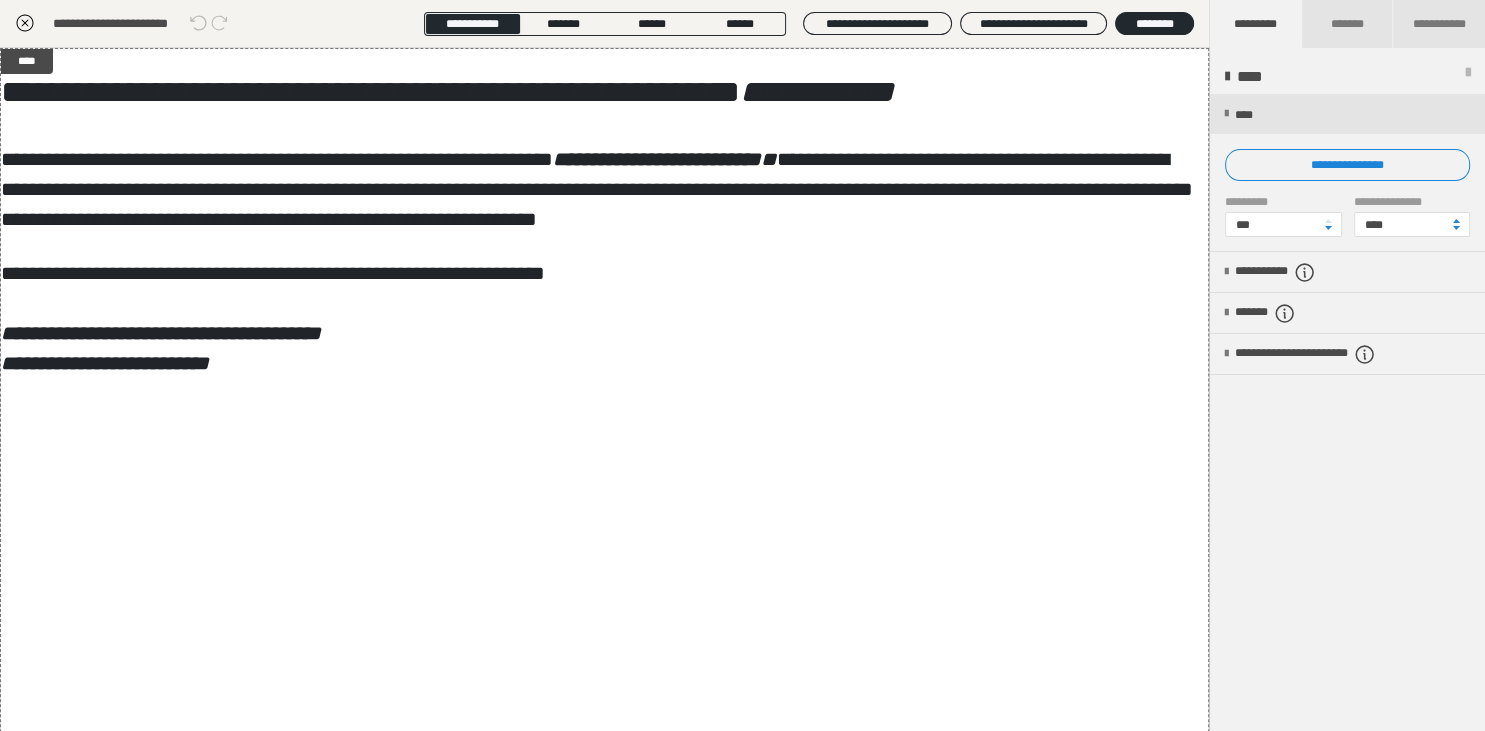 click 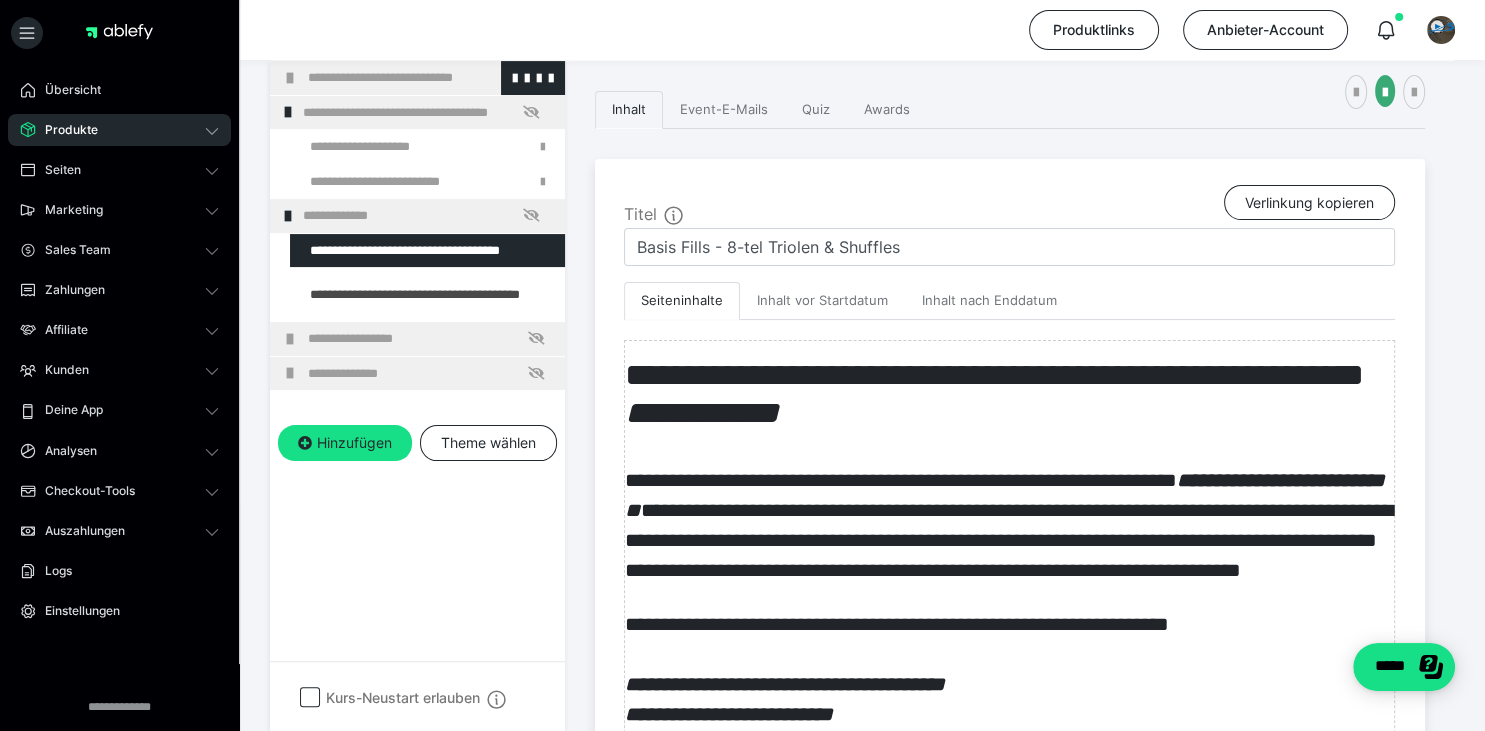 click on "**********" at bounding box center [417, 78] 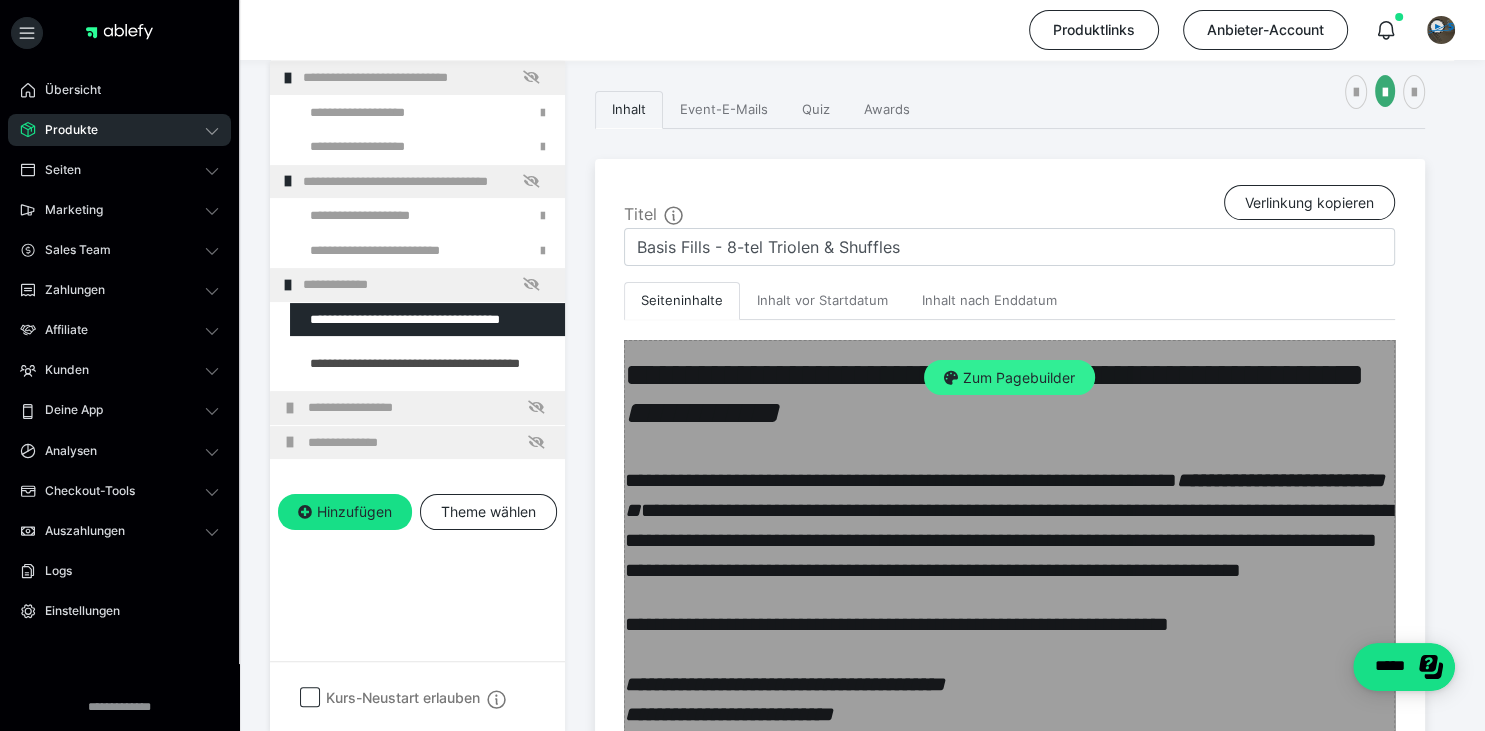 click on "Zum Pagebuilder" at bounding box center [1009, 378] 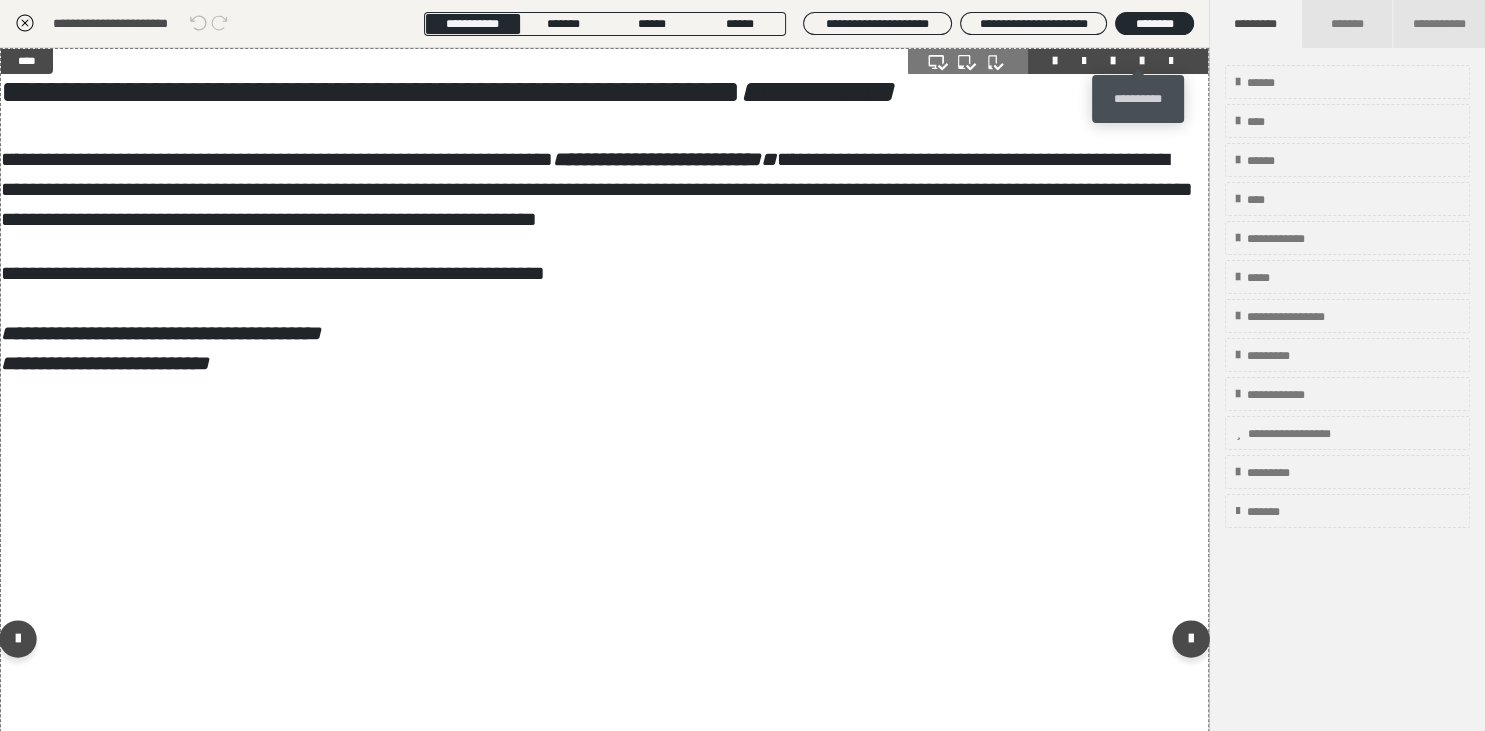 click at bounding box center (1142, 61) 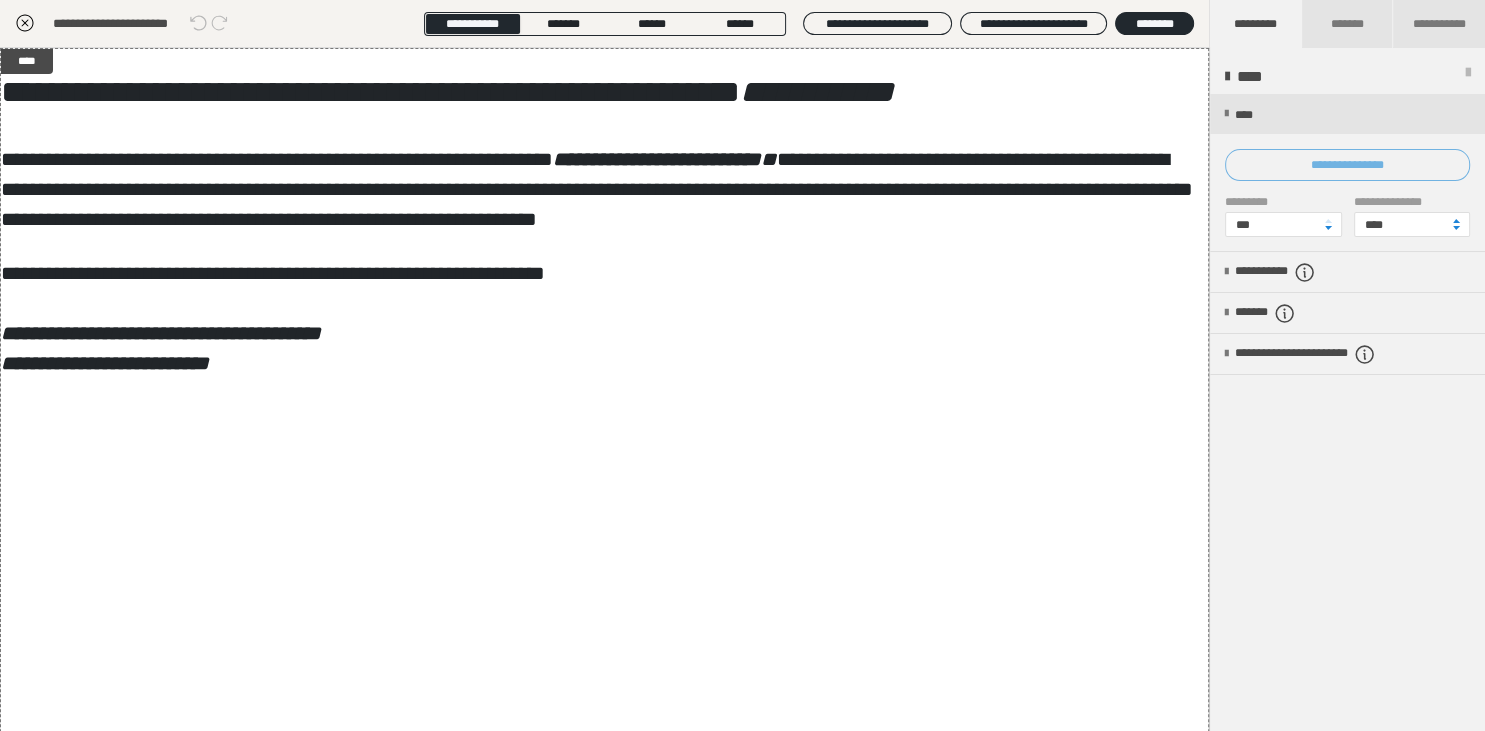 click on "**********" at bounding box center (1347, 165) 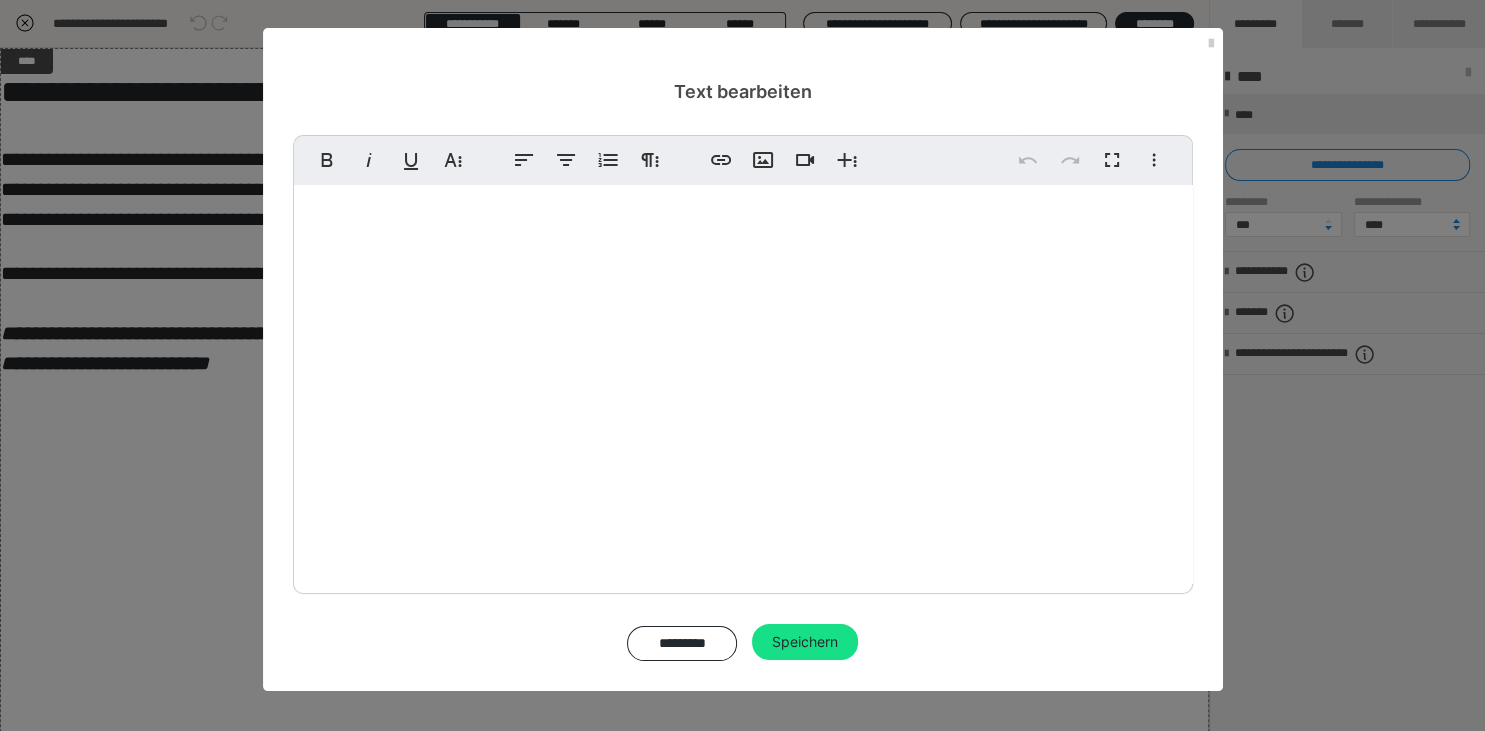scroll, scrollTop: 666, scrollLeft: 0, axis: vertical 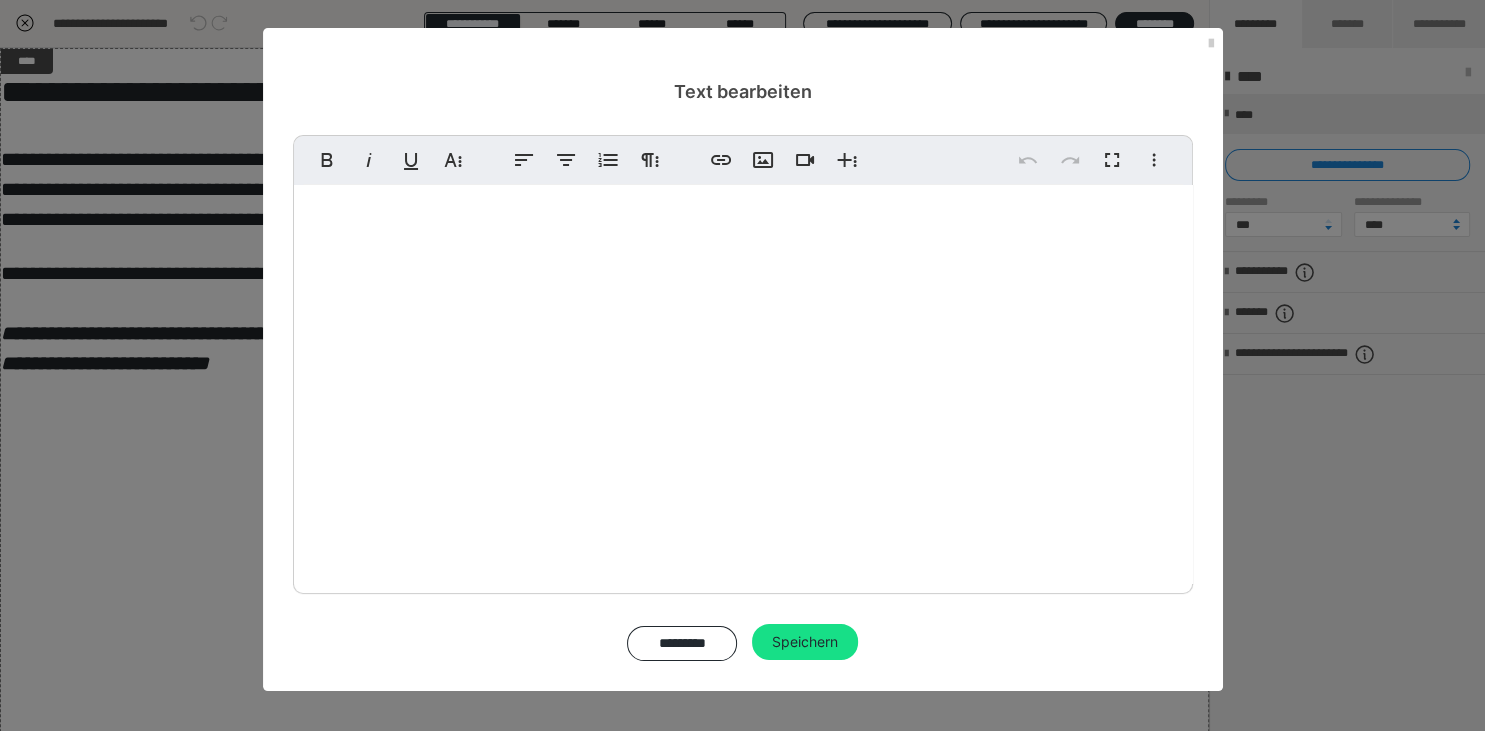 click at bounding box center [743, 225] 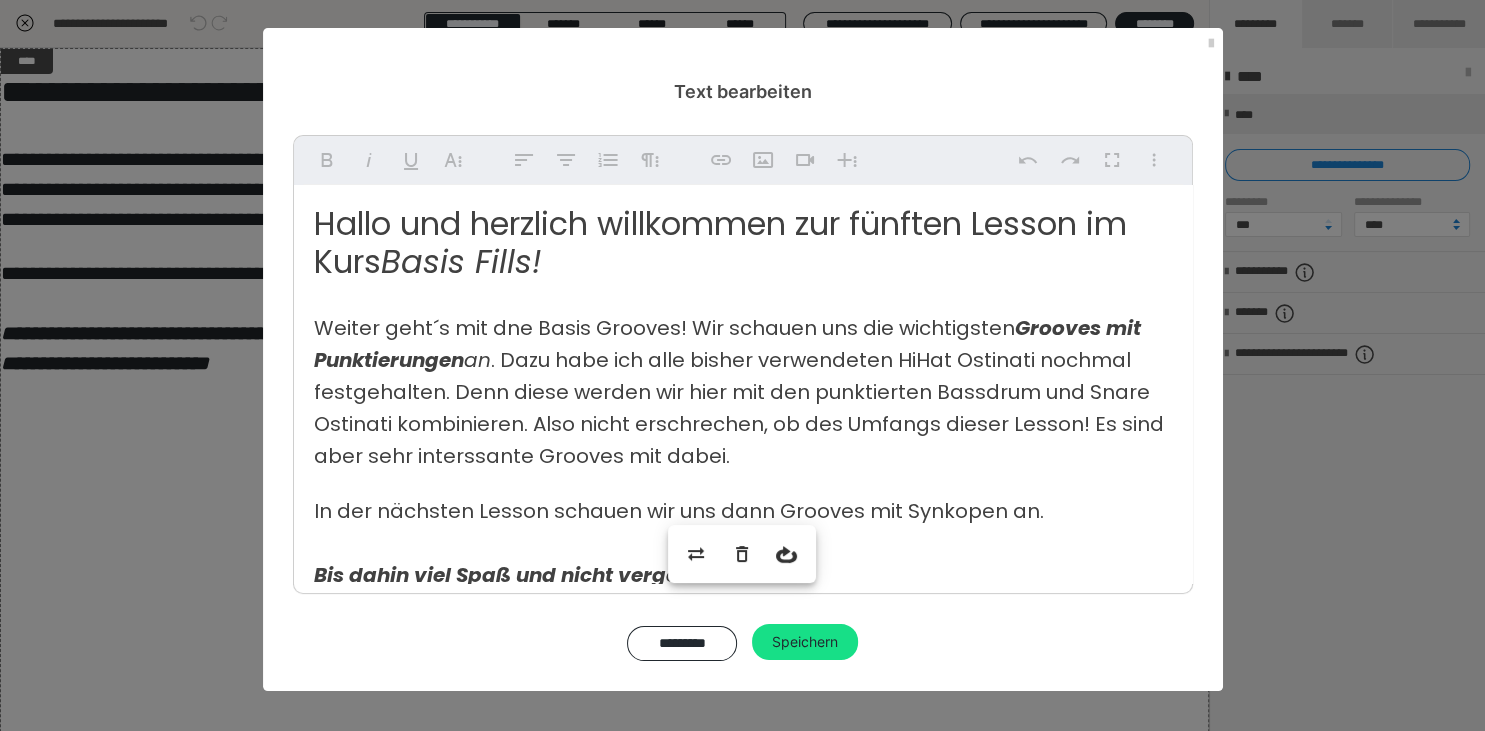 scroll, scrollTop: 666, scrollLeft: 0, axis: vertical 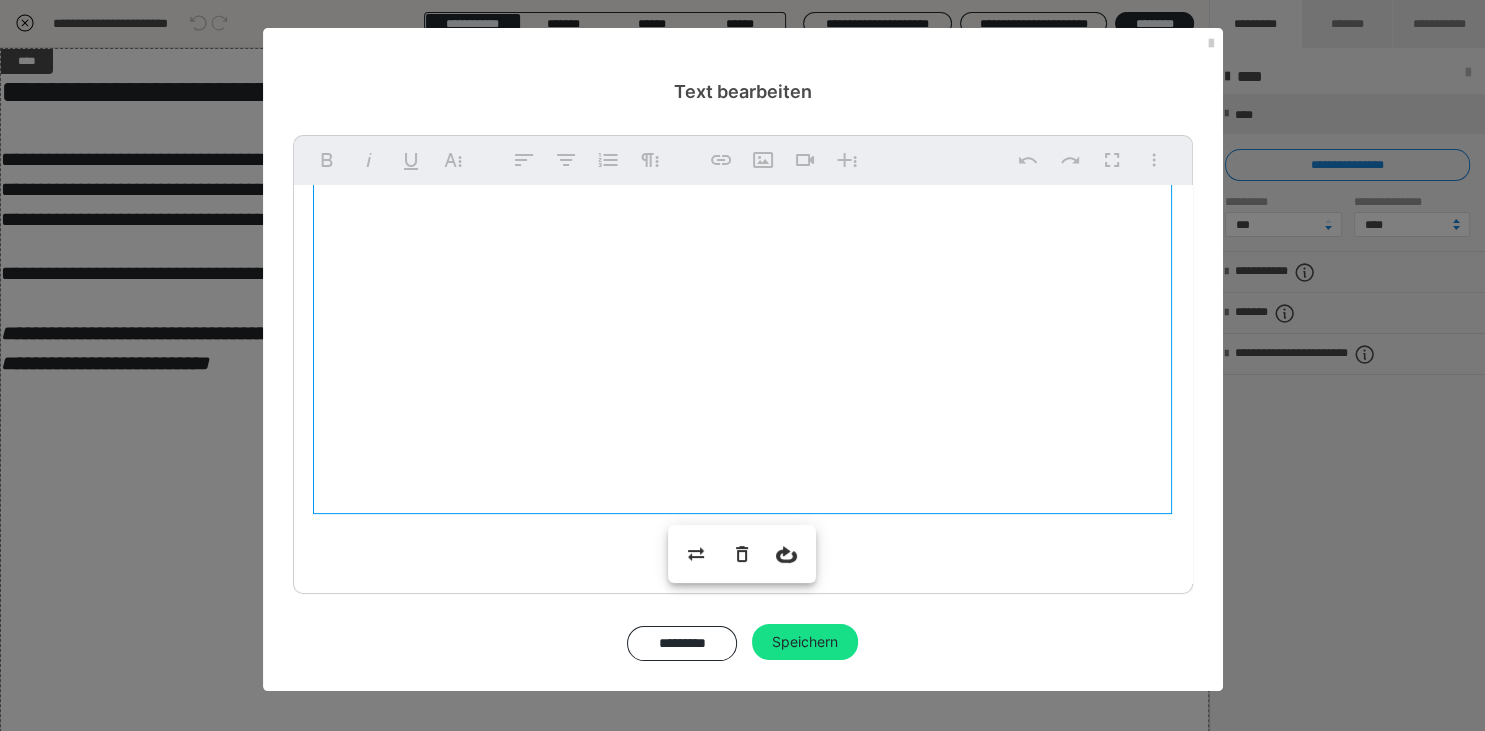 click on "Hallo und herzlich willkommen zur fünften Lesson im Kurs  Basis Fills! Weiter geht´s mit dne Basis Grooves! Wir schauen uns die wichtigsten  Grooves mit Punktierungen  an . Dazu habe ich alle bisher verwendeten HiHat Ostinati nochmal festgehalten. Denn diese werden wir hier mit den punktierten Bassdrum und Snare Ostinati kombinieren. Also nicht erschrechen, ob des Umfangs dieser Lesson! Es sind aber sehr interssante Grooves mit dabei.  In der nächsten Lesson schauen wir uns dann Grooves mit Synkopen an.  Bis dahin viel Spaß und nicht vergessen… START DRUMMING! LG, Jürgen" at bounding box center (743, 51) 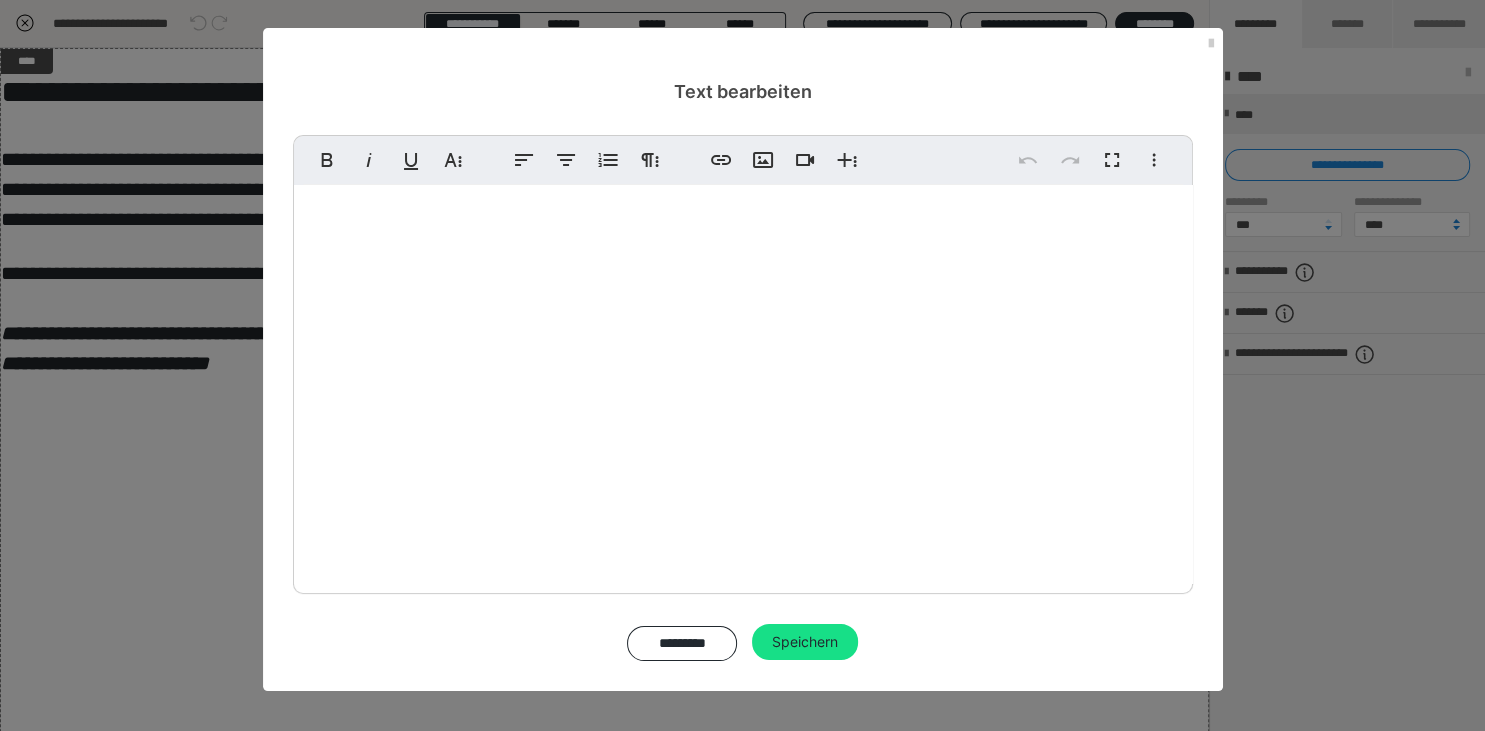 scroll, scrollTop: 642, scrollLeft: 0, axis: vertical 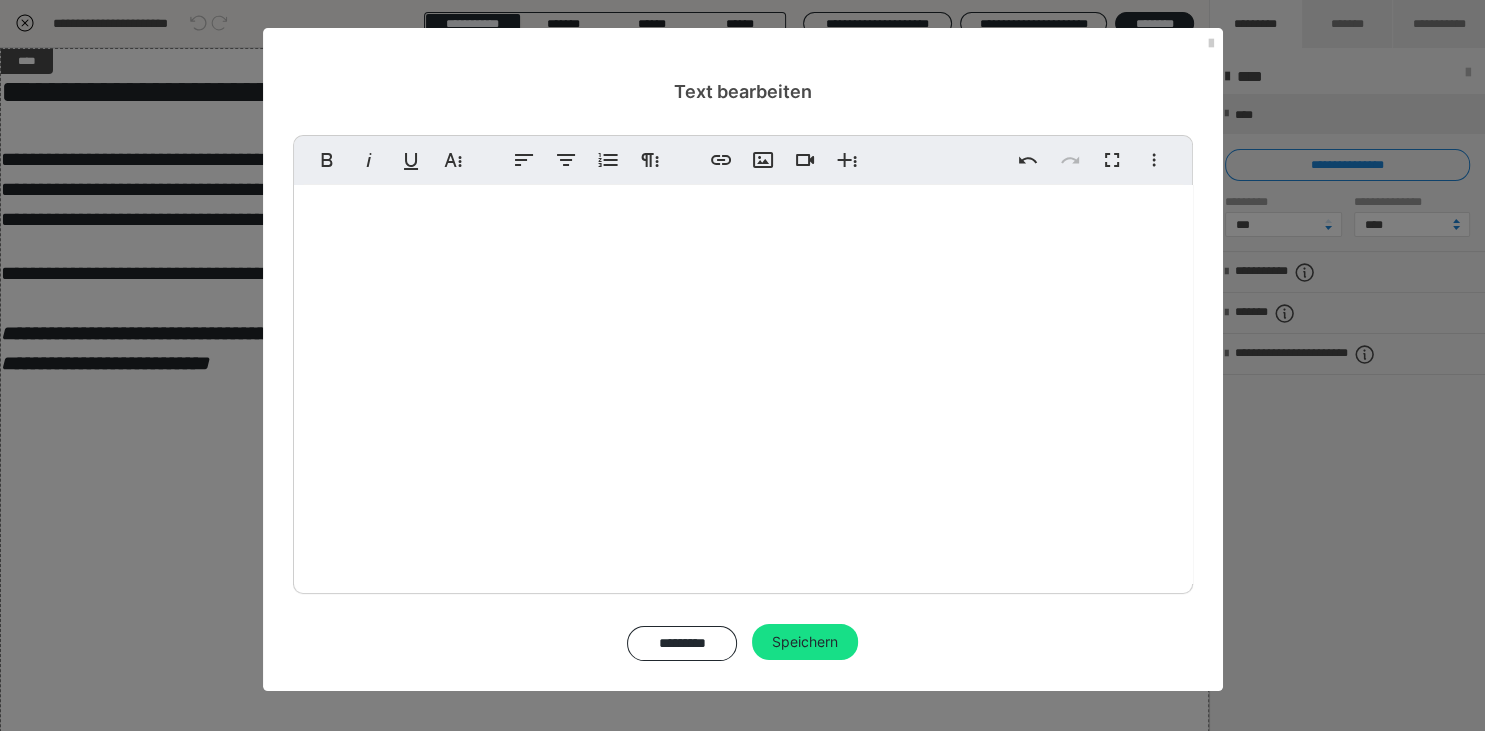 click on "Hallo und herzlich willkommen zur fünften Lesson im Kurs  Basis Fills! Weiter geht´s mit dne Basis Grooves! Wir schauen uns die wichtigsten  Grooves mit Punktierungen  an . Dazu habe ich alle bisher verwendeten HiHat Ostinati nochmal festgehalten. Denn diese werden wir hier mit den punktierten Bassdrum und Snare Ostinati kombinieren. Also nicht erschrechen, ob des Umfangs dieser Lesson! Es sind aber sehr interssante Grooves mit dabei.  In der nächsten Lesson schauen wir uns dann Grooves mit Synkopen an.  Bis dahin viel Spaß und nicht vergessen… START DRUMMING! LG, Jürgen" at bounding box center [743, 63] 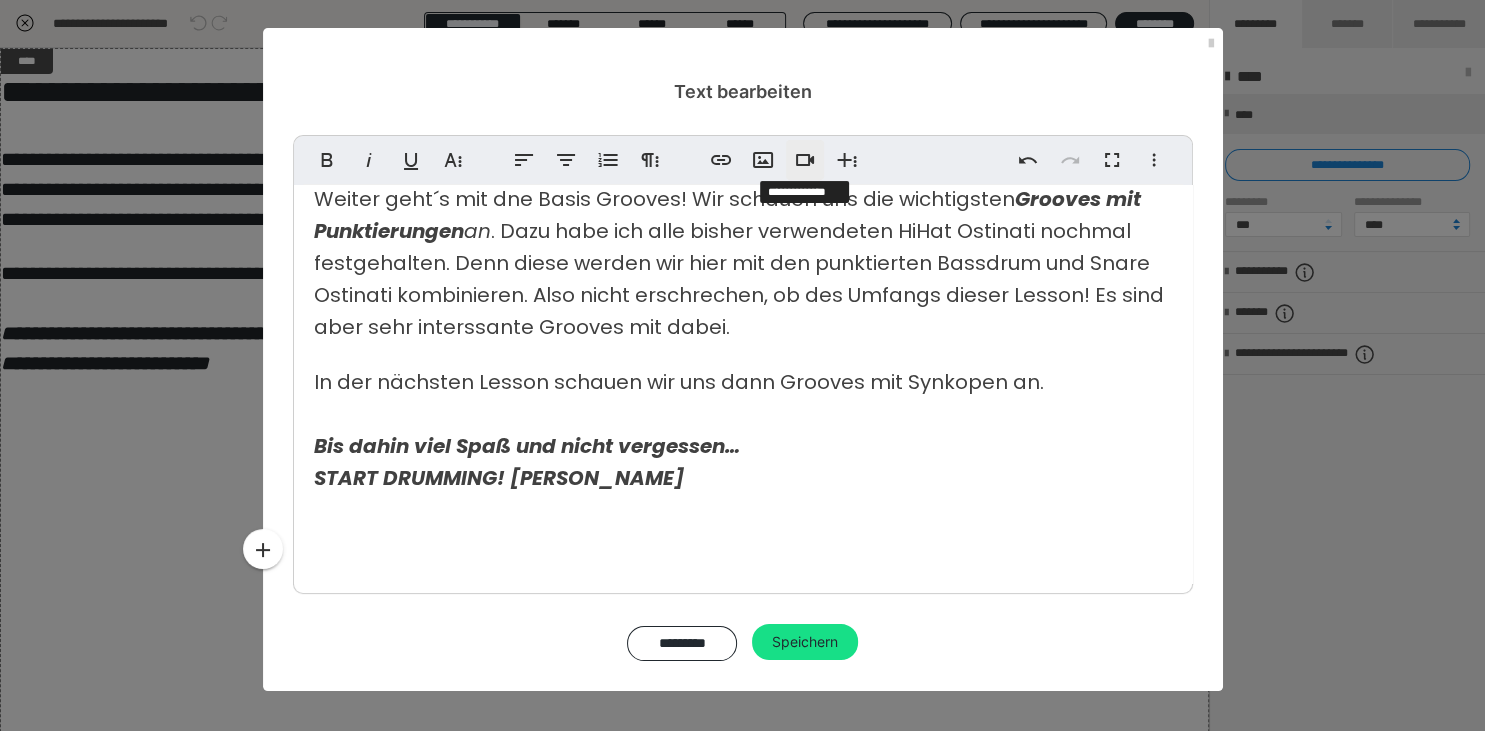click 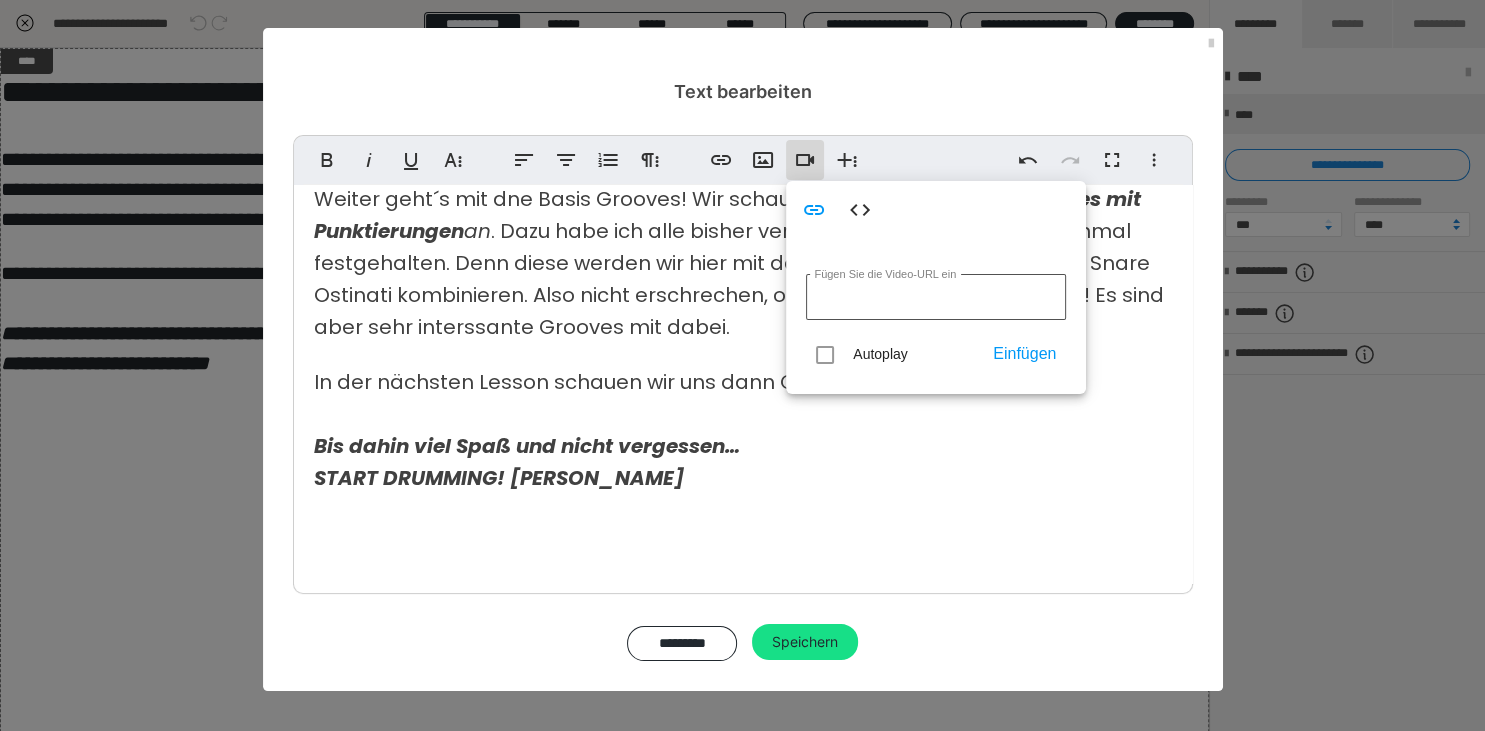 type on "https://vimeo.com/1101910923" 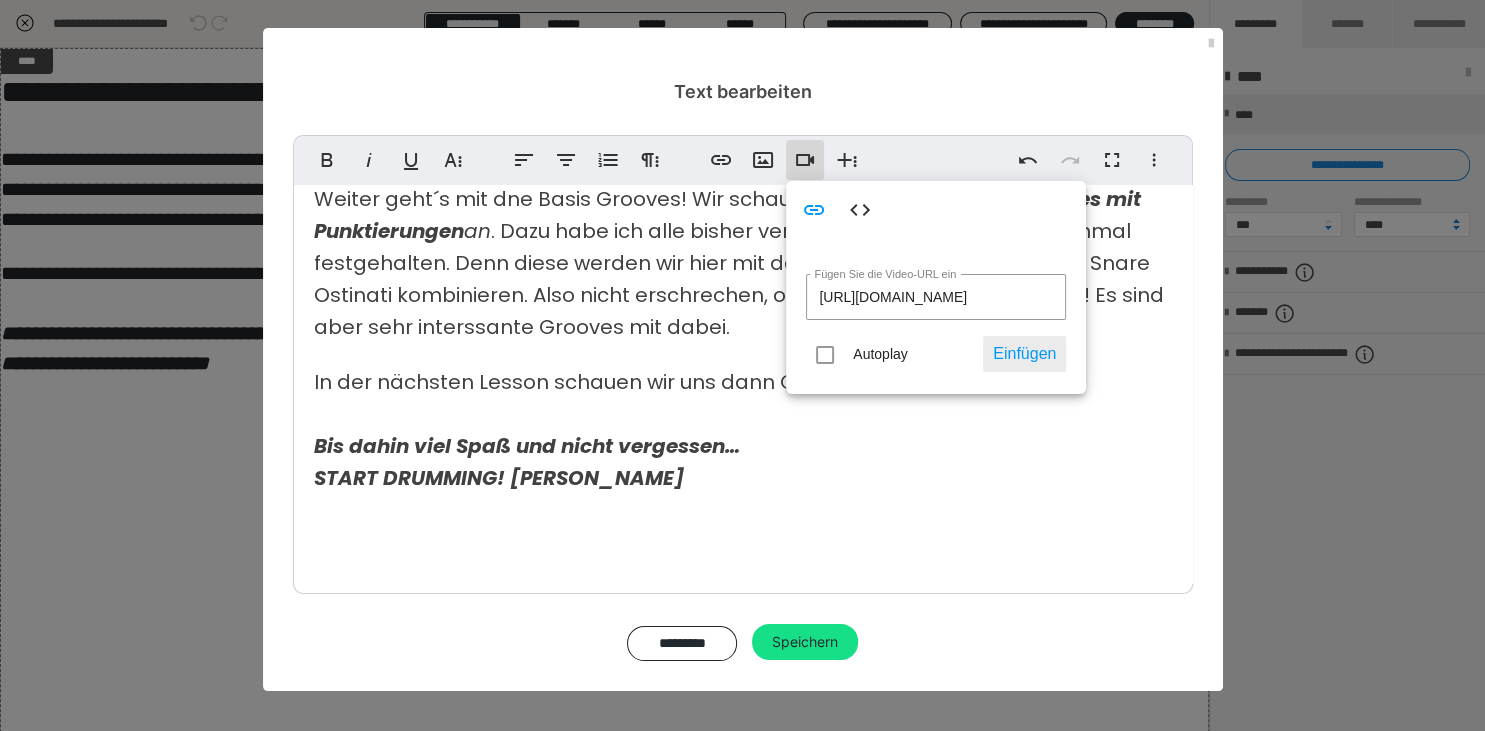 click on "Einfügen" at bounding box center [1024, 354] 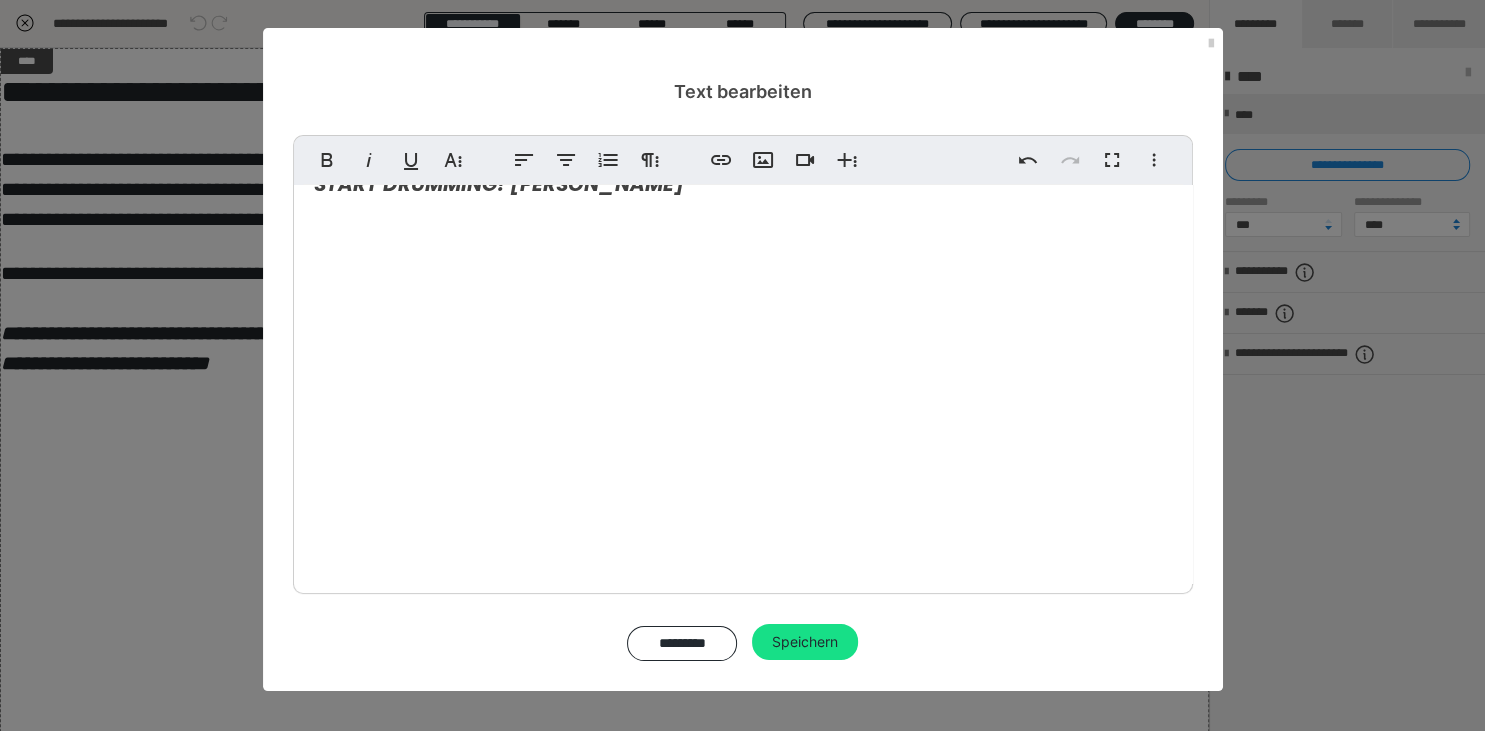 scroll, scrollTop: 642, scrollLeft: 0, axis: vertical 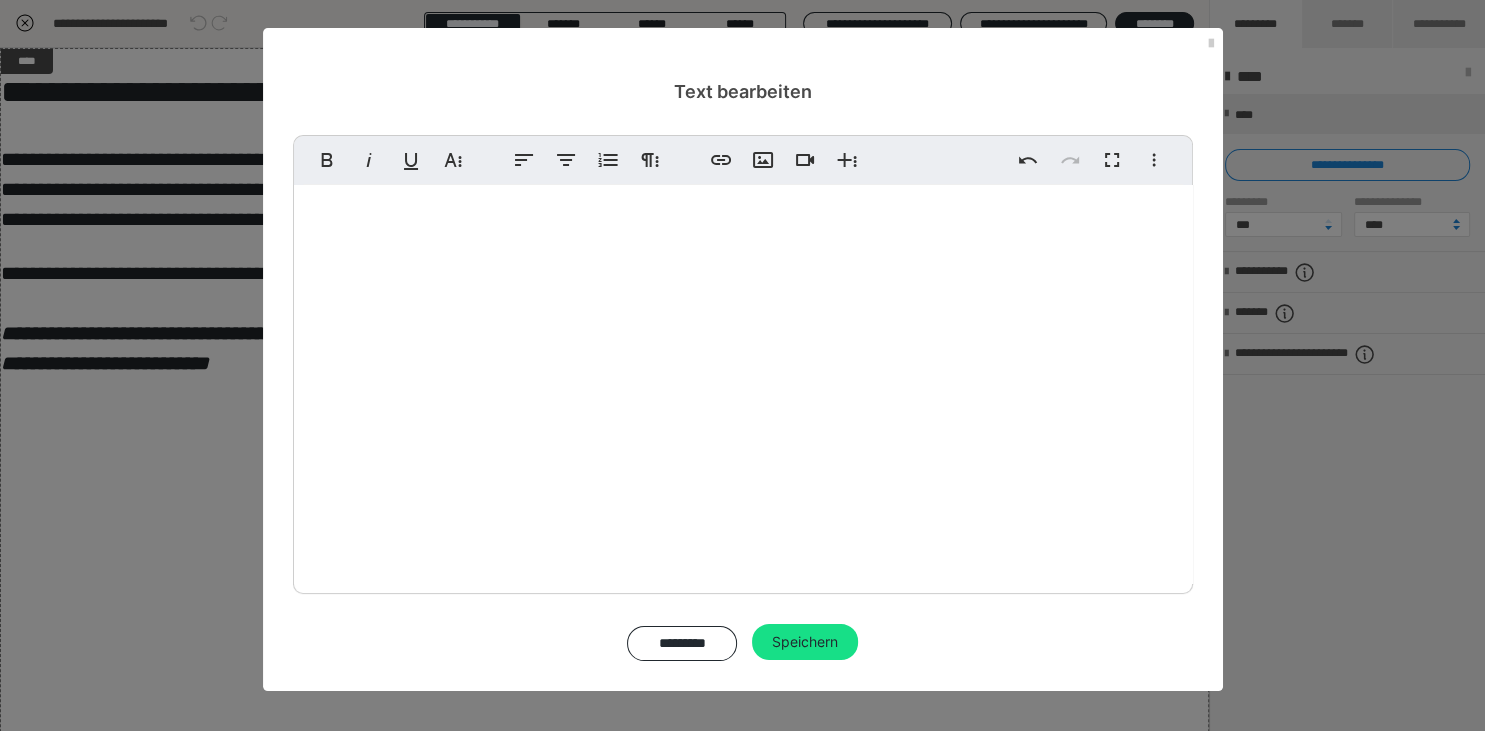 click on "Hallo und herzlich willkommen zur fünften Lesson im Kurs  Basis Fills! Weiter geht´s mit dne Basis Grooves! Wir schauen uns die wichtigsten  Grooves mit Punktierungen  an . Dazu habe ich alle bisher verwendeten HiHat Ostinati nochmal festgehalten. Denn diese werden wir hier mit den punktierten Bassdrum und Snare Ostinati kombinieren. Also nicht erschrechen, ob des Umfangs dieser Lesson! Es sind aber sehr interssante Grooves mit dabei.  In der nächsten Lesson schauen wir uns dann Grooves mit Synkopen an.  Bis dahin viel Spaß und nicht vergessen… START DRUMMING! LG, Jürgen" at bounding box center (743, 63) 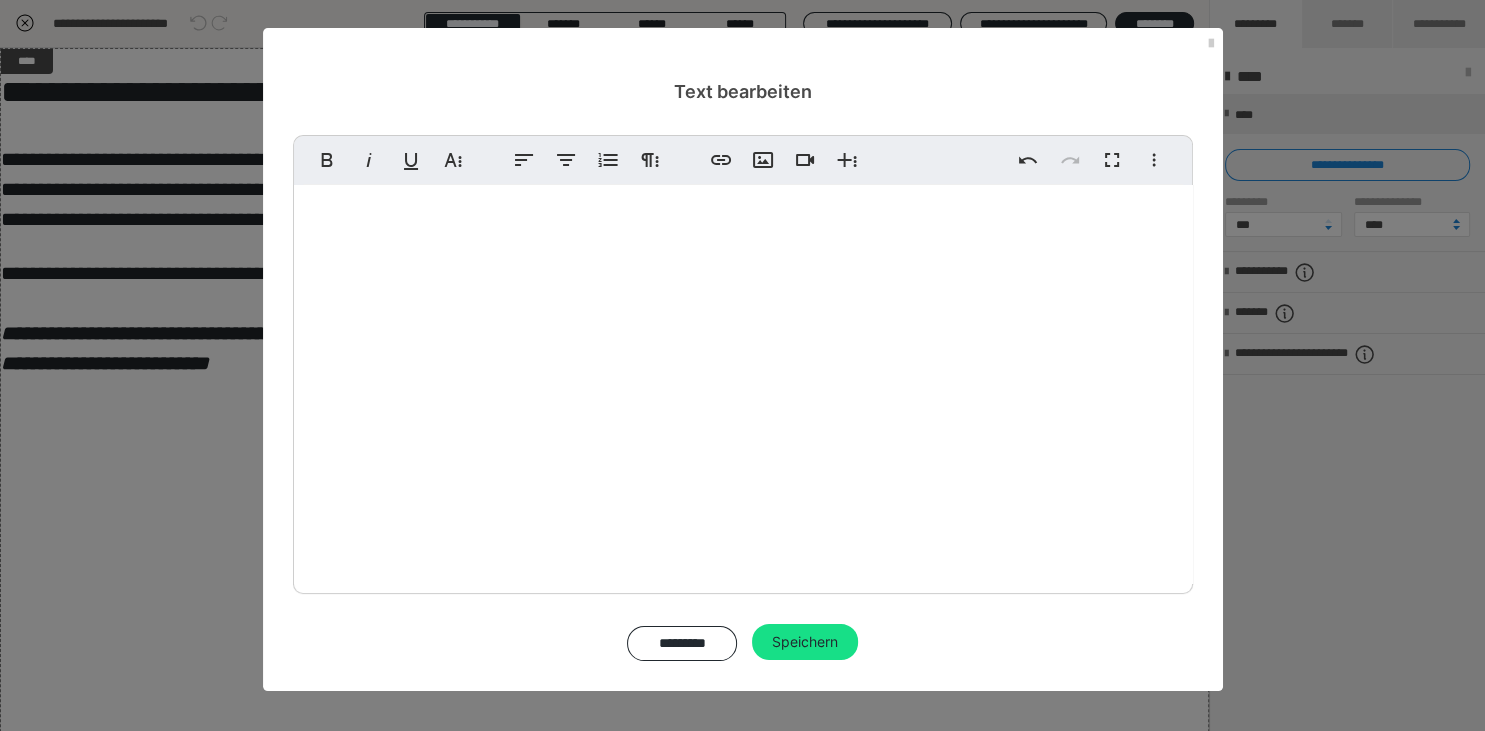 click at bounding box center (743, 281) 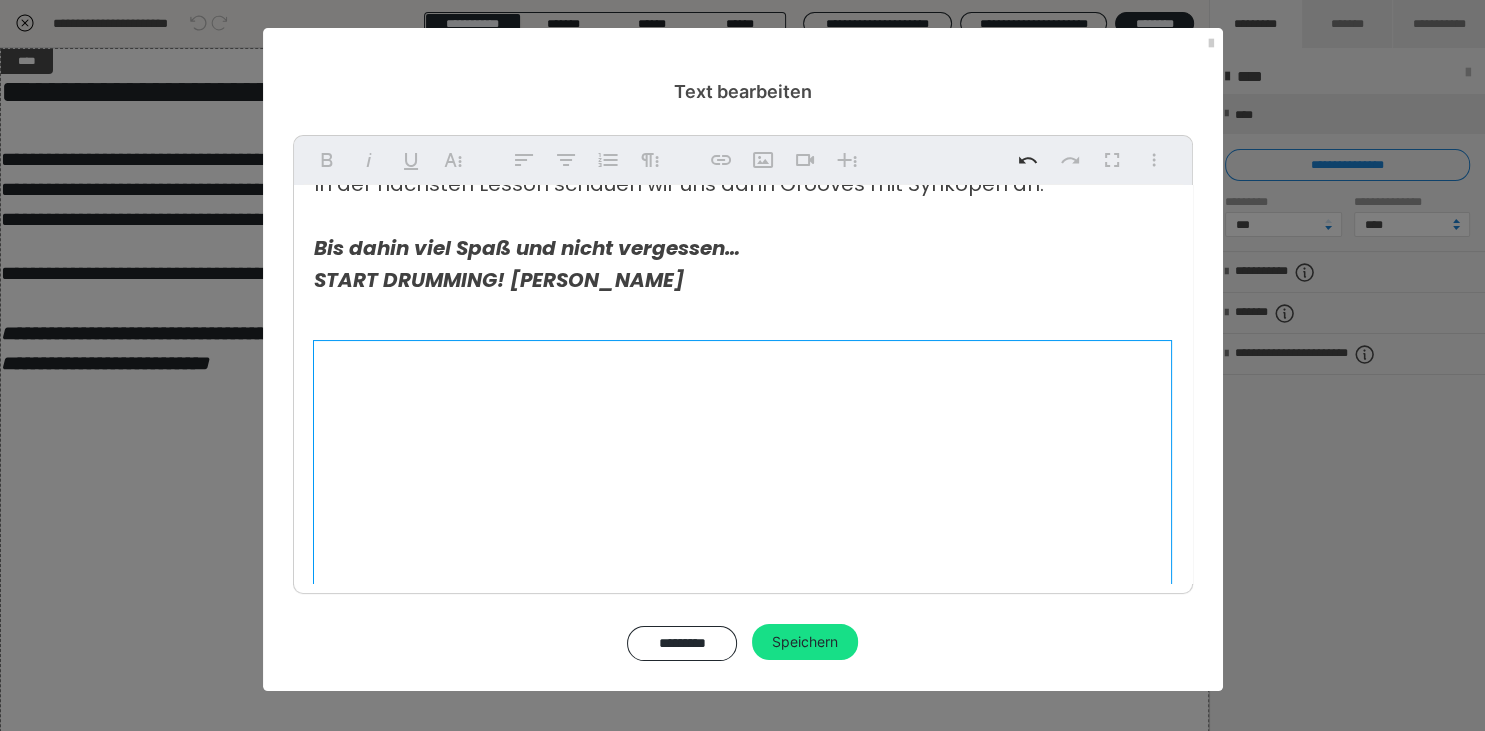 scroll, scrollTop: 0, scrollLeft: 0, axis: both 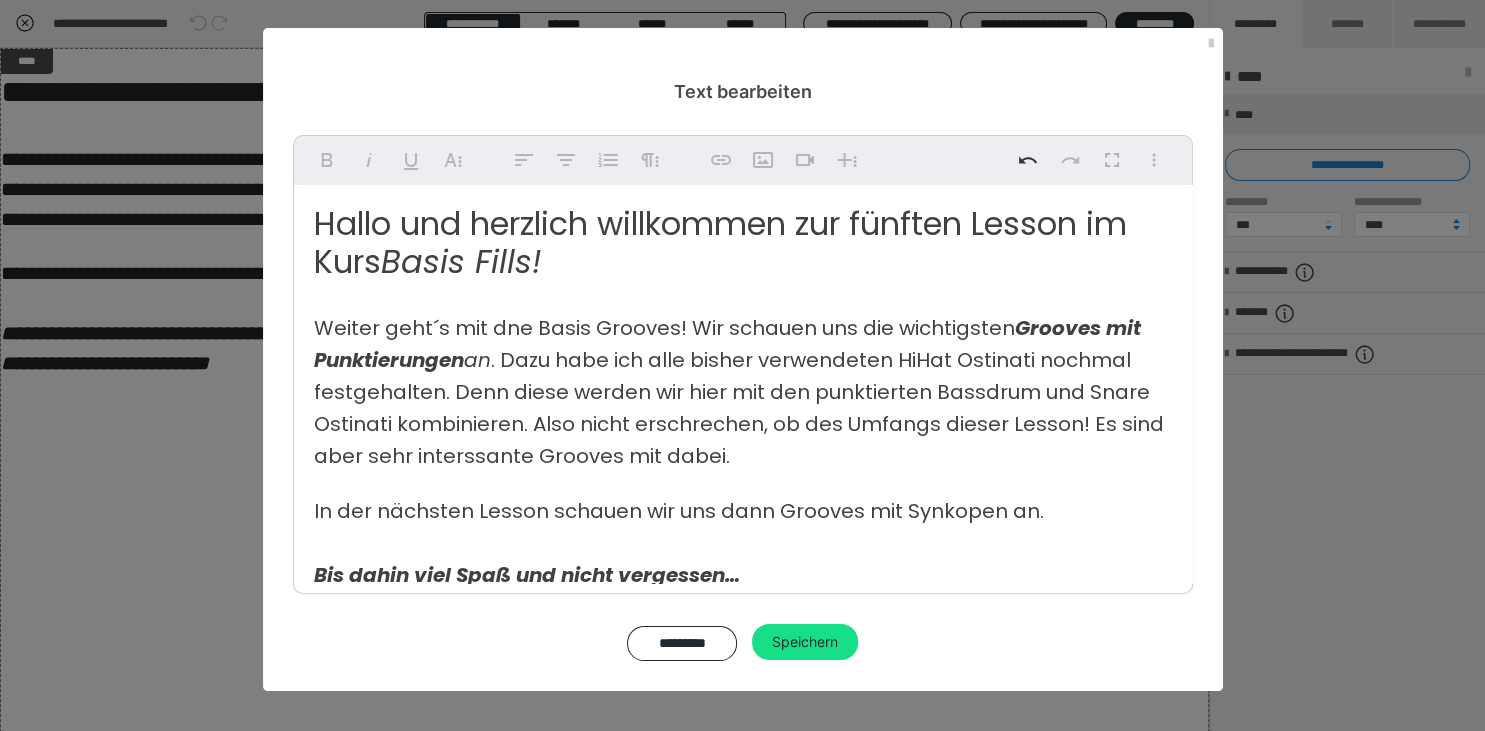 click on "Weiter geht´s mit dne Basis Grooves! Wir schauen uns die wichtigsten  Grooves mit Punktierungen  an . Dazu habe ich alle bisher verwendeten HiHat Ostinati nochmal festgehalten. Denn diese werden wir hier mit den punktierten Bassdrum und Snare Ostinati kombinieren. Also nicht erschrechen, ob des Umfangs dieser Lesson! Es sind aber sehr interssante Grooves mit dabei." at bounding box center [739, 392] 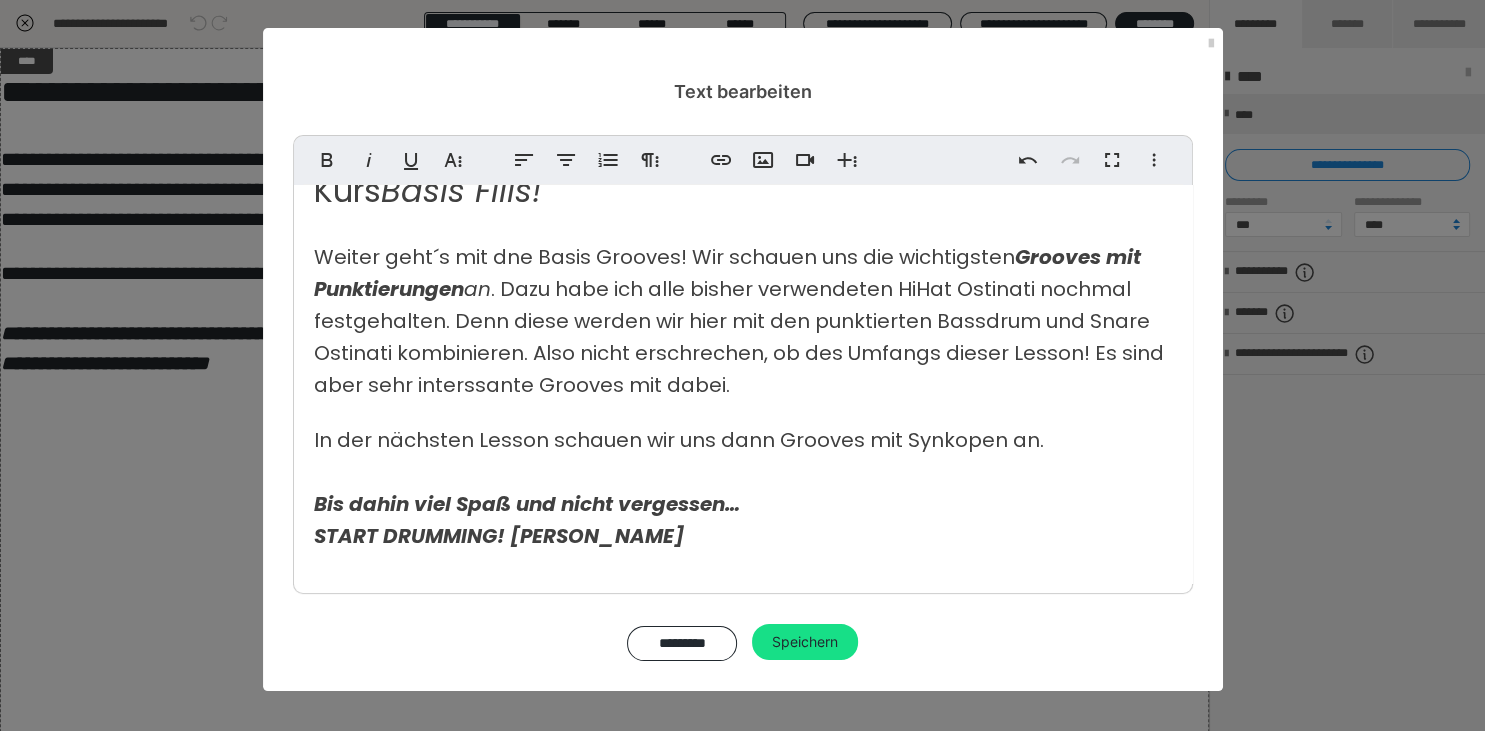 scroll, scrollTop: 0, scrollLeft: 0, axis: both 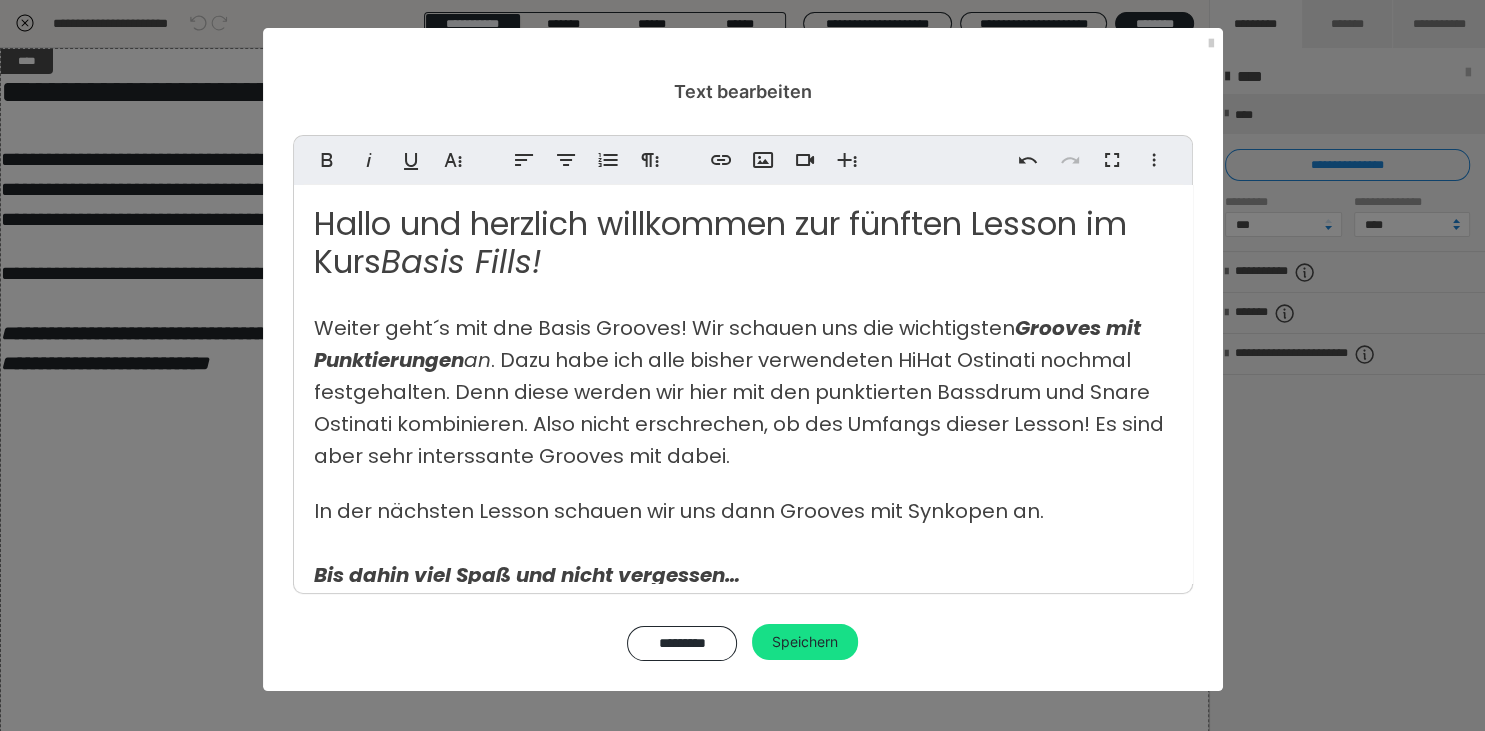 click on "Weiter geht´s mit dne Basis Grooves! Wir schauen uns die wichtigsten  Grooves mit Punktierungen  an . Dazu habe ich alle bisher verwendeten HiHat Ostinati nochmal festgehalten. Denn diese werden wir hier mit den punktierten Bassdrum und Snare Ostinati kombinieren. Also nicht erschrechen, ob des Umfangs dieser Lesson! Es sind aber sehr interssante Grooves mit dabei." at bounding box center [739, 392] 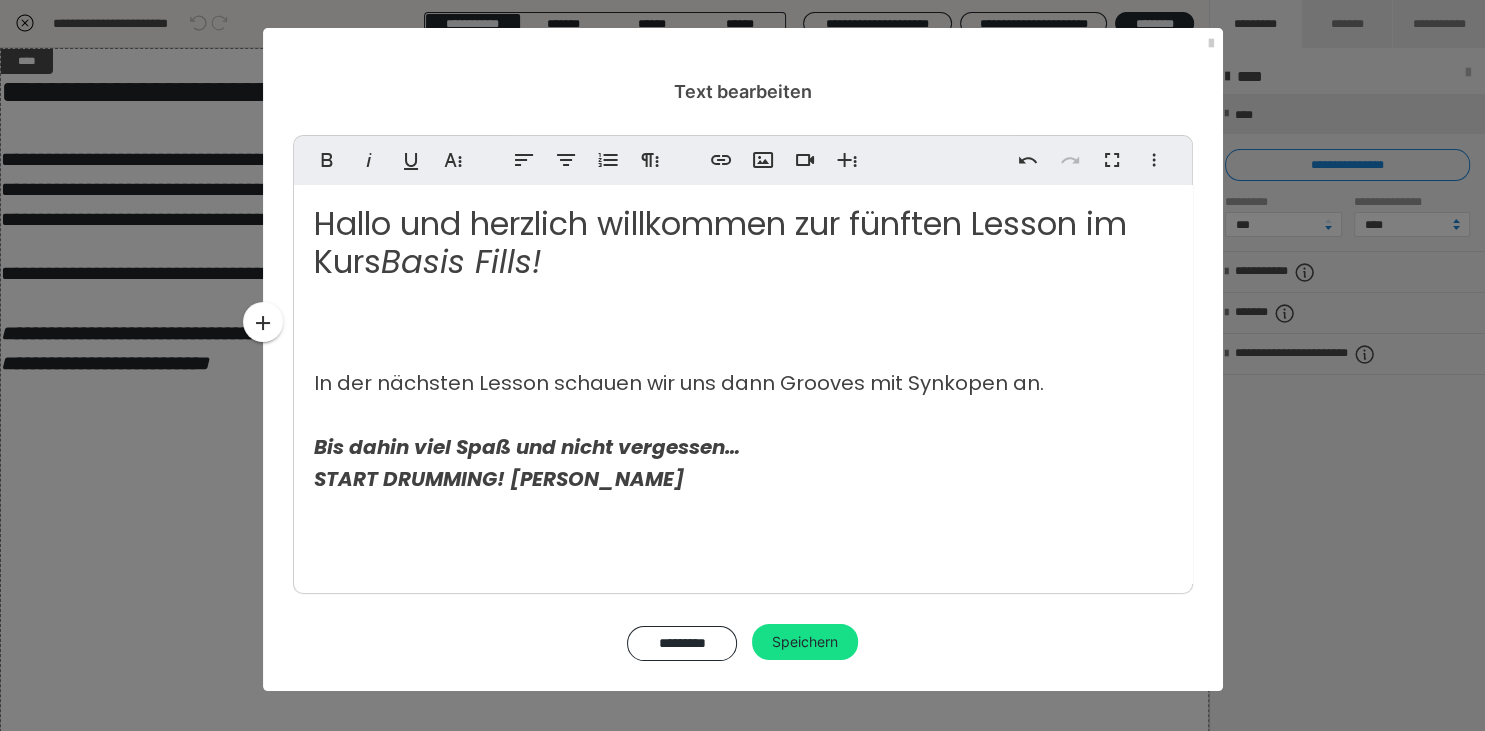 type 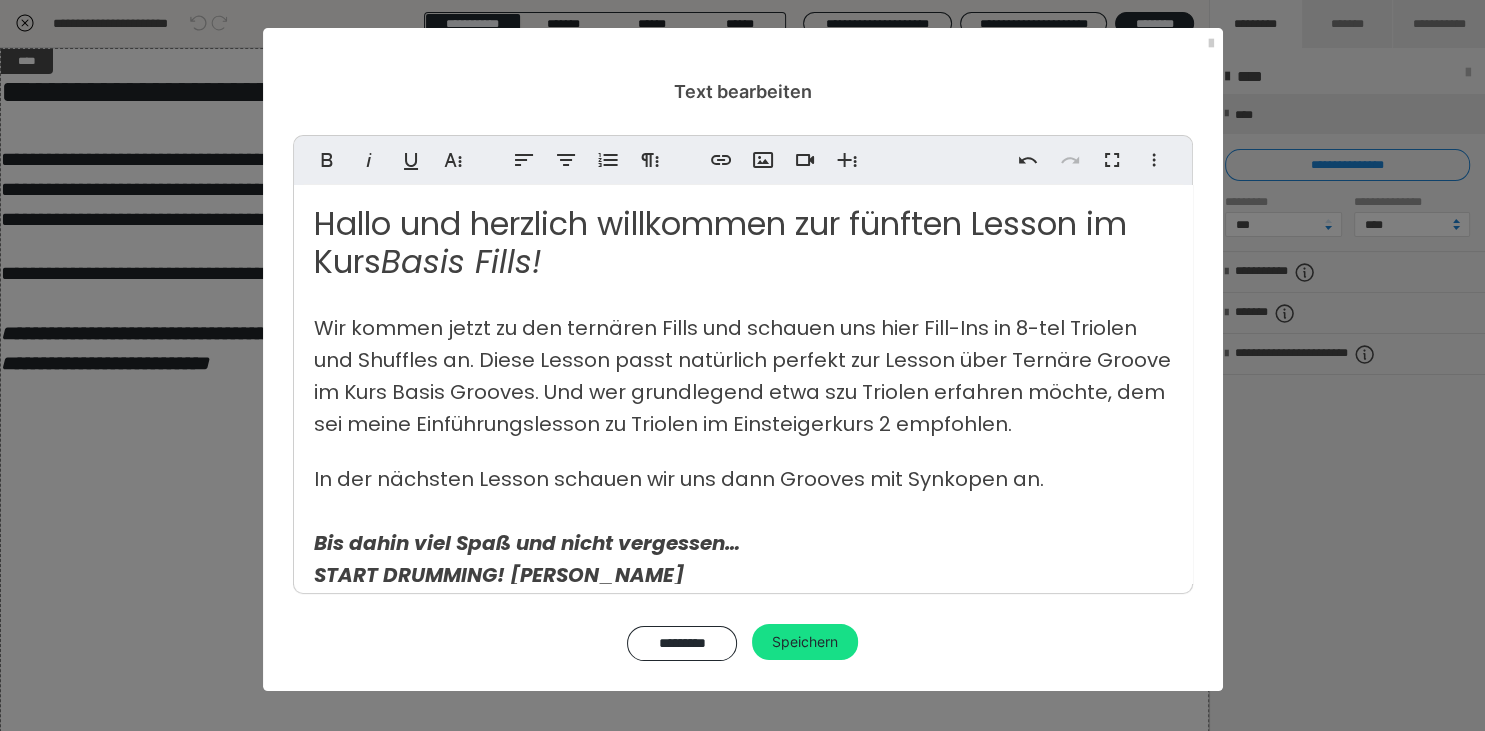 click on "In der nächsten Lesson schauen wir uns dann Grooves mit Synkopen an." at bounding box center (679, 479) 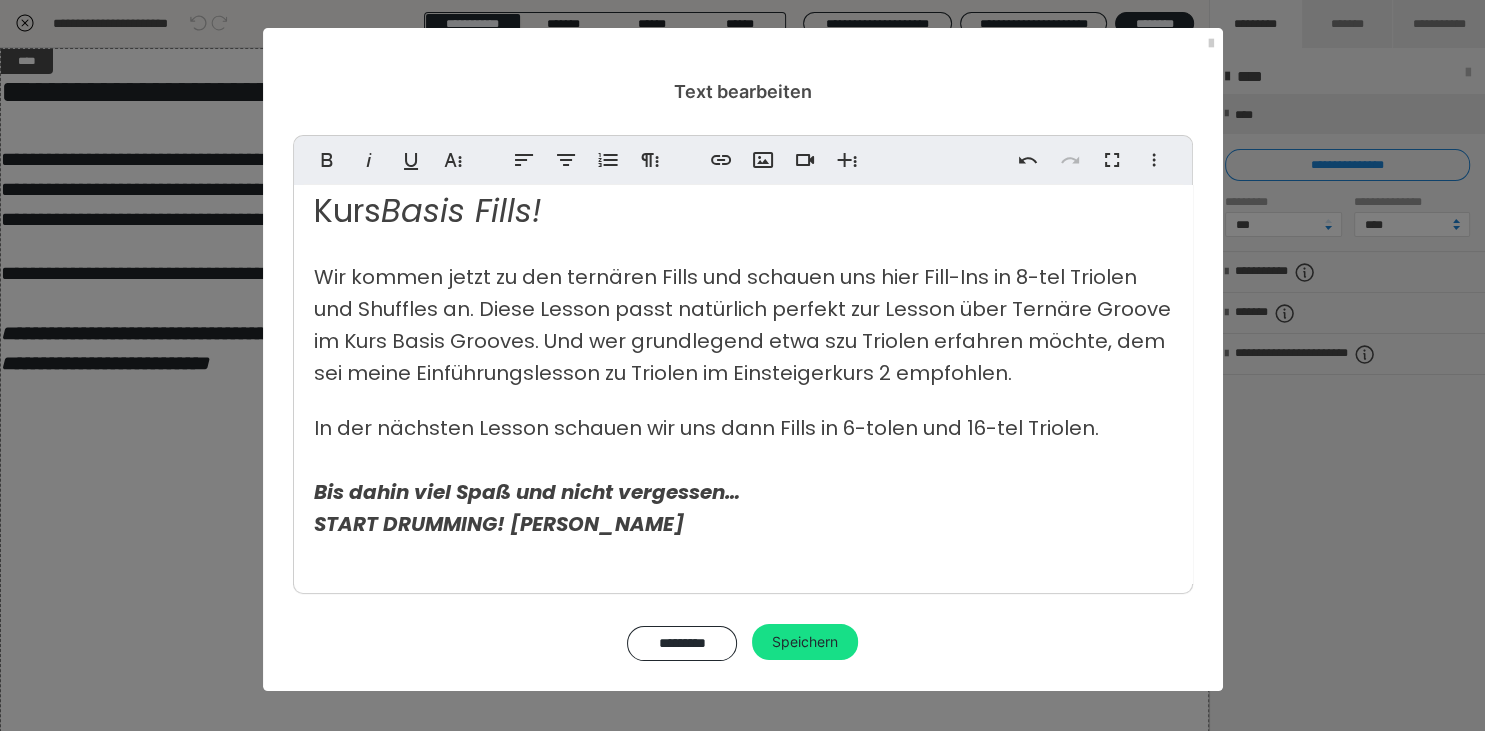 scroll, scrollTop: 0, scrollLeft: 0, axis: both 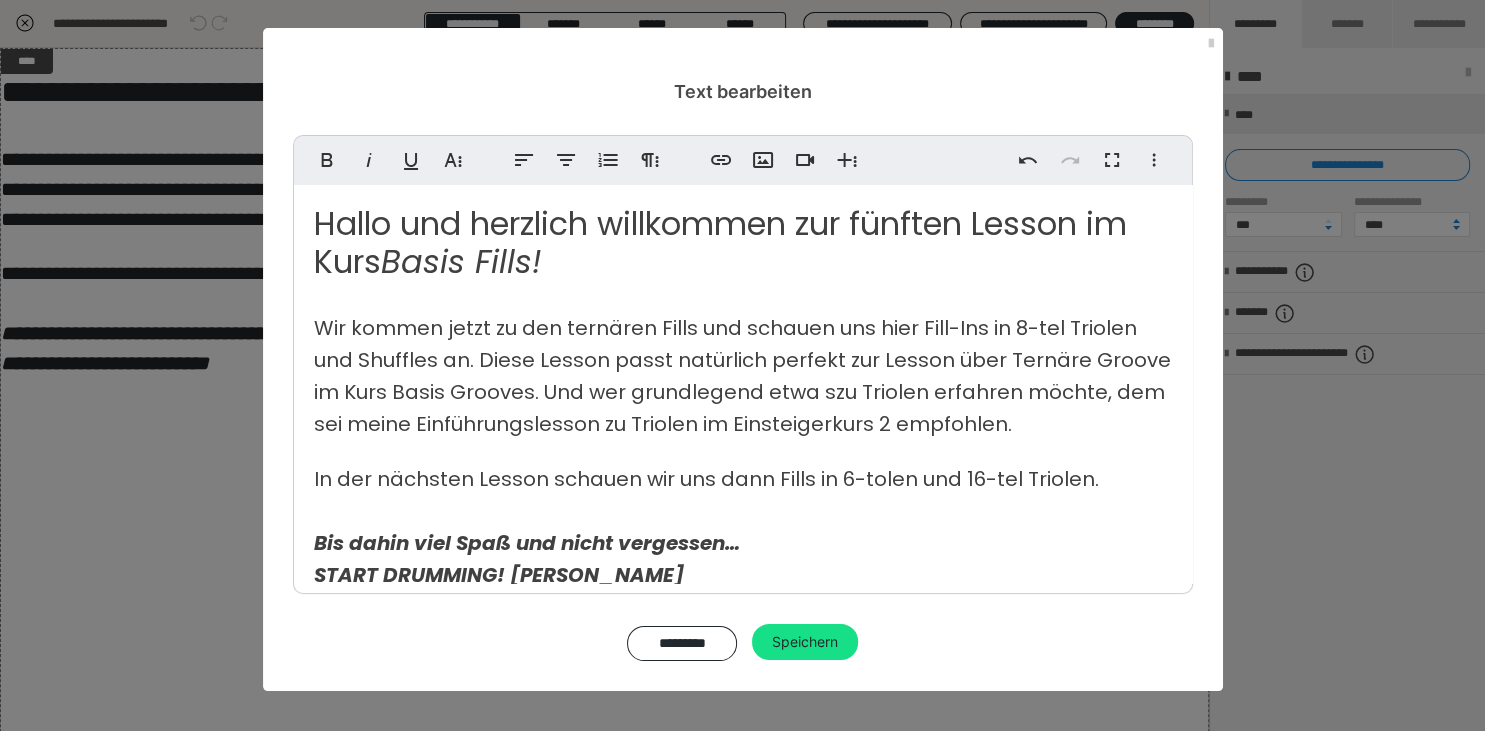 click on "Wir kommen jetzt zu den ternären Fills und schauen uns hier Fill-Ins in 8-tel Triolen und Shuffles an. Diese Lesson passt natürlich perfekt zur Lesson über Ternäre Groove im Kurs Basis Grooves. Und wer grundlegend etwa szu Triolen erfahren möchte, dem sei meine Einführungslesson zu Triolen im Einsteigerkurs 2 empfohlen." at bounding box center [742, 376] 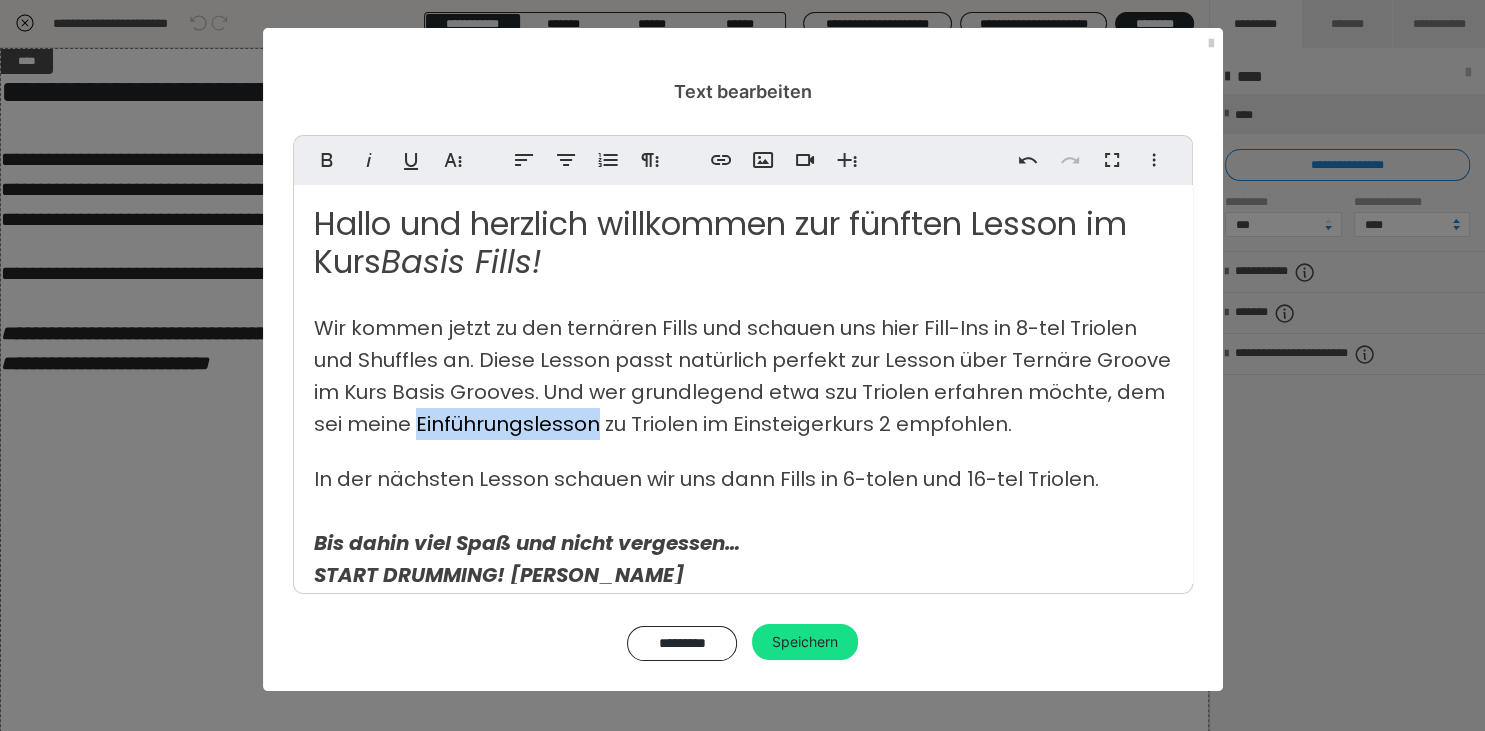 drag, startPoint x: 418, startPoint y: 426, endPoint x: 594, endPoint y: 431, distance: 176.07101 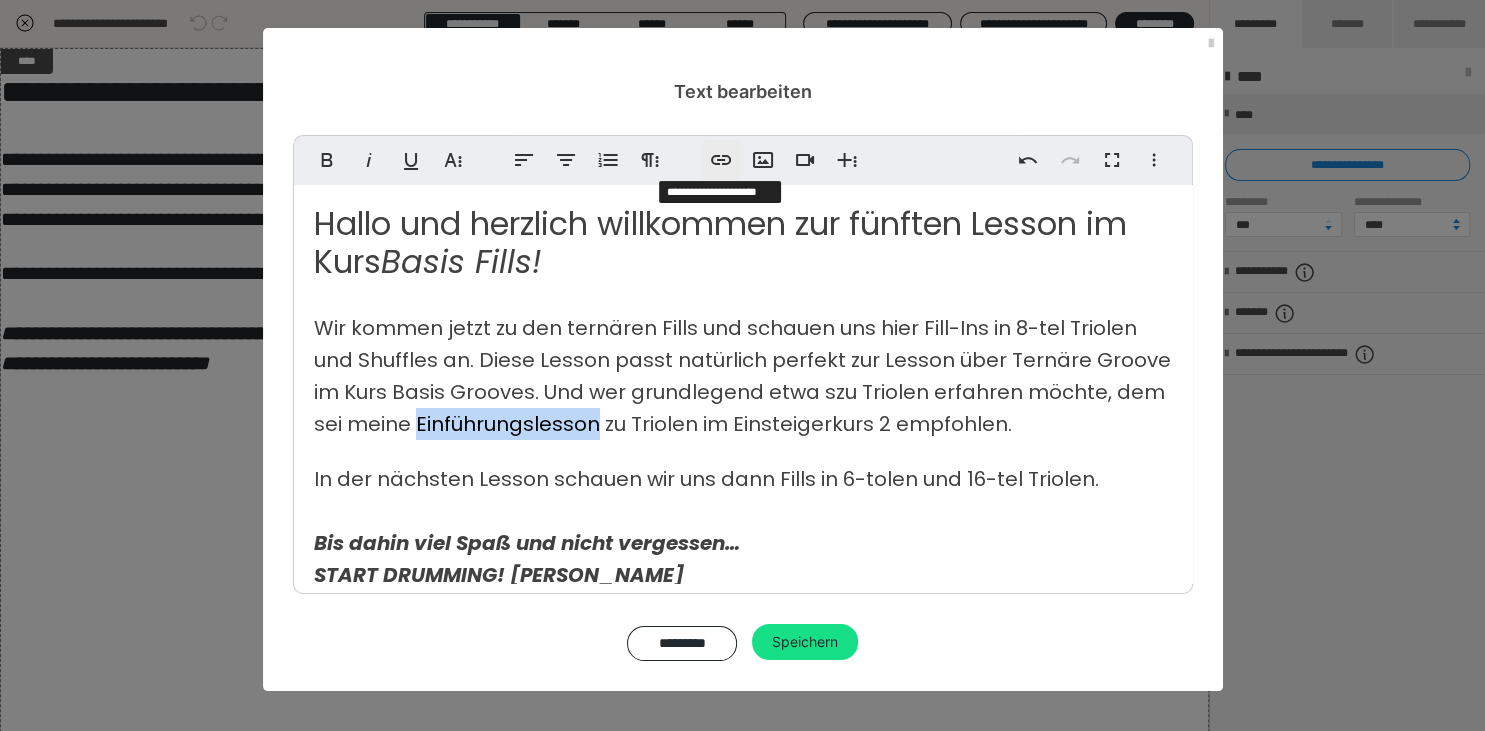 click 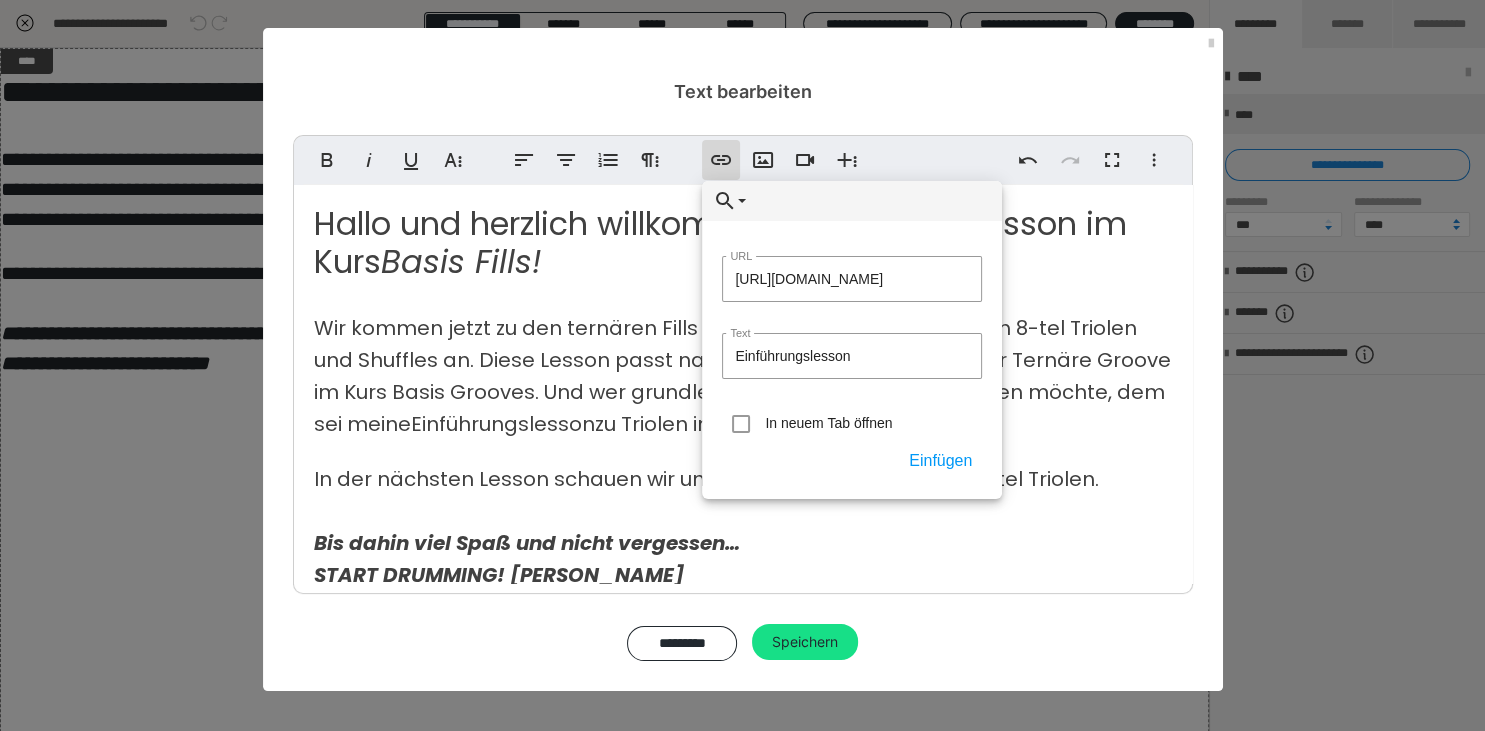 scroll, scrollTop: 0, scrollLeft: 532, axis: horizontal 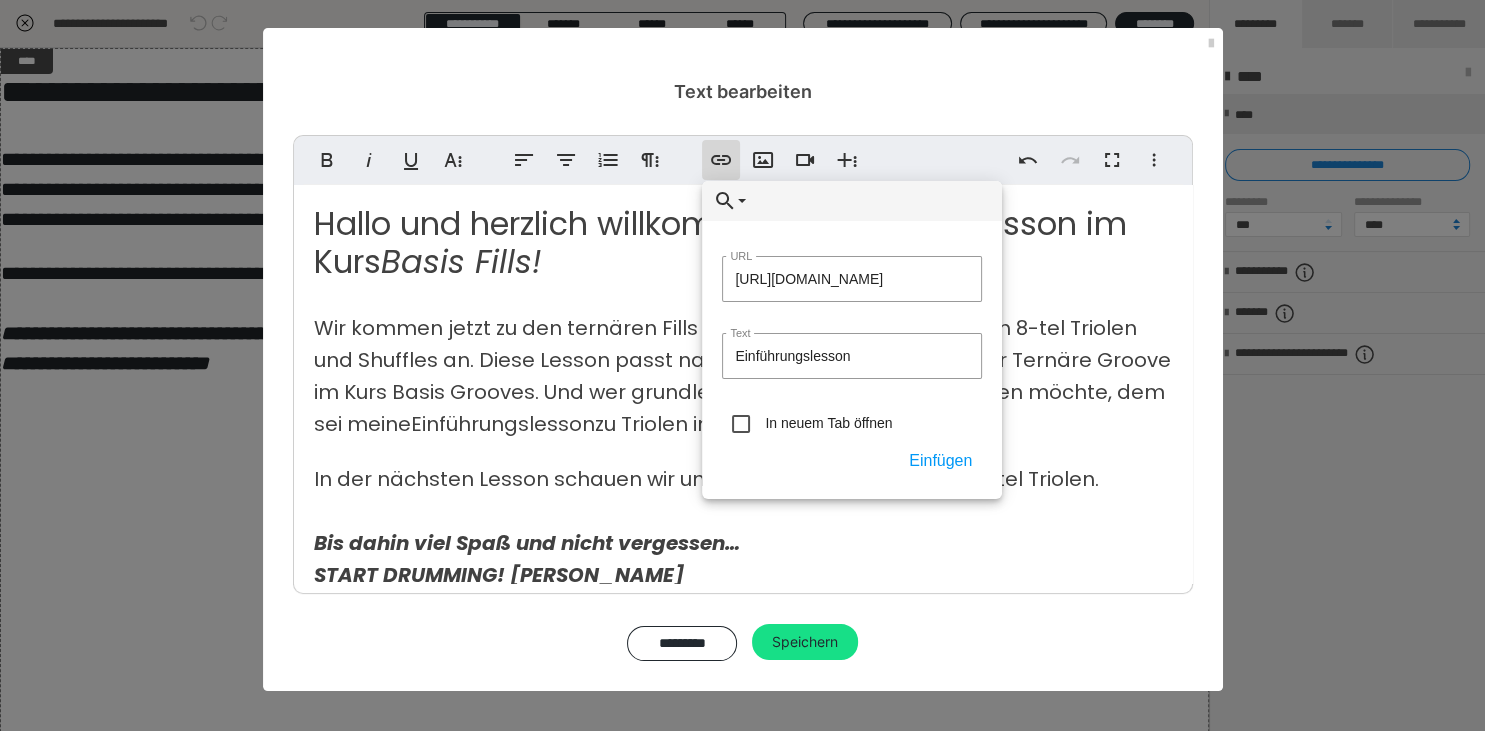 type on "https://kurse.startdrumming.de/payer/s/startdrumming/courses/einfach-schlagzeug-lernen-beginner-teil-ii?lesson_id=845141" 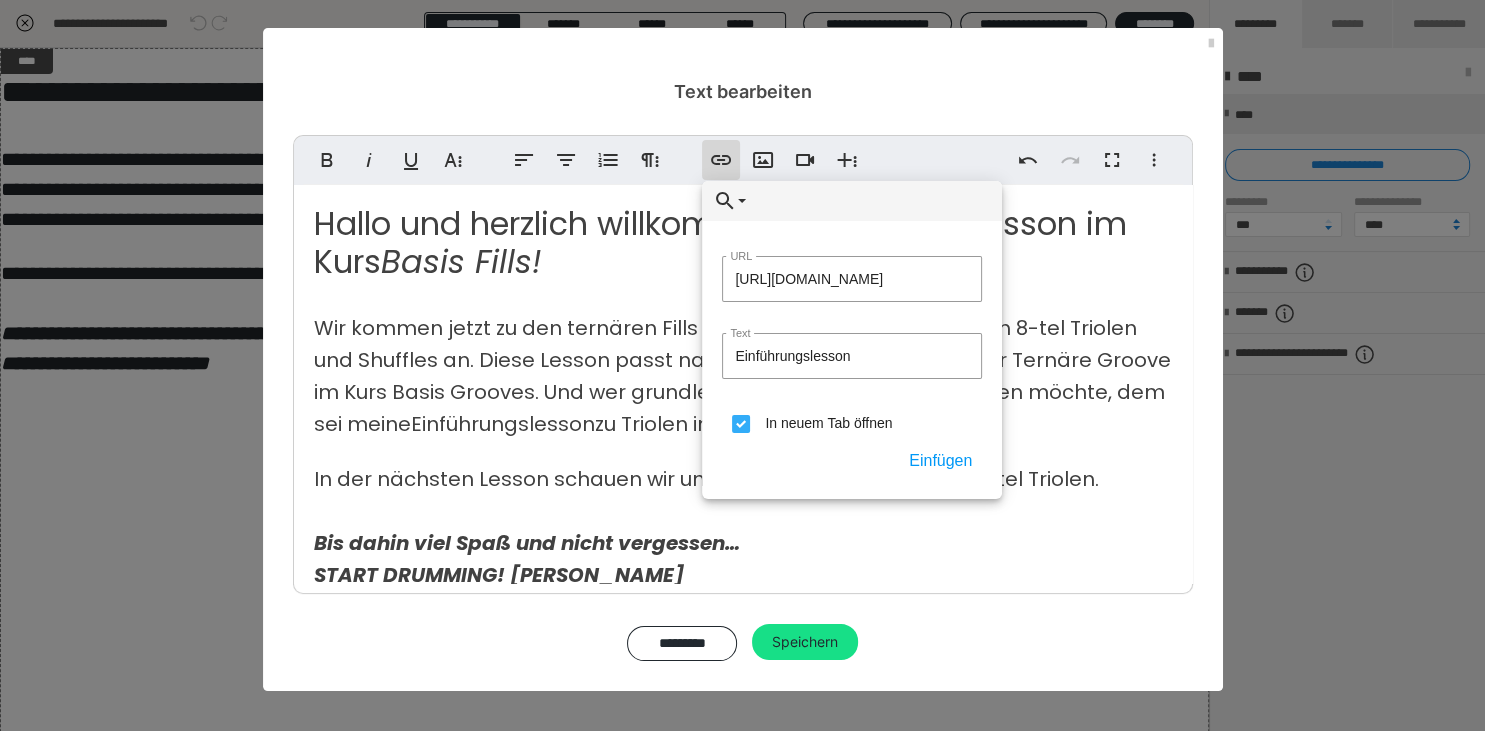 scroll, scrollTop: 0, scrollLeft: 531, axis: horizontal 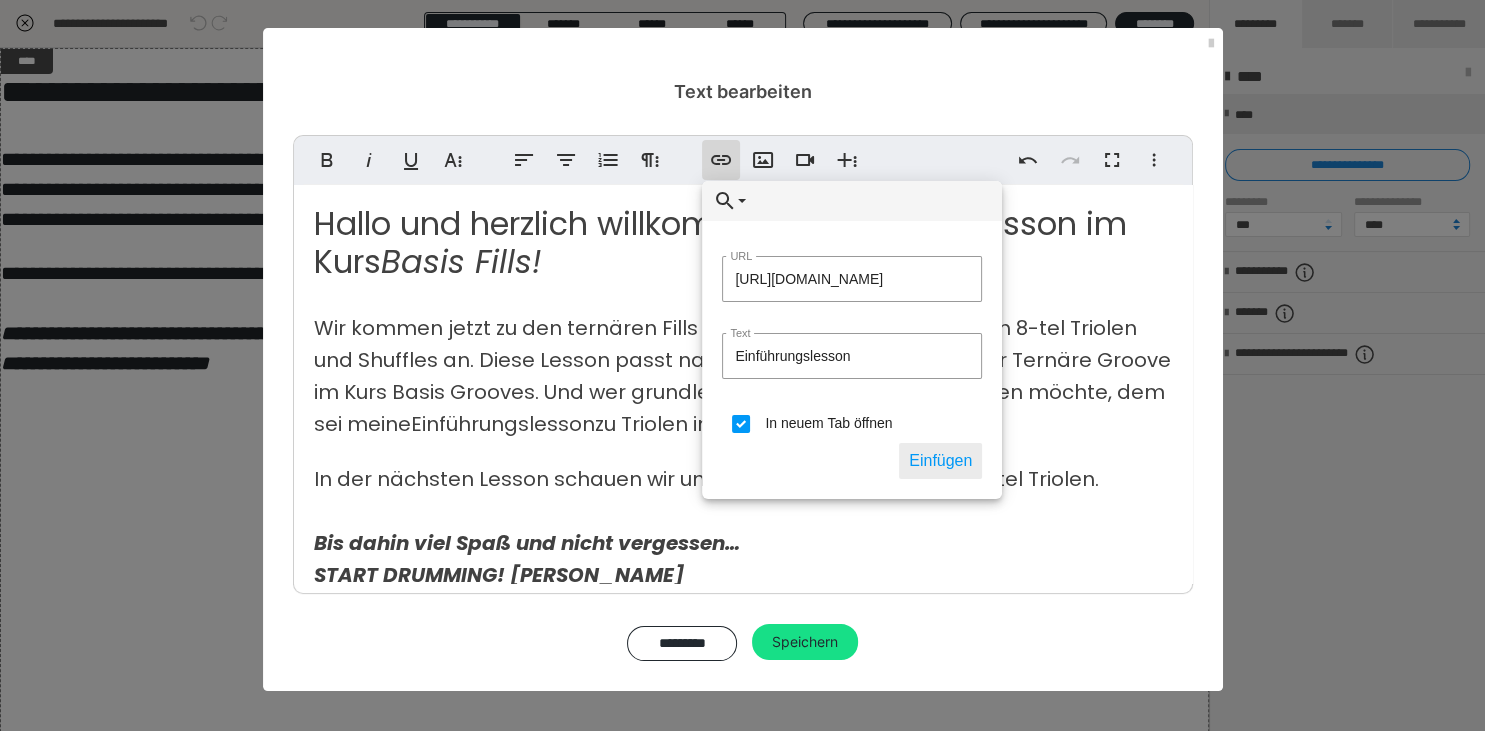 click on "Einfügen" at bounding box center [940, 461] 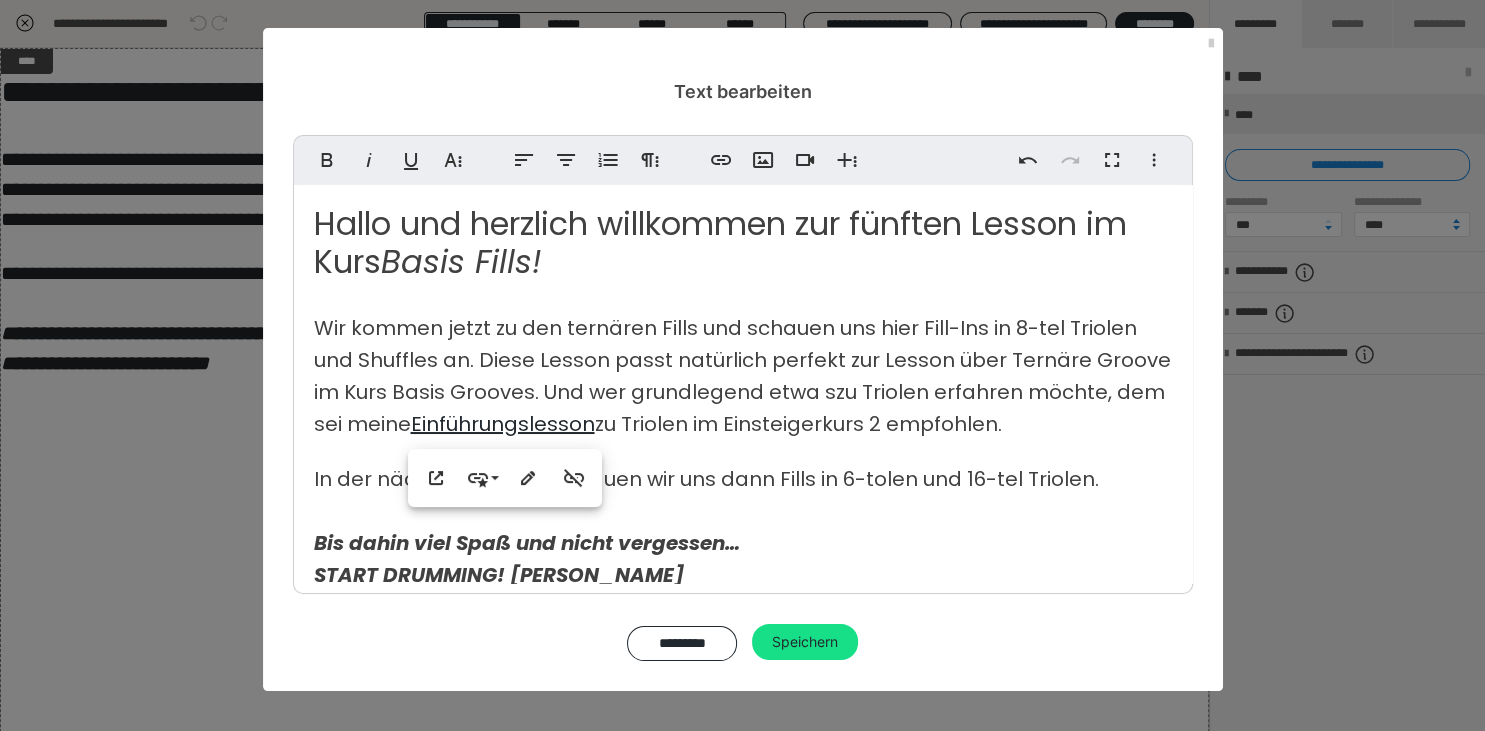 click on "Wir kommen jetzt zu den ternären Fills und schauen uns hier Fill-Ins in 8-tel Triolen und Shuffles an. Diese Lesson passt natürlich perfekt zur Lesson über Ternäre Groove im Kurs Basis Grooves. Und wer grundlegend etwa szu Triolen erfahren möchte, dem sei meine" at bounding box center [742, 376] 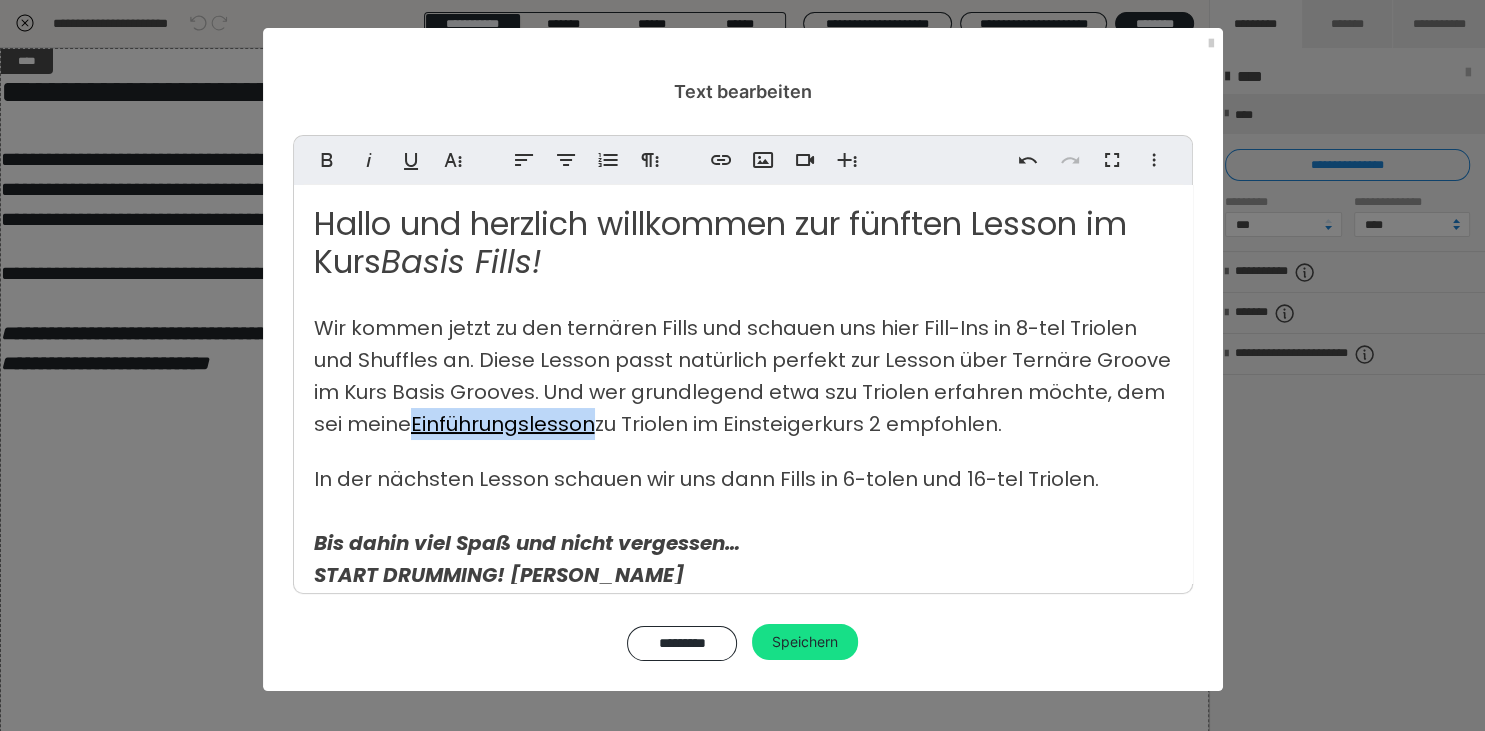 drag, startPoint x: 411, startPoint y: 429, endPoint x: 597, endPoint y: 433, distance: 186.043 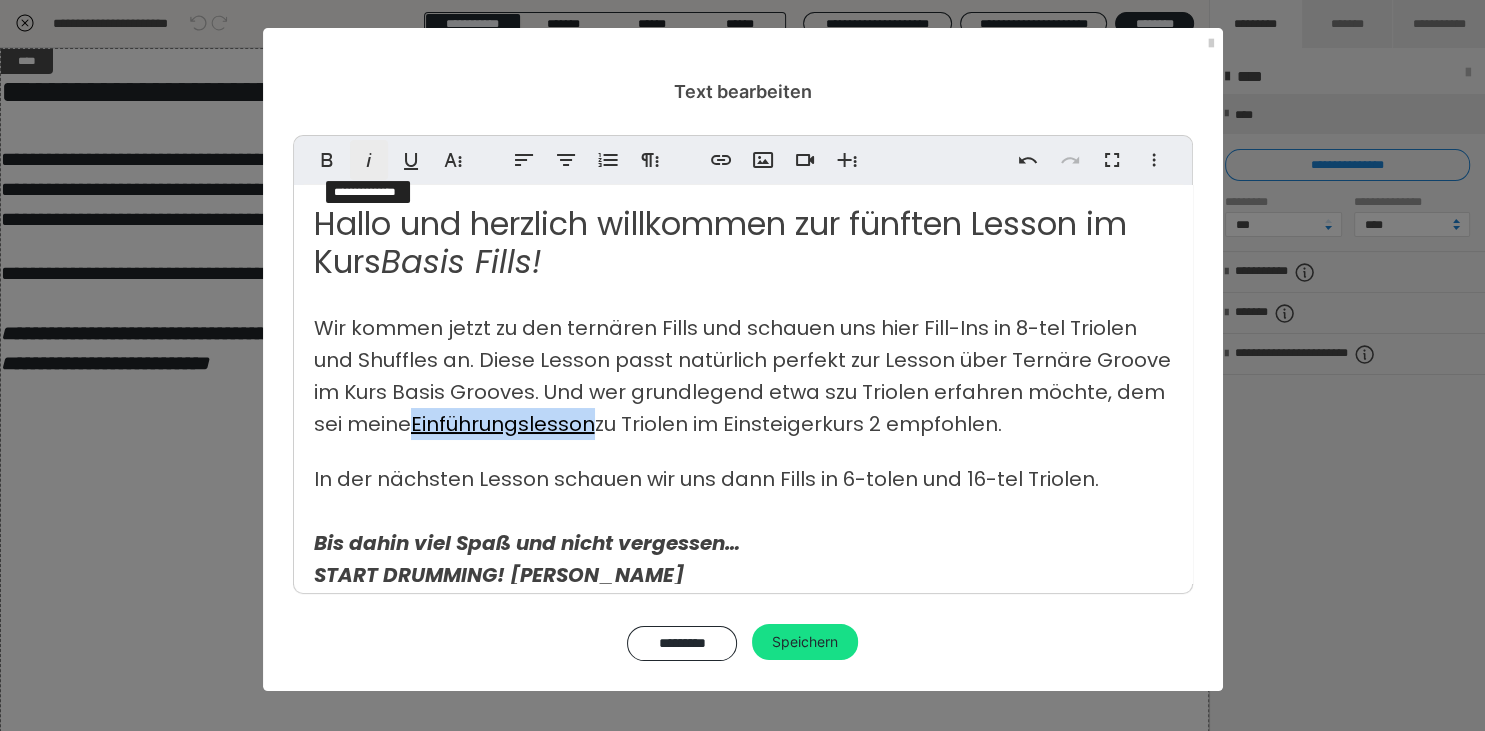 click 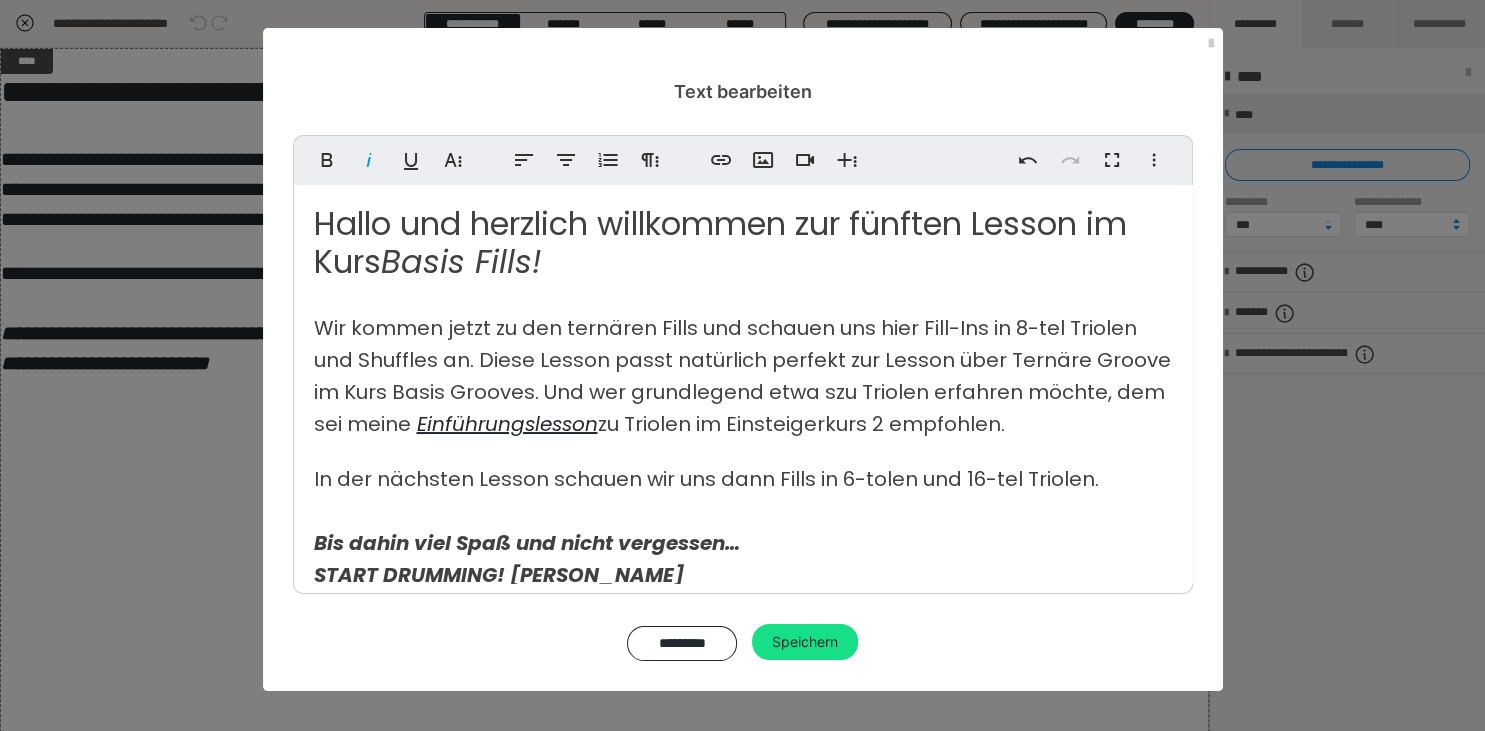 click on "Wir kommen jetzt zu den ternären Fills und schauen uns hier Fill-Ins in 8-tel Triolen und Shuffles an. Diese Lesson passt natürlich perfekt zur Lesson über Ternäre Groove im Kurs Basis Grooves. Und wer grundlegend etwa szu Triolen erfahren möchte, dem sei meine" at bounding box center [742, 376] 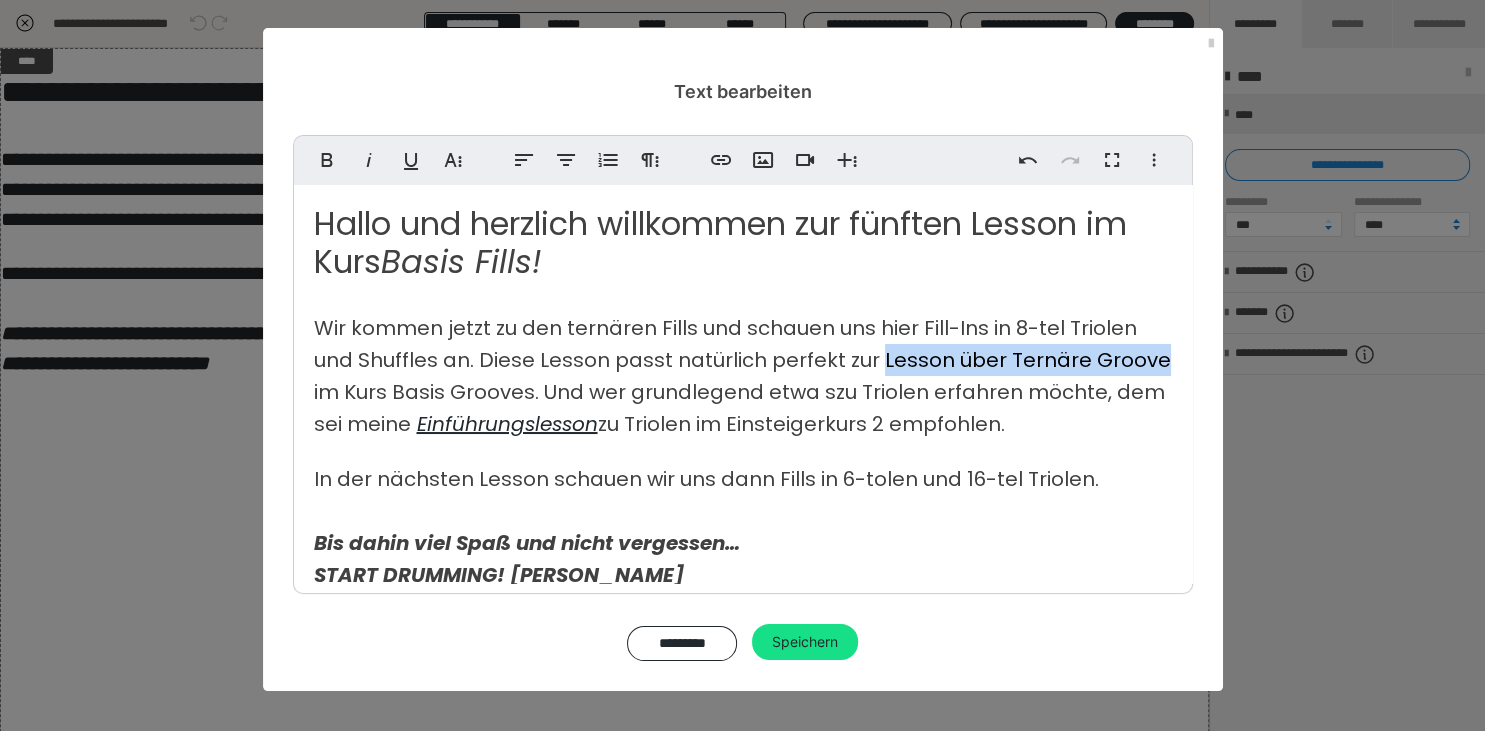 drag, startPoint x: 877, startPoint y: 365, endPoint x: 1154, endPoint y: 362, distance: 277.01624 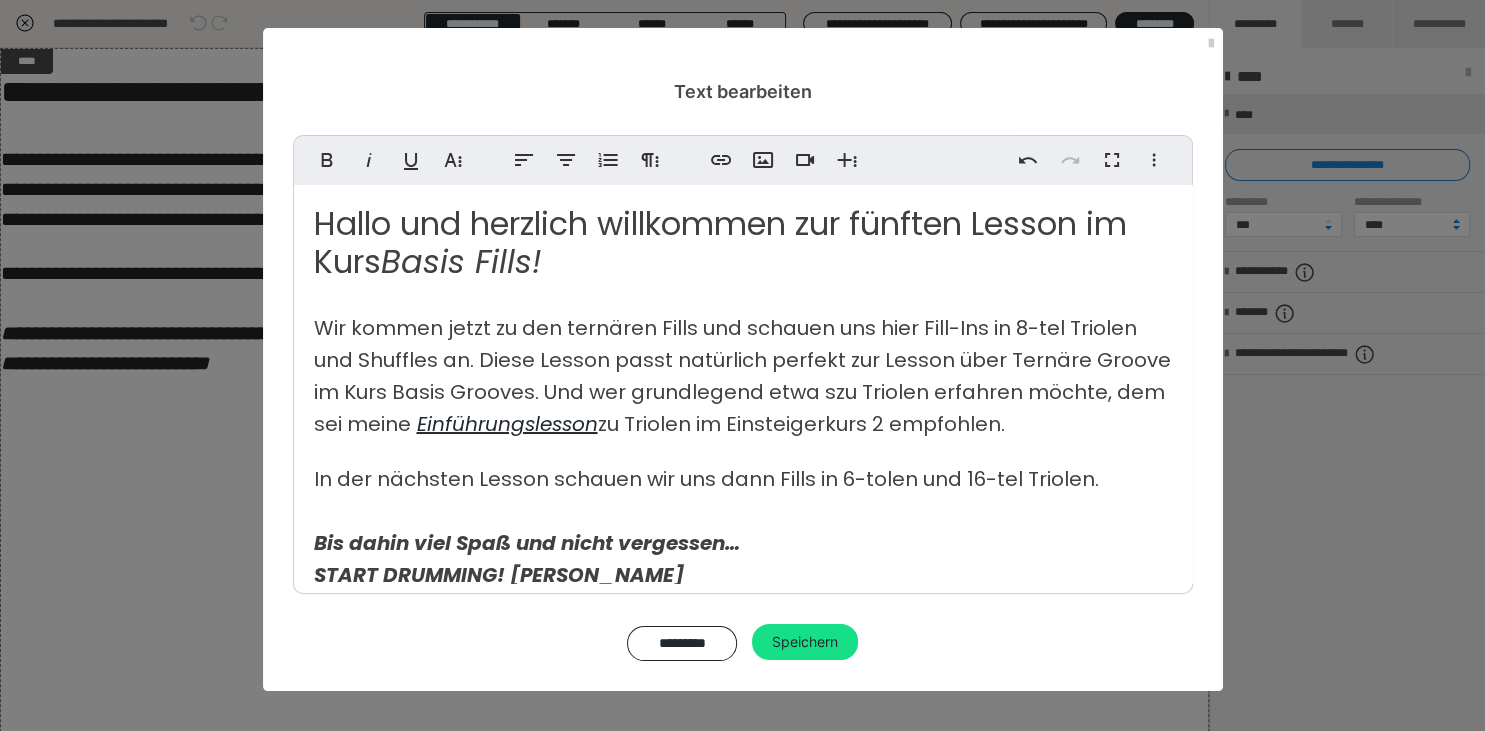 click on "Hallo und herzlich willkommen zur fünften Lesson im Kurs  Basis Fills! Wir kommen jetzt zu den ternären Fills und schauen uns hier Fill-Ins in 8-tel Triolen und Shuffles an. Diese Lesson passt natürlich perfekt zur Lesson über Ternäre Groove im Kurs Basis Grooves. Und wer grundlegend etwa szu Triolen erfahren möchte, dem sei meine   Einführungslesson  zu Triolen im Einsteigerkurs 2 empfohlen.  In der nächsten Lesson schauen wir uns dann Fills in 6-tolen und 16-tel Triolen.  Bis dahin viel Spaß und nicht vergessen… START DRUMMING! LG, Jürgen     <span class="fr-mk" style="display: none;">&nbsp;</span>" at bounding box center (743, 689) 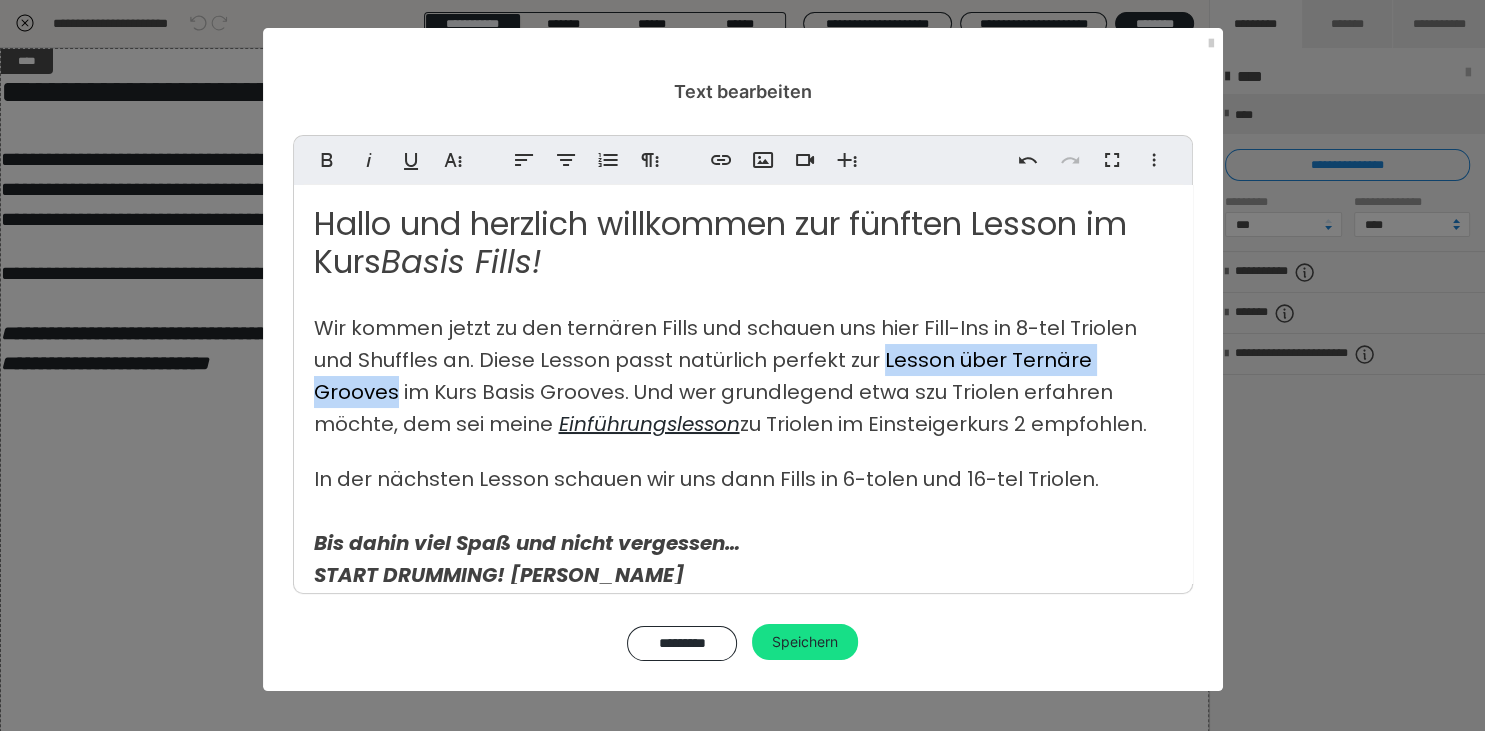 drag, startPoint x: 873, startPoint y: 360, endPoint x: 1164, endPoint y: 361, distance: 291.0017 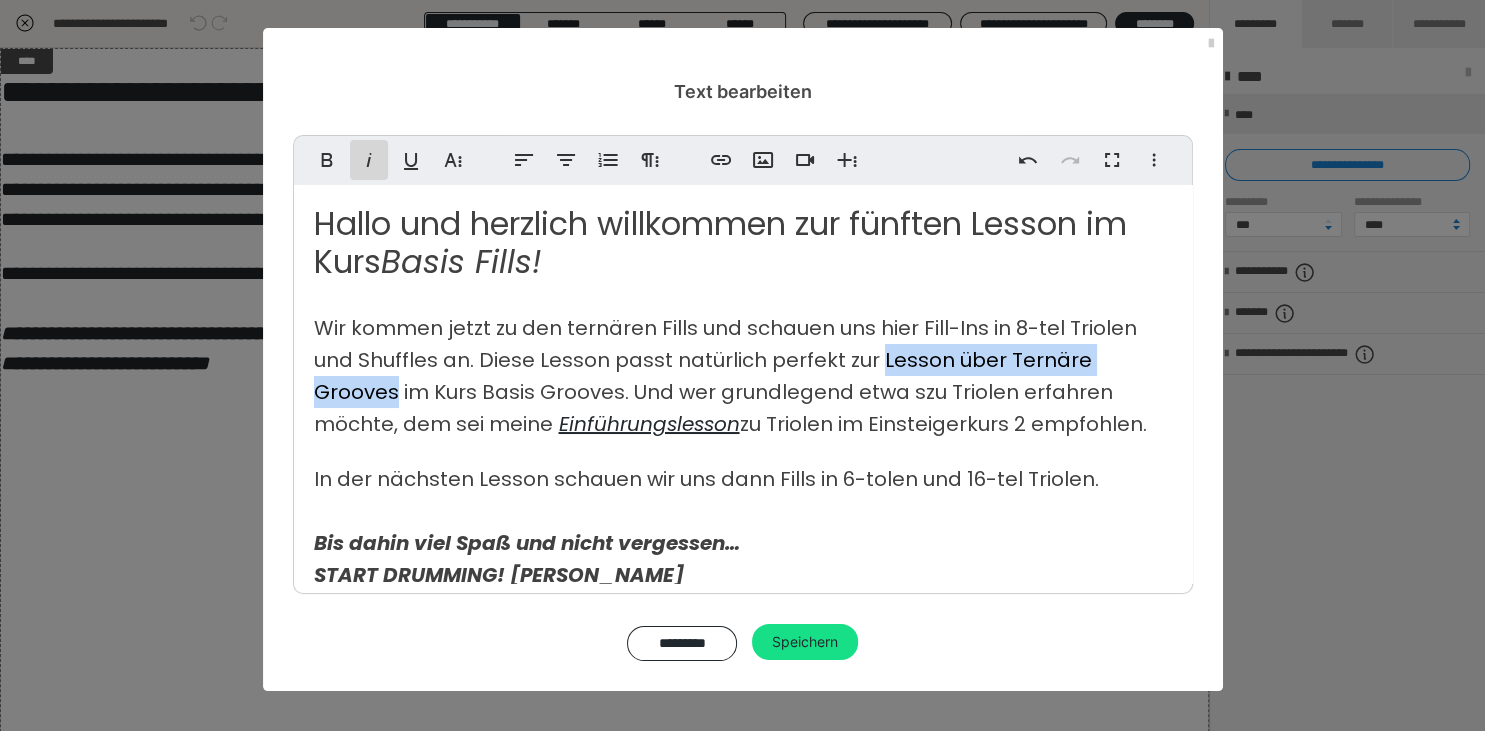 click 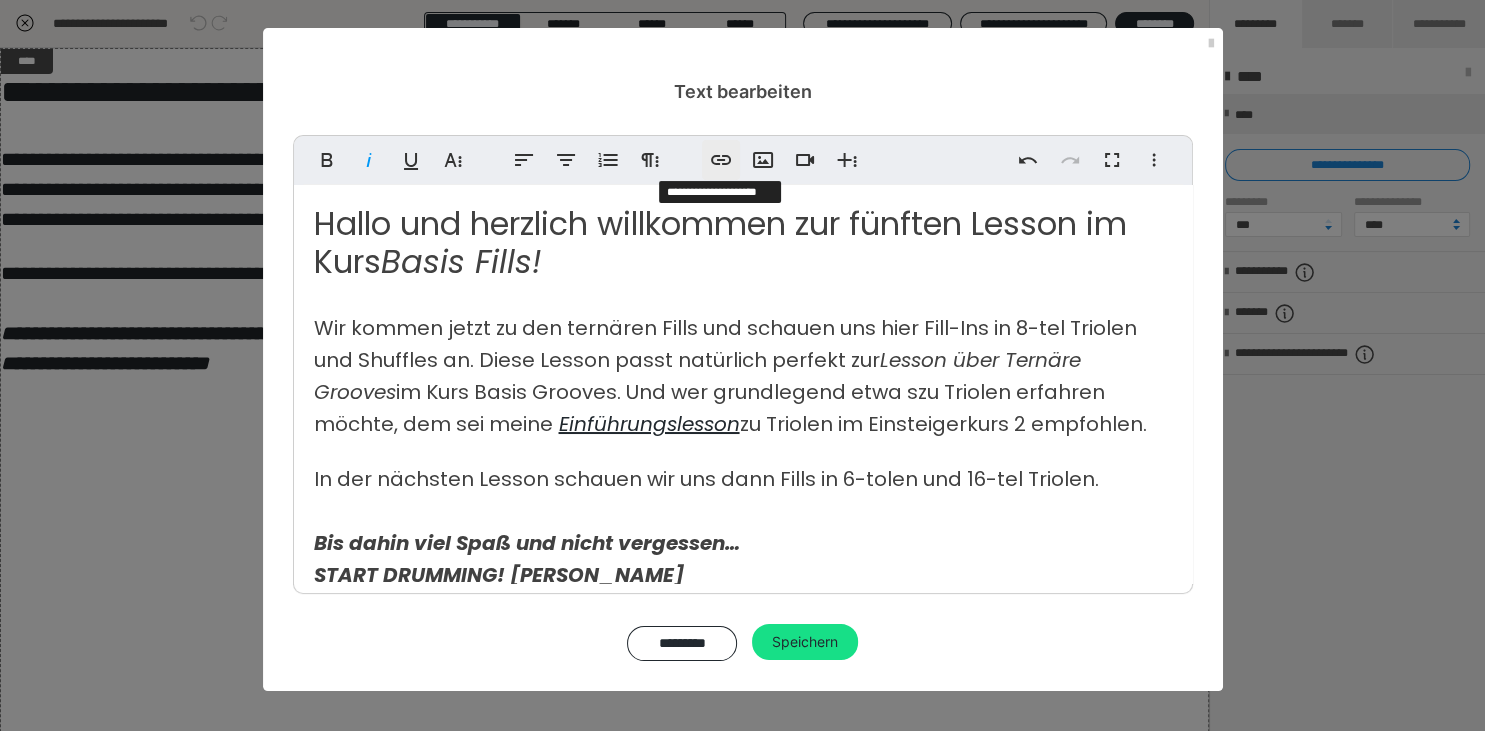 type 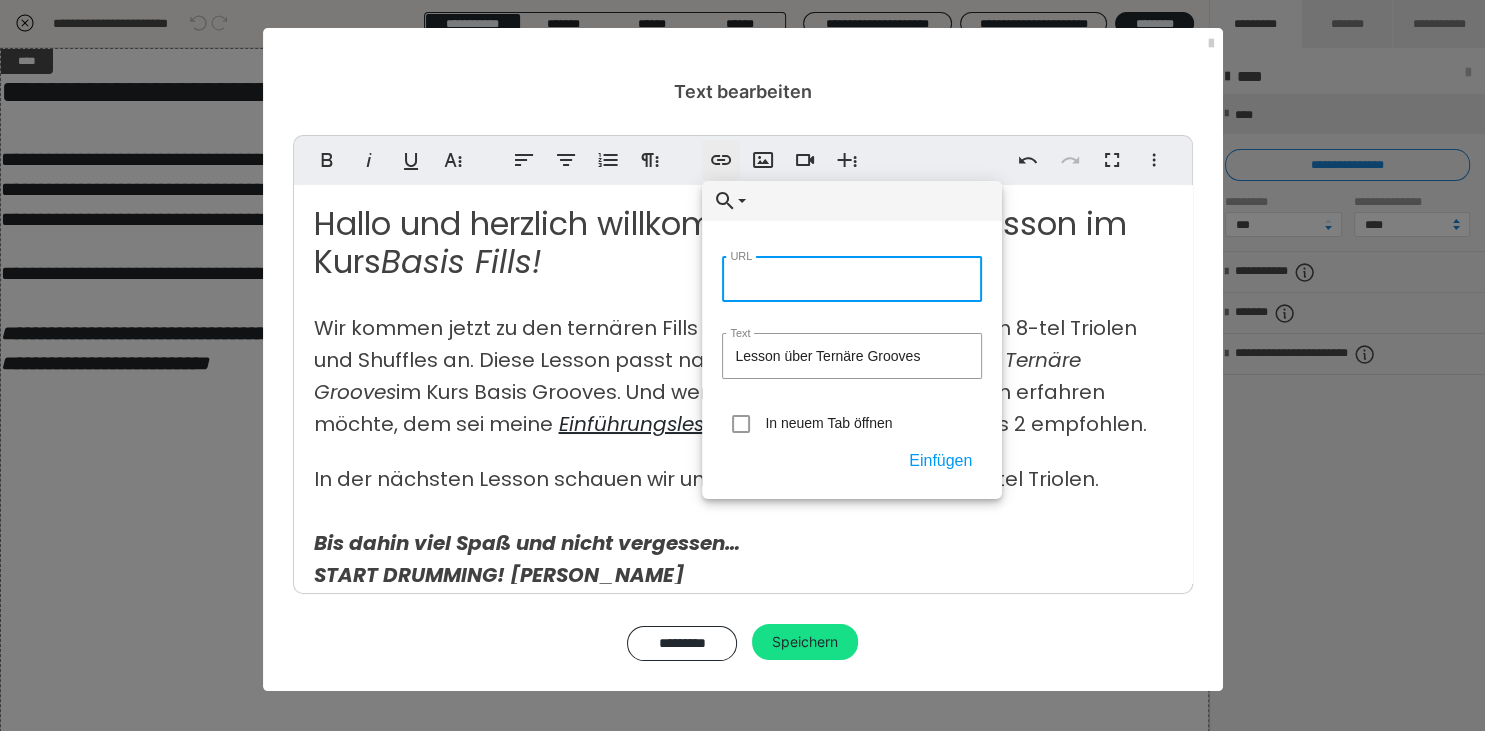 paste on "https://kurse.startdrumming.de/payer/s/startdrumming/courses/basis-grooves?lesson_id=4806520" 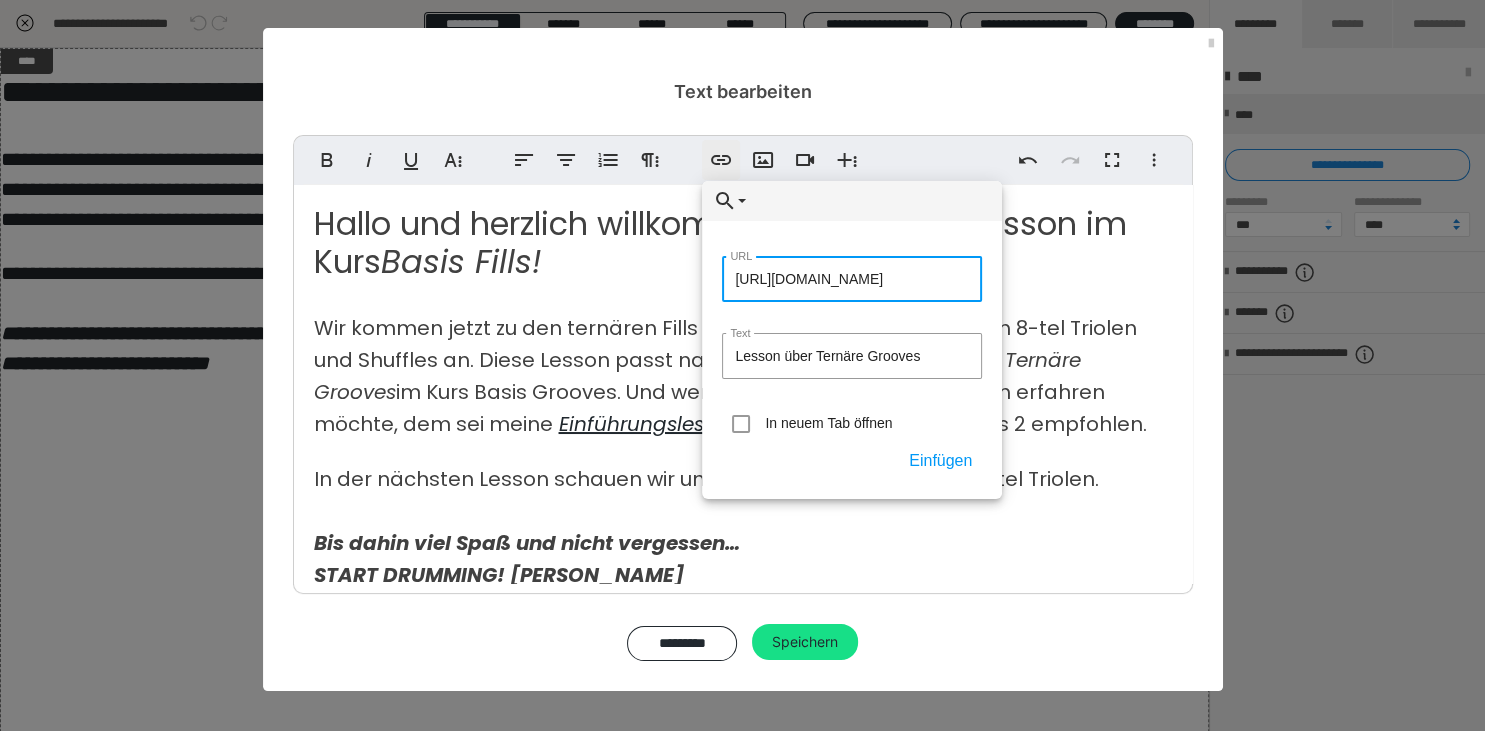 scroll, scrollTop: 0, scrollLeft: 370, axis: horizontal 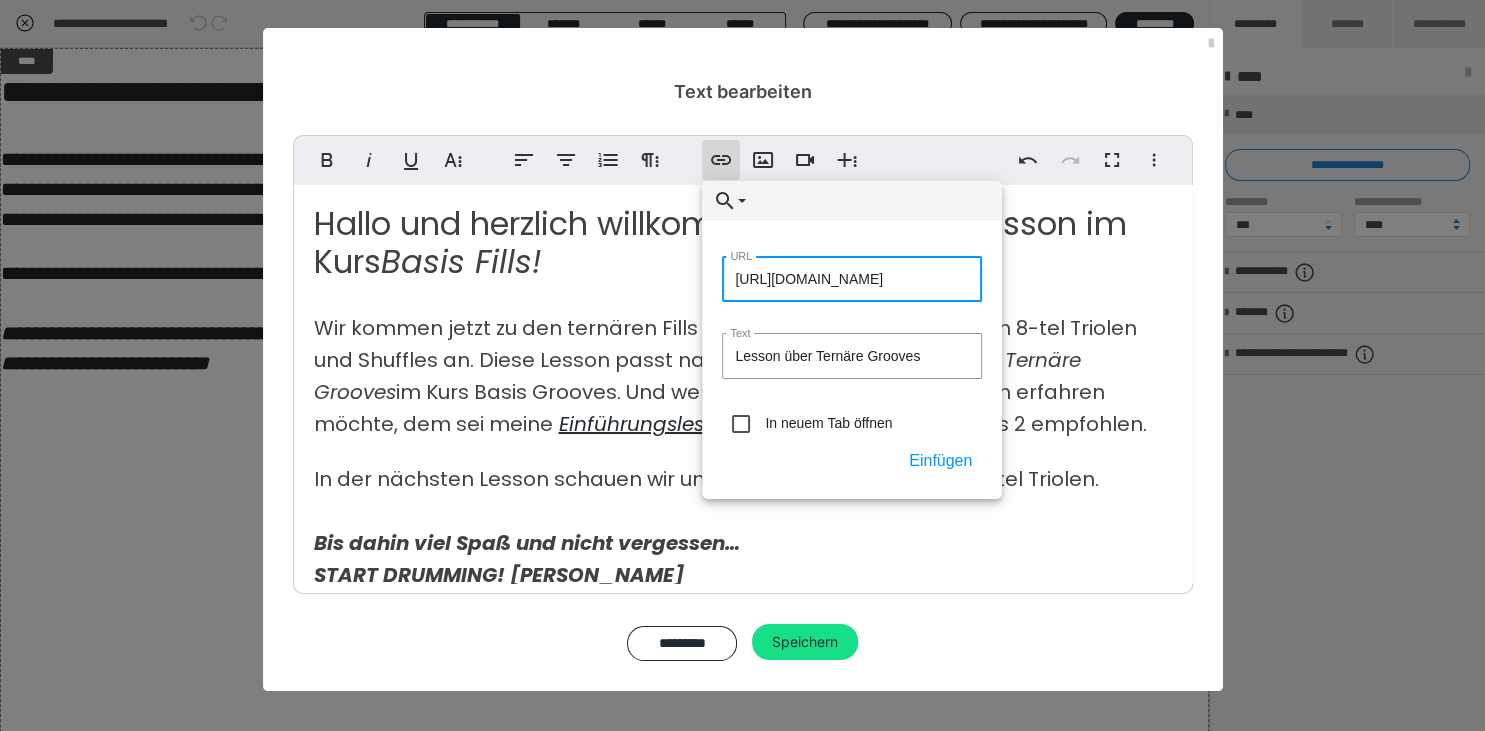 type on "https://kurse.startdrumming.de/payer/s/startdrumming/courses/basis-grooves?lesson_id=4806520" 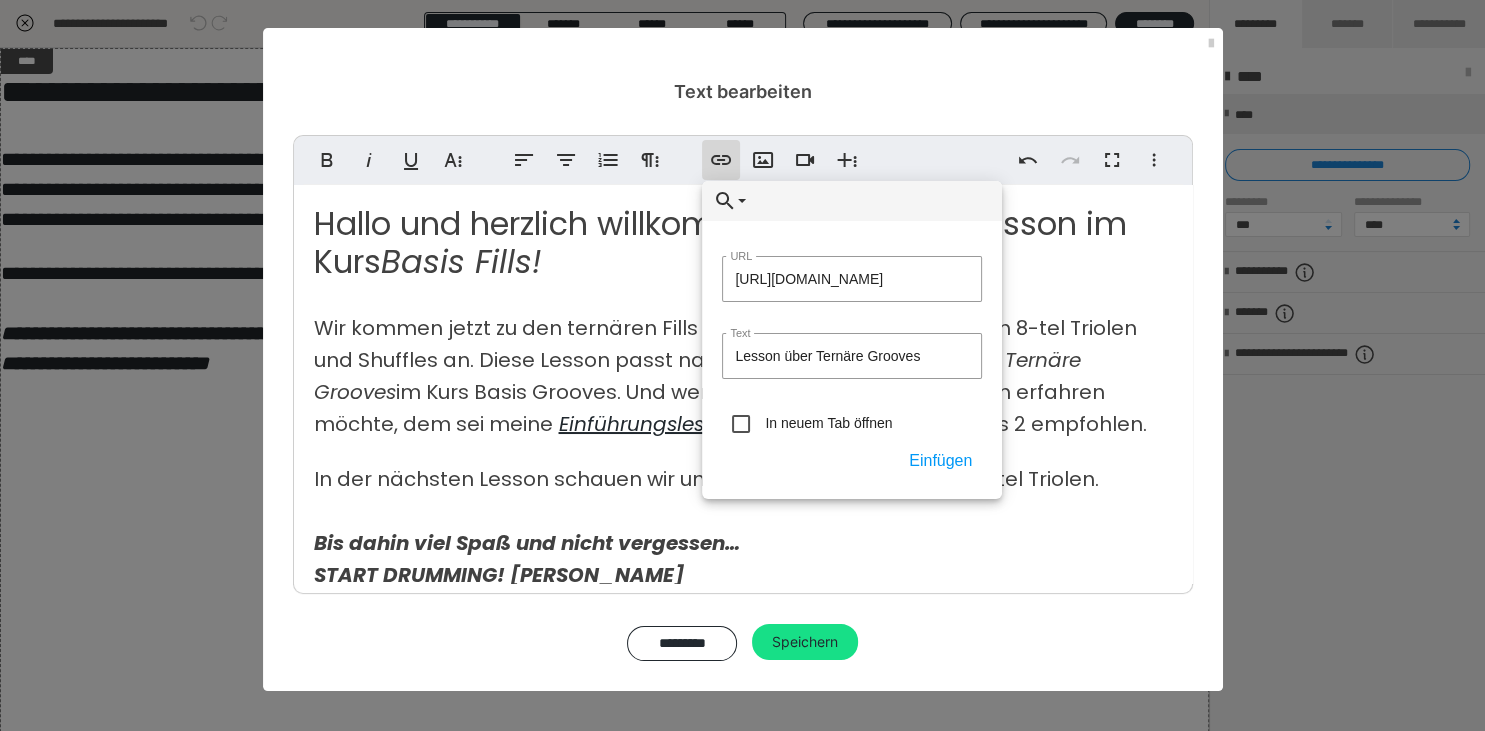 click at bounding box center (738, 421) 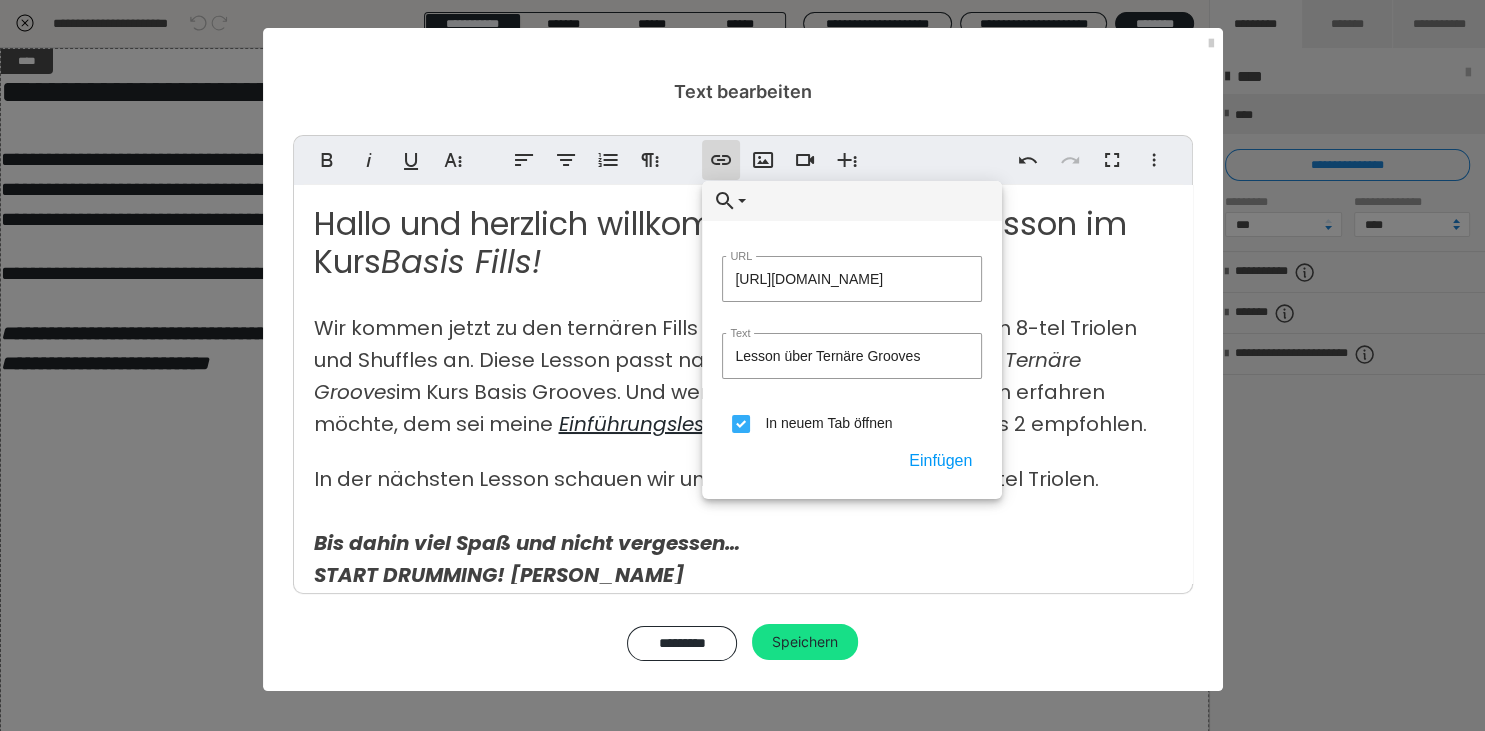scroll, scrollTop: 0, scrollLeft: 369, axis: horizontal 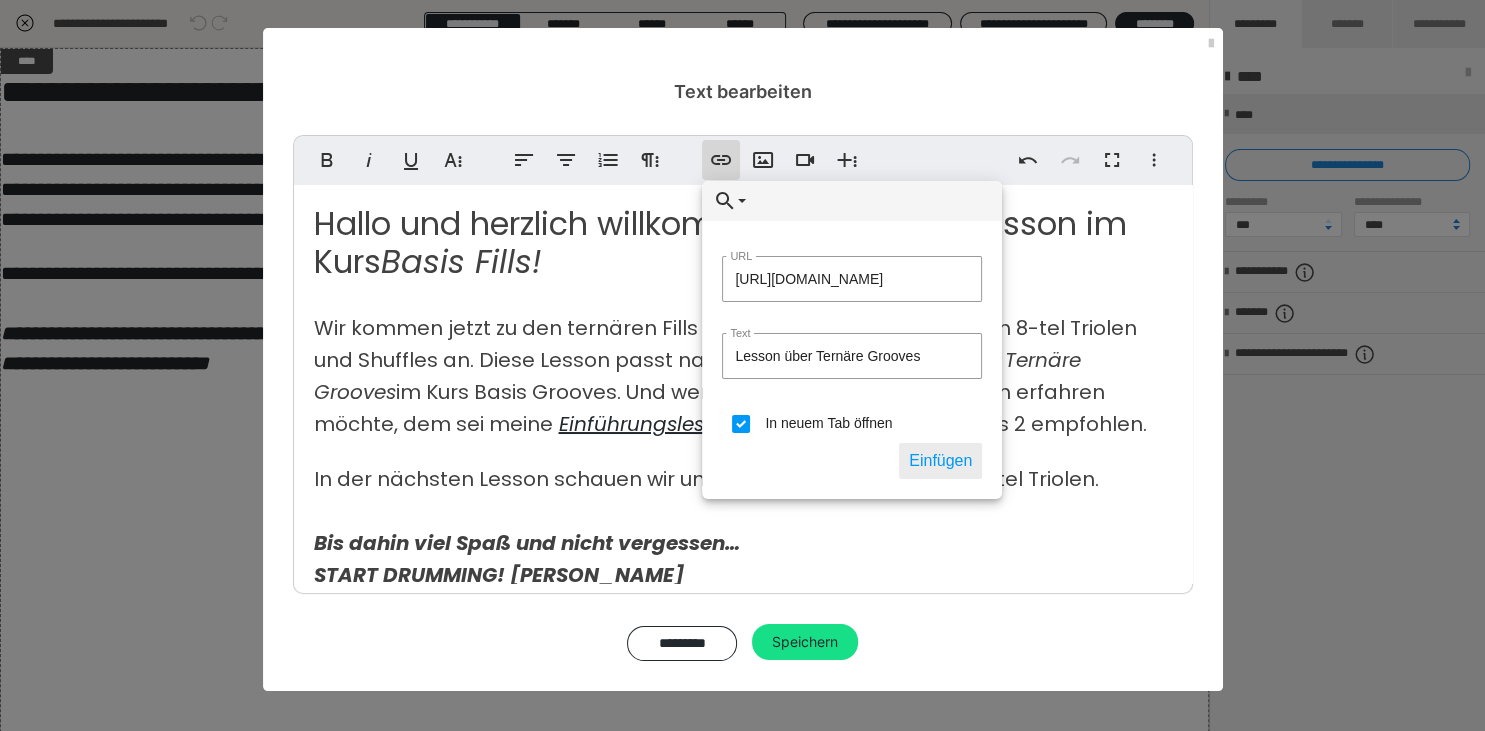 click on "Einfügen" at bounding box center [940, 461] 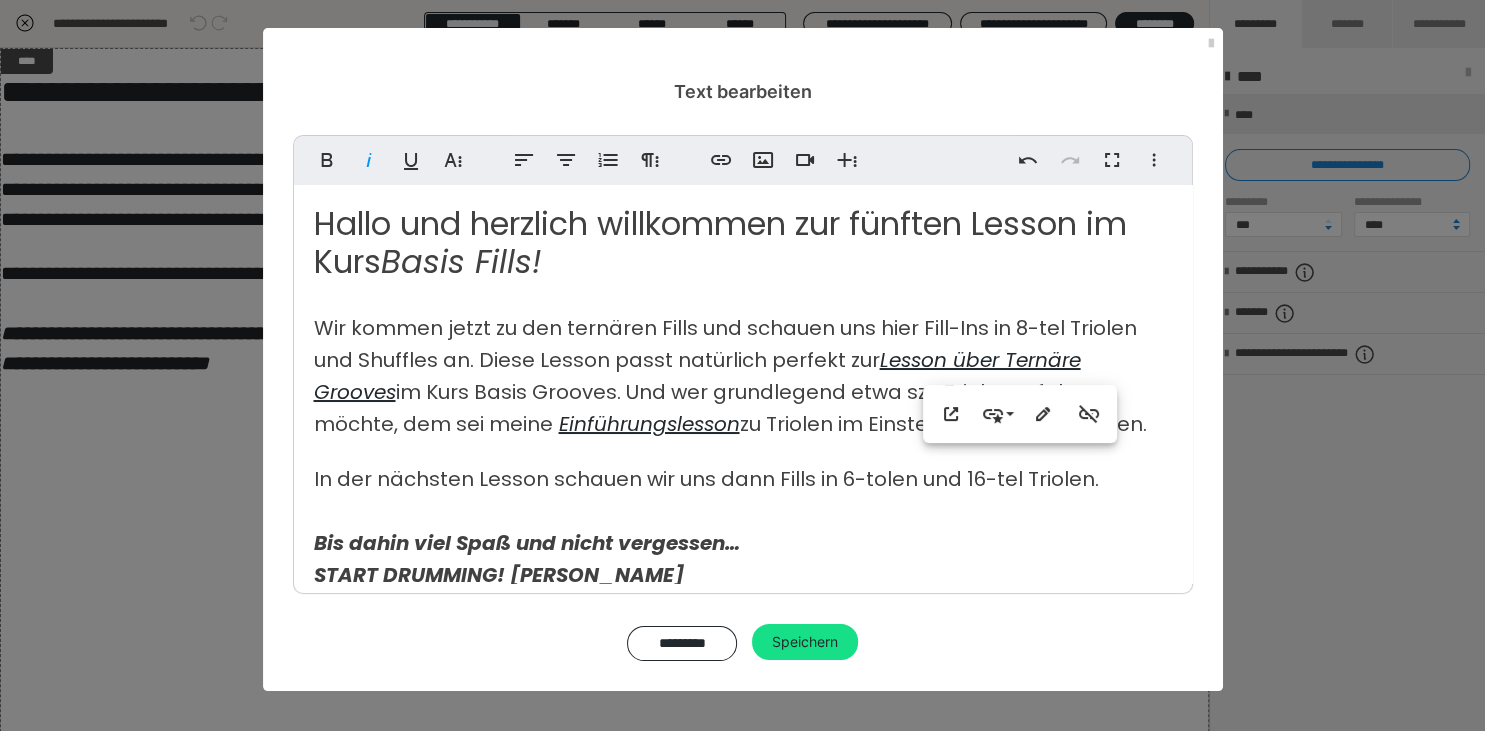 click on "zu Triolen im Einsteigerkurs 2 empfohlen." at bounding box center [943, 424] 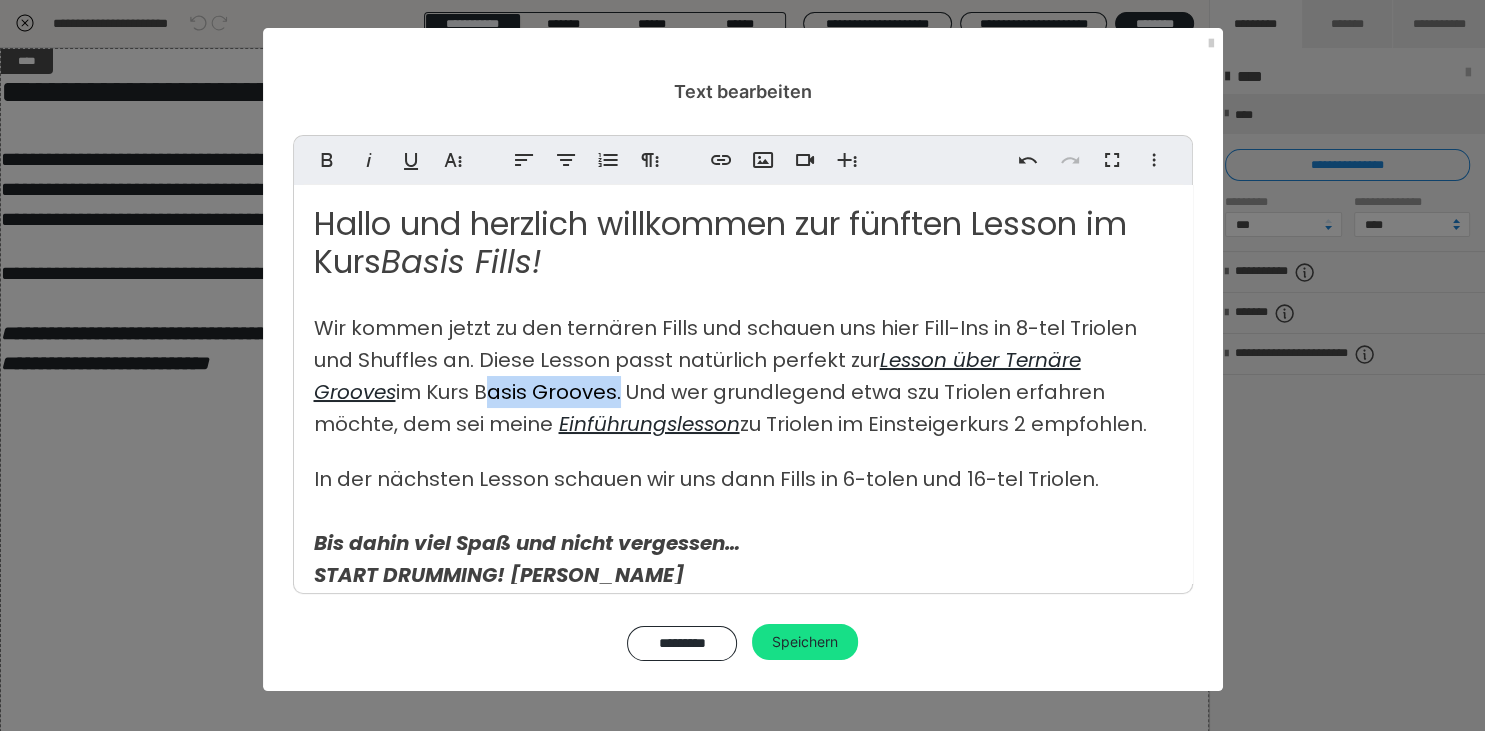 drag, startPoint x: 393, startPoint y: 394, endPoint x: 529, endPoint y: 393, distance: 136.00368 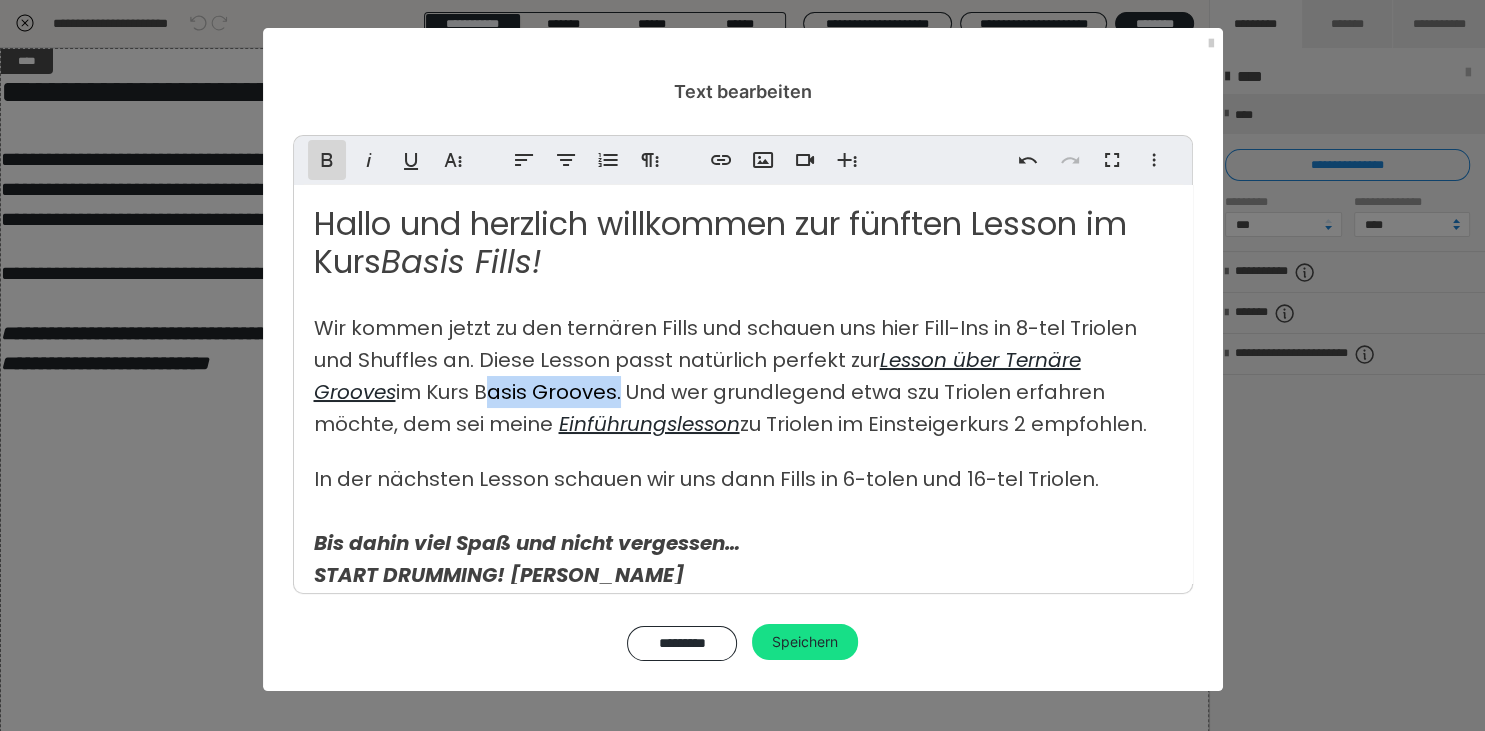 click on "Fett" at bounding box center (327, 160) 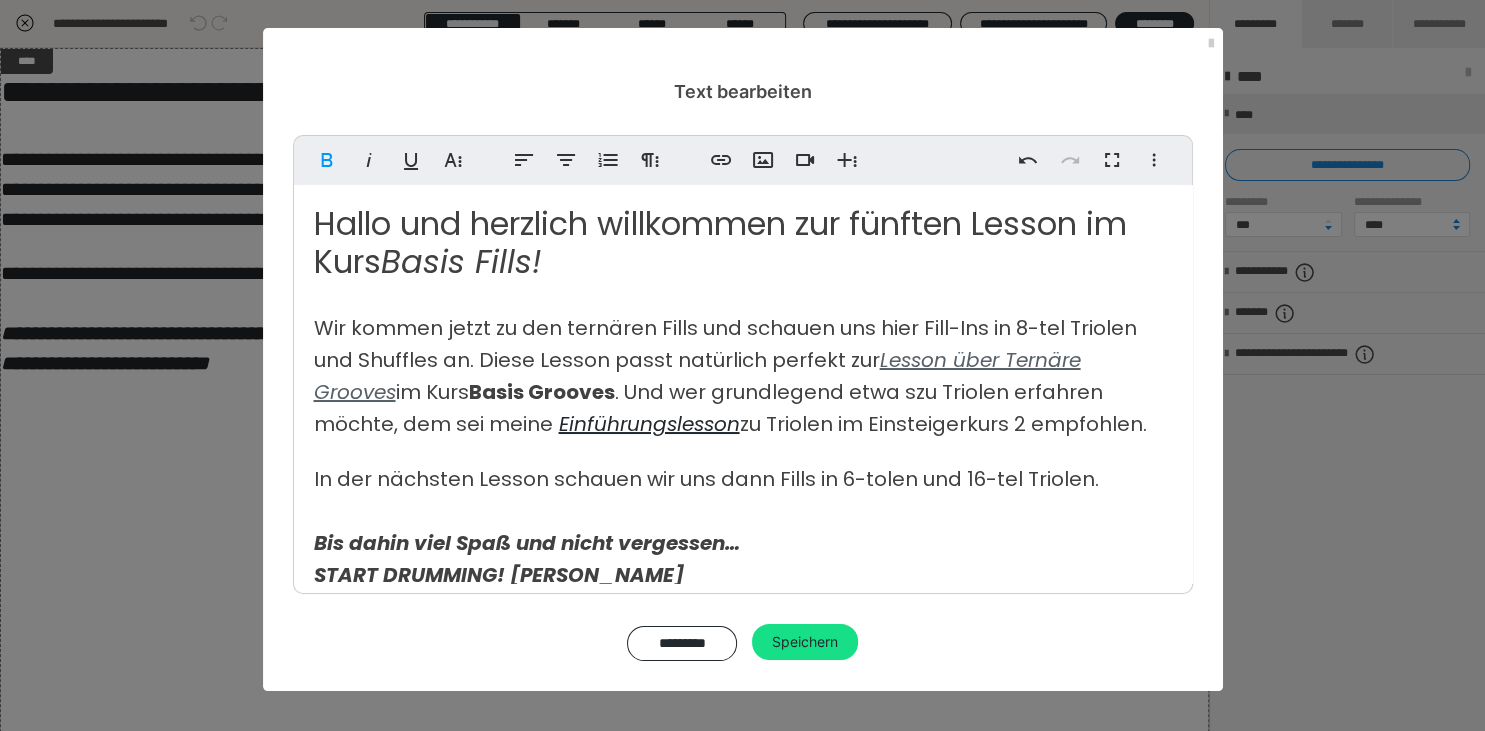 click on "Lesson über Ternäre Grooves" at bounding box center [697, 376] 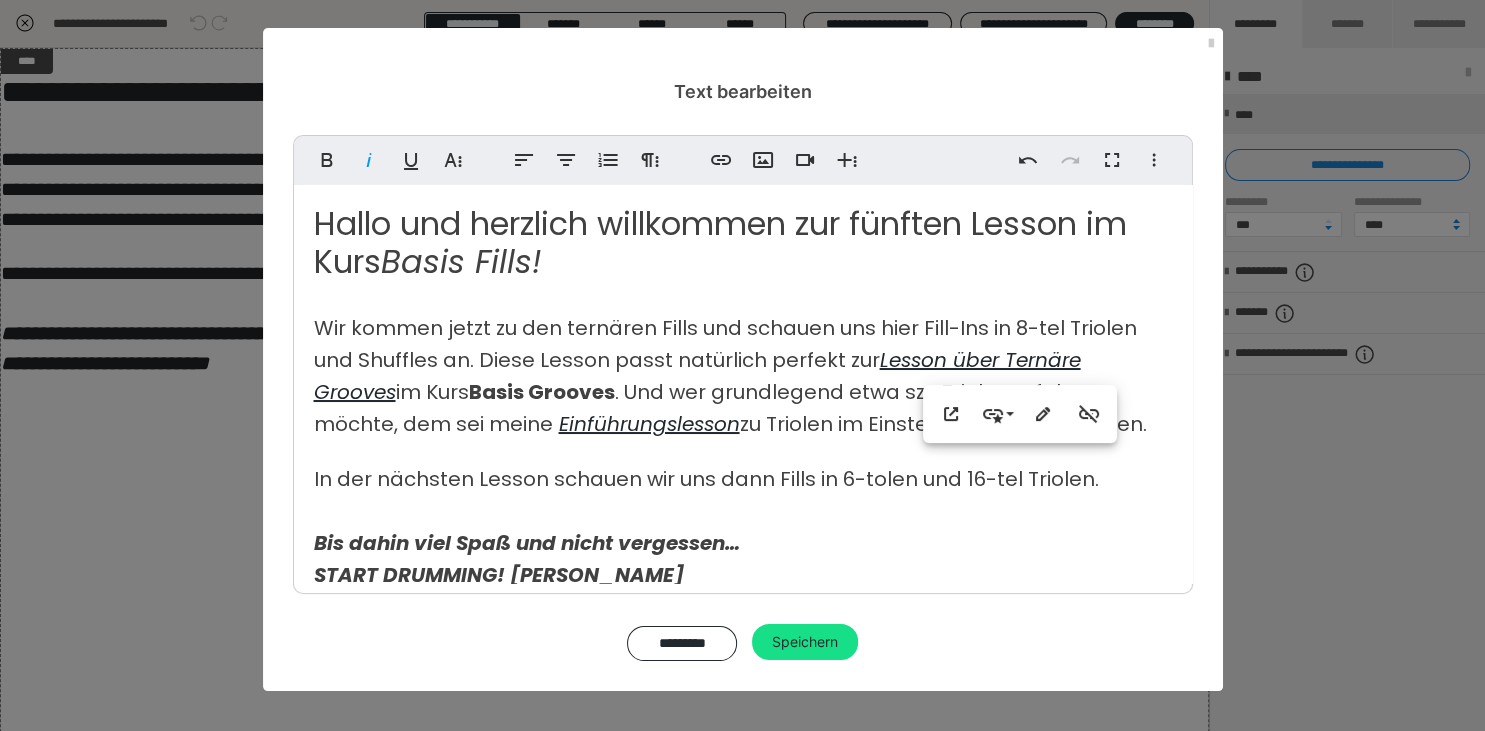 click on "zu Triolen im Einsteigerkurs 2 empfohlen." at bounding box center [943, 424] 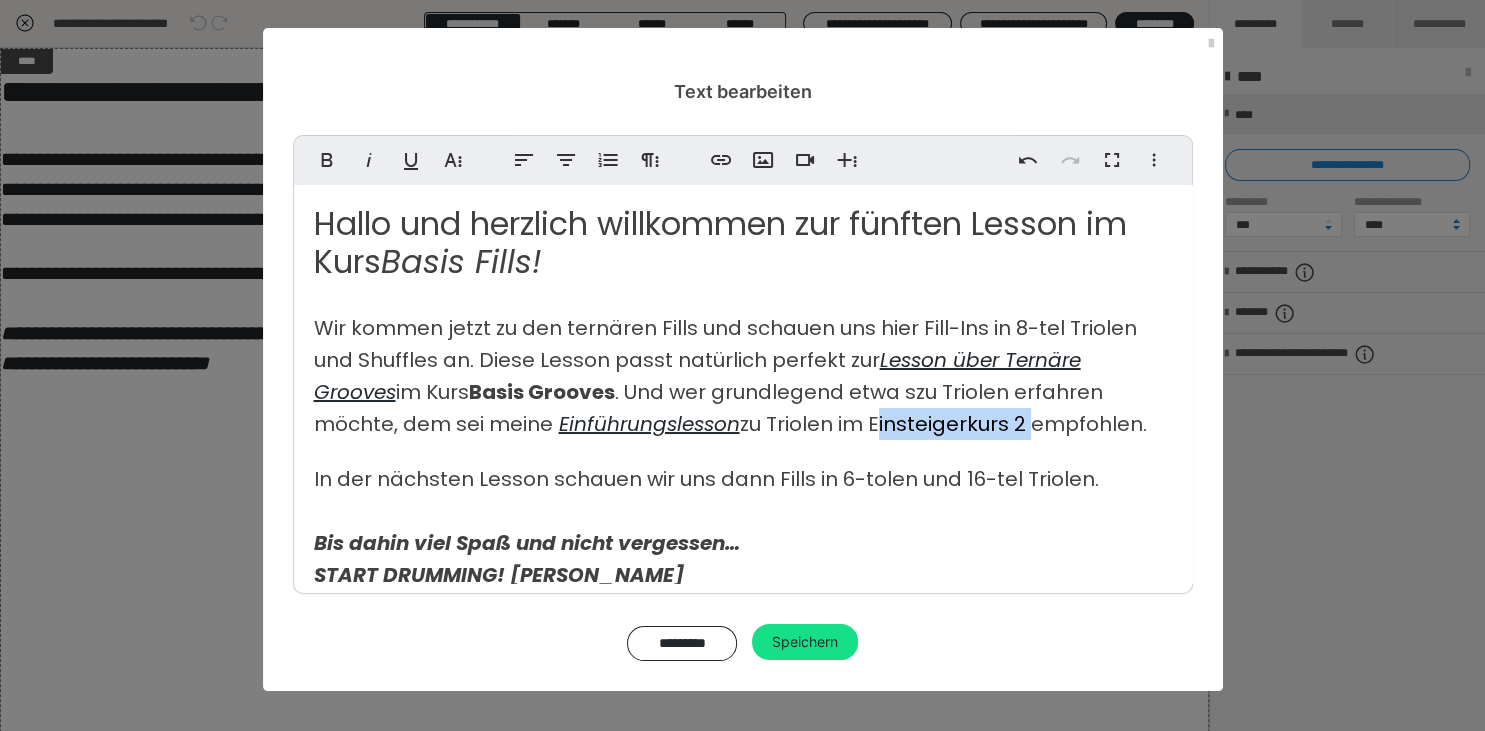 drag, startPoint x: 730, startPoint y: 423, endPoint x: 884, endPoint y: 430, distance: 154.15901 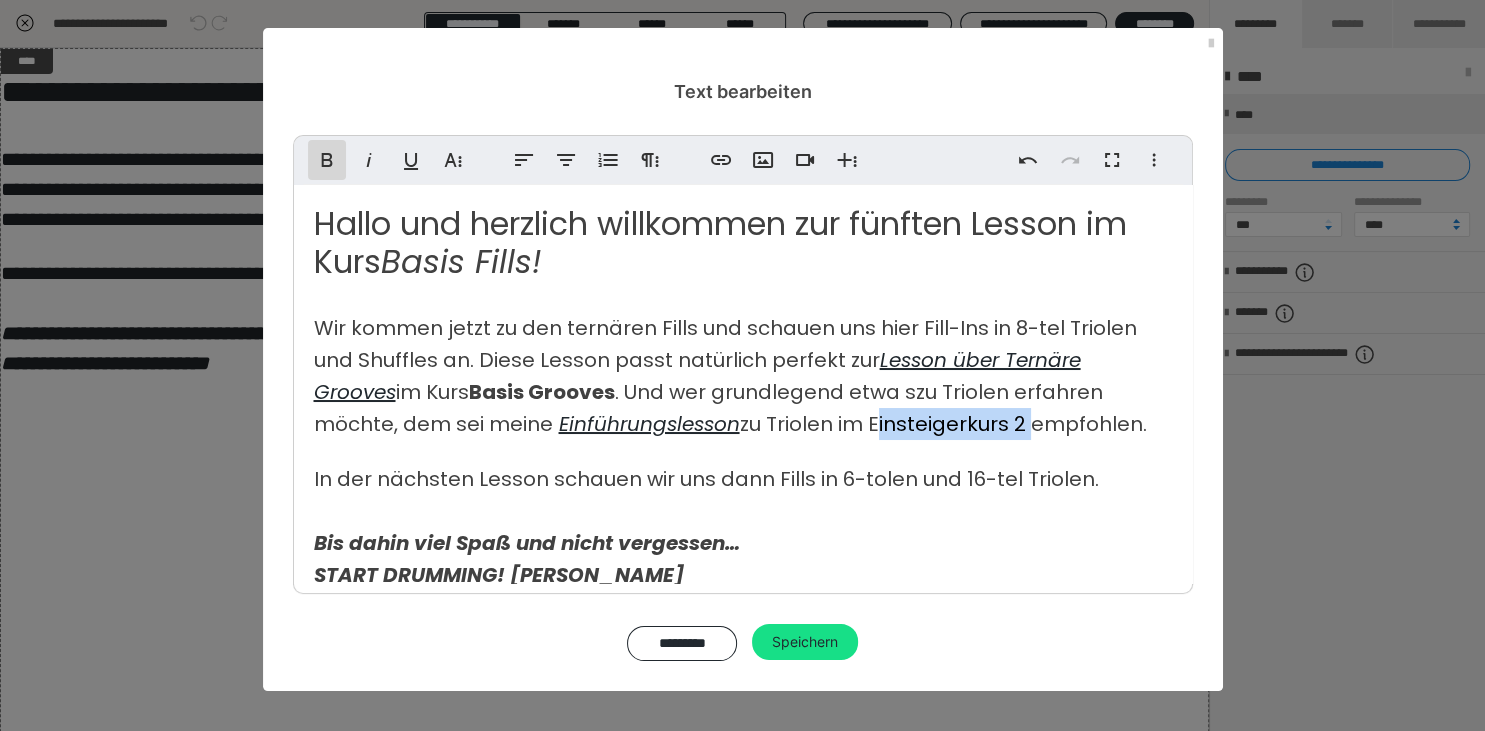click 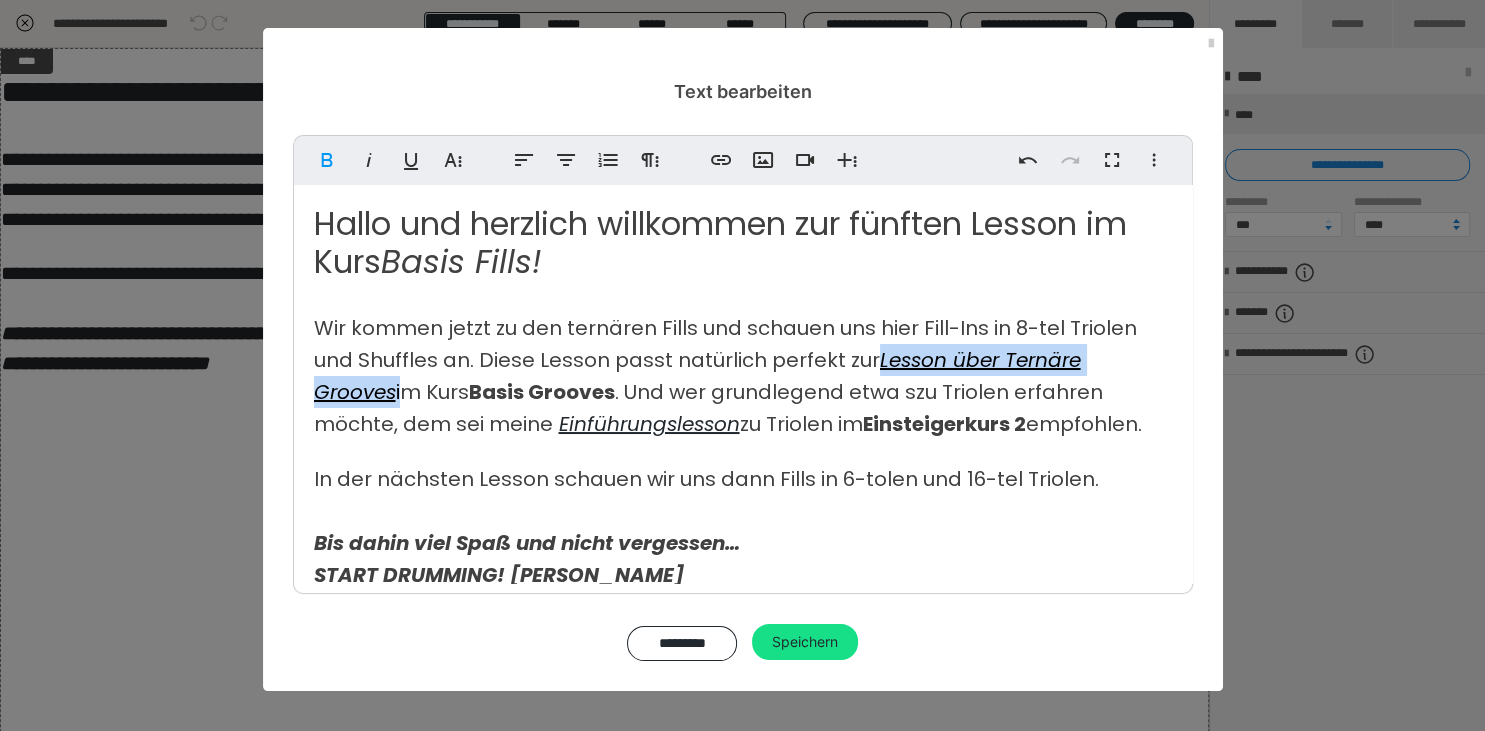 drag, startPoint x: 870, startPoint y: 366, endPoint x: 1174, endPoint y: 366, distance: 304 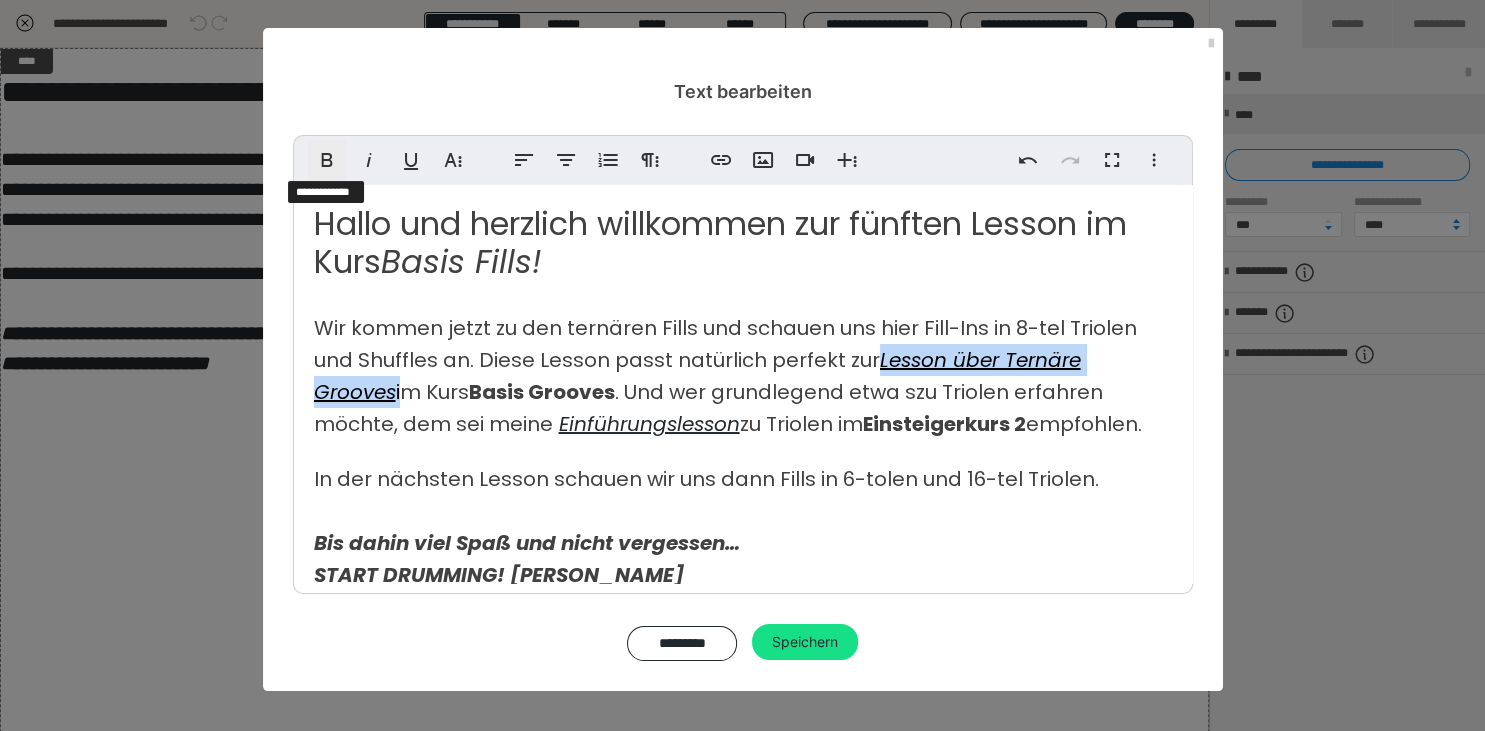 click 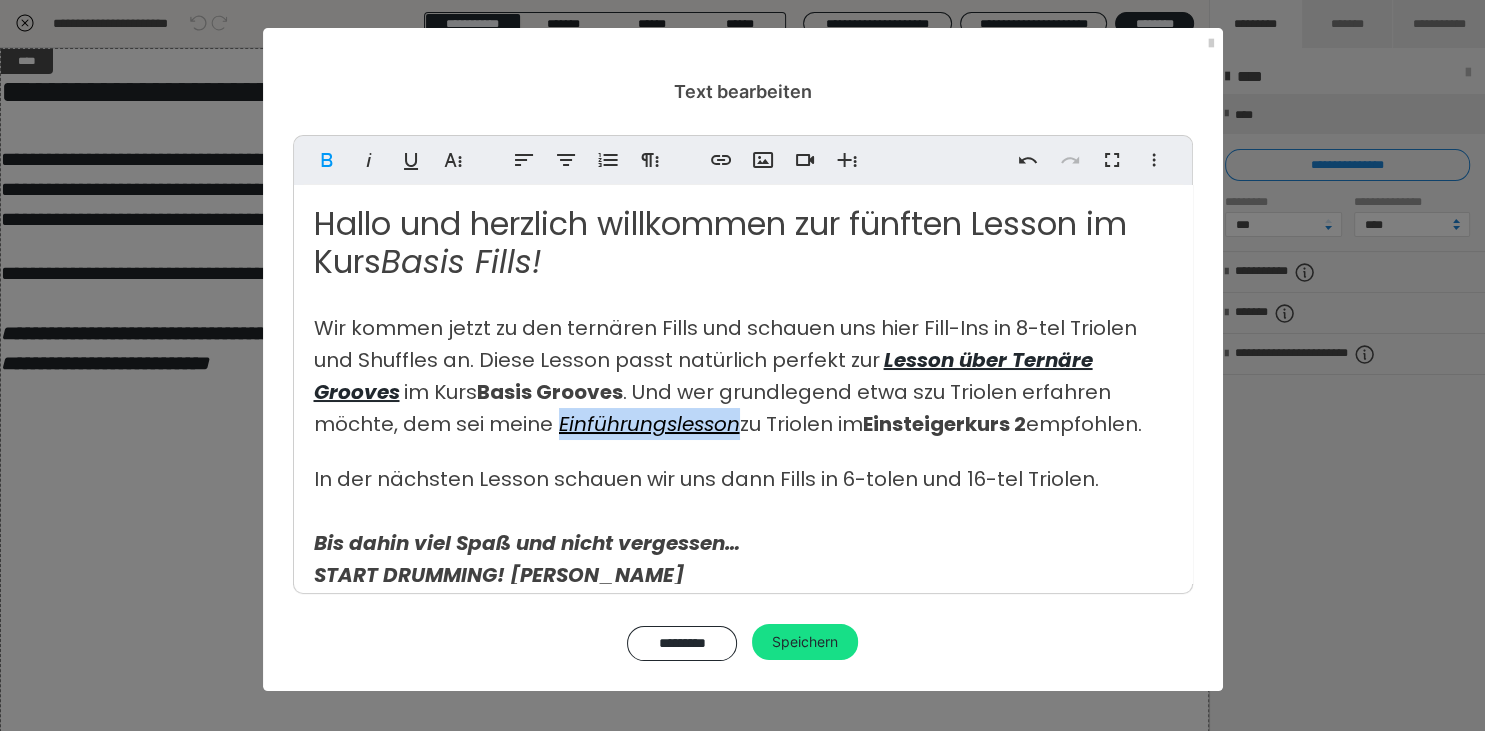 drag, startPoint x: 553, startPoint y: 422, endPoint x: 736, endPoint y: 427, distance: 183.0683 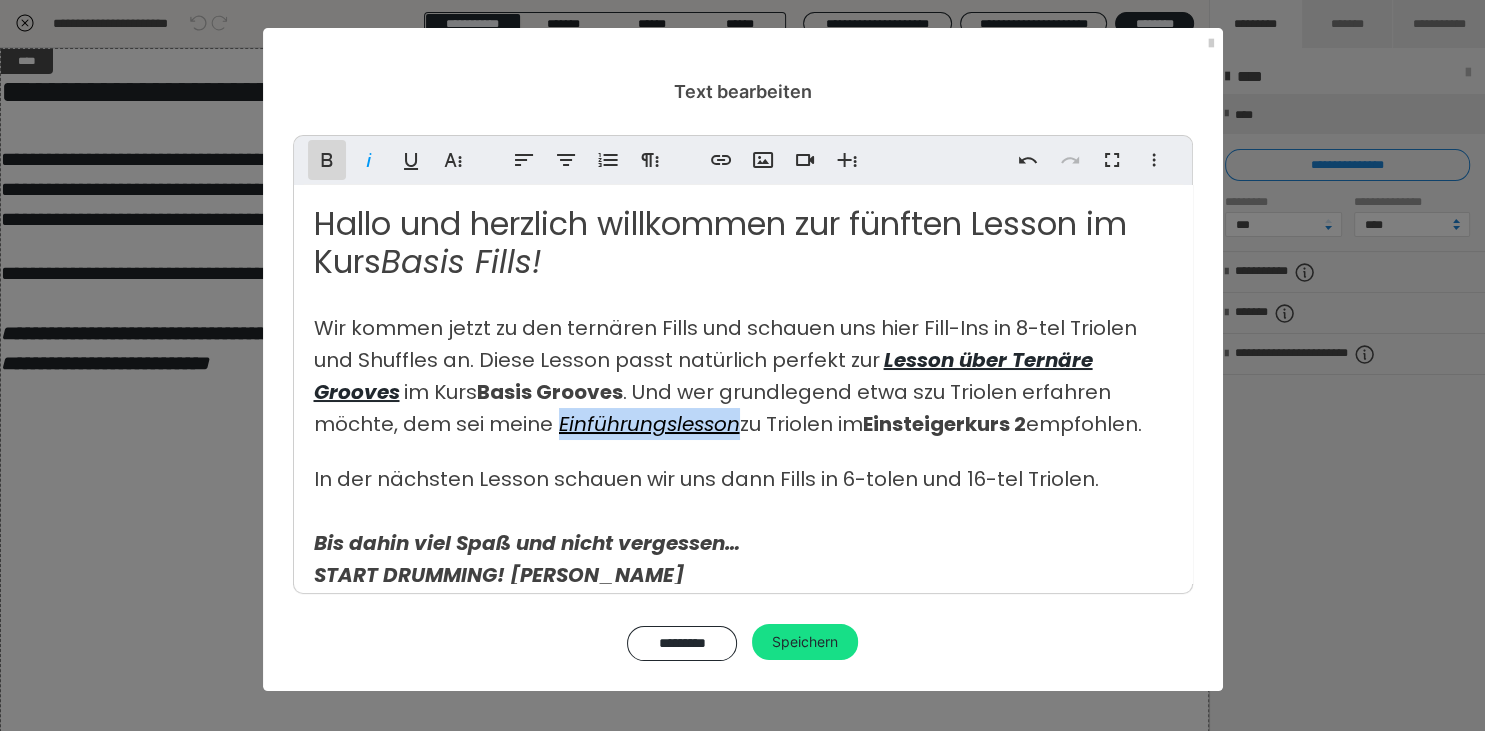 click 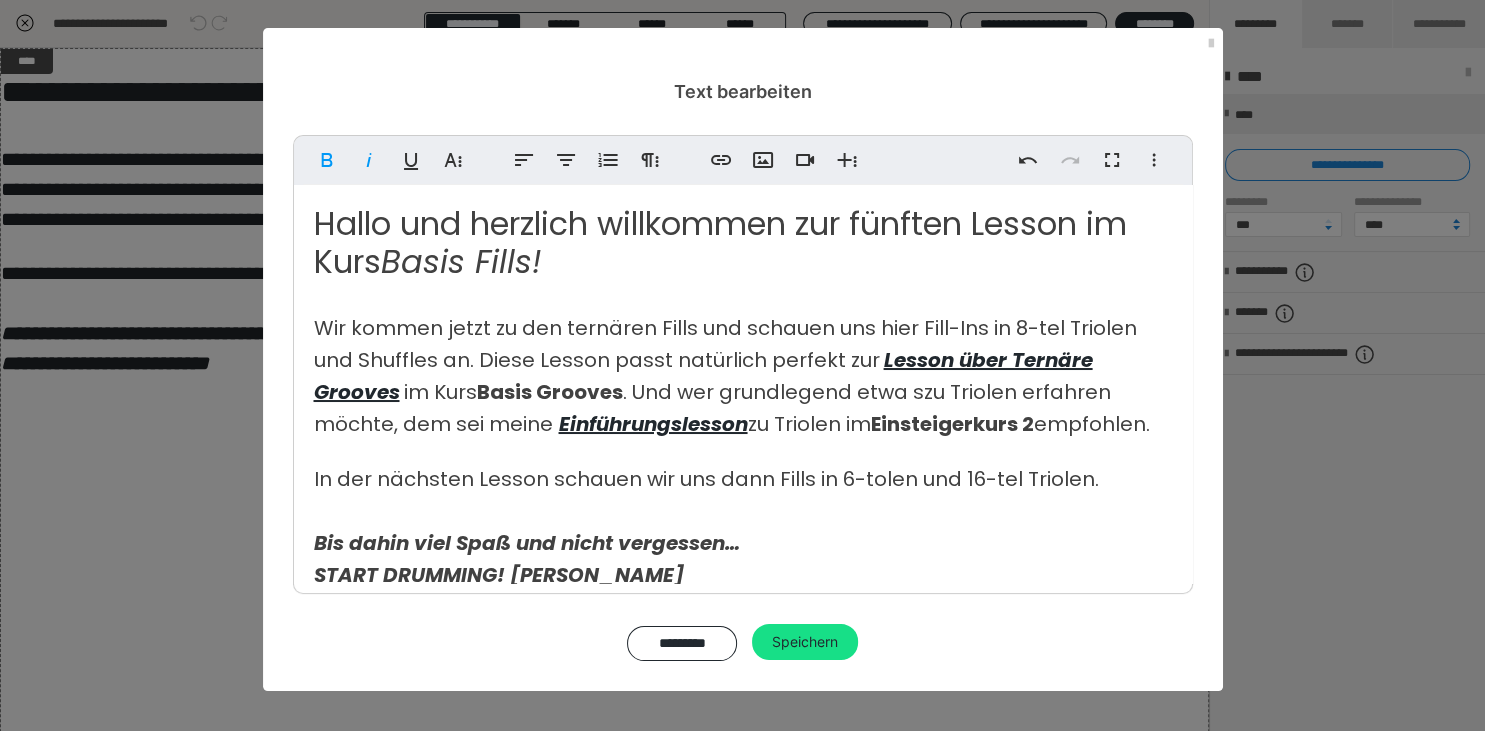 click on "Wir kommen jetzt zu den ternären Fills und schauen uns hier Fill-Ins in 8-tel Triolen und Shuffles an. Diese Lesson passt natürlich perfekt zur" at bounding box center [725, 344] 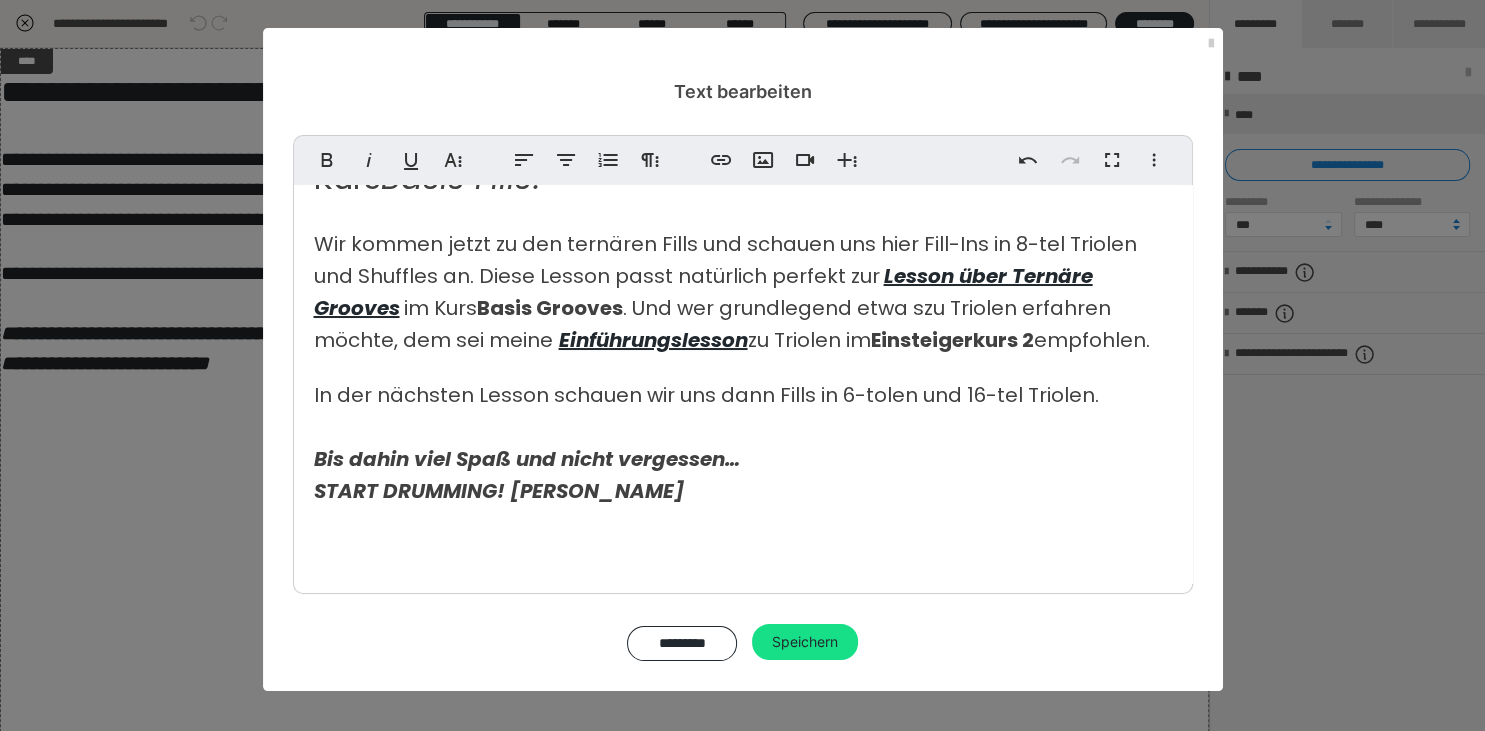 scroll, scrollTop: 88, scrollLeft: 0, axis: vertical 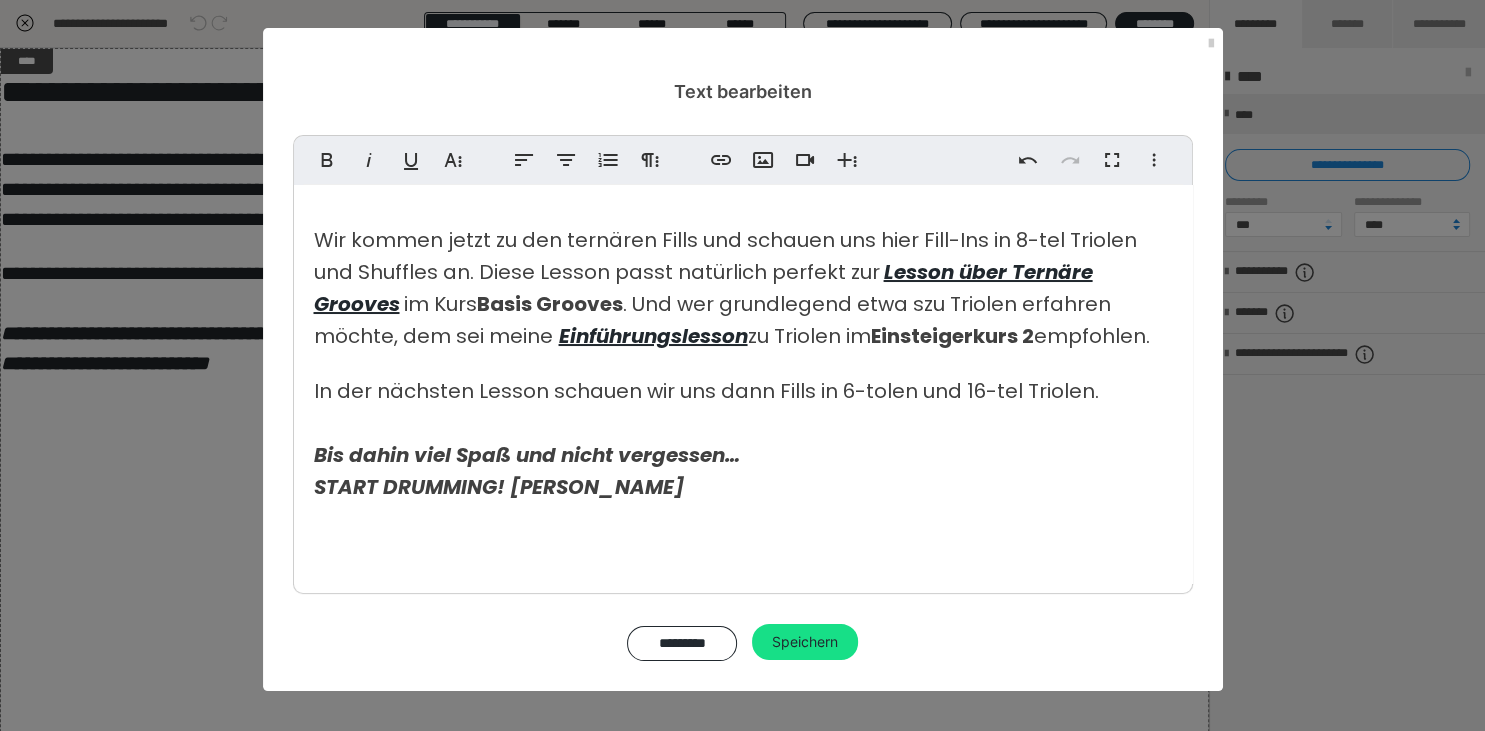 click on "Hallo und herzlich willkommen zur fünften Lesson im Kurs  Basis Fills! Wir kommen jetzt zu den ternären Fills und schauen uns hier Fill-Ins in 8-tel Triolen und Shuffles an. Diese Lesson passt natürlich perfekt zur   Lesson über Ternäre Grooves   im Kurs  Basis Grooves . Und wer grundlegend etwa szu Triolen erfahren möchte, dem sei meine   Einführungslesson  zu Triolen im  Einsteigerkurs 2  empfohlen.  In der nächsten Lesson schauen wir uns dann Fills in 6-tolen und 16-tel Triolen.  Bis dahin viel Spaß und nicht vergessen… START DRUMMING! LG, Jürgen     <span class="fr-mk" style="display: none;">&nbsp;</span>" at bounding box center [743, 601] 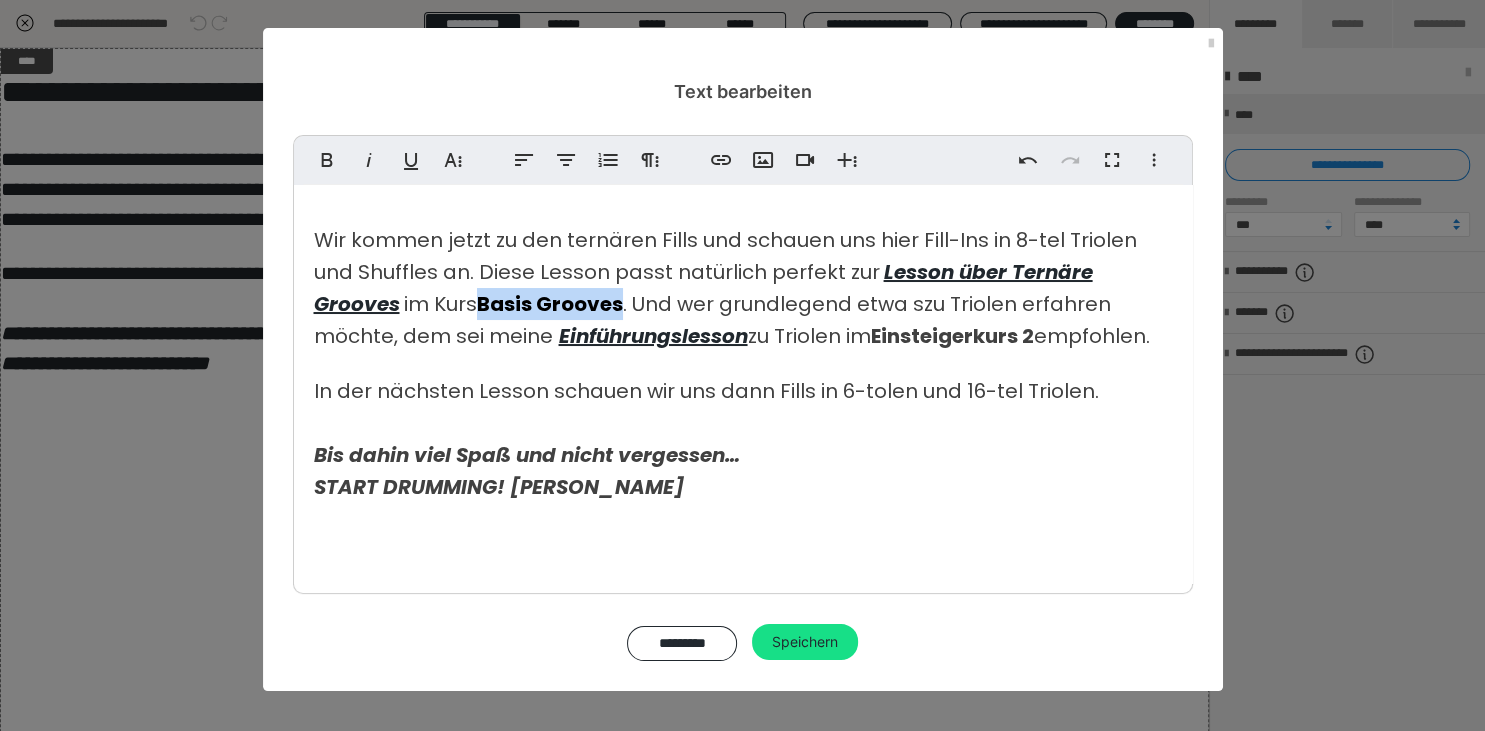 drag, startPoint x: 482, startPoint y: 302, endPoint x: 628, endPoint y: 309, distance: 146.16771 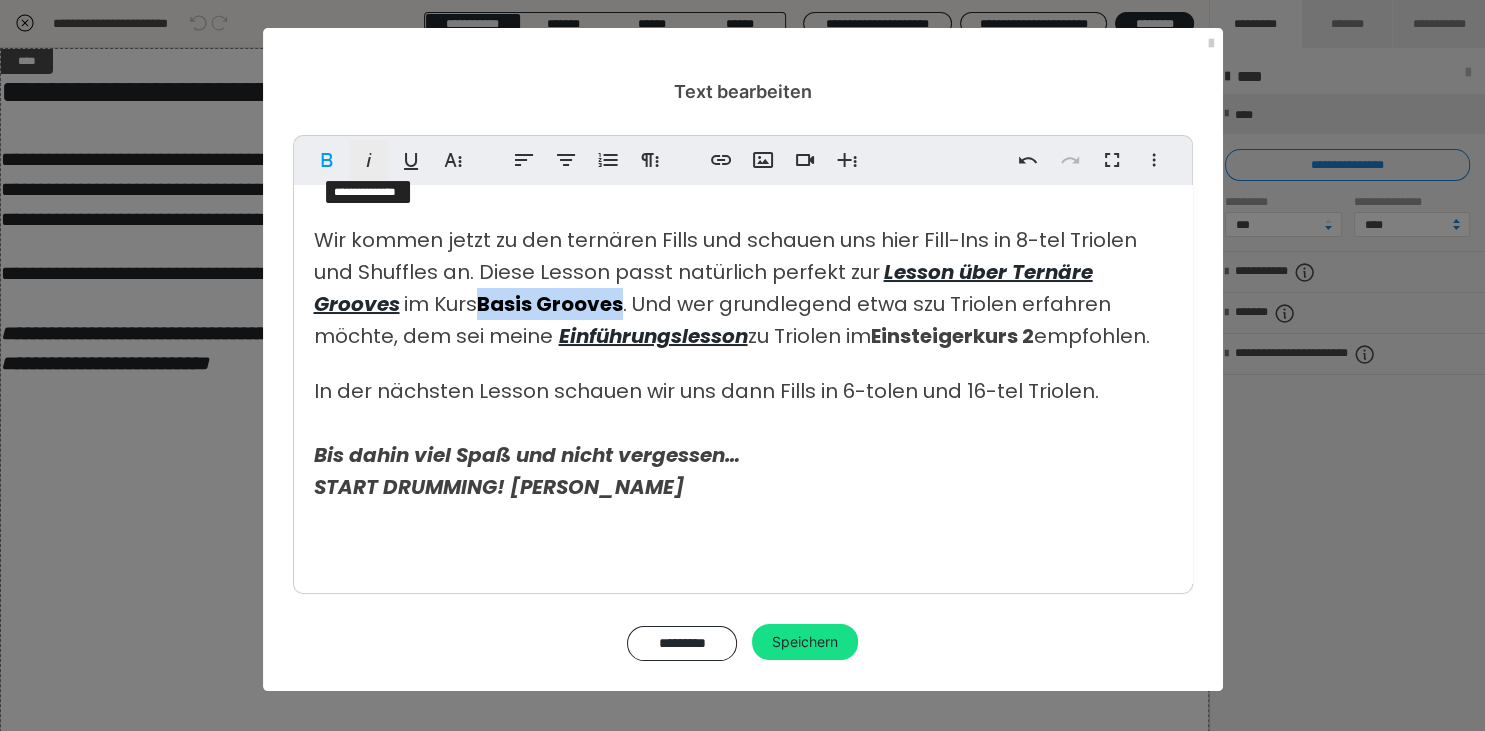 click 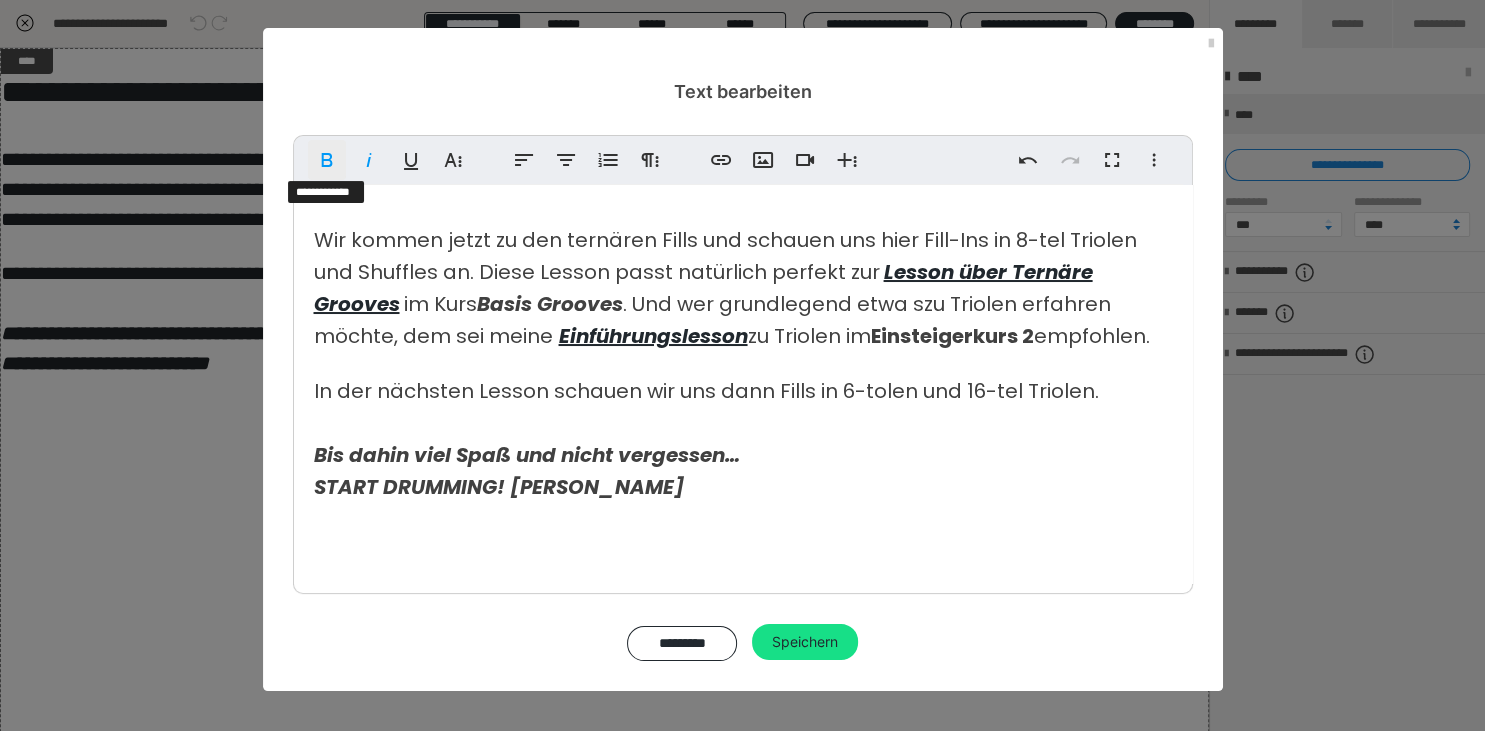 click 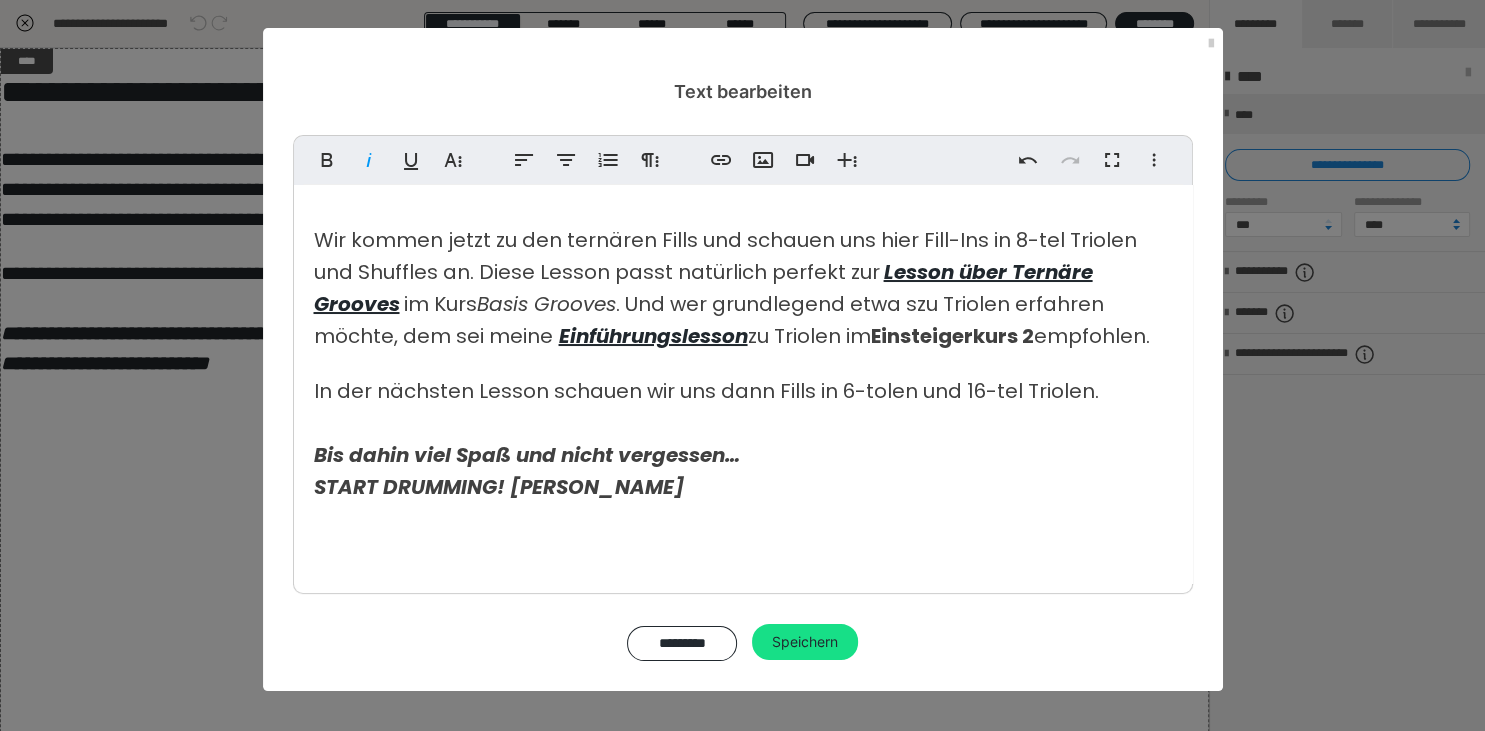 drag, startPoint x: 881, startPoint y: 337, endPoint x: 1044, endPoint y: 340, distance: 163.0276 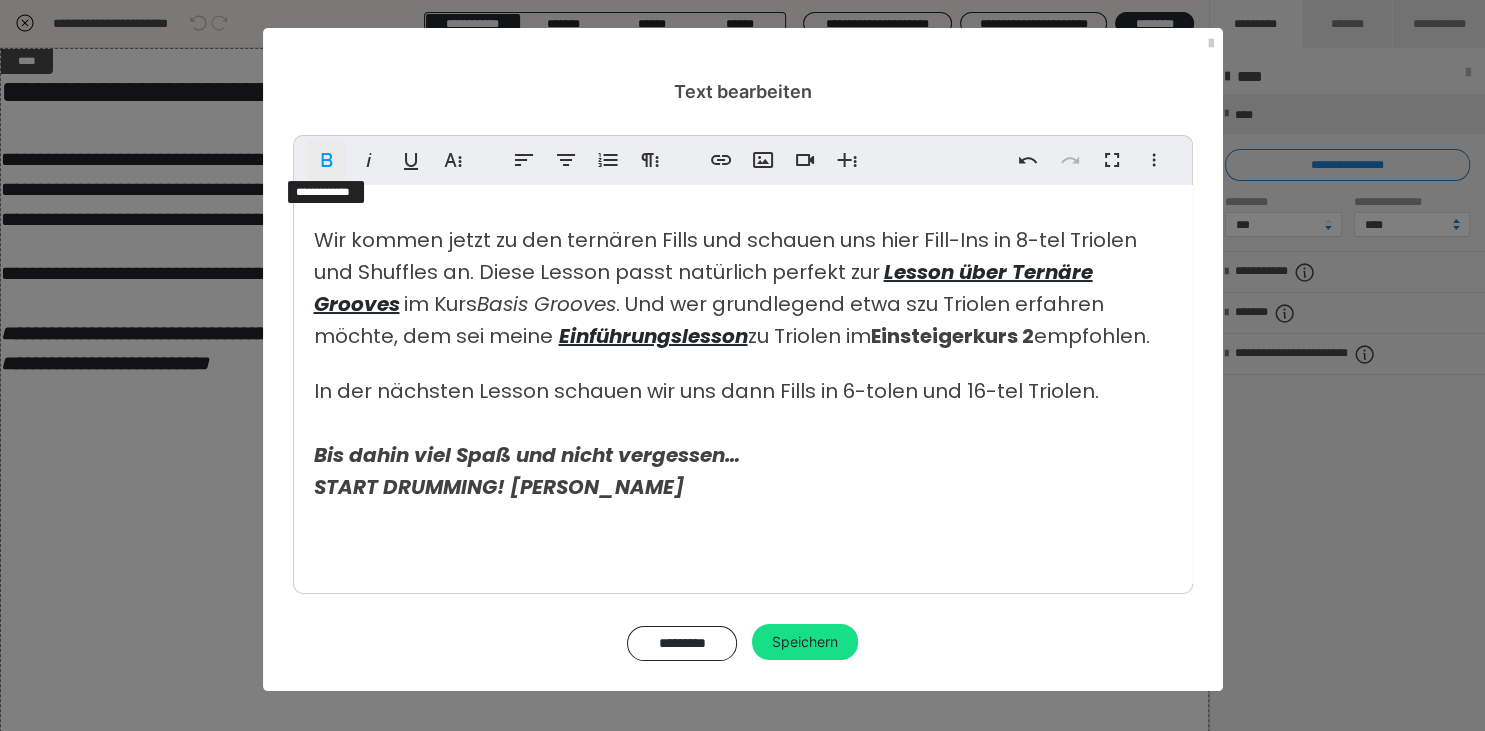 click 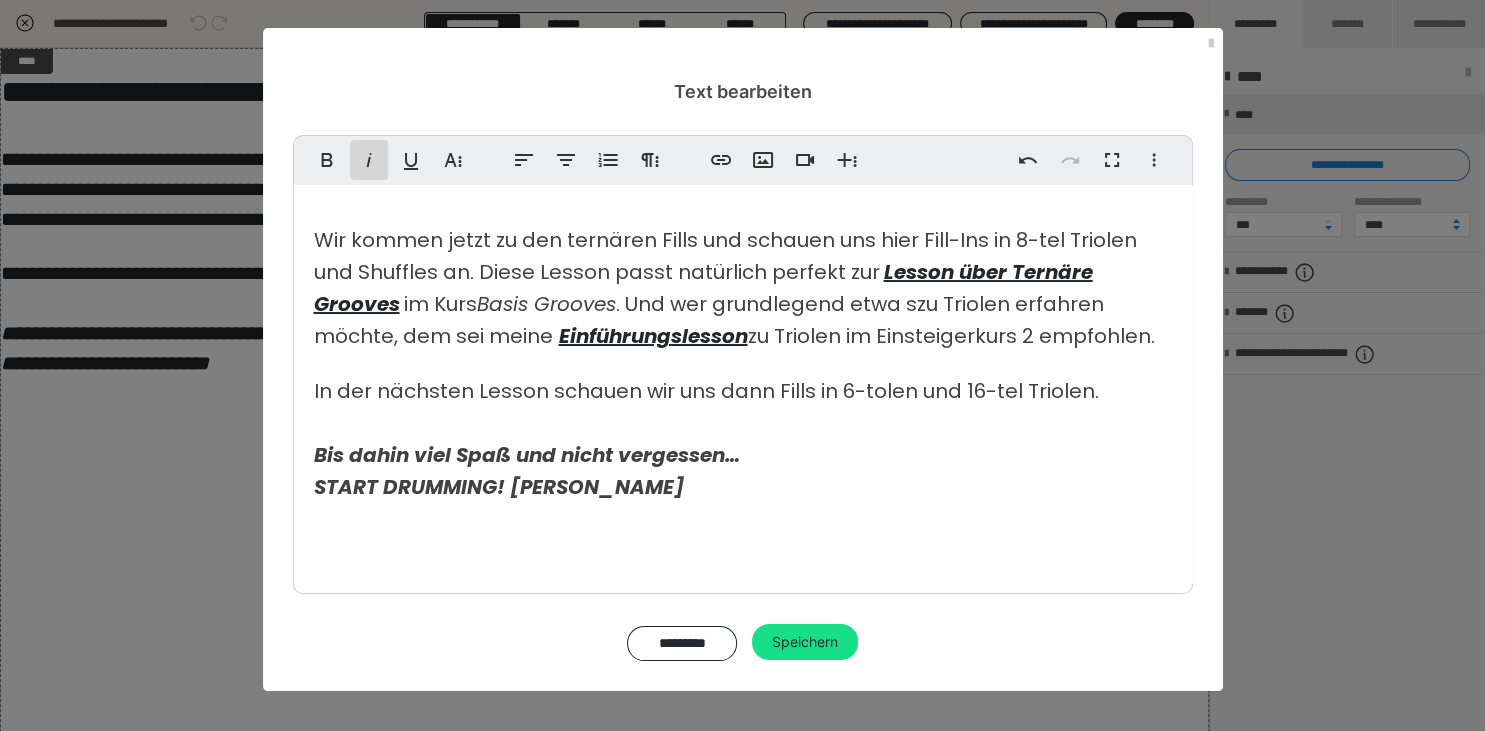 click 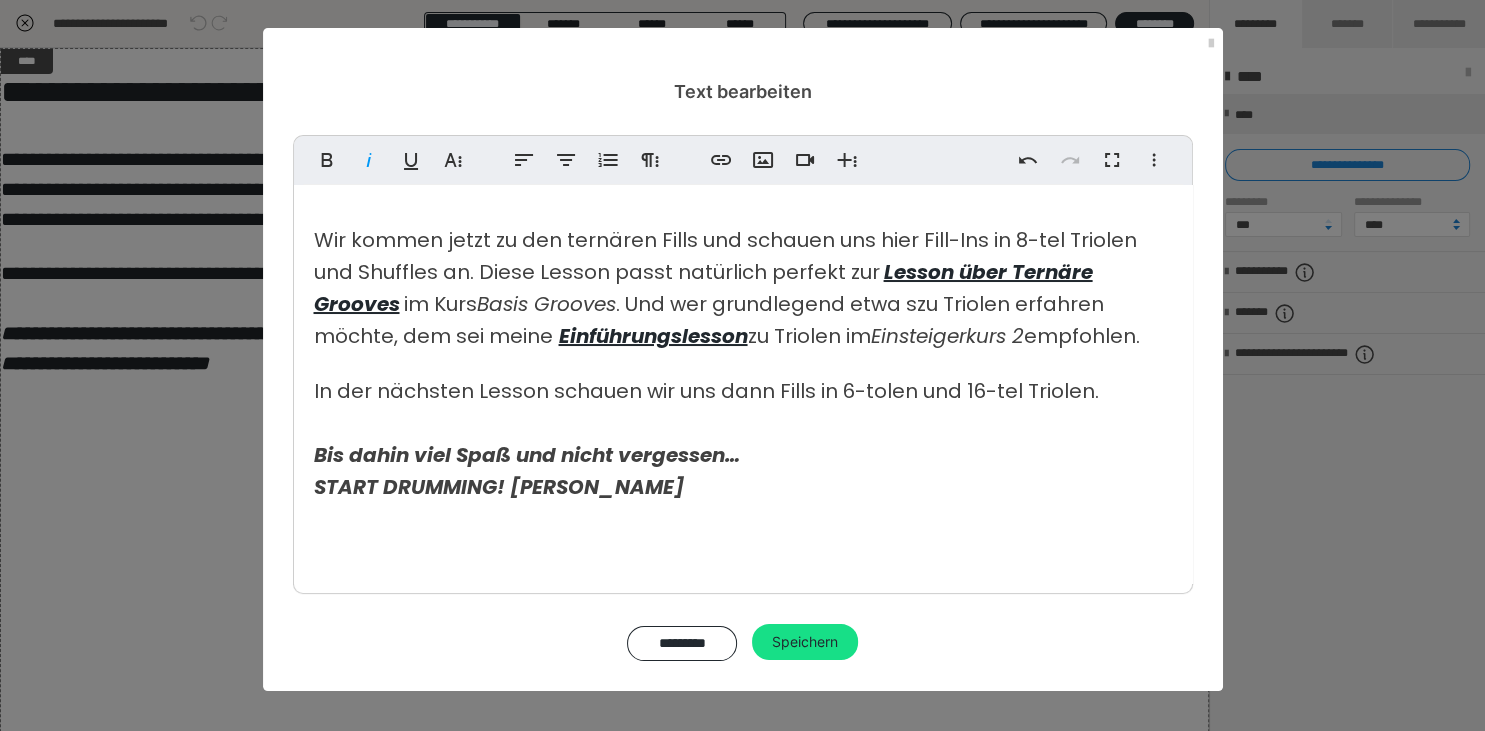 click on "Wir kommen jetzt zu den ternären Fills und schauen uns hier Fill-Ins in 8-tel Triolen und Shuffles an. Diese Lesson passt natürlich perfekt zur" at bounding box center (725, 256) 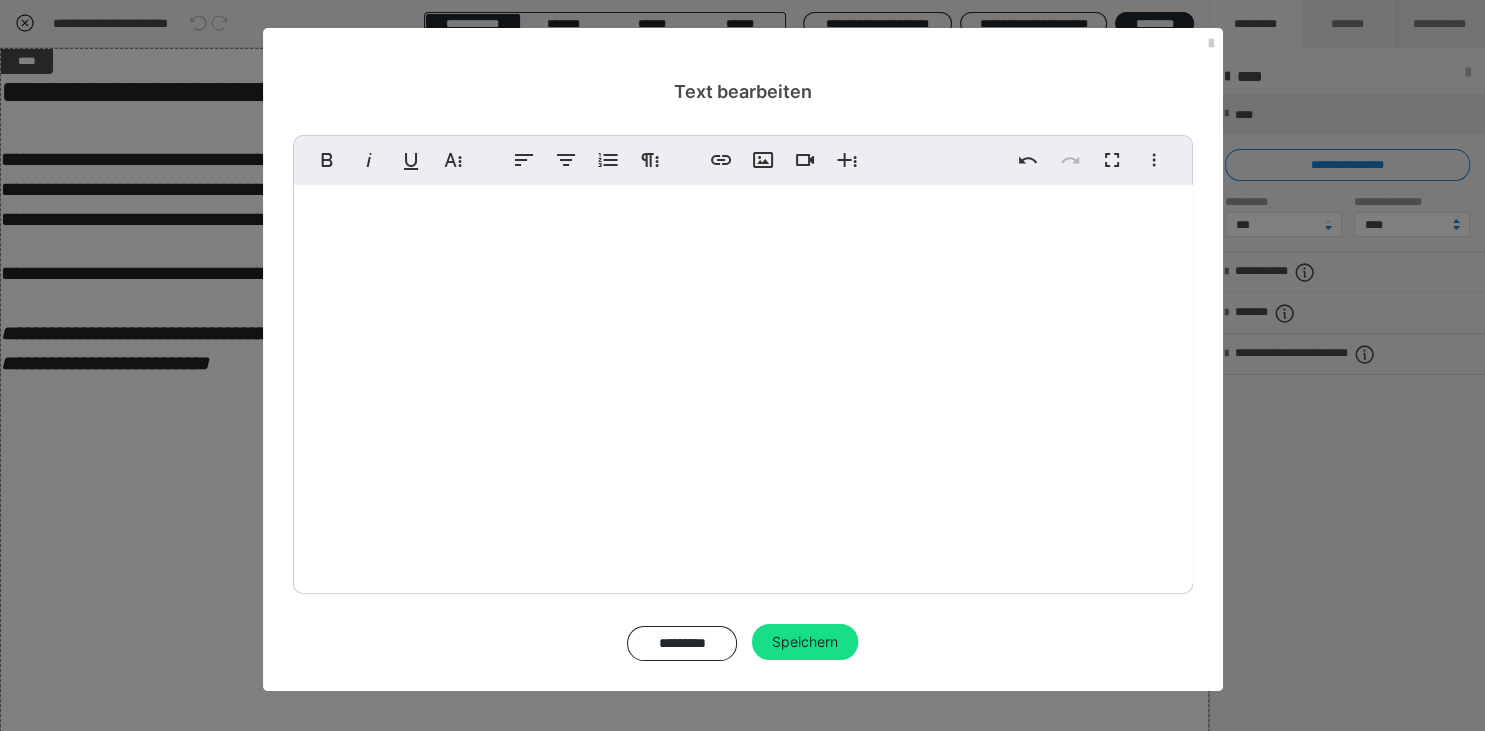 scroll, scrollTop: 610, scrollLeft: 0, axis: vertical 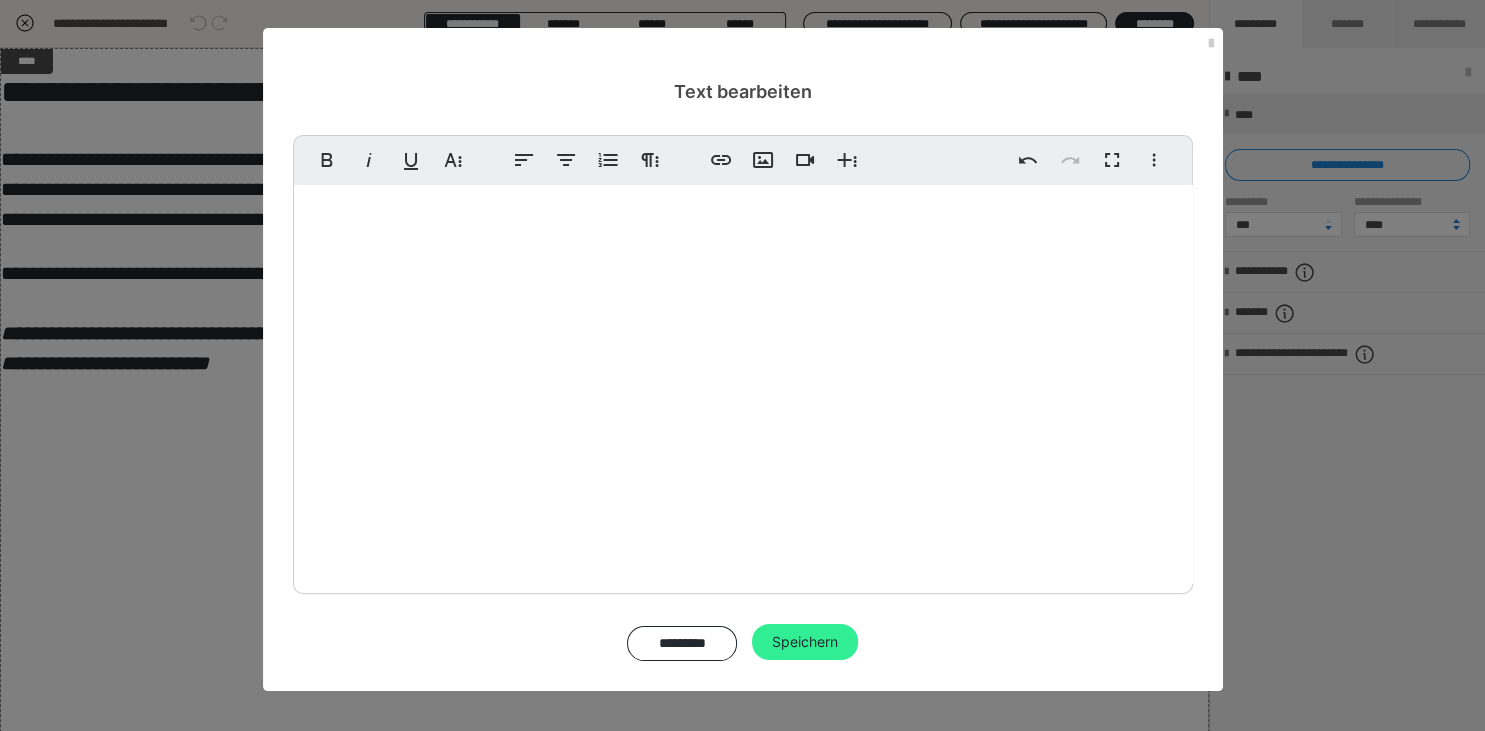 click on "Speichern" at bounding box center [805, 642] 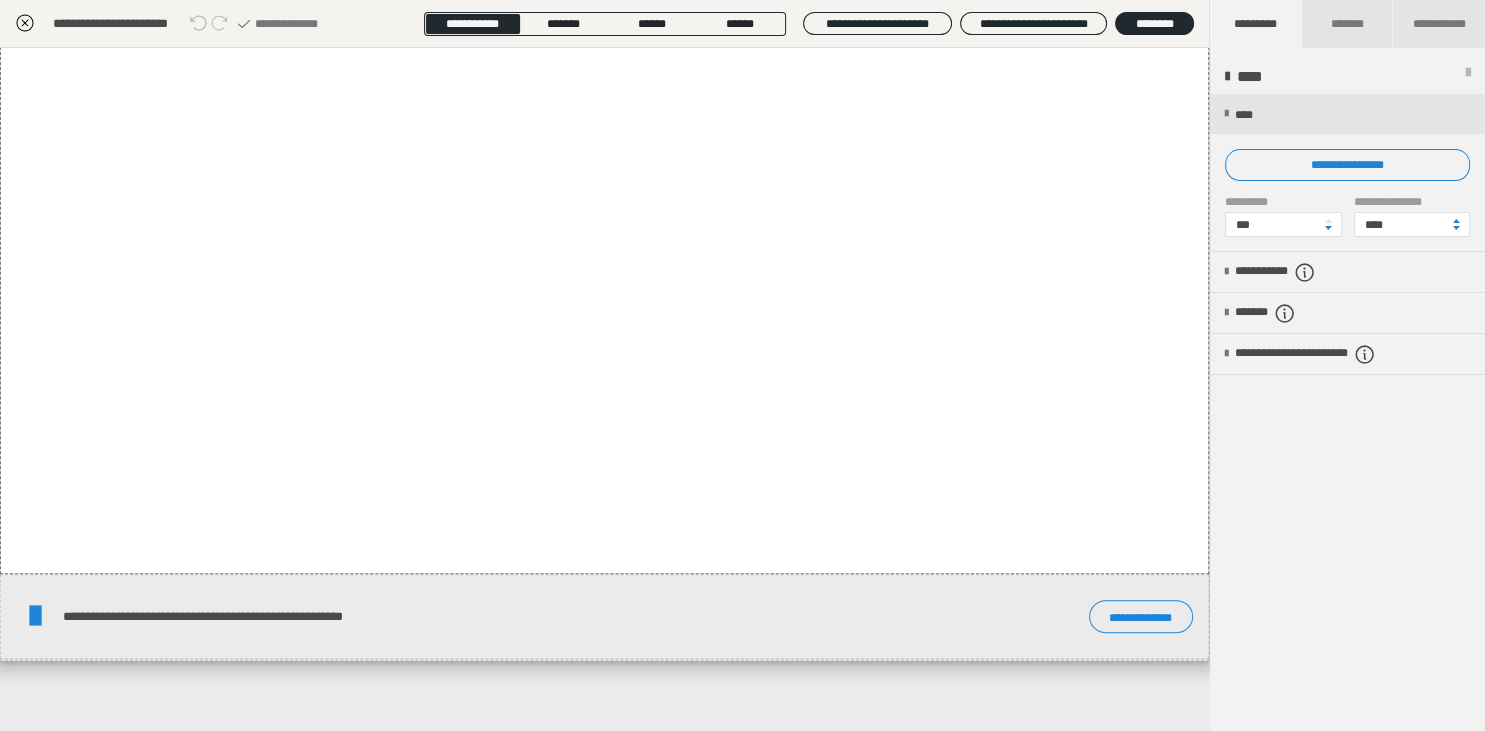 scroll, scrollTop: 718, scrollLeft: 0, axis: vertical 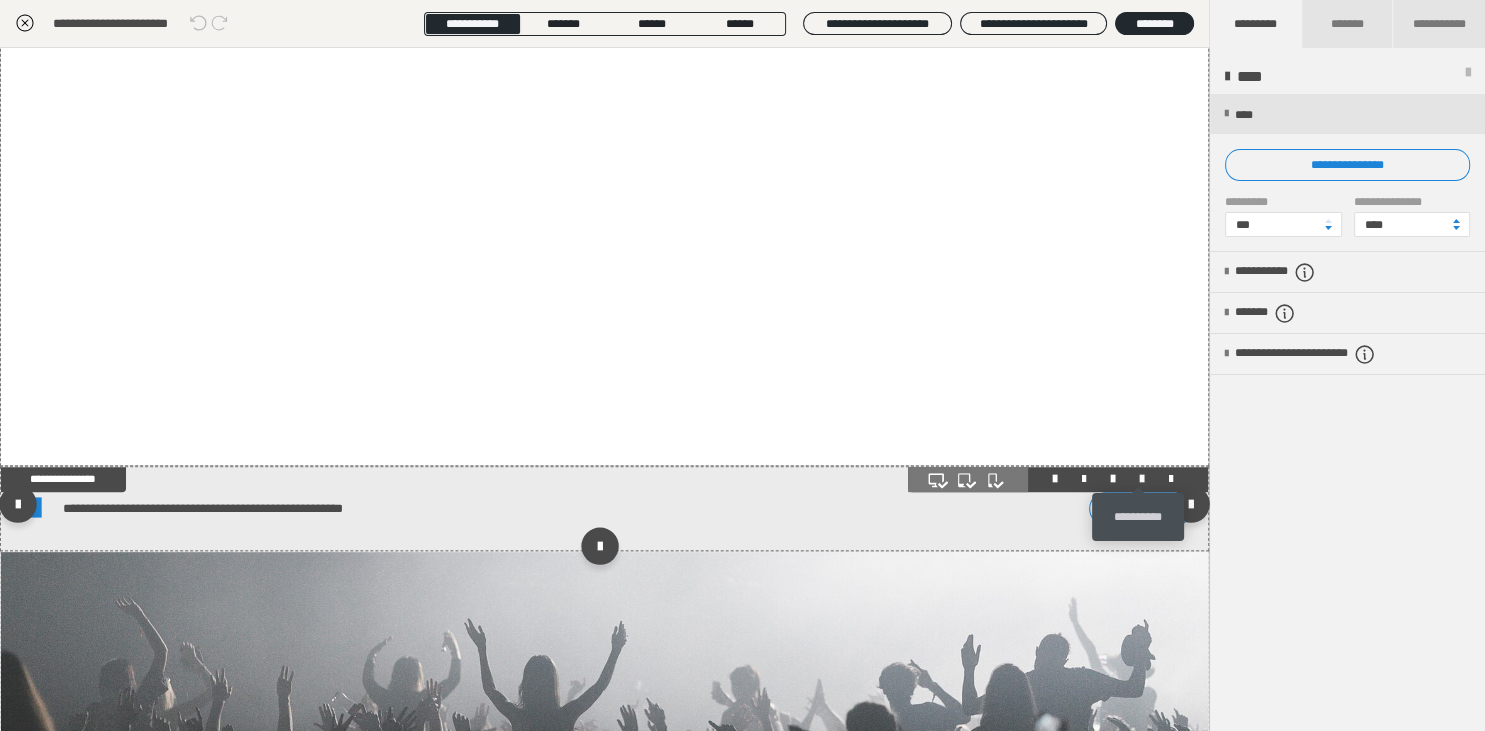 click at bounding box center (1142, 479) 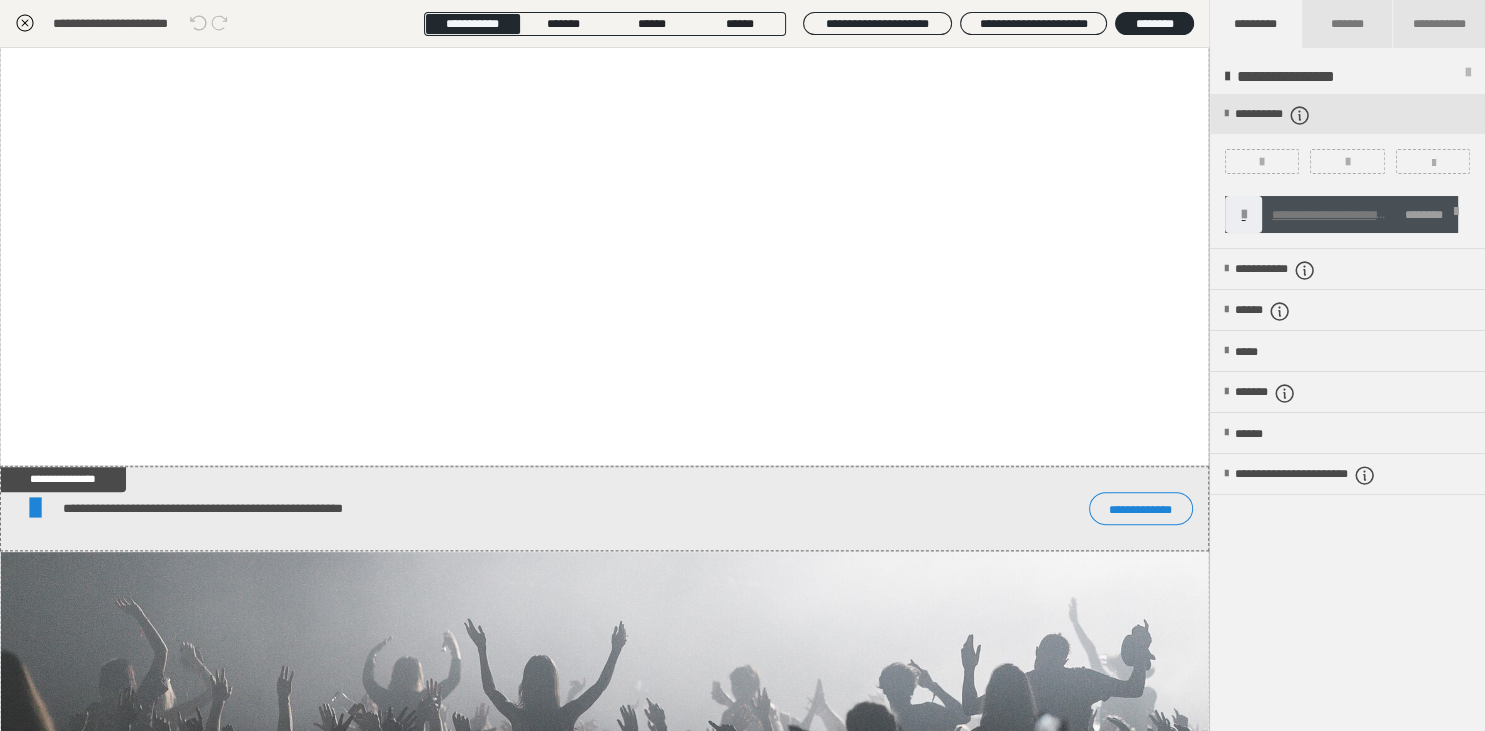 click at bounding box center [1456, 215] 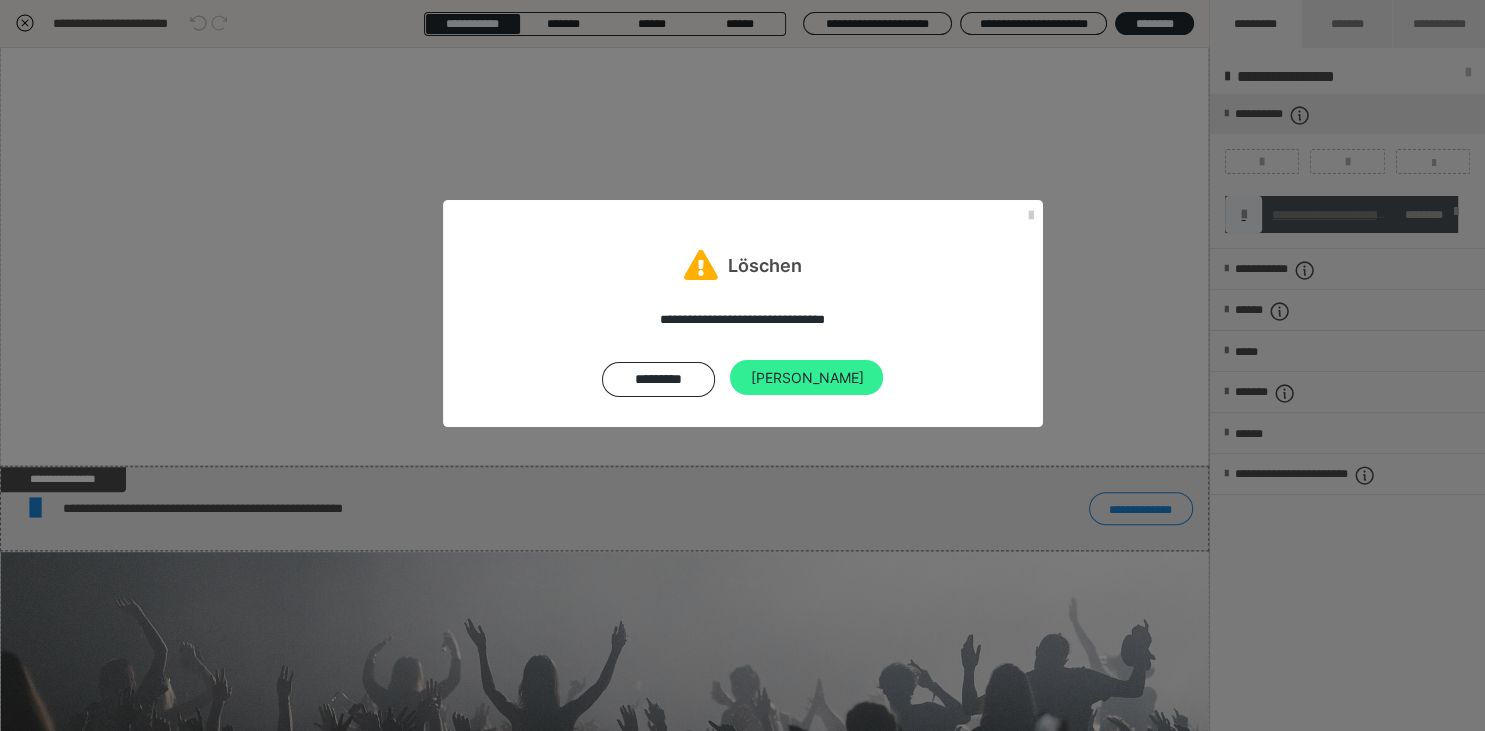 click on "Ja" at bounding box center [806, 378] 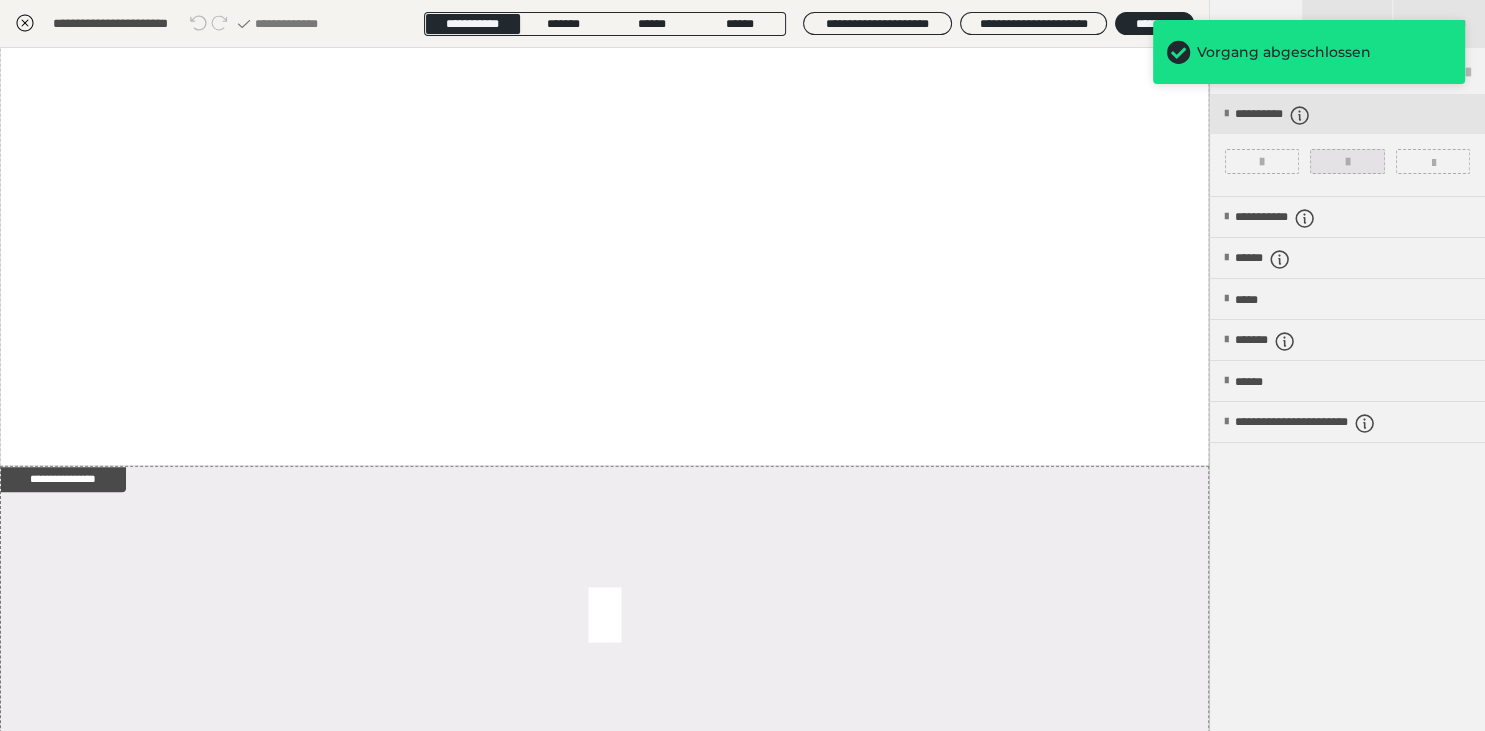 click at bounding box center (1347, 162) 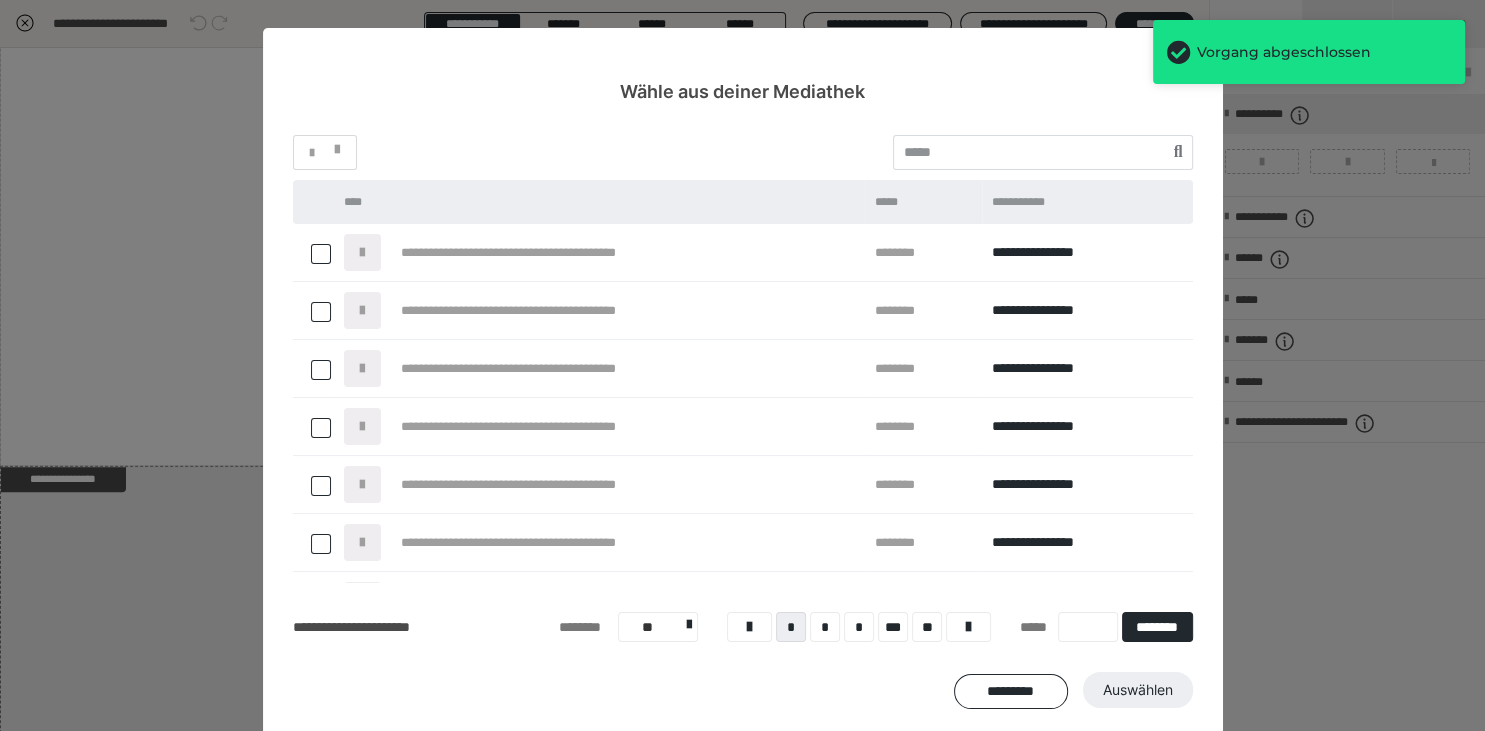 click at bounding box center (321, 254) 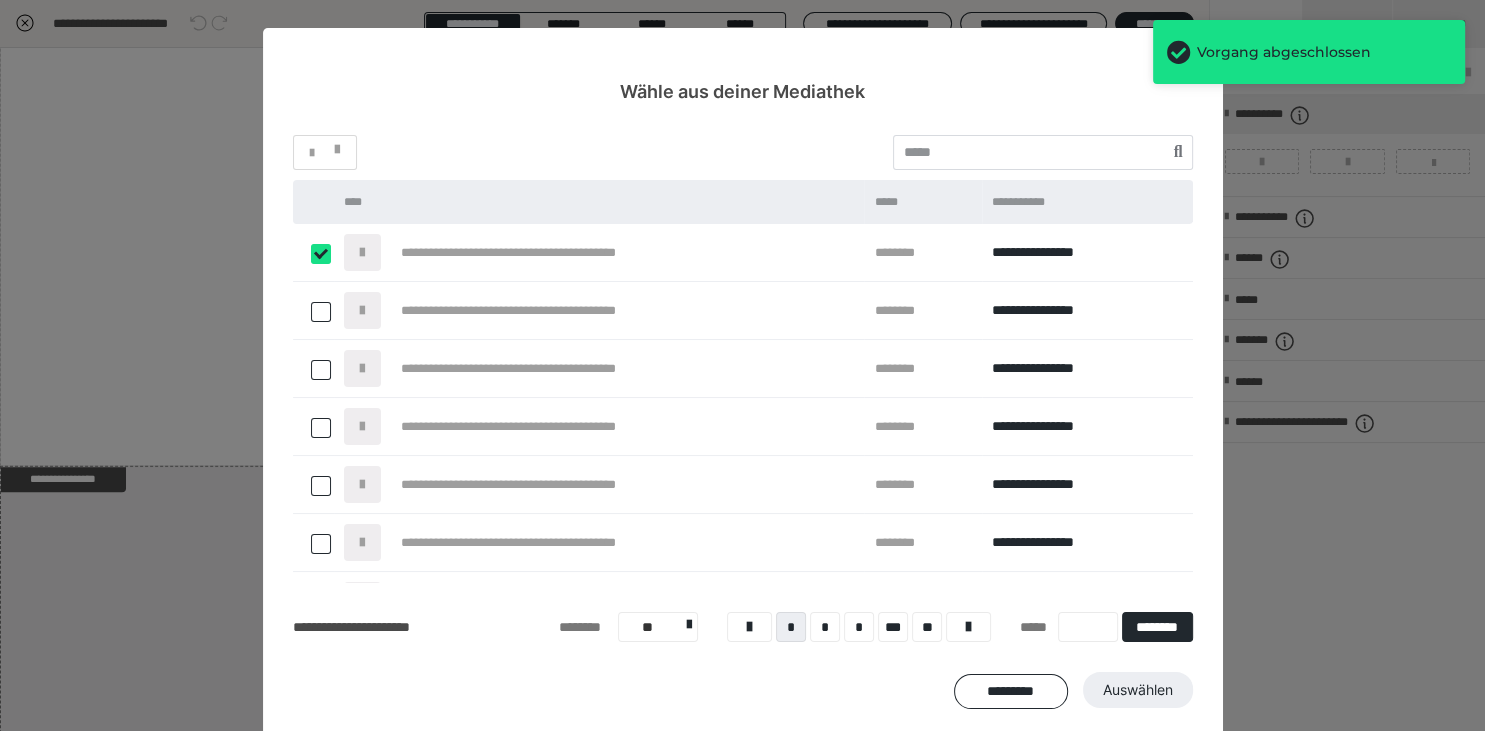 checkbox on "****" 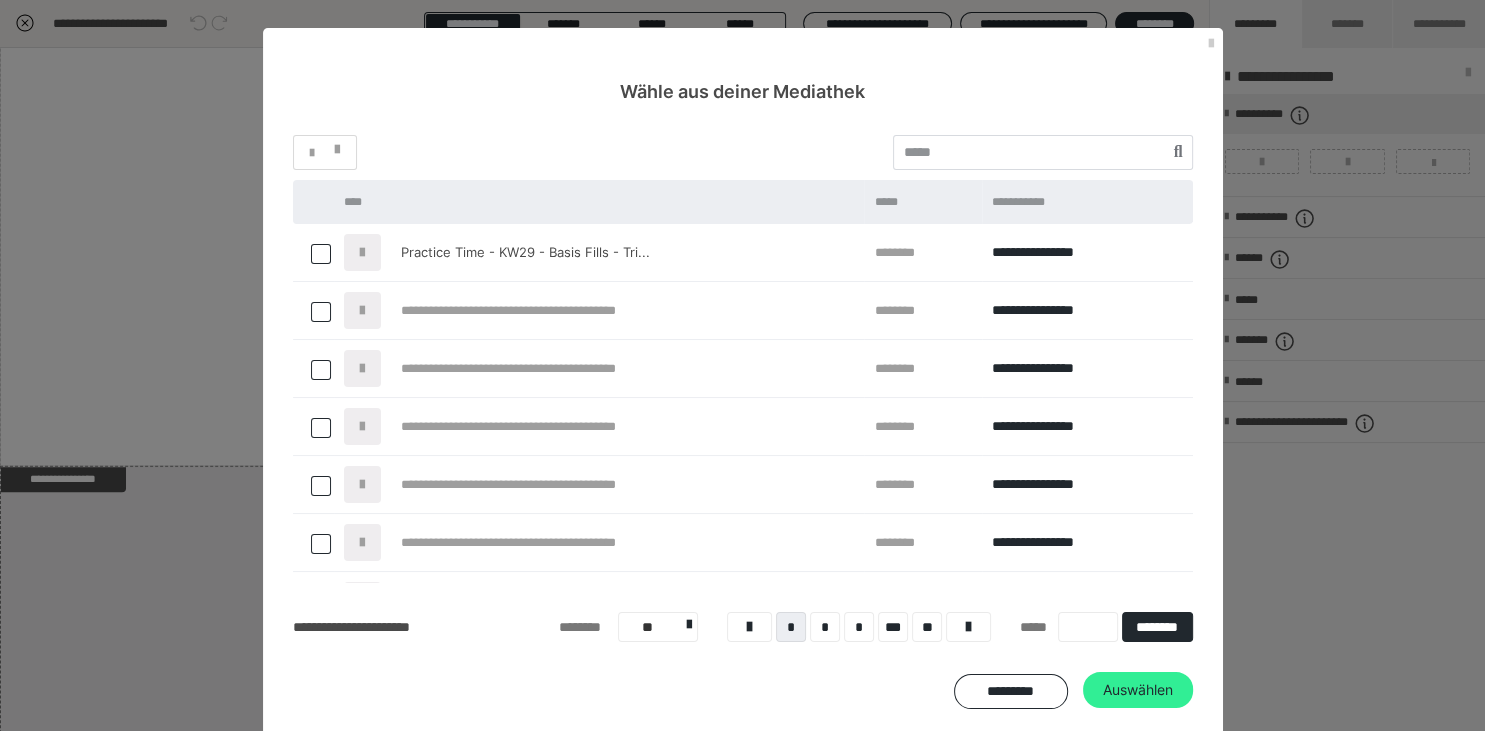 click on "Auswählen" at bounding box center (1138, 690) 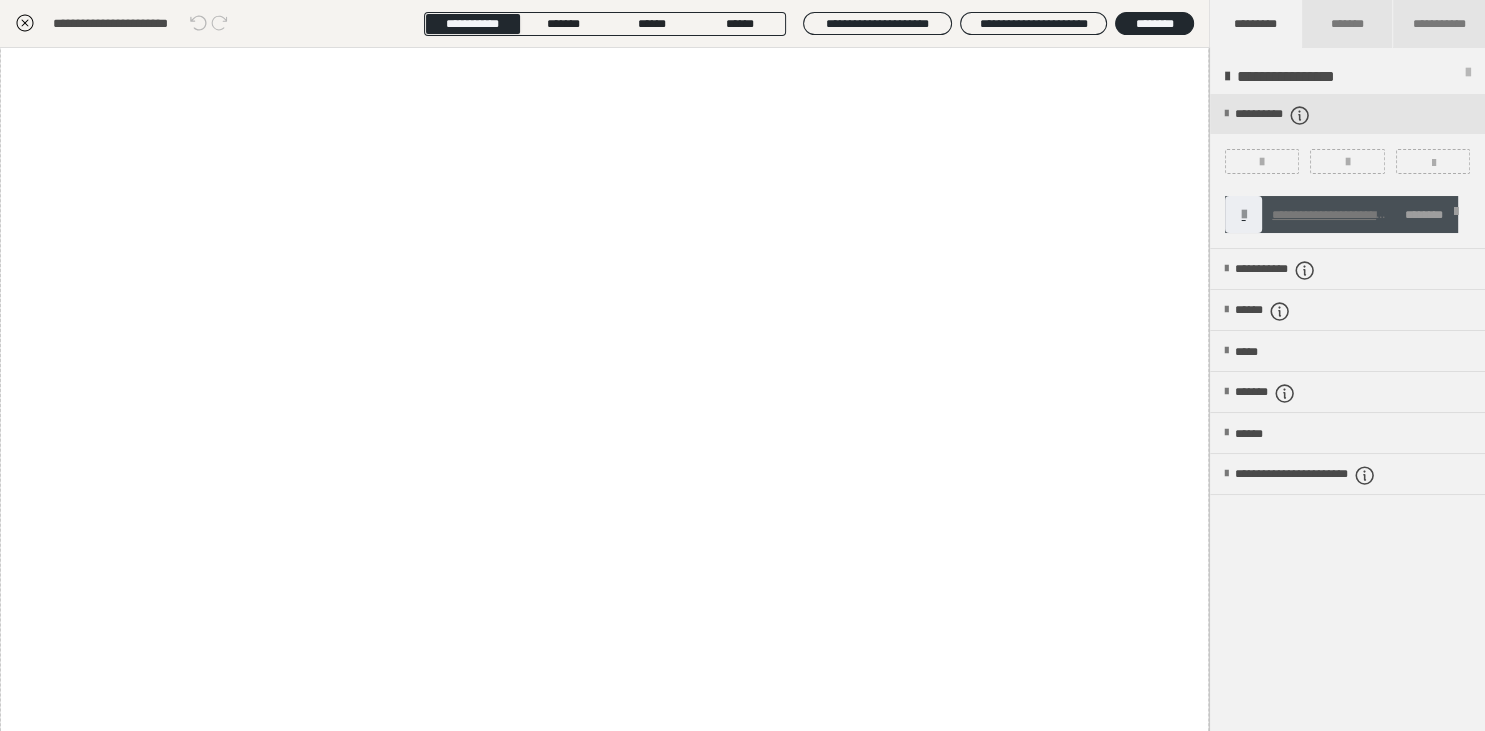 scroll, scrollTop: 162, scrollLeft: 0, axis: vertical 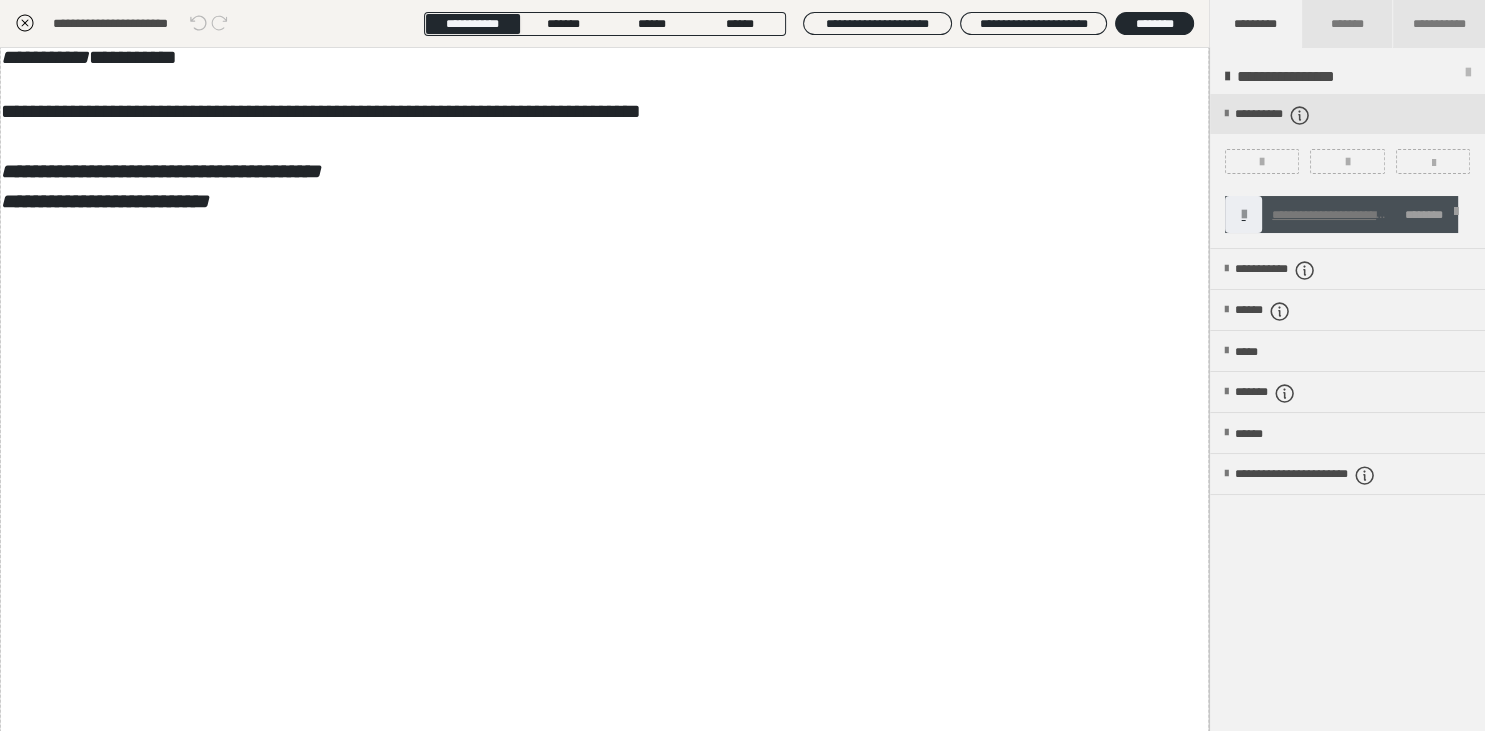 click 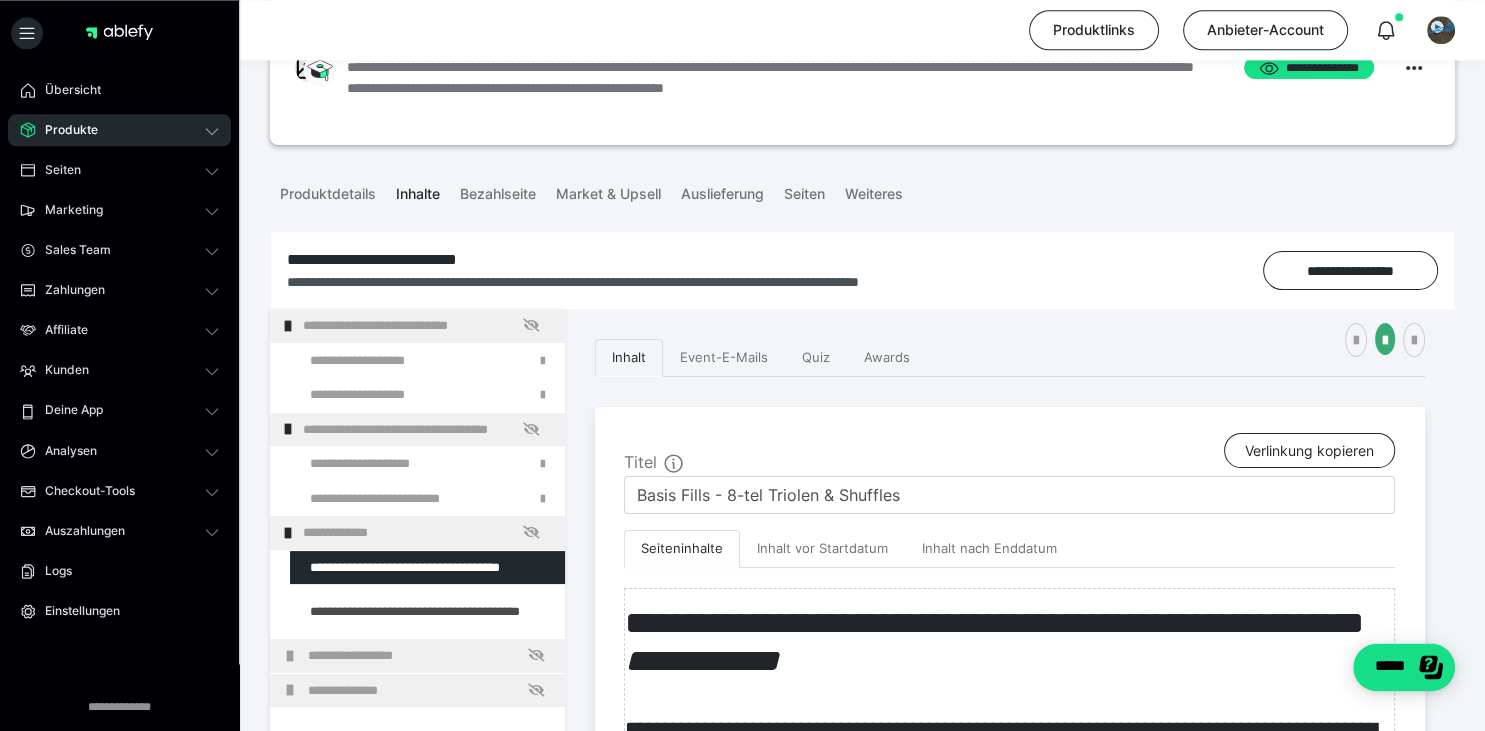 scroll, scrollTop: 104, scrollLeft: 0, axis: vertical 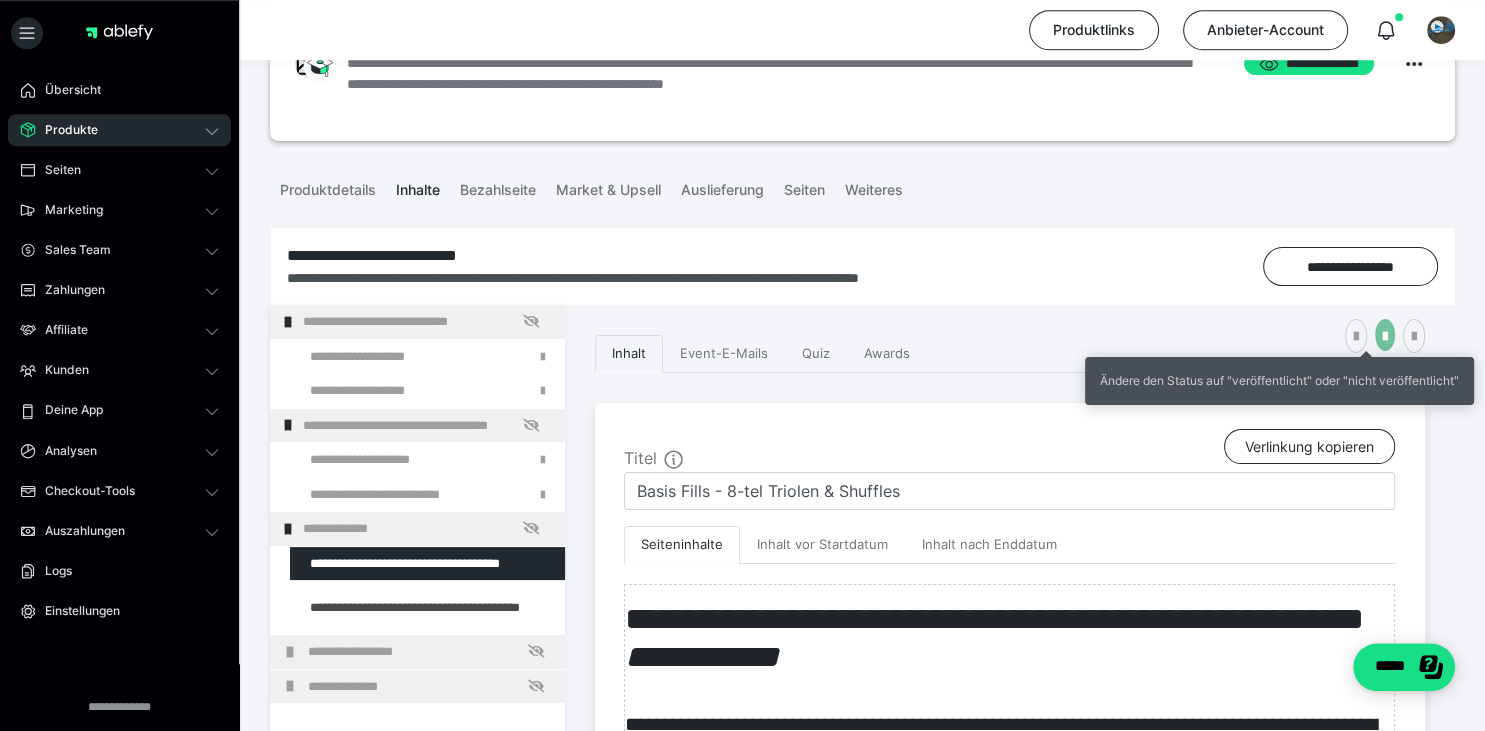 click at bounding box center (1385, 337) 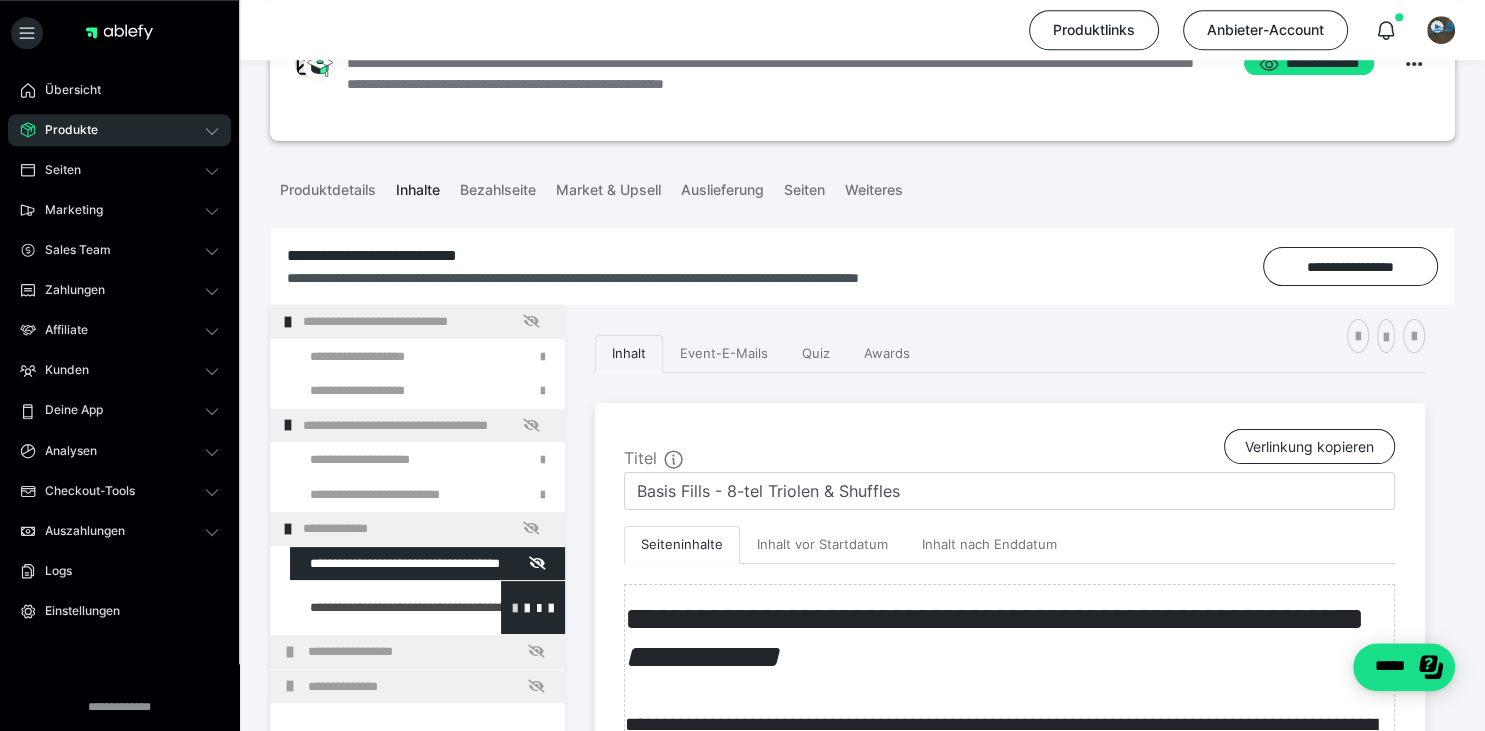click at bounding box center [515, 607] 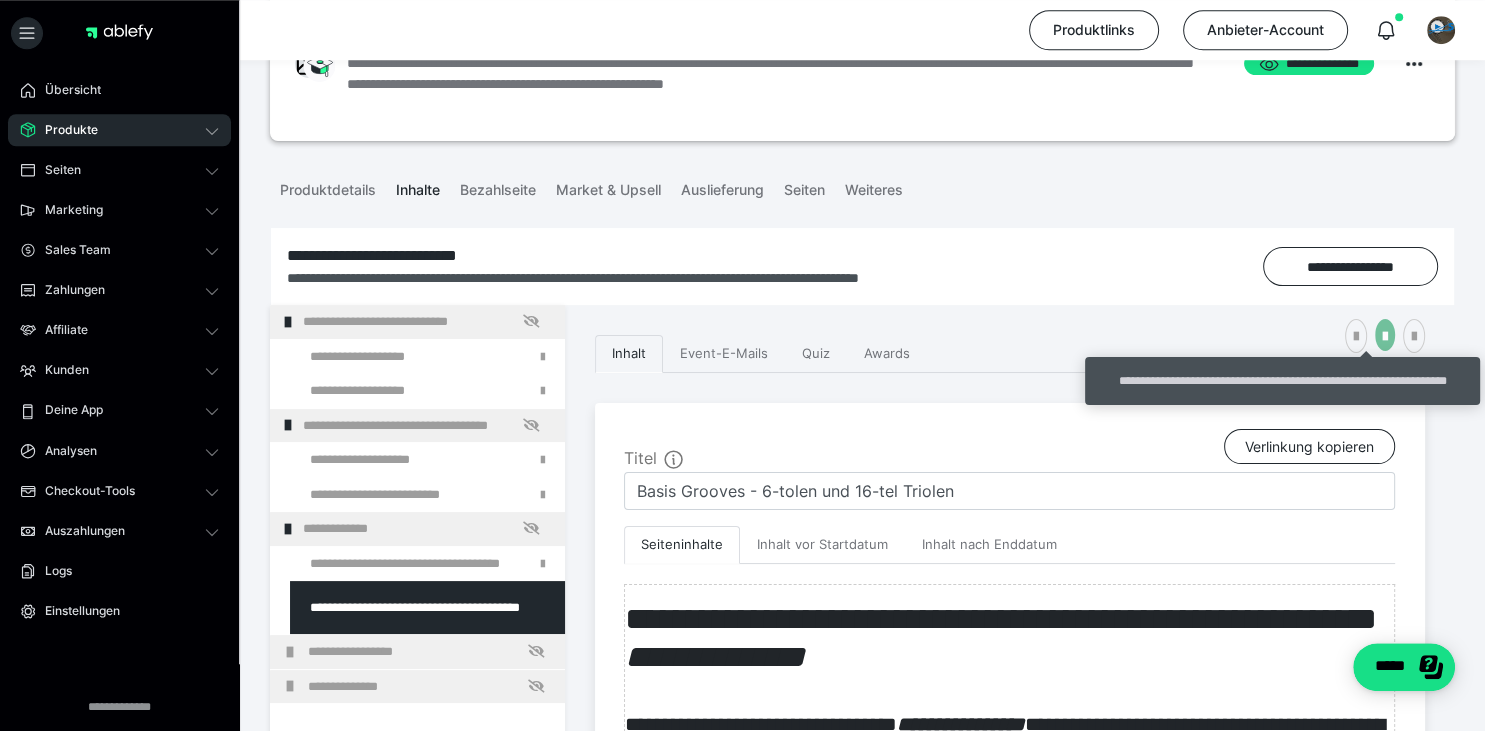 click at bounding box center [1385, 337] 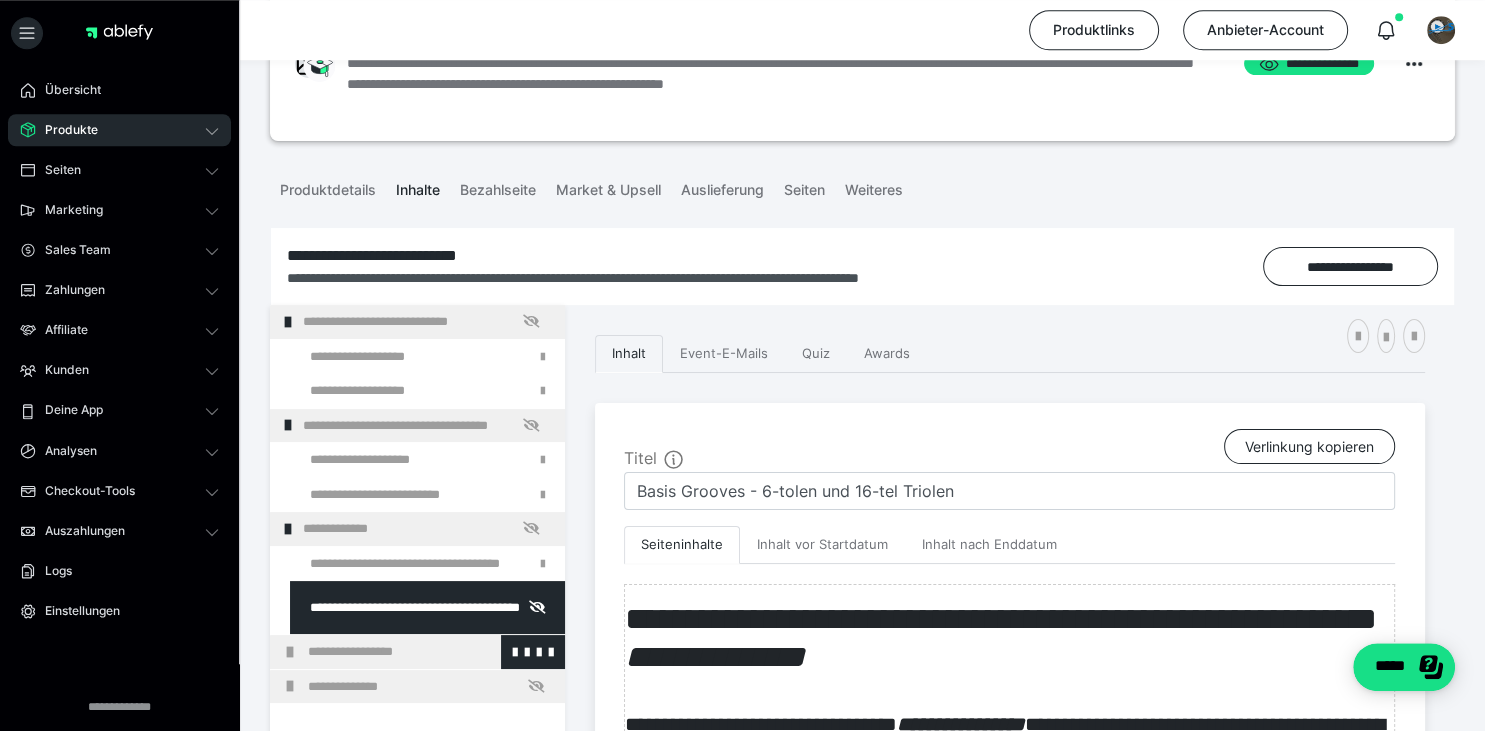 click on "**********" at bounding box center [417, 652] 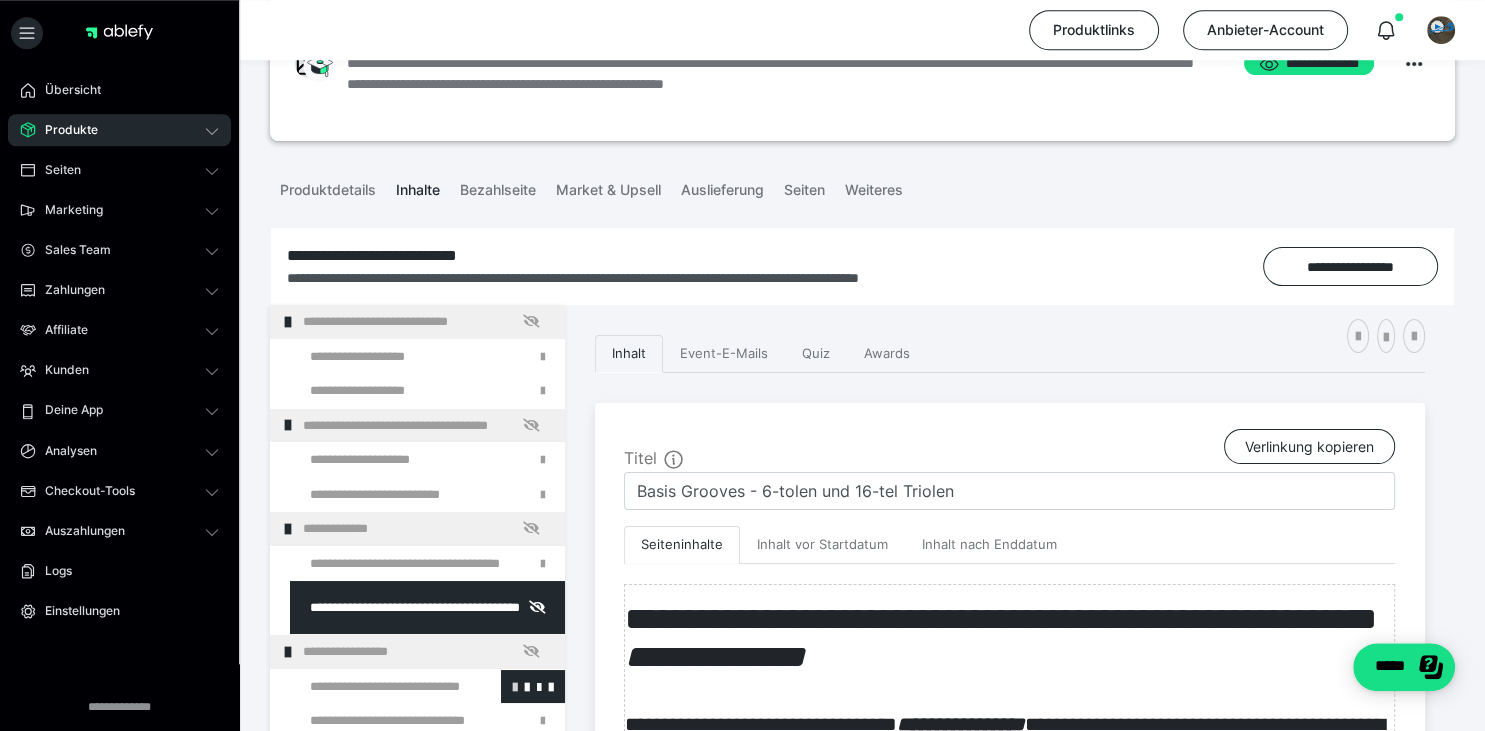 scroll, scrollTop: 6, scrollLeft: 0, axis: vertical 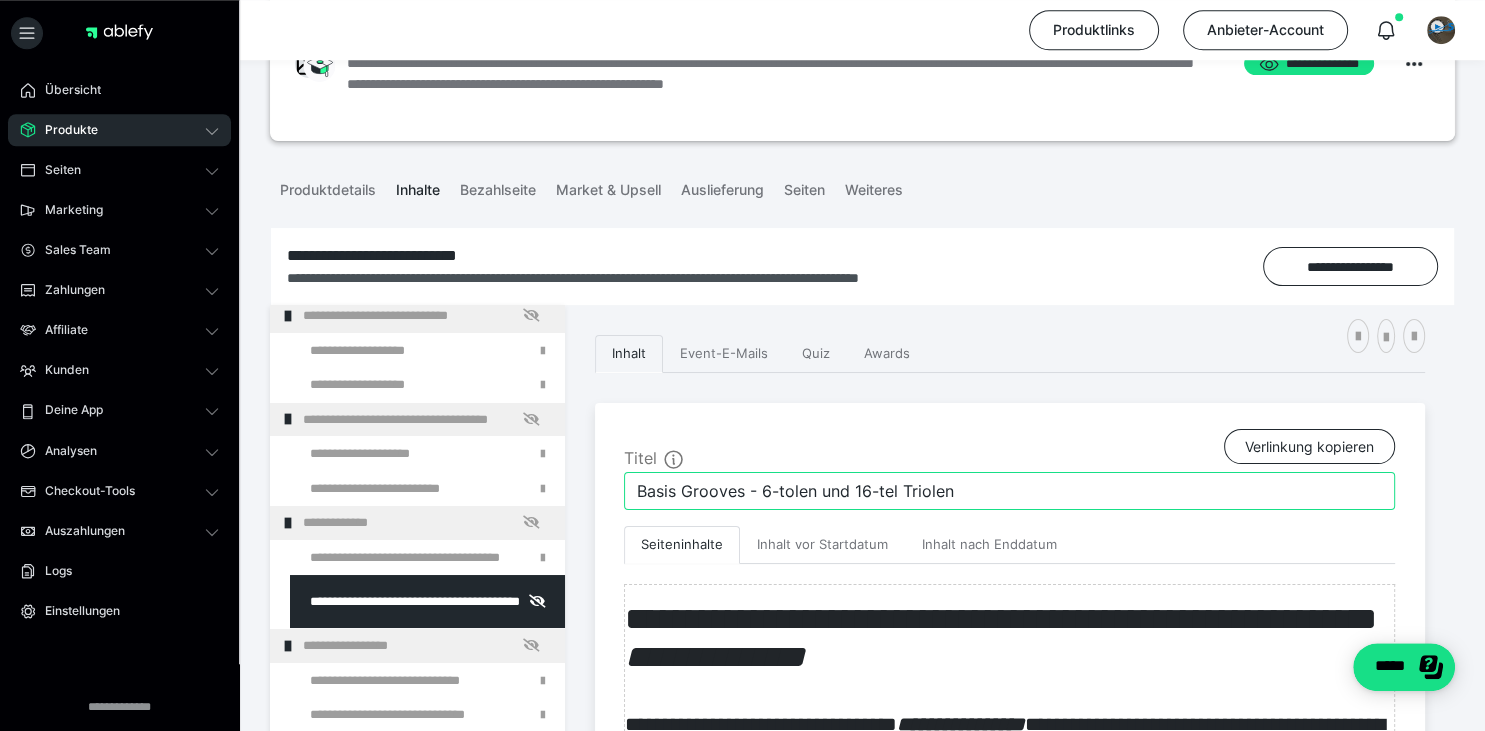 click on "Basis Grooves - 6-tolen und 16-tel Triolen" at bounding box center (1009, 491) 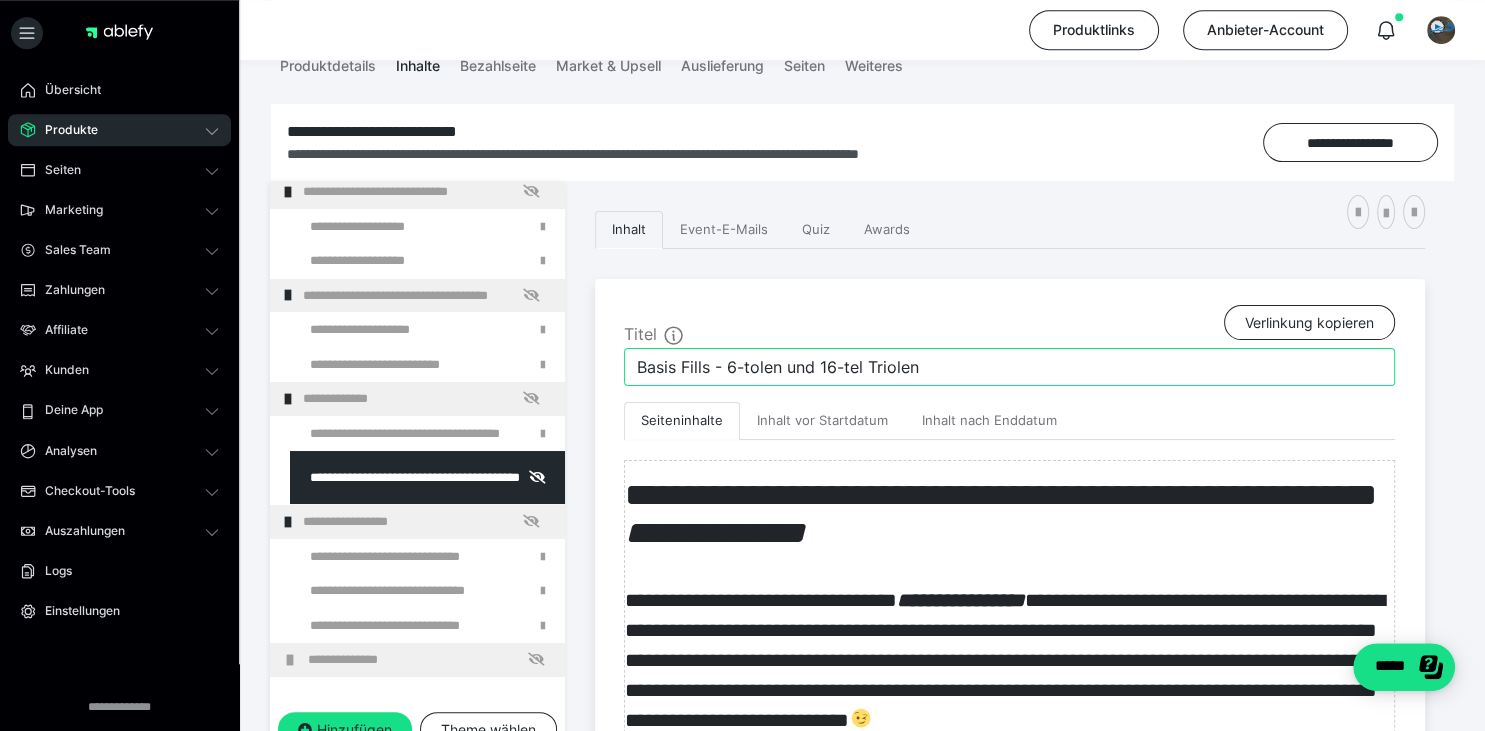 scroll, scrollTop: 227, scrollLeft: 0, axis: vertical 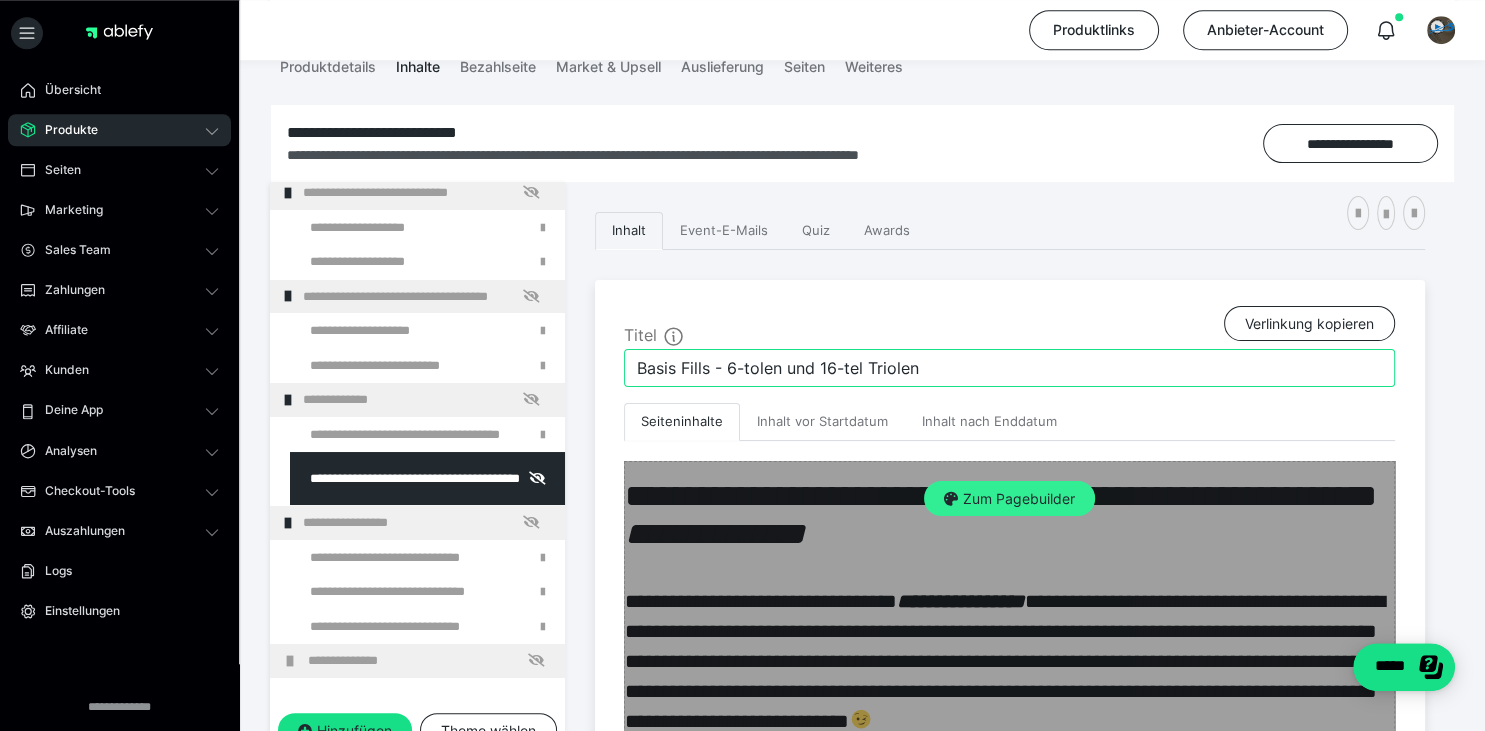 type on "Basis Fills - 6-tolen und 16-tel Triolen" 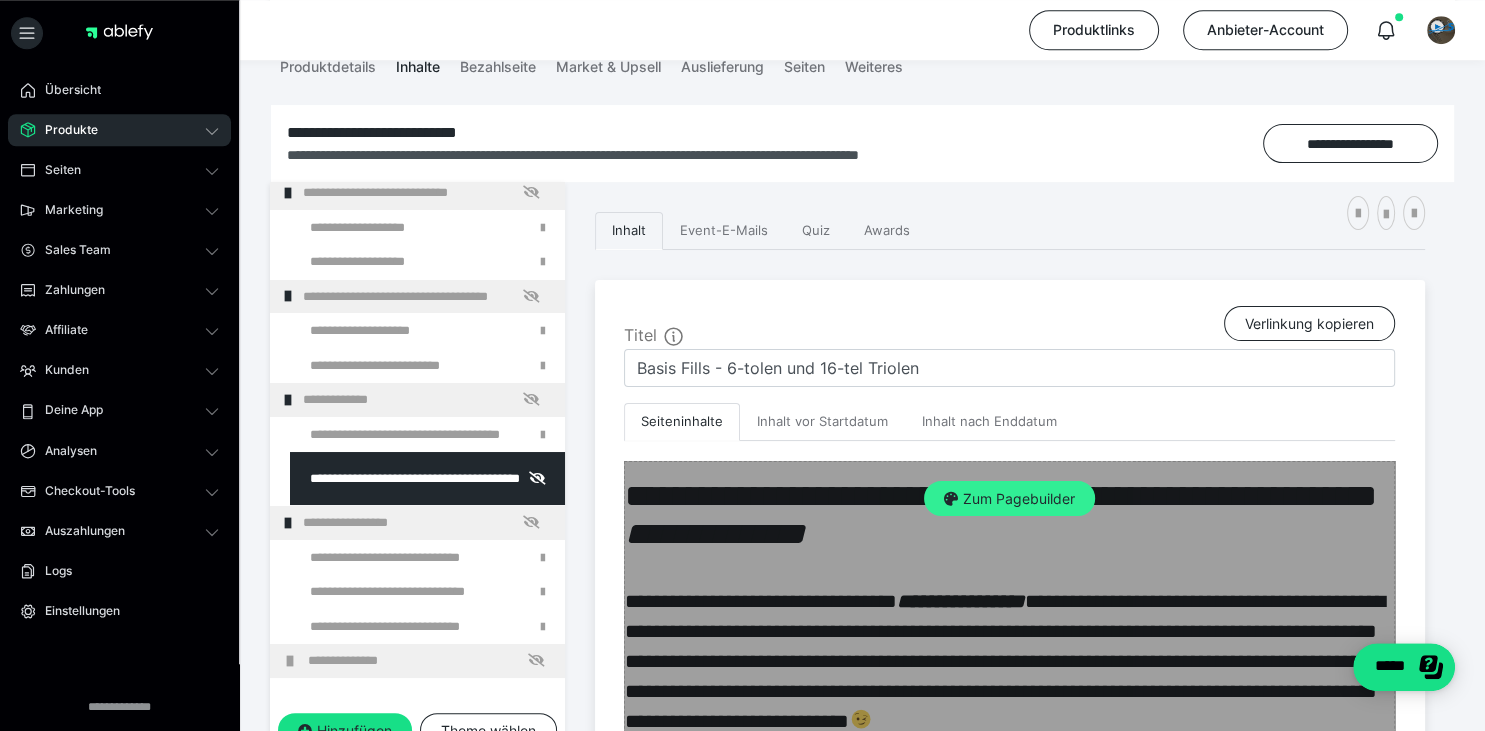 click on "Zum Pagebuilder" at bounding box center [1009, 499] 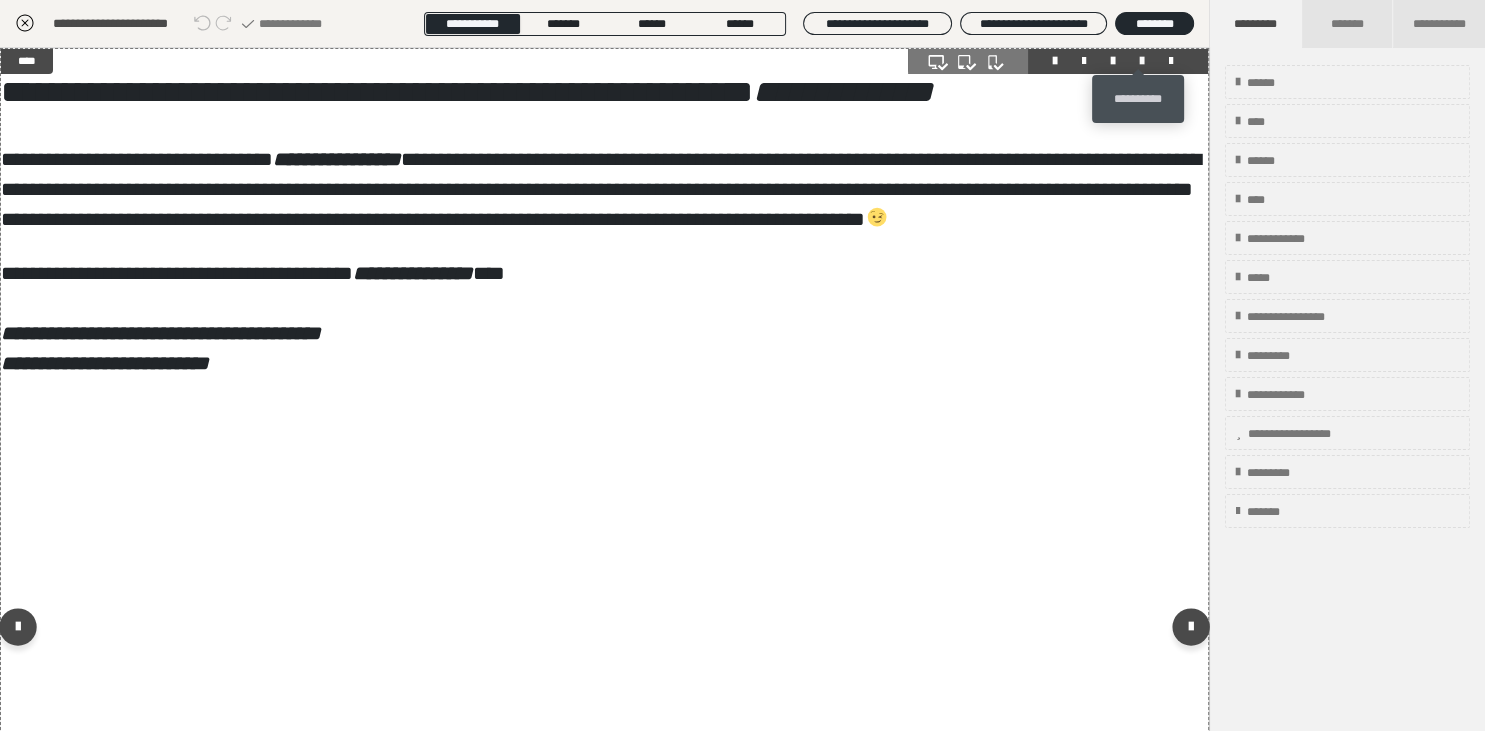 click at bounding box center [1142, 61] 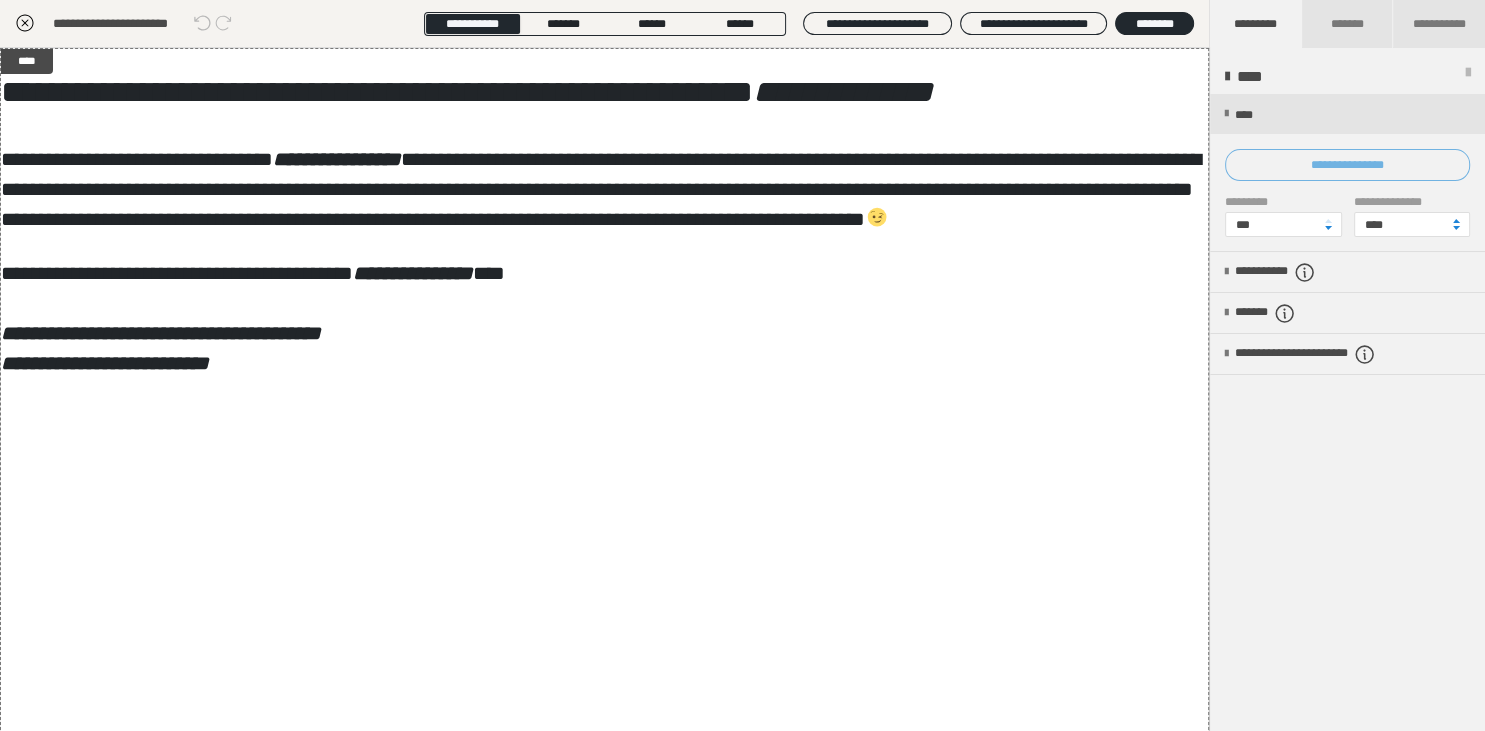 click on "**********" at bounding box center [1347, 165] 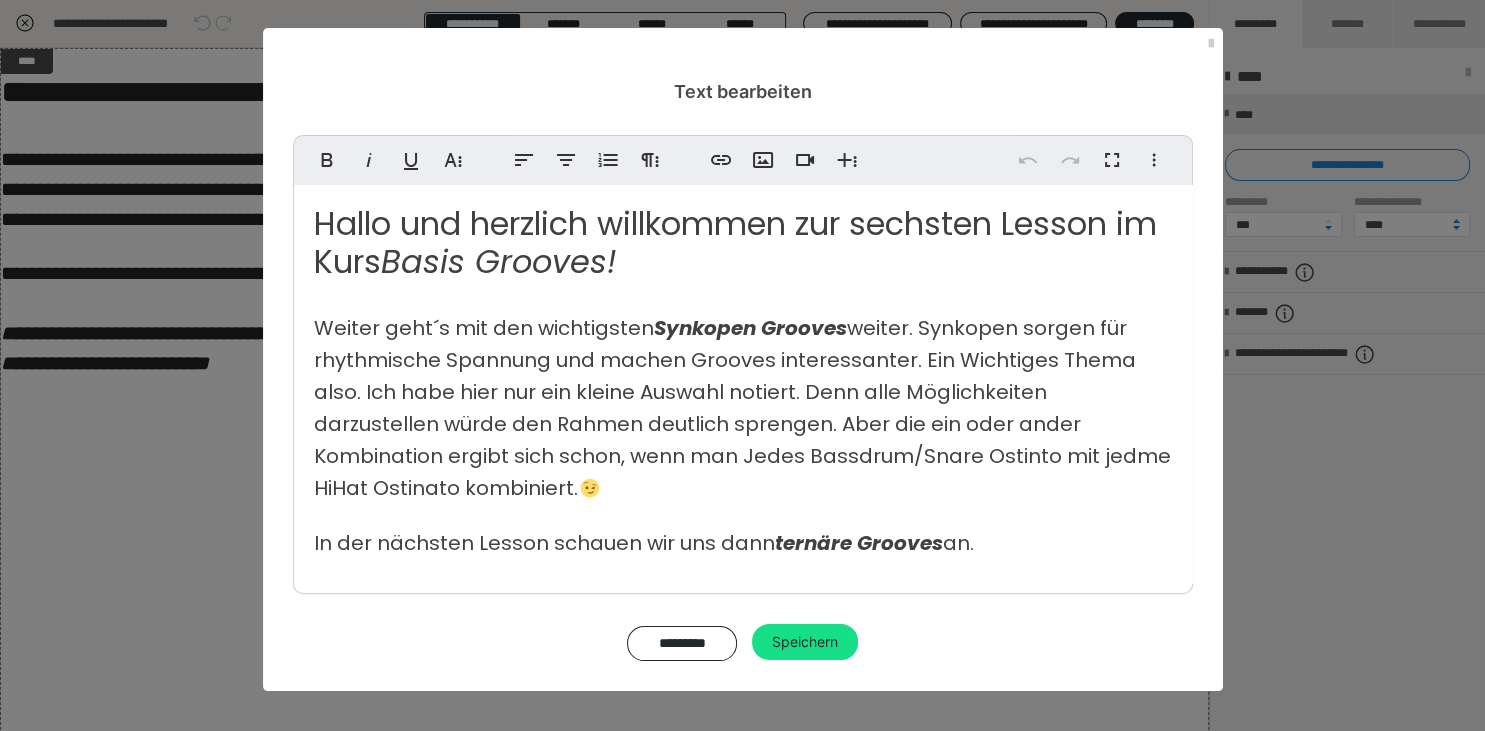 click on "Basis Grooves!" at bounding box center [499, 261] 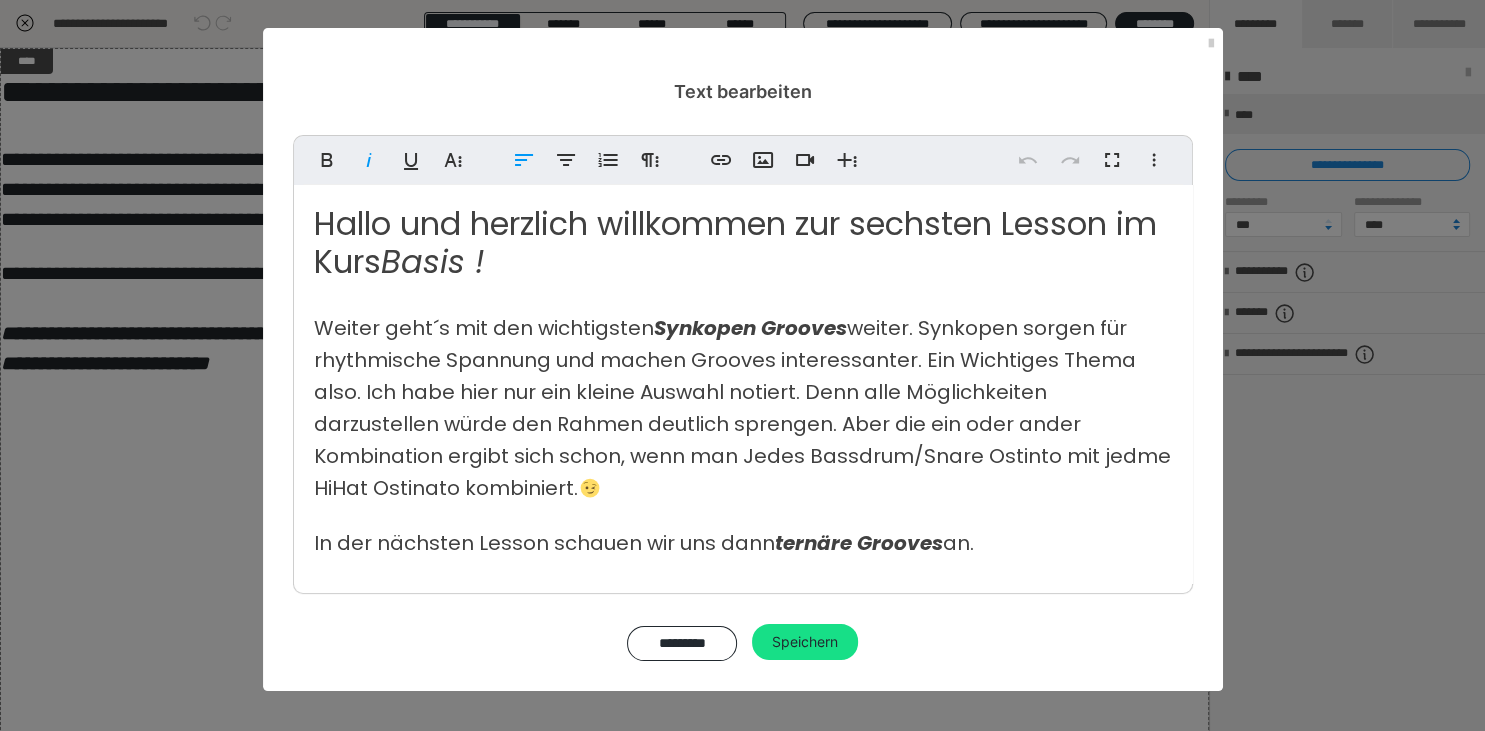 type 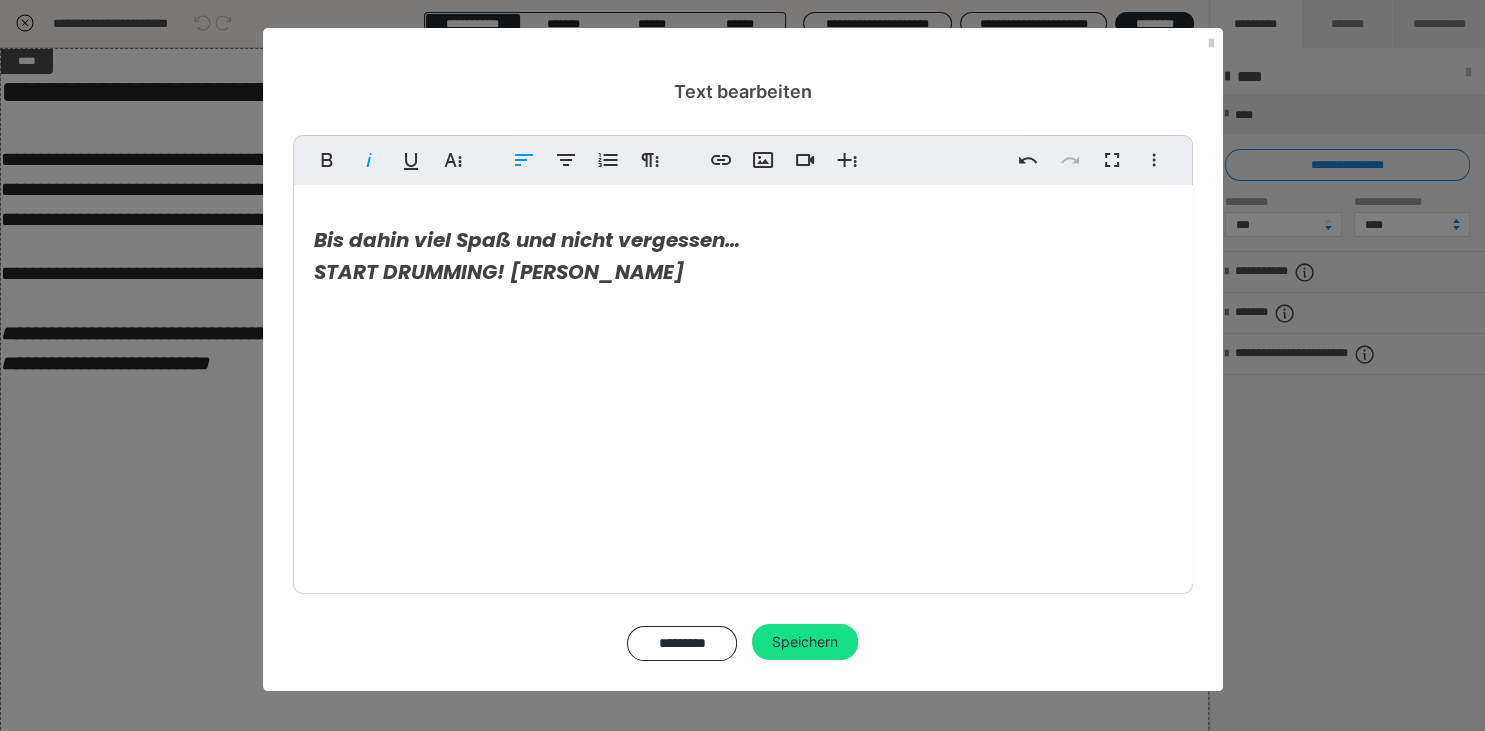 scroll, scrollTop: 674, scrollLeft: 0, axis: vertical 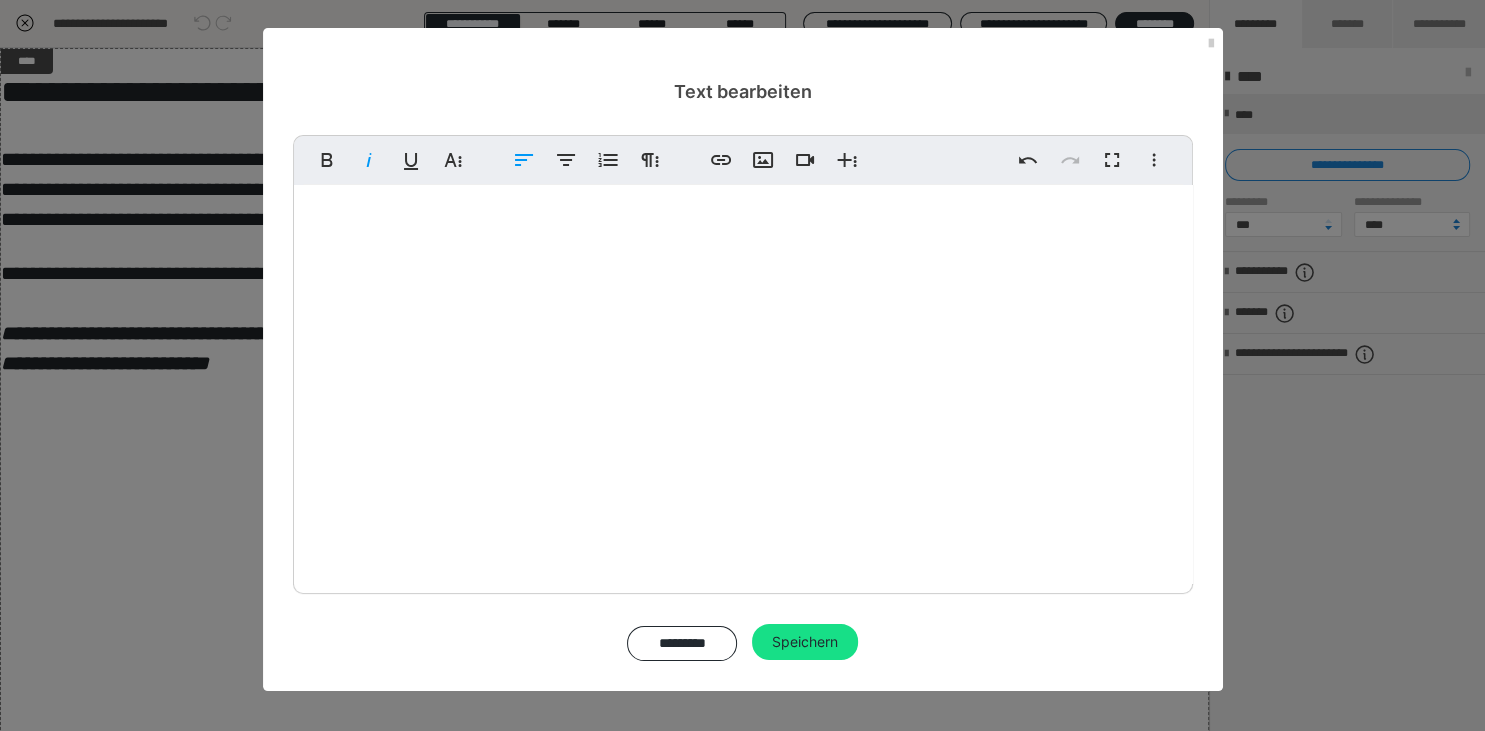 click on "Hallo und herzlich willkommen zur sechsten Lesson im Kurs  Basis Fills! Weiter geht´s mit den wichtigsten  Synkopen Grooves  weiter. Synkopen sorgen für rhythmische Spannung und machen Grooves interessanter. Ein Wichtiges Thema also. Ich habe hier nur ein kleine Auswahl notiert. Denn alle Möglichkeiten darzustellen würde den Rahmen deutlich sprengen. Aber die ein oder ander Kombination ergibt sich schon, wenn man Jedes Bassdrum/Snare Ostinto mit jedme HiHat Ostinato kombiniert.    In der nächsten Lesson schauen wir uns dann  ternäre Grooves  an.  Bis dahin viel Spaß und nicht vergessen… START DRUMMING! LG, Jürgen     <span class="fr-mk" style="display: none;">&nbsp;</span><span class="fr-mk" style="display: none;">&nbsp;</span><span class="fr-mk" style="display: none;">&nbsp;</span>" at bounding box center (743, 47) 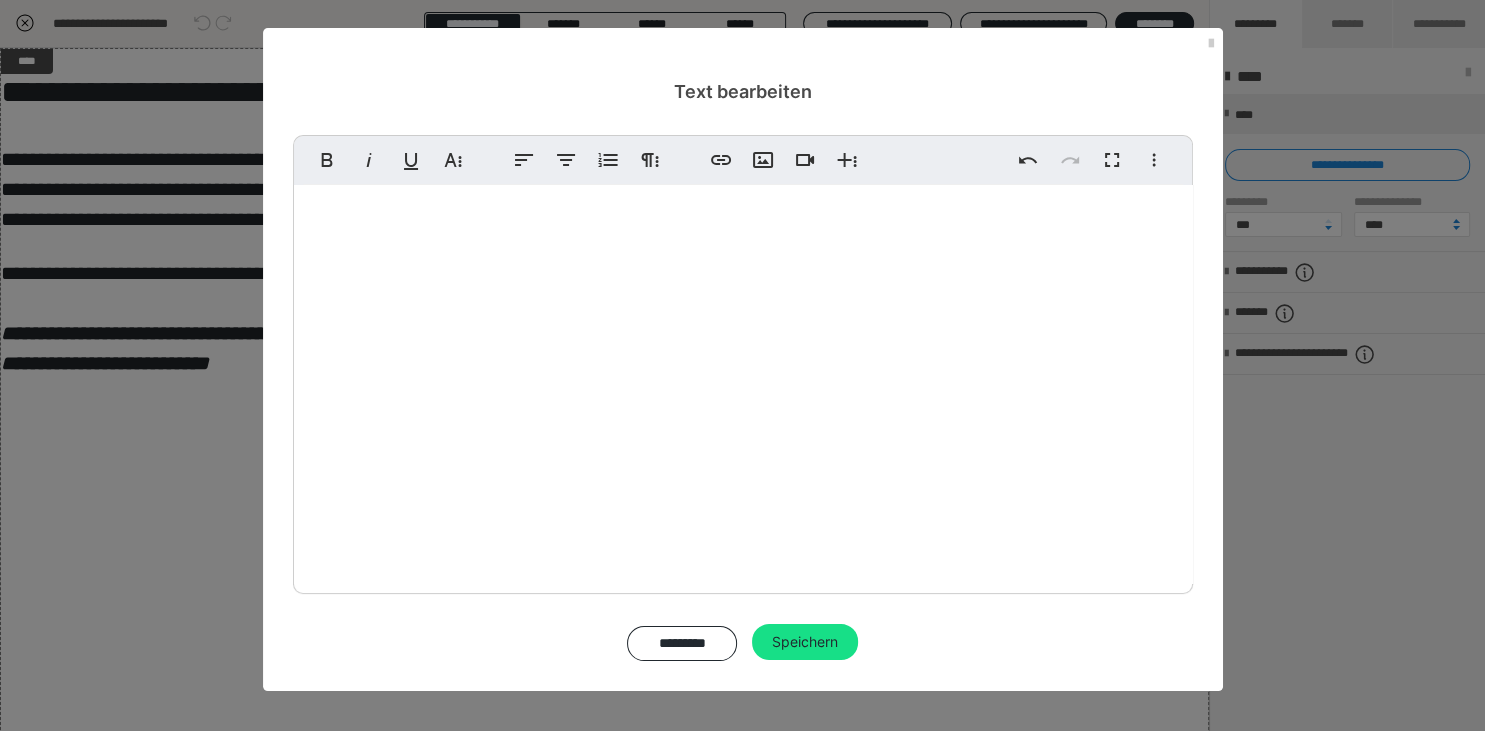 scroll, scrollTop: 161, scrollLeft: 0, axis: vertical 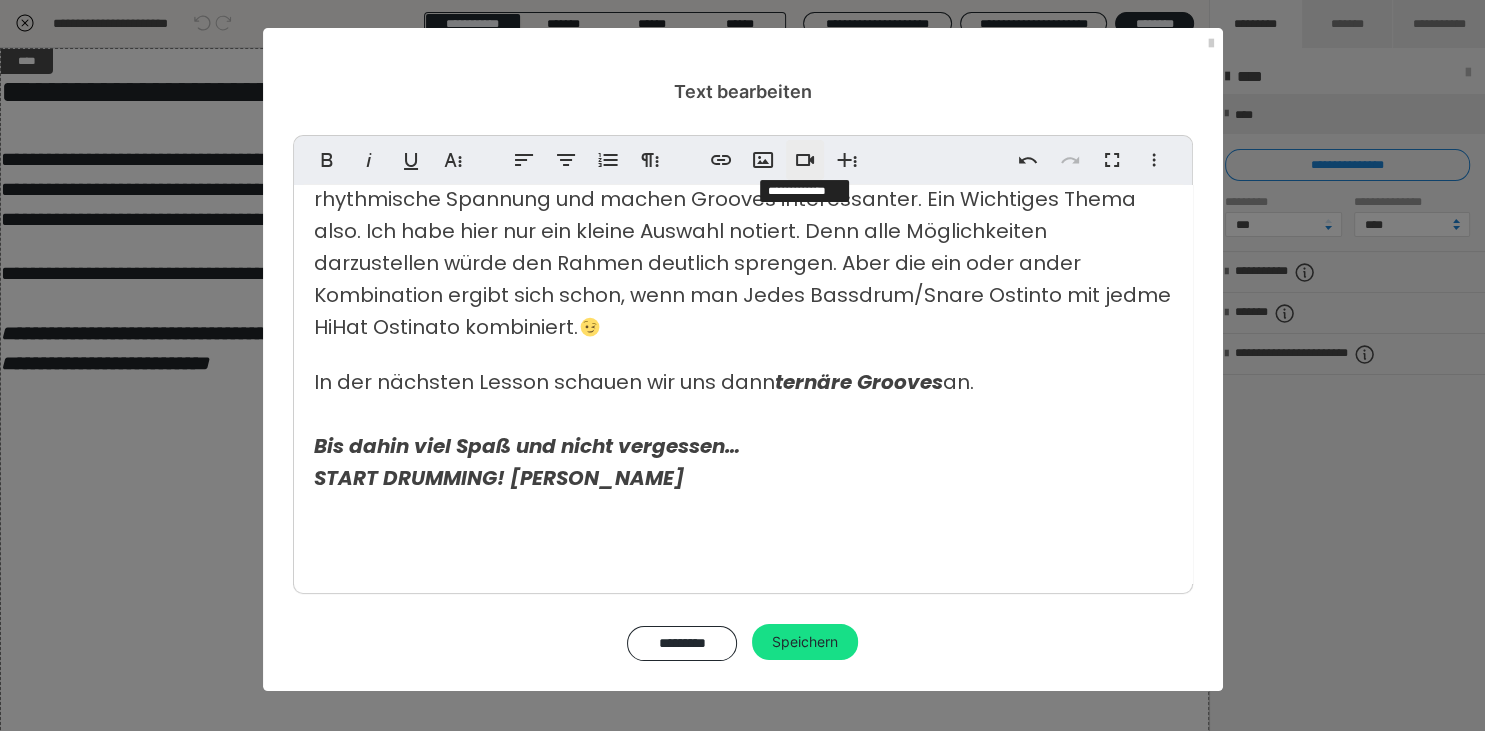 click 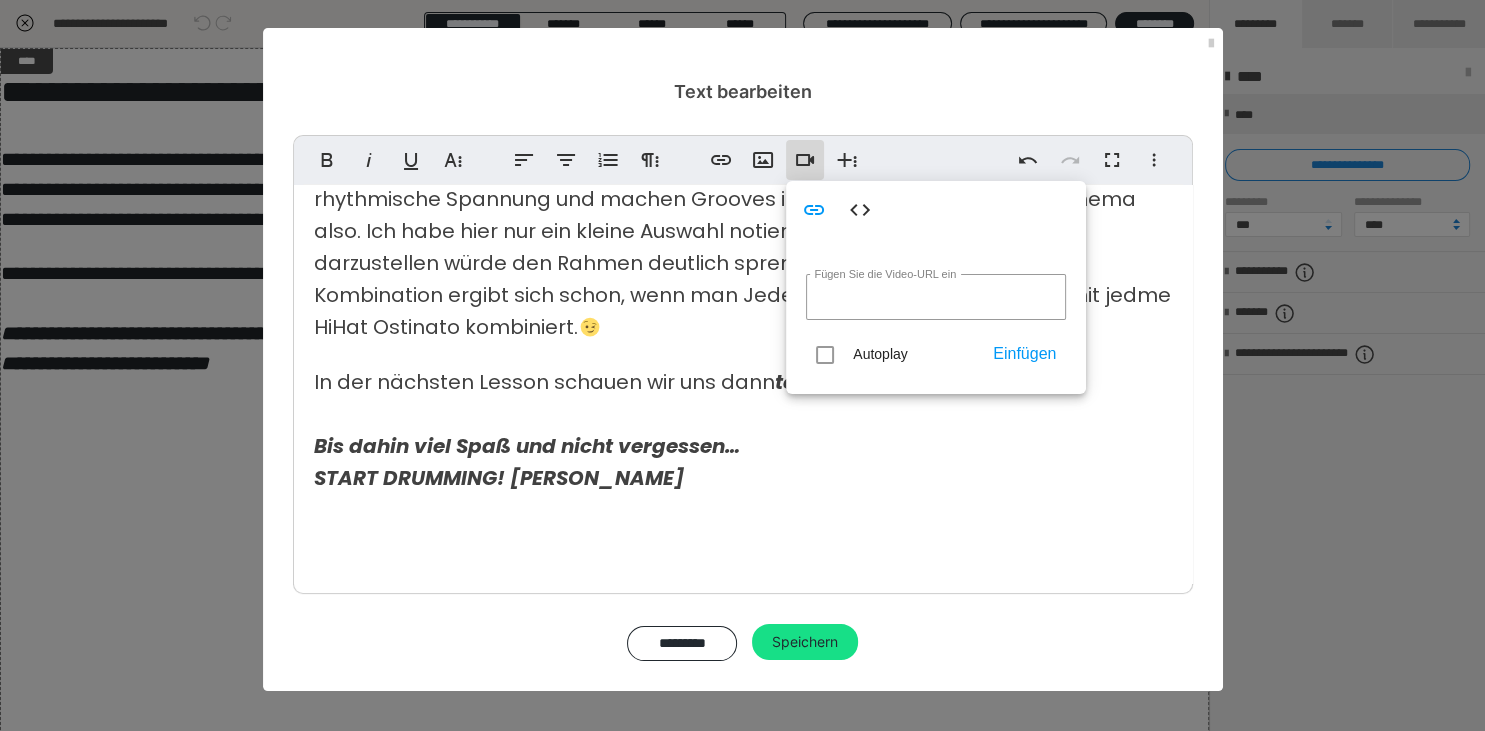 type on "https://vimeo.com/1101911816" 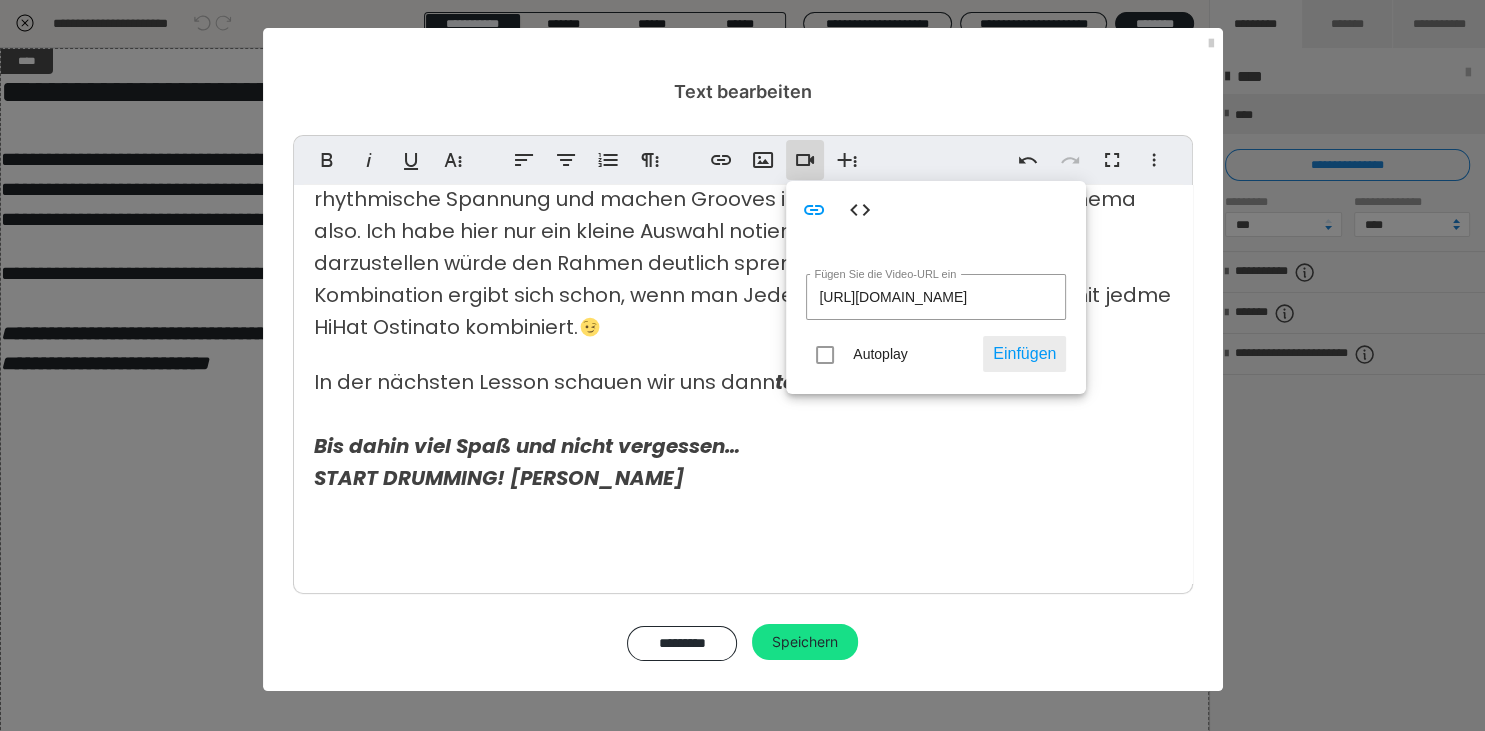 click on "Einfügen" at bounding box center (1024, 354) 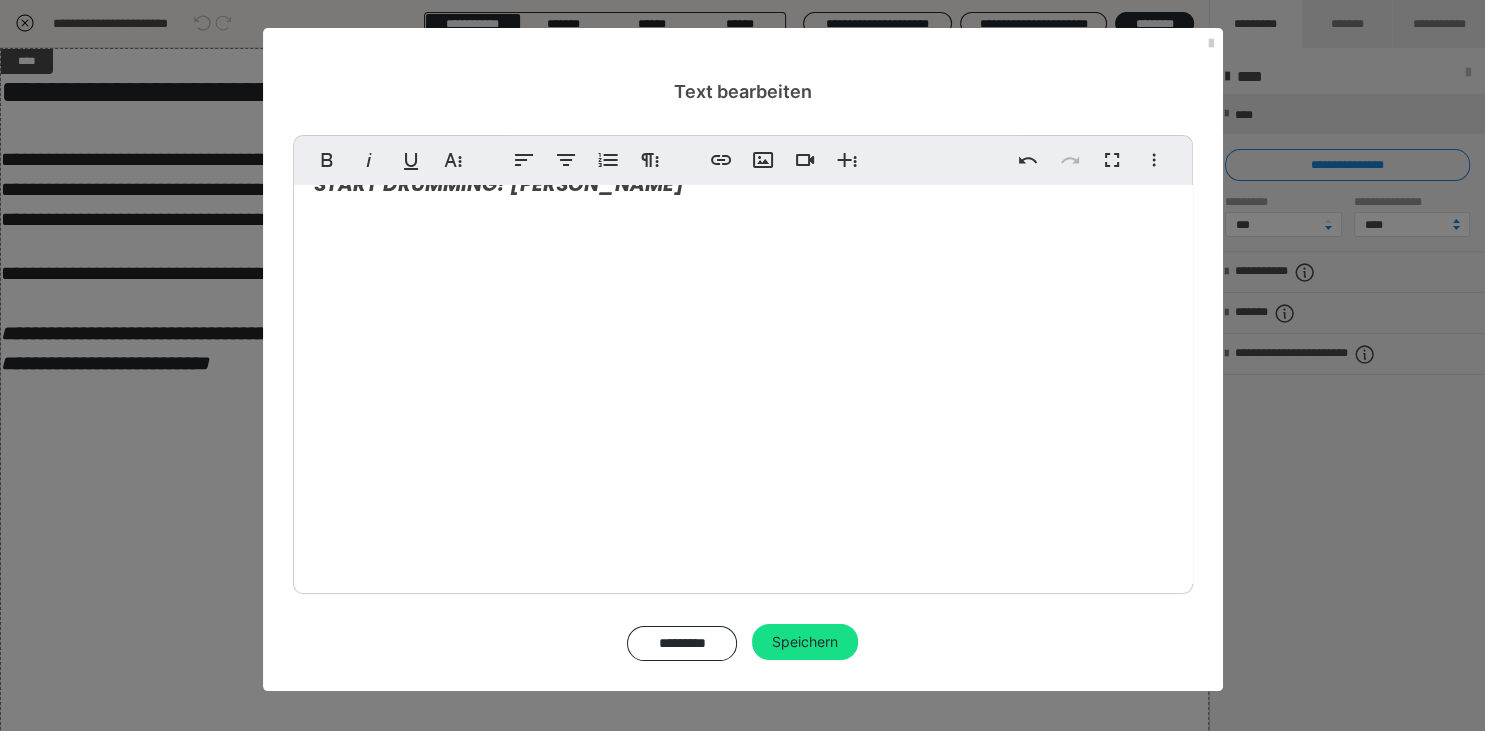 scroll, scrollTop: 674, scrollLeft: 0, axis: vertical 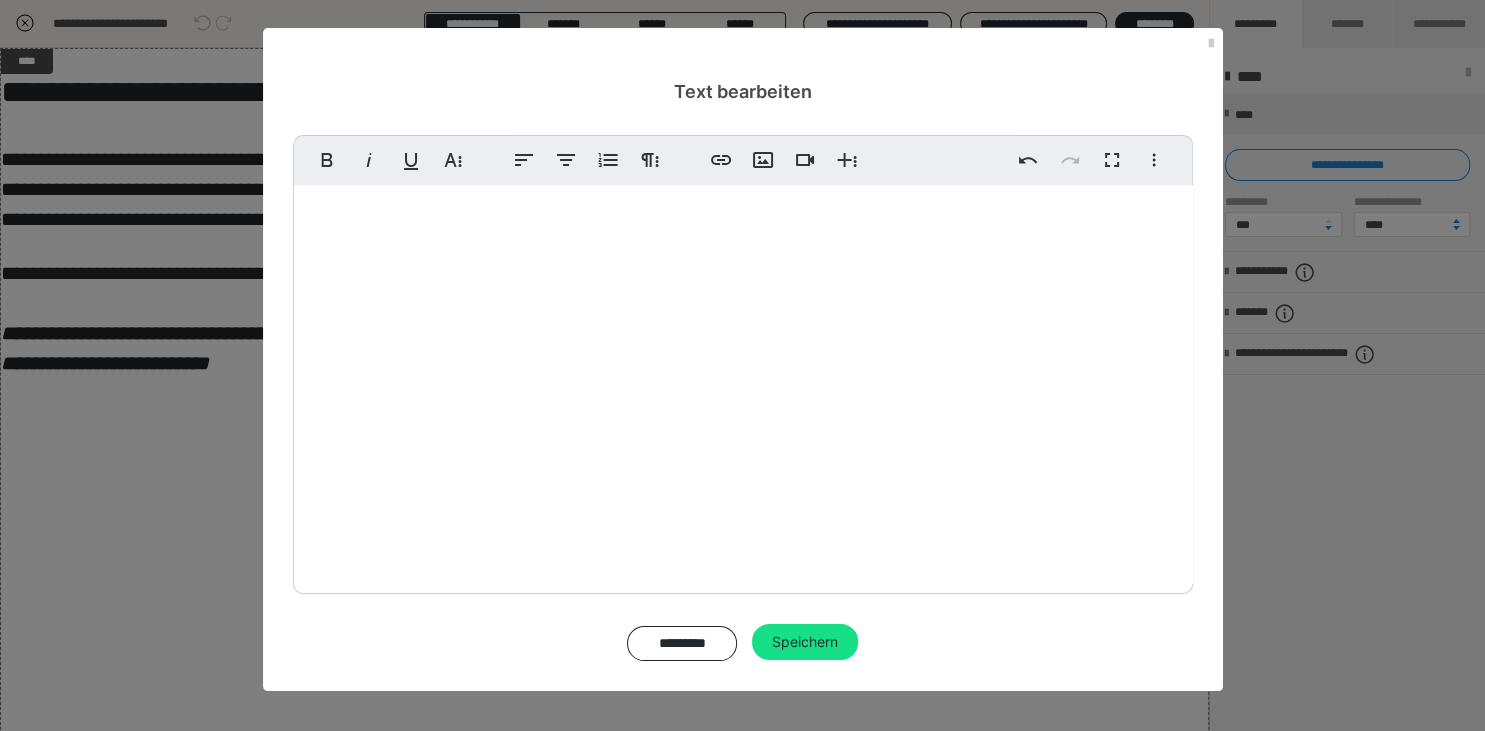 click at bounding box center (743, 281) 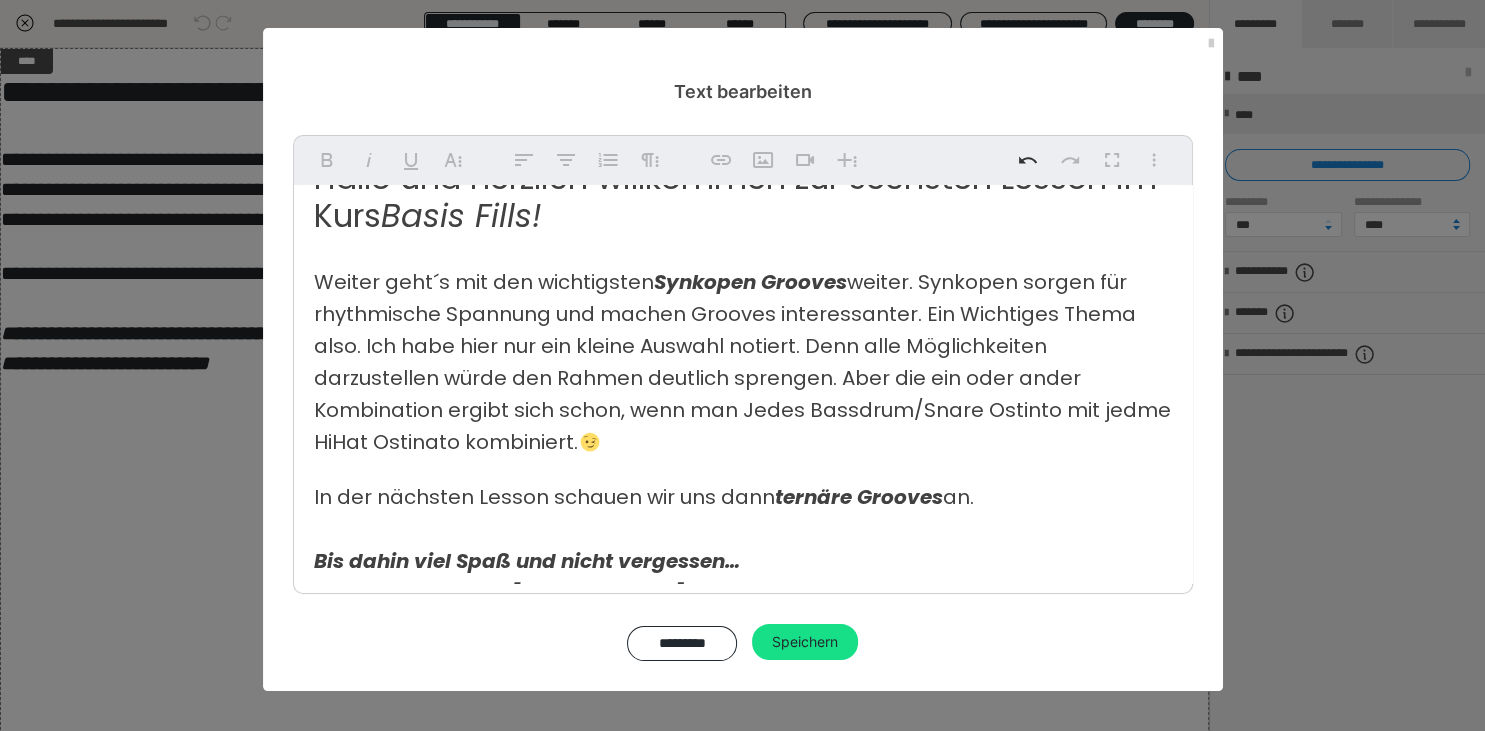 scroll, scrollTop: 26, scrollLeft: 0, axis: vertical 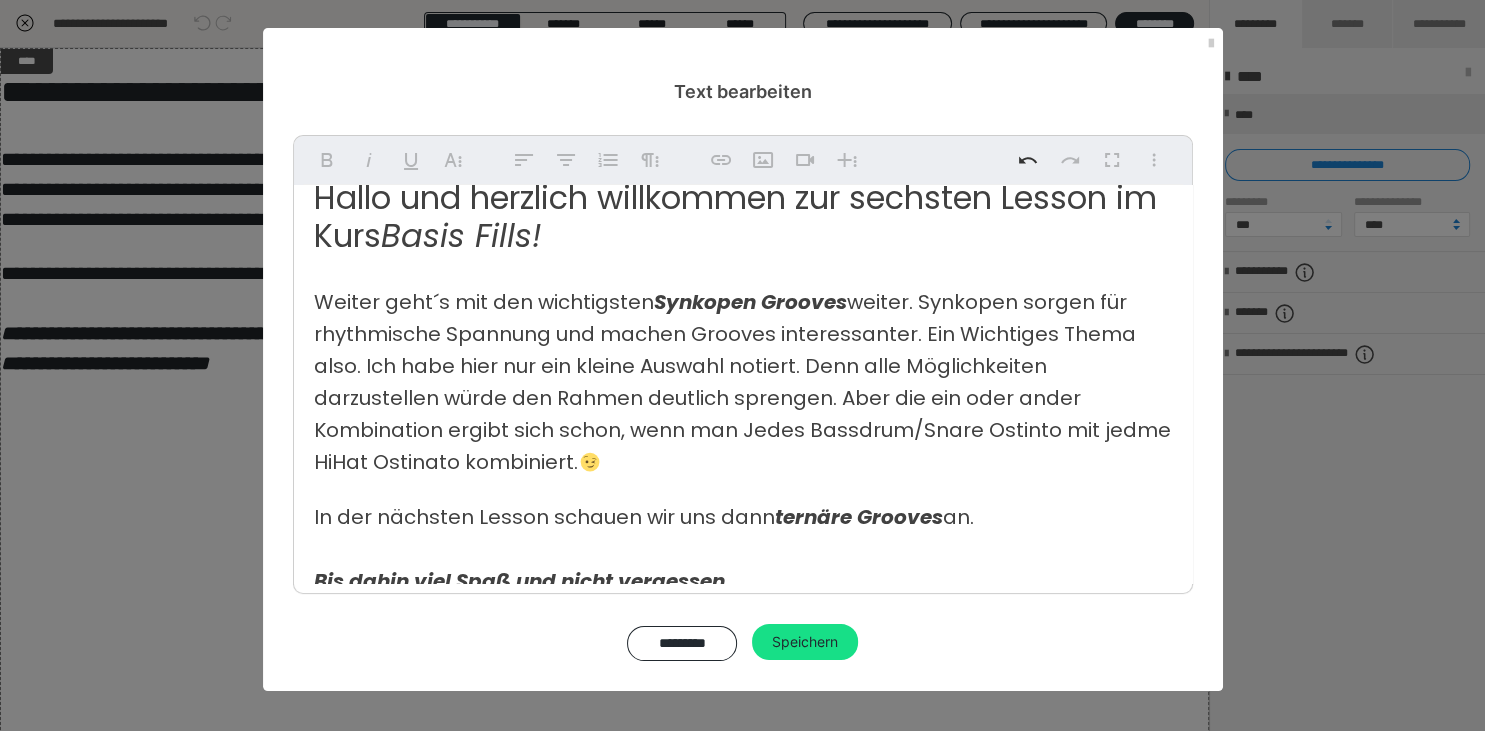 click on "Weiter geht´s mit den wichtigsten  Synkopen Grooves  weiter. Synkopen sorgen für rhythmische Spannung und machen Grooves interessanter. Ein Wichtiges Thema also. Ich habe hier nur ein kleine Auswahl notiert. Denn alle Möglichkeiten darzustellen würde den Rahmen deutlich sprengen. Aber die ein oder ander Kombination ergibt sich schon, wenn man Jedes Bassdrum/Snare Ostinto mit jedme HiHat Ostinato kombiniert." at bounding box center (742, 382) 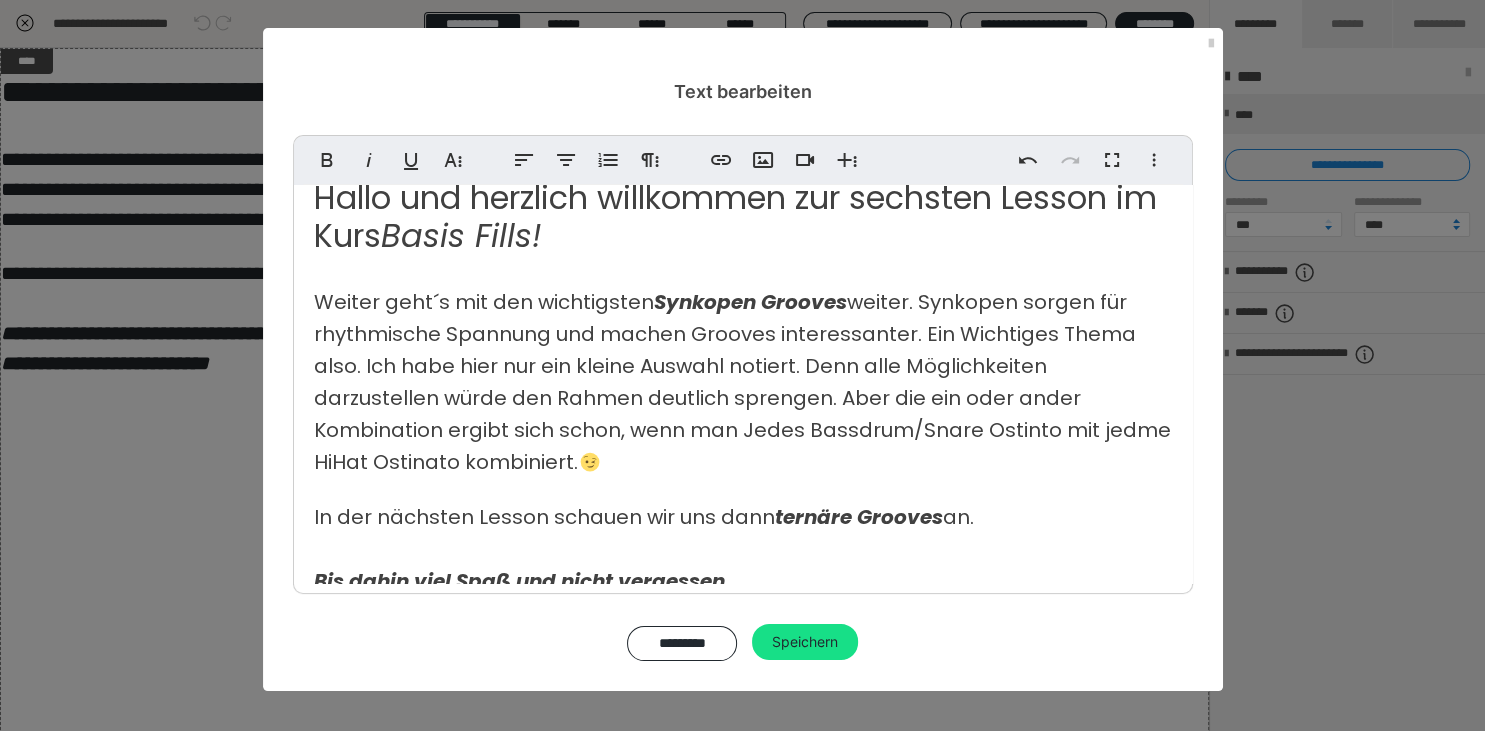 click on "Hallo und herzlich willkommen zur sechsten Lesson im Kurs  Basis Fills! Weiter geht´s mit den wichtigsten  Synkopen Grooves  weiter. Synkopen sorgen für rhythmische Spannung und machen Grooves interessanter. Ein Wichtiges Thema also. Ich habe hier nur ein kleine Auswahl notiert. Denn alle Möglichkeiten darzustellen würde den Rahmen deutlich sprengen. Aber die ein oder ander Kombination ergibt sich schon, wenn man Jedes Bassdrum/Snare Ostinto mit jedme HiHat Ostinato kombiniert.    In der nächsten Lesson schauen wir uns dann  ternäre Grooves  an.  Bis dahin viel Spaß und nicht vergessen… START DRUMMING! LG, Jürgen" at bounding box center (743, 695) 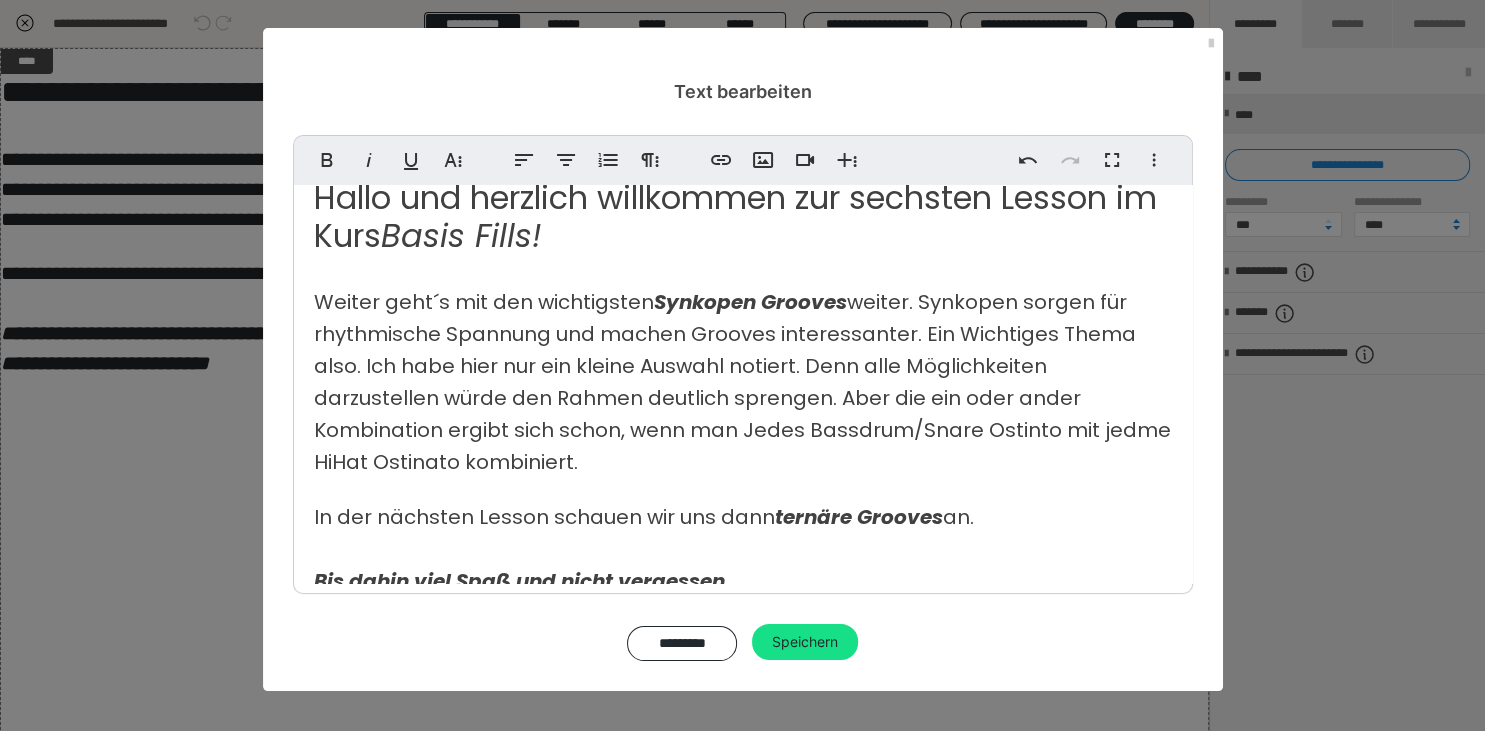 drag, startPoint x: 429, startPoint y: 466, endPoint x: 398, endPoint y: 300, distance: 168.86977 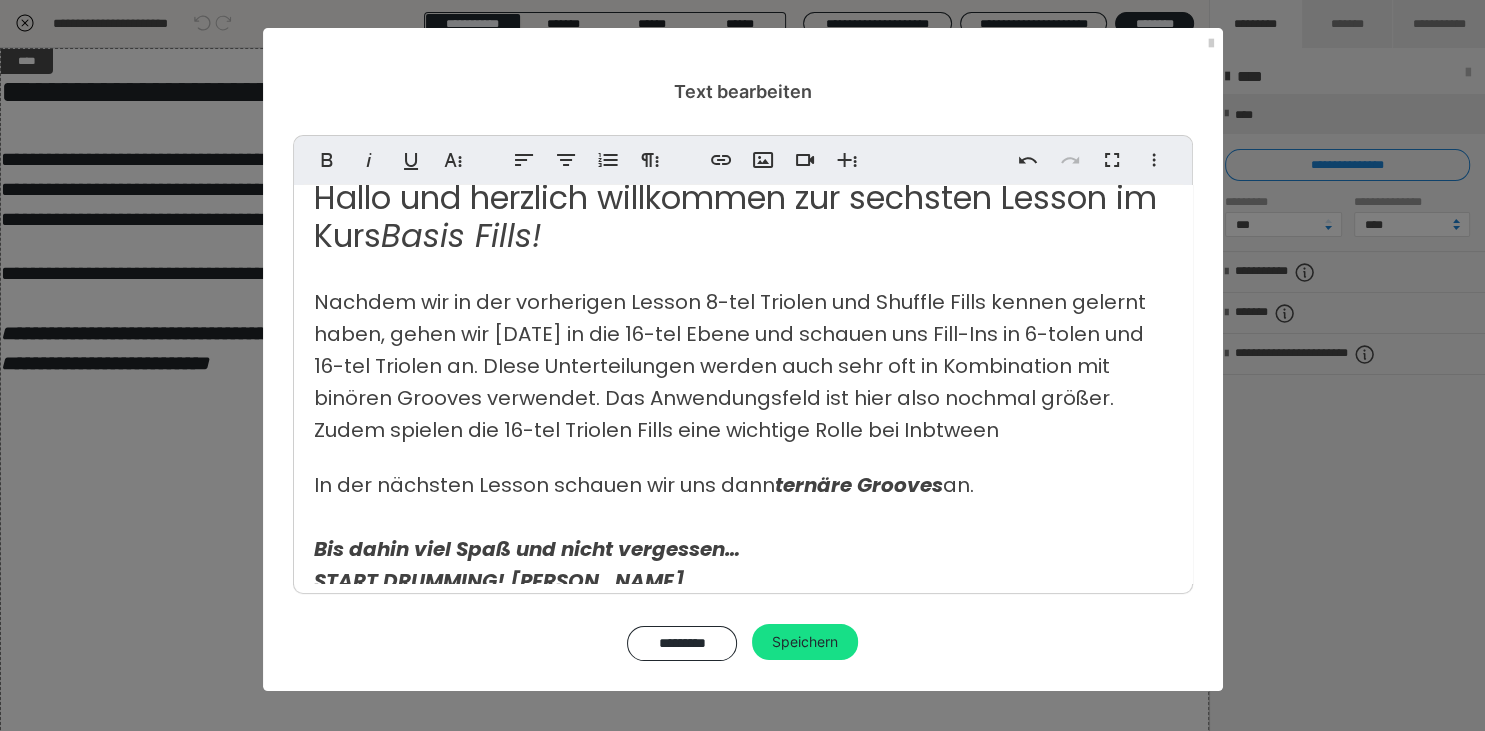 click on "Nachdem wir in der vorherigen Lesson 8-tel Triolen und Shuffle Fills kennen gelernt haben, gehen wir heute in die 16-tel Ebene und schauen uns Fill-Ins in 6-tolen und 16-tel Triolen an. DIese Unterteilungen werden auch sehr oft in Kombination mit binören Grooves verwendet. Das Anwendungsfeld ist hier also nochmal größer. Zudem spielen die 16-tel Triolen Fills eine wichtige Rolle bei Inbtween" at bounding box center [730, 366] 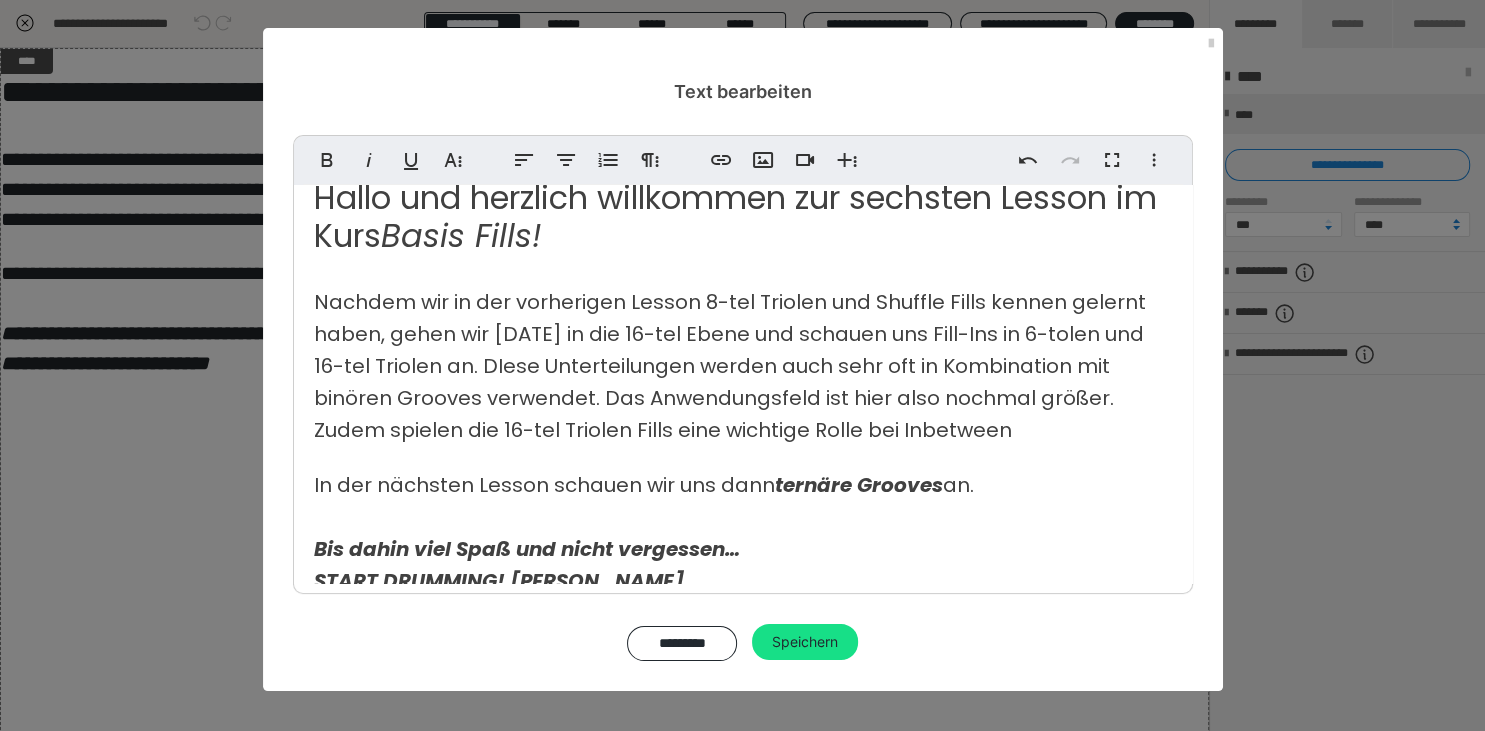 click on "Hallo und herzlich willkommen zur sechsten Lesson im Kurs  Basis Fills! Nachdem wir in der vorherigen Lesson 8-tel Triolen und Shuffle Fills kennen gelernt haben, gehen wir heute in die 16-tel Ebene und schauen uns Fill-Ins in 6-tolen und 16-tel Triolen an. DIese Unterteilungen werden auch sehr oft in Kombination mit binören Grooves verwendet. Das Anwendungsfeld ist hier also nochmal größer. Zudem spielen die 16-tel Triolen Fills eine wichtige Rolle bei Inbetween  In der nächsten Lesson schauen wir uns dann  ternäre Grooves  an.  Bis dahin viel Spaß und nicht vergessen… START DRUMMING! LG, Jürgen     <span class="fr-mk" style="display: none;">&nbsp;</span>" at bounding box center [743, 679] 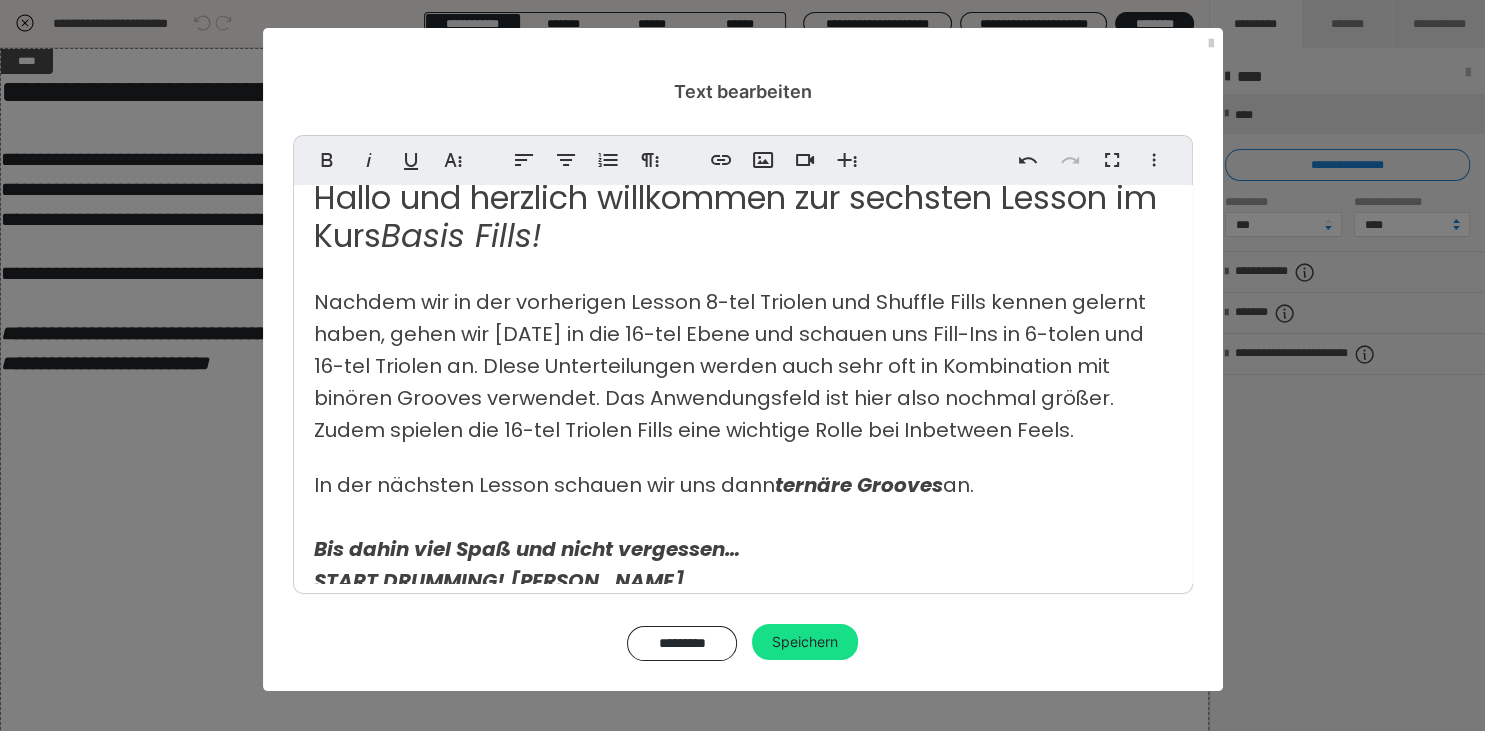 click on "In der nächsten Lesson schauen wir uns dann  ternäre Grooves  an." at bounding box center [644, 485] 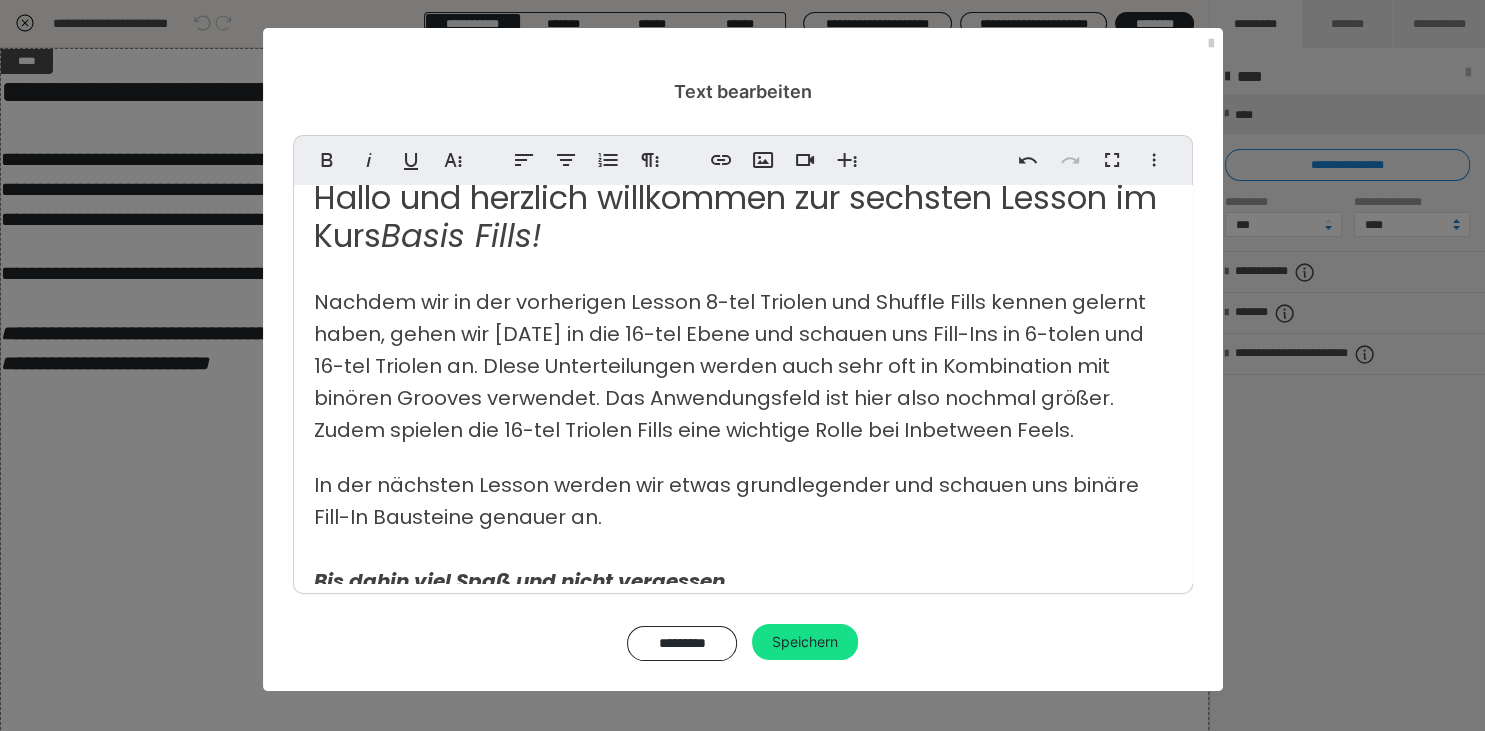 click on "Hallo und herzlich willkommen zur sechsten Lesson im Kurs  Basis Fills! Nachdem wir in der vorherigen Lesson 8-tel Triolen und Shuffle Fills kennen gelernt haben, gehen wir heute in die 16-tel Ebene und schauen uns Fill-Ins in 6-tolen und 16-tel Triolen an. DIese Unterteilungen werden auch sehr oft in Kombination mit binören Grooves verwendet. Das Anwendungsfeld ist hier also nochmal größer. Zudem spielen die 16-tel Triolen Fills eine wichtige Rolle bei Inbetween Feels.  In der nächsten Lesson werden wir etwas grundlegender und schauen uns binäre Fill-In Bausteine genauer an.  Bis dahin viel Spaß und nicht vergessen… START DRUMMING! LG, Jürgen     <span class="fr-mk" style="display: none;">&nbsp;</span>" at bounding box center [743, 695] 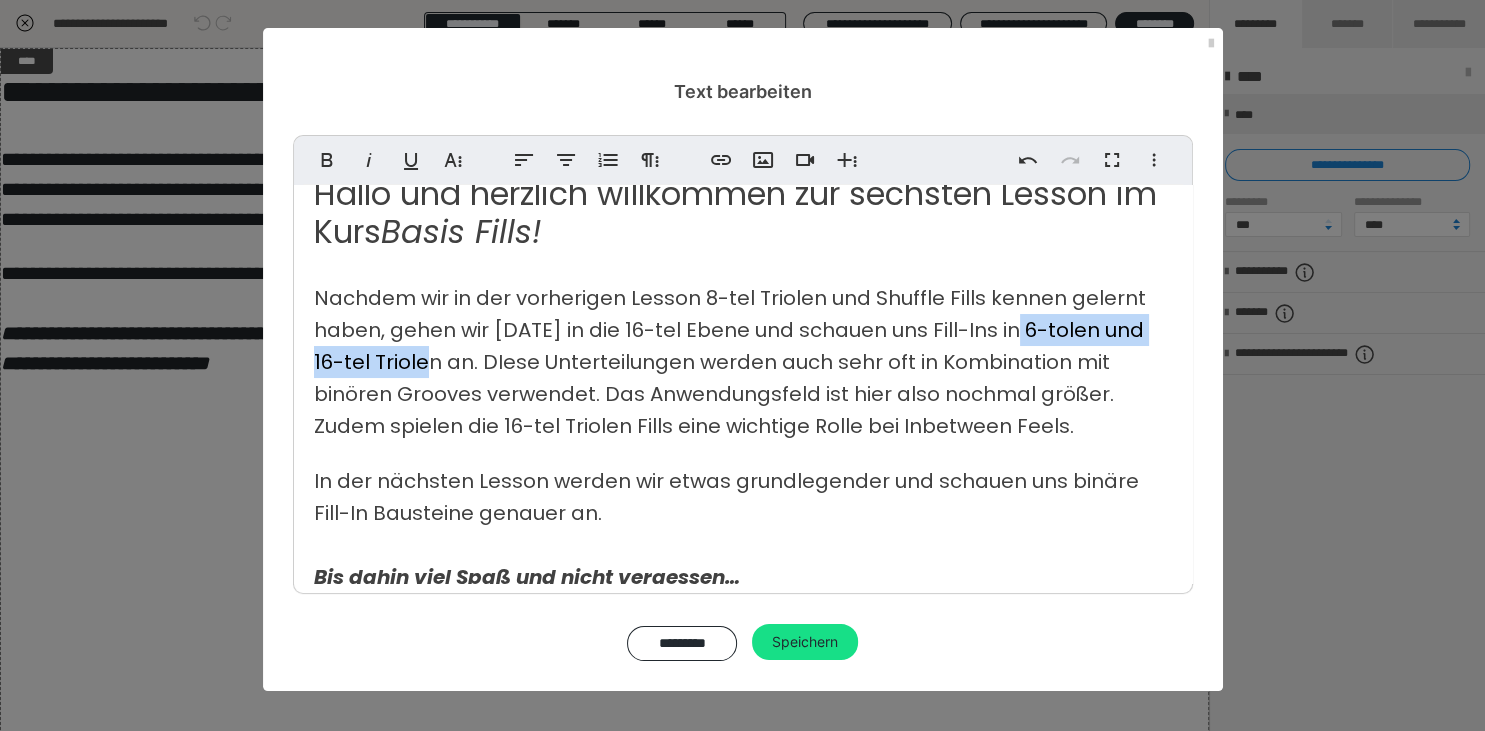 drag, startPoint x: 1015, startPoint y: 333, endPoint x: 410, endPoint y: 365, distance: 605.8457 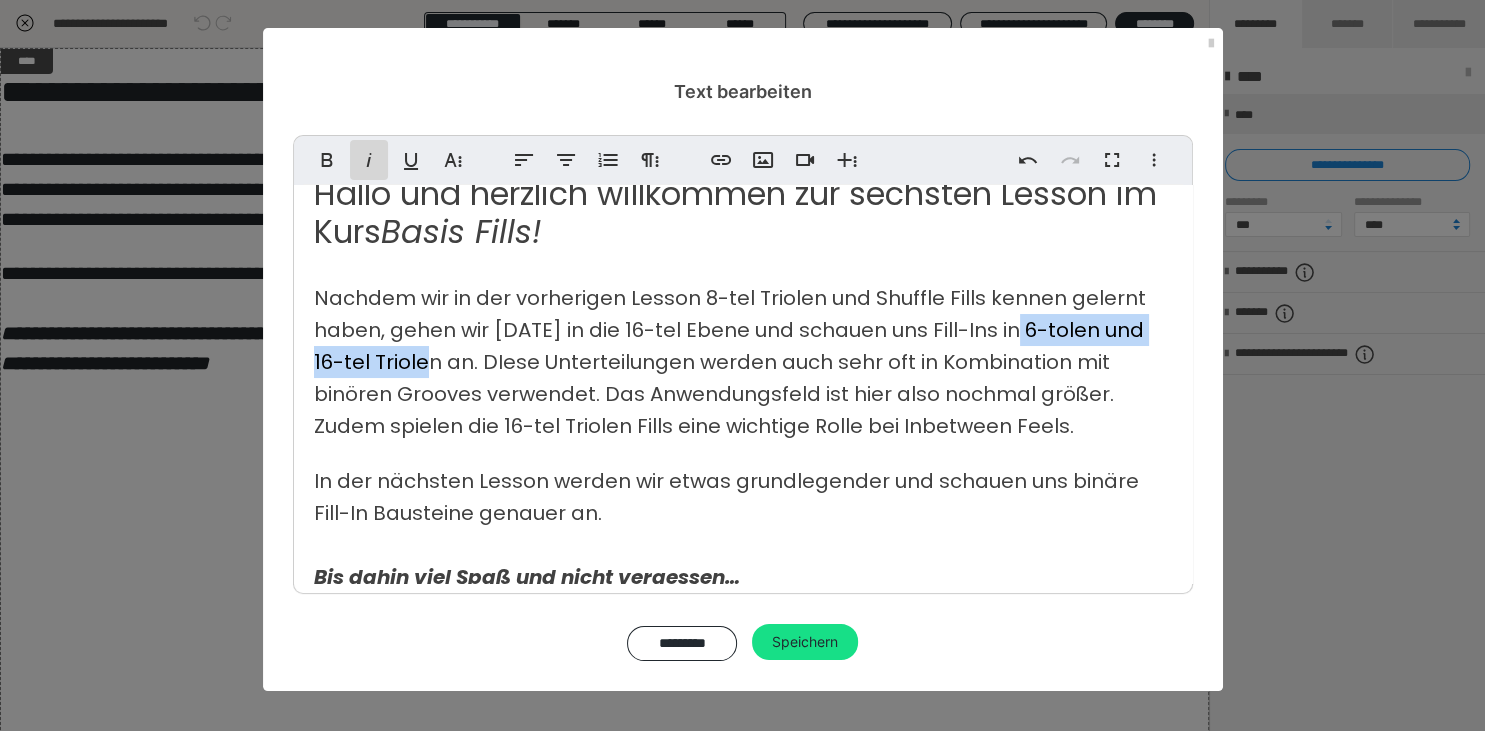 click 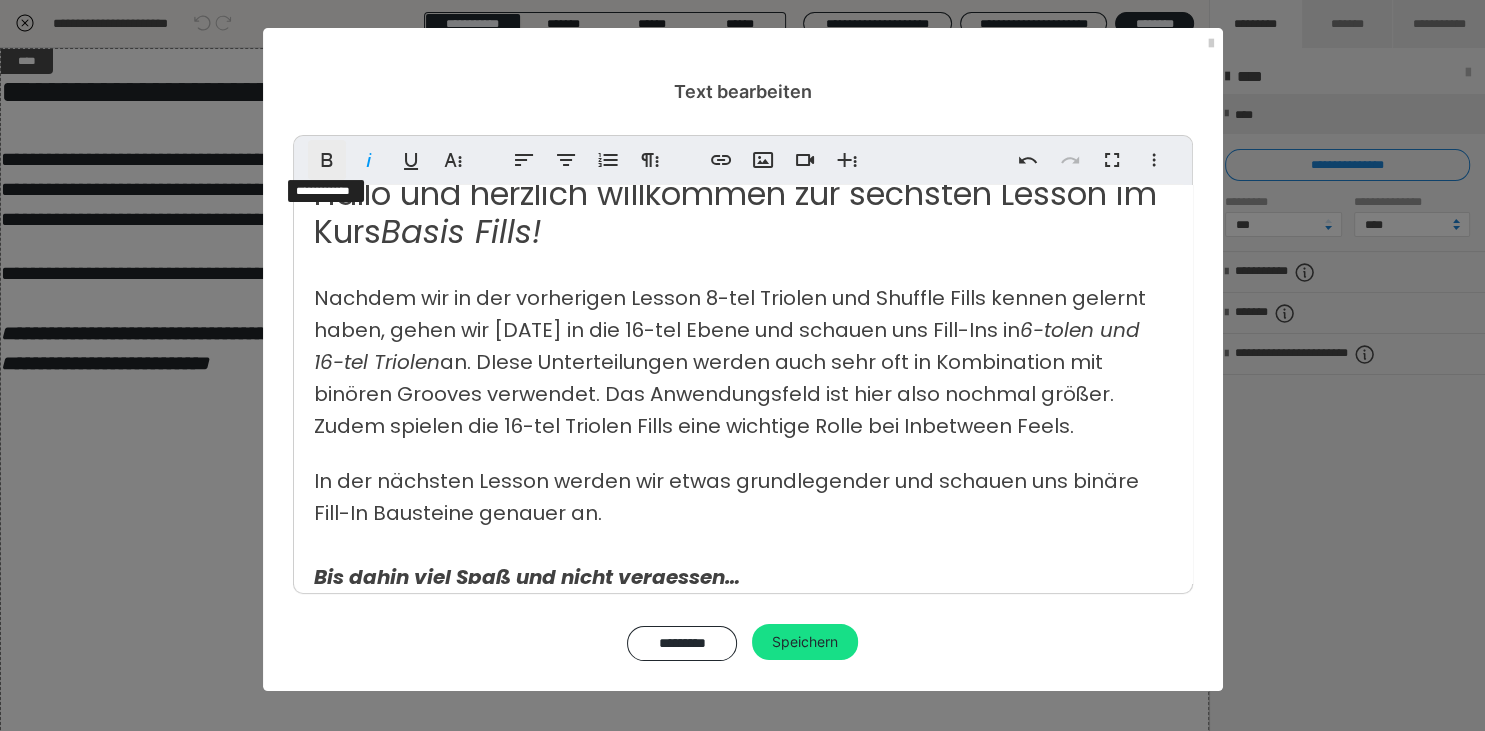 click 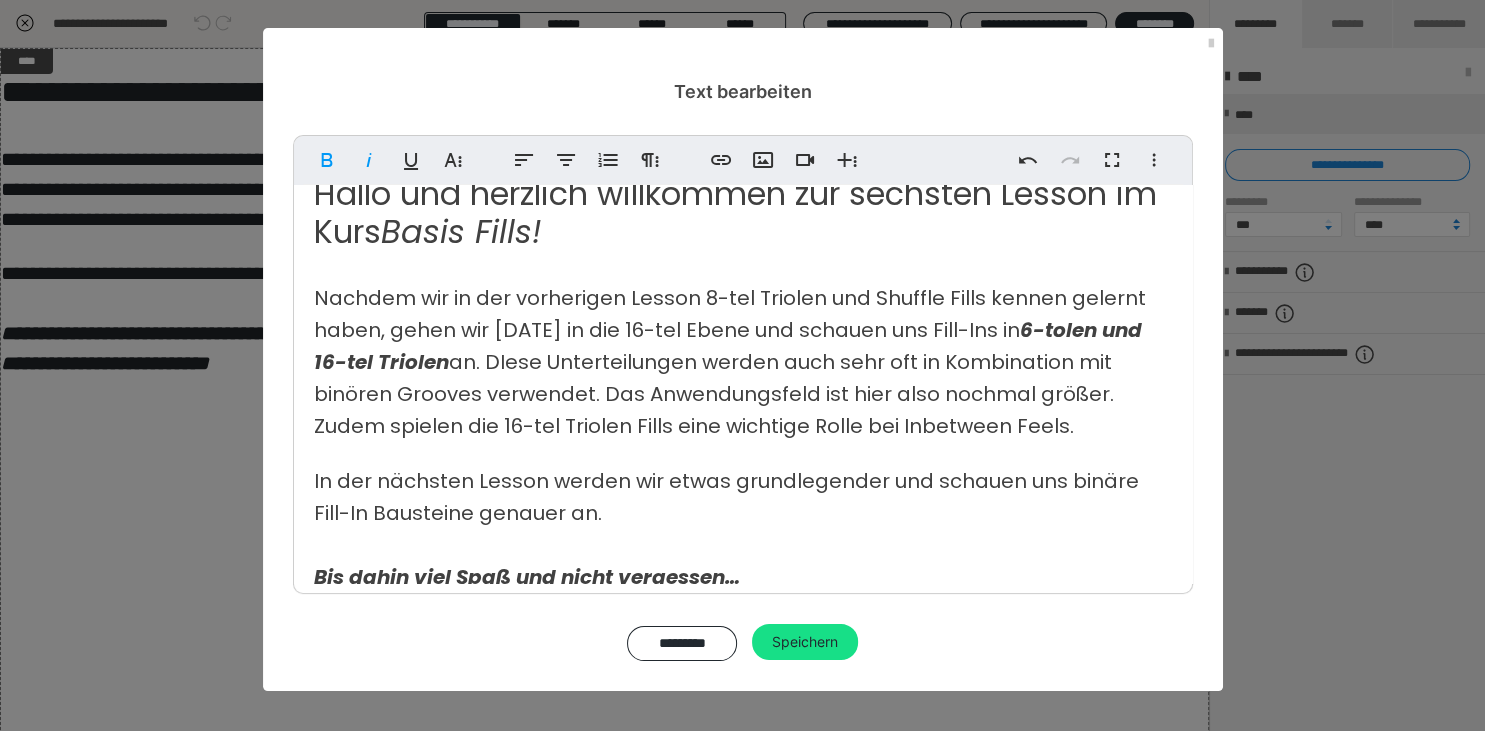 click on "Nachdem wir in der vorherigen Lesson 8-tel Triolen und Shuffle Fills kennen gelernt haben, gehen wir heute in die 16-tel Ebene und schauen uns Fill-Ins in  6-tolen und 16-tel Triolen  an. DIese Unterteilungen werden auch sehr oft in Kombination mit binören Grooves verwendet. Das Anwendungsfeld ist hier also nochmal größer. Zudem spielen die 16-tel Triolen Fills eine wichtige Rolle bei Inbetween Feels." at bounding box center [730, 362] 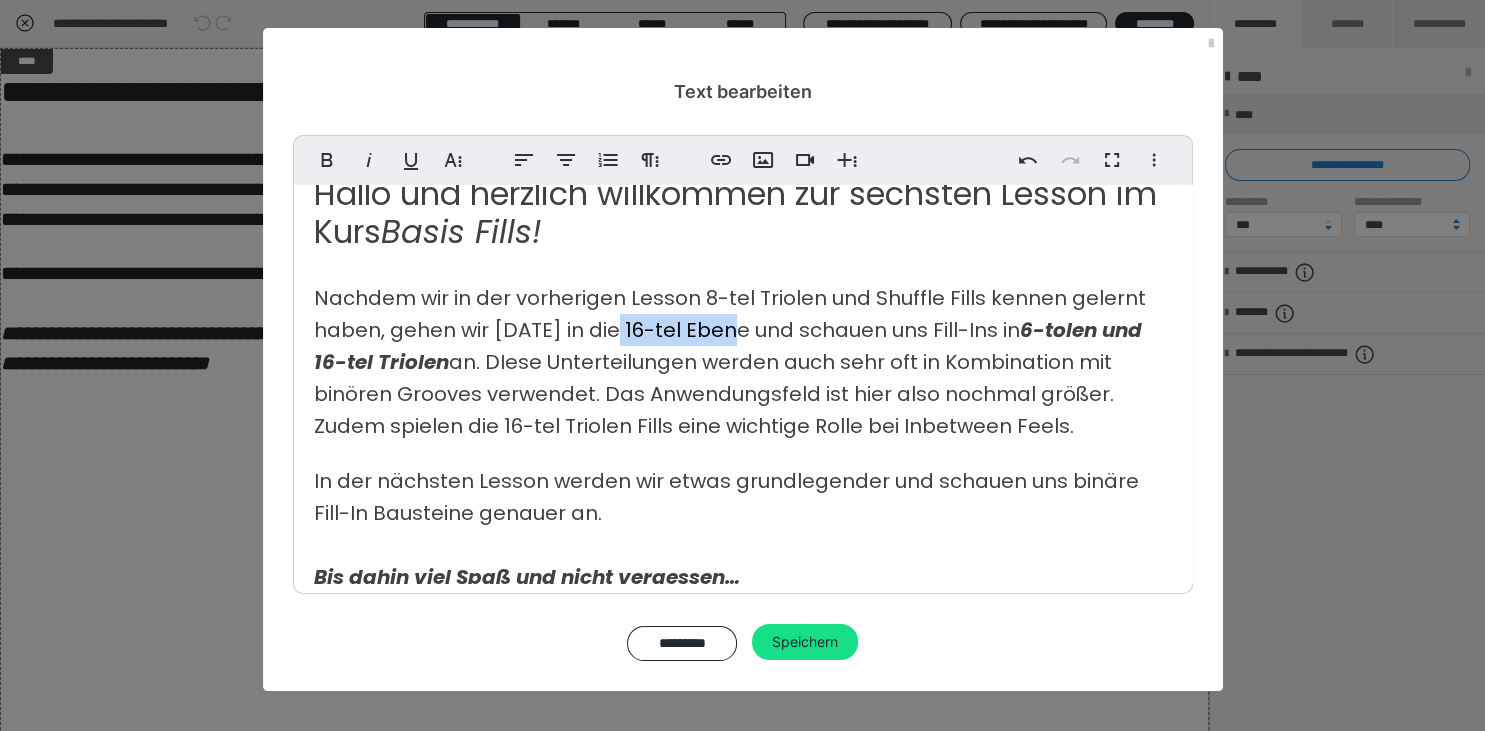 drag, startPoint x: 613, startPoint y: 329, endPoint x: 735, endPoint y: 330, distance: 122.0041 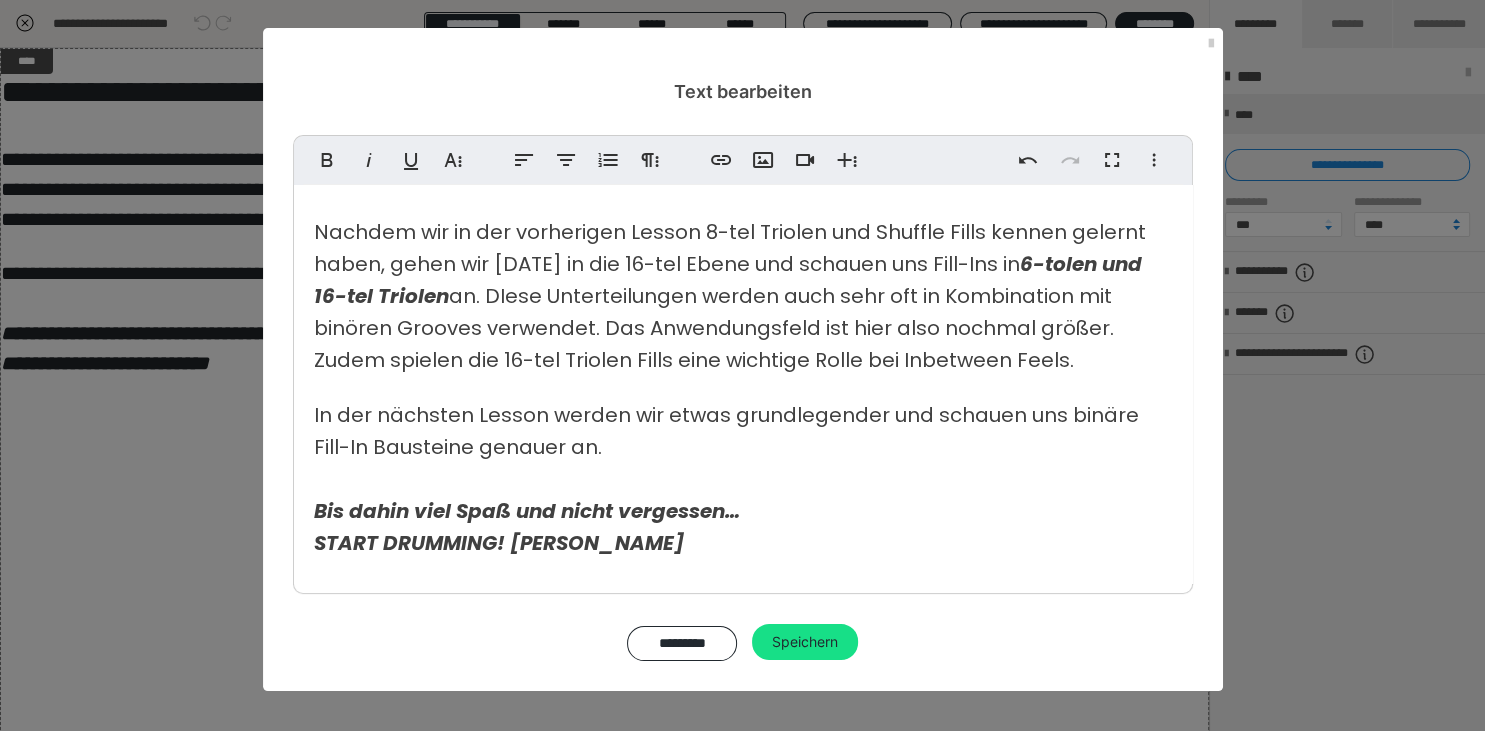 scroll, scrollTop: 98, scrollLeft: 0, axis: vertical 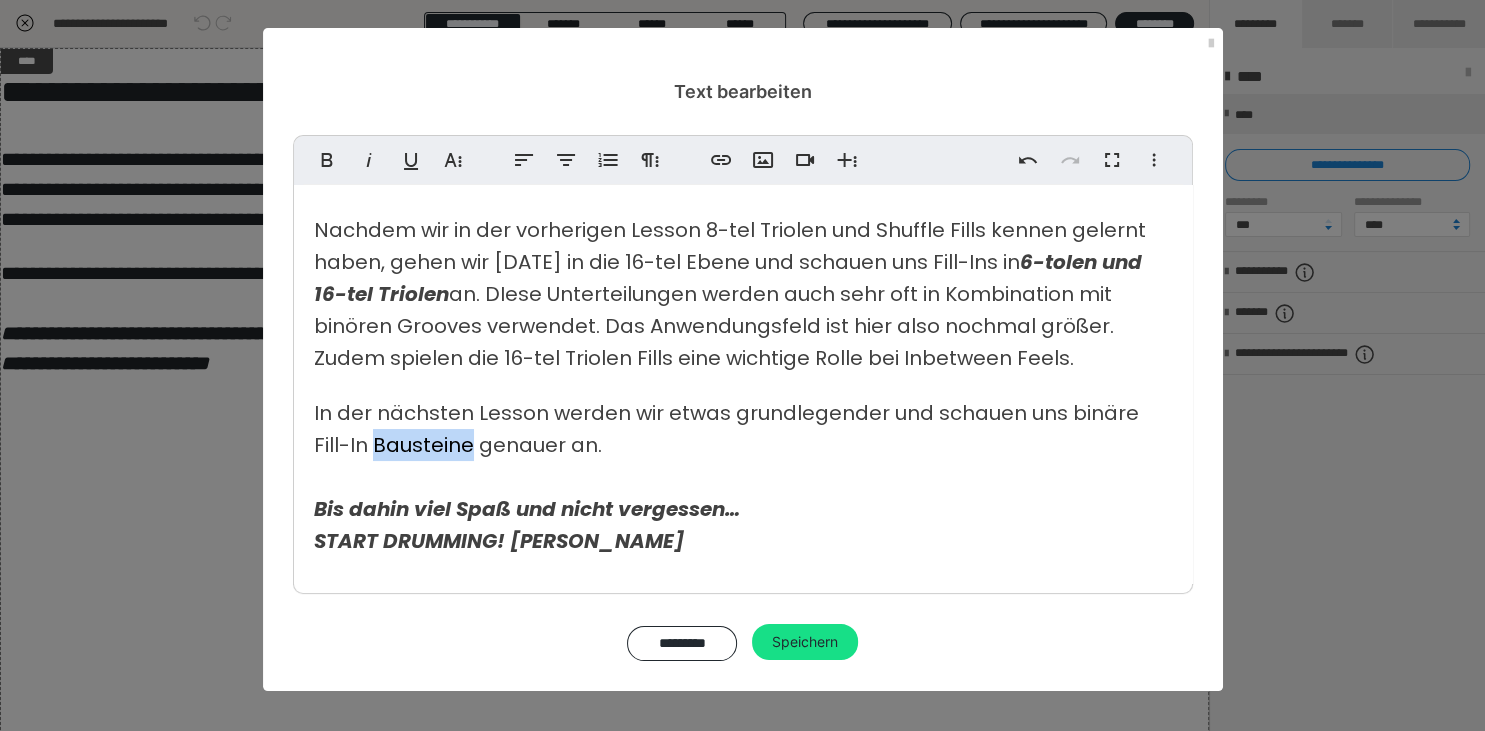 drag, startPoint x: 338, startPoint y: 442, endPoint x: 432, endPoint y: 437, distance: 94.13288 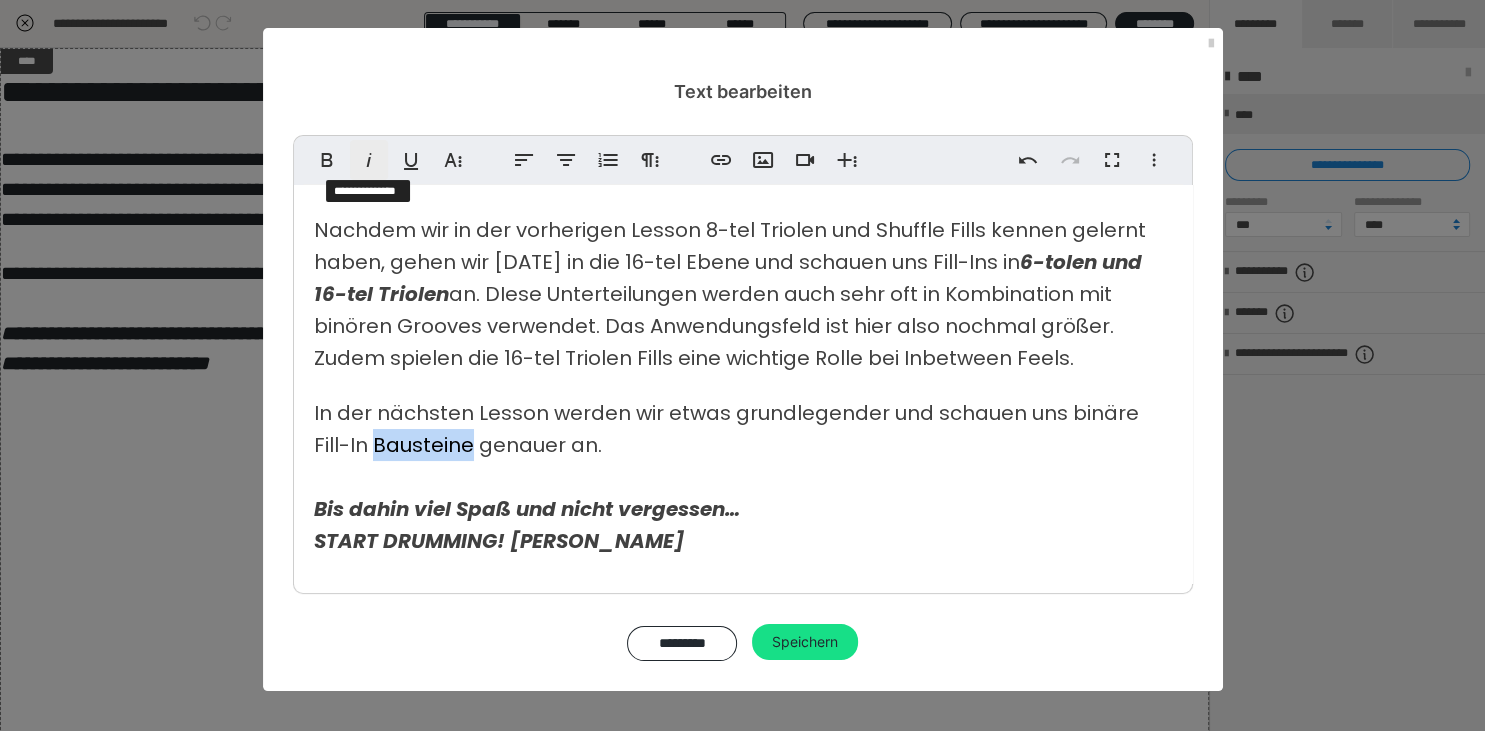 click 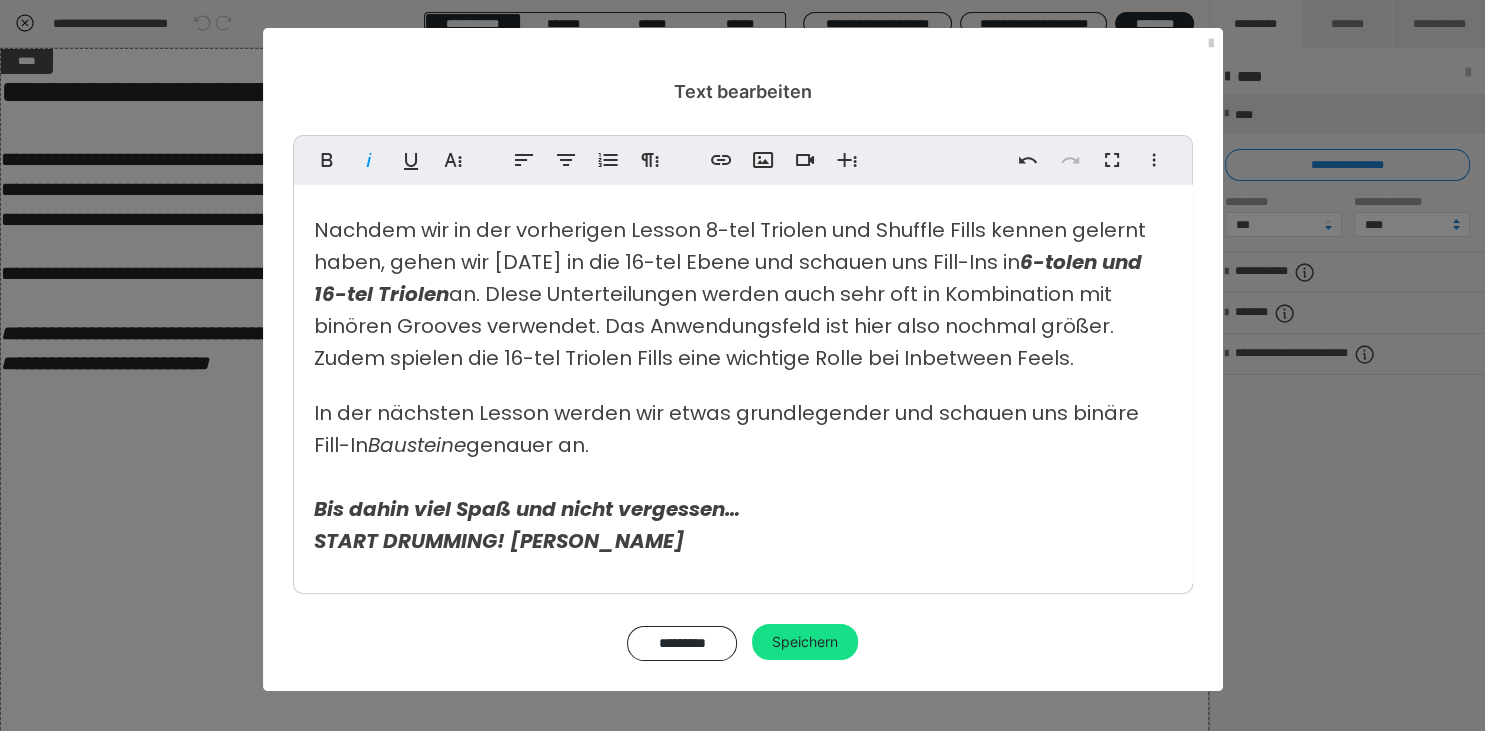 click on "Hallo und herzlich willkommen zur sechsten Lesson im Kurs  Basis Fills! Nachdem wir in der vorherigen Lesson 8-tel Triolen und Shuffle Fills kennen gelernt haben, gehen wir heute in die 16-tel Ebene und schauen uns Fill-Ins in  6-tolen und 16-tel Triolen  an. DIese Unterteilungen werden auch sehr oft in Kombination mit binören Grooves verwendet. Das Anwendungsfeld ist hier also nochmal größer. Zudem spielen die 16-tel Triolen Fills eine wichtige Rolle bei Inbetween Feels.  In der nächsten Lesson werden wir etwas grundlegender und schauen uns binäre Fill-In  Bausteine  genauer an.  Bis dahin viel Spaß und nicht vergessen… START DRUMMING! LG, Jürgen     <span class="fr-mk" style="display: none;">&nbsp;</span>" at bounding box center (743, 623) 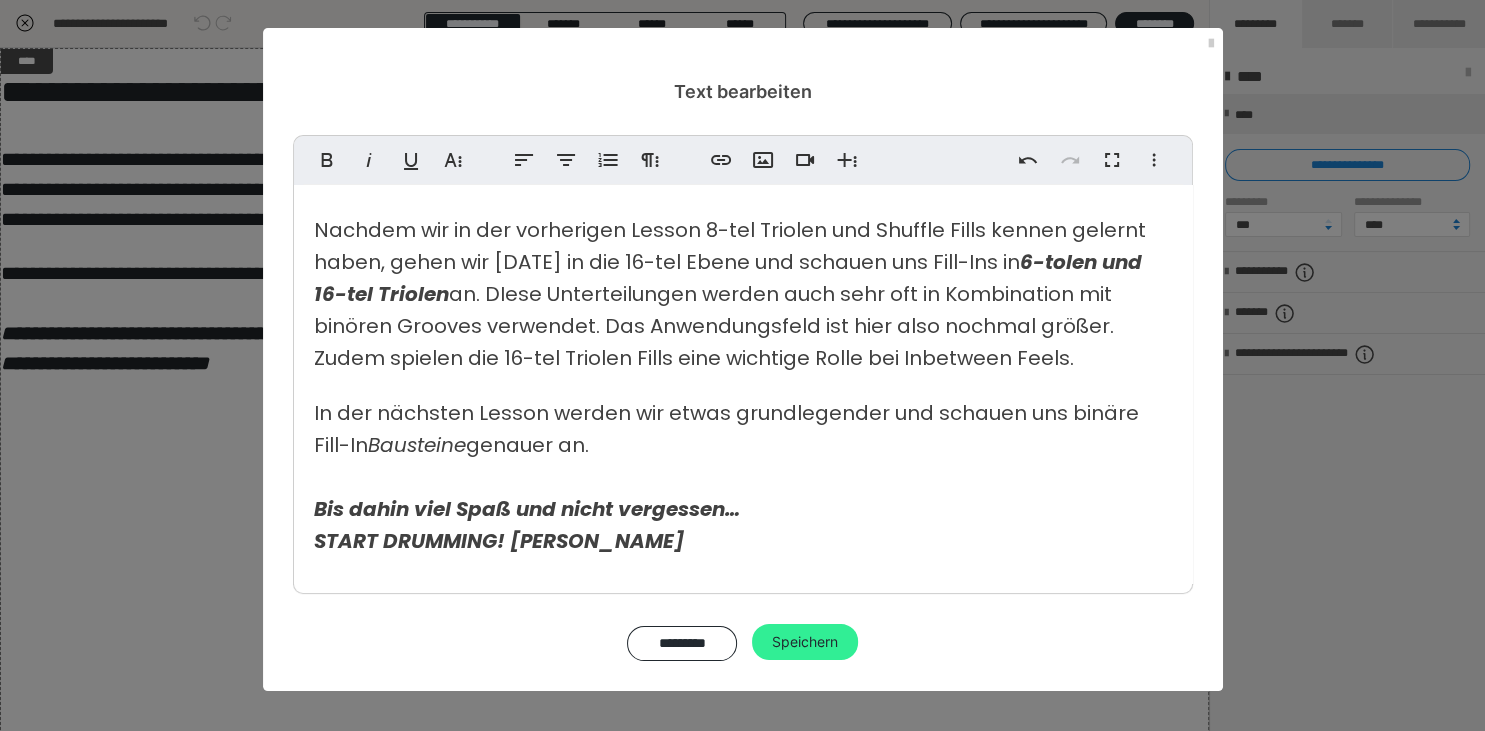 click on "Speichern" at bounding box center (805, 642) 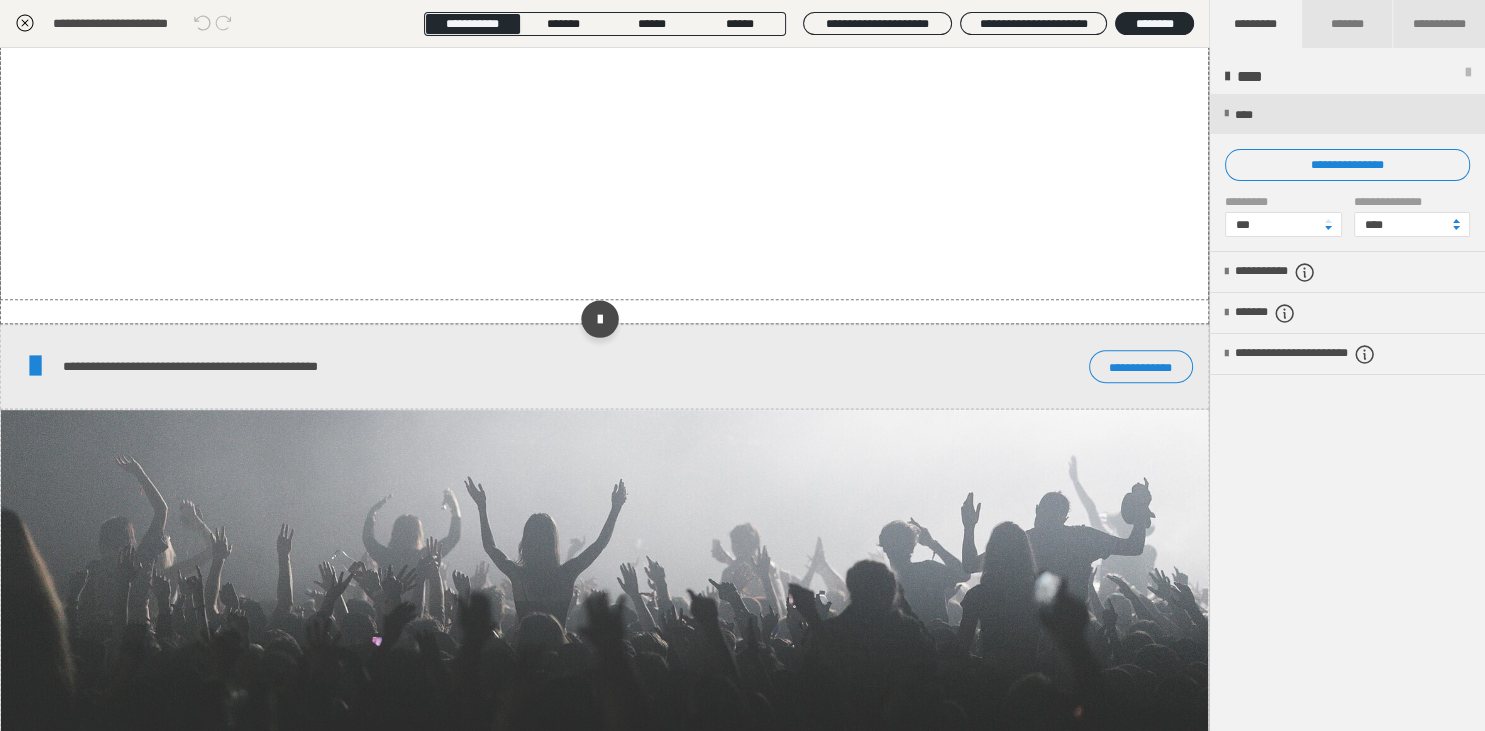 scroll, scrollTop: 856, scrollLeft: 0, axis: vertical 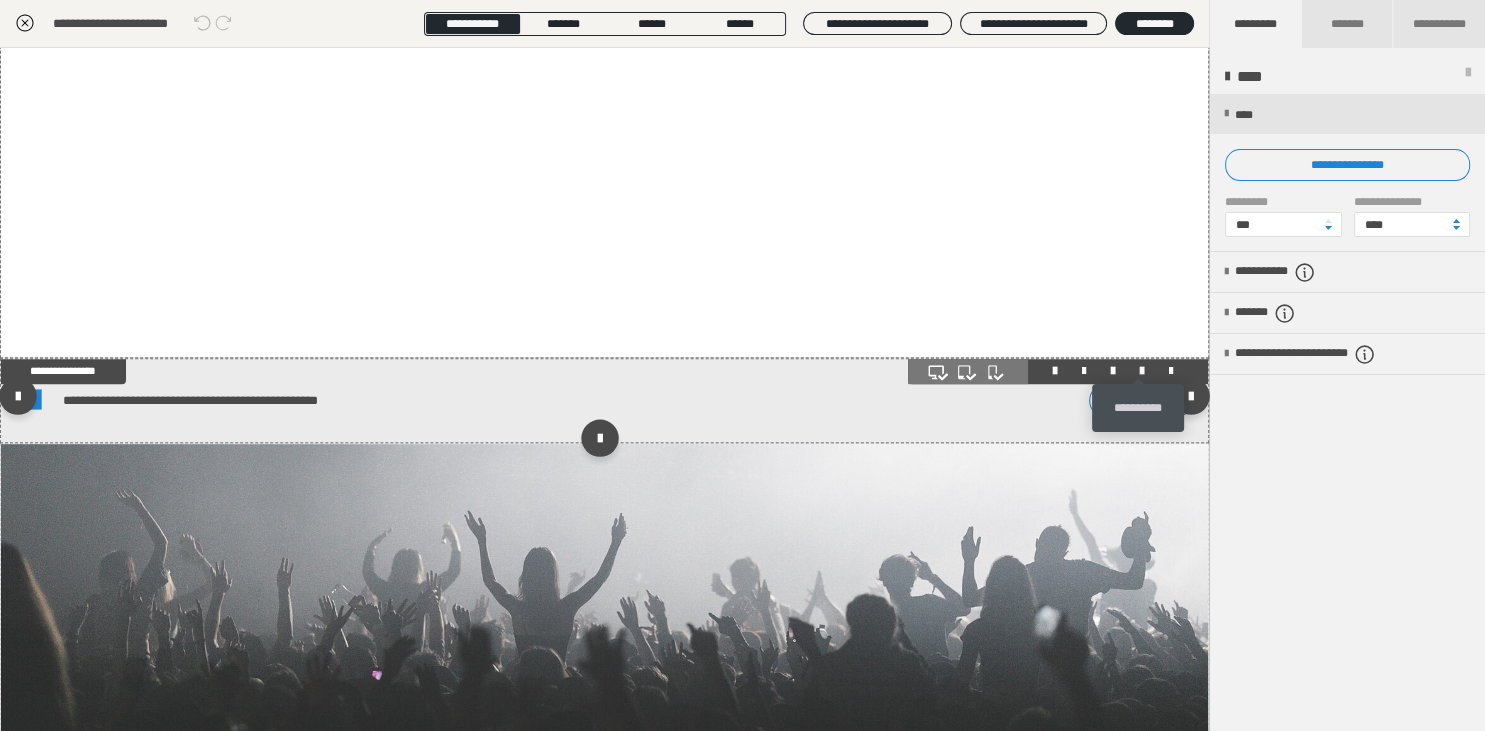 click at bounding box center (1142, 371) 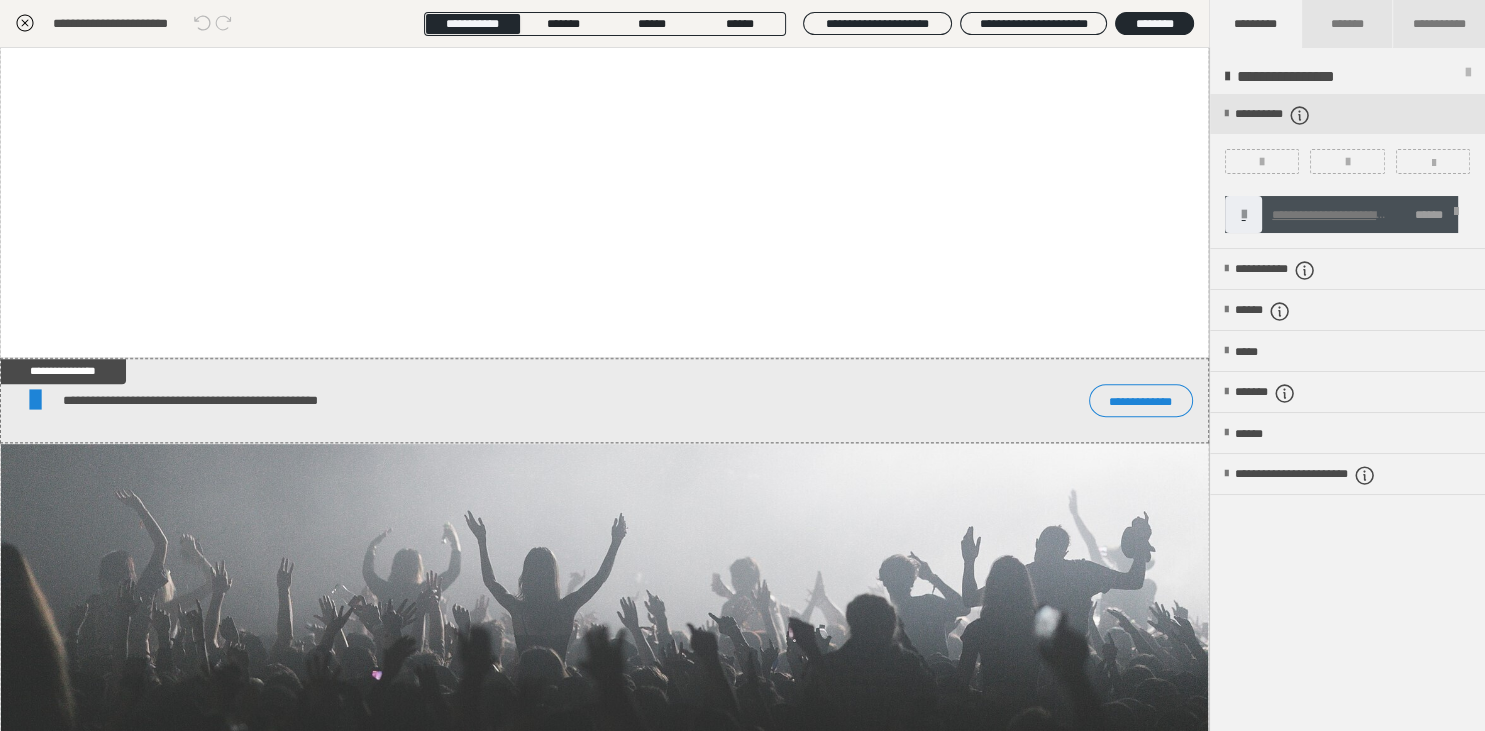 click at bounding box center (1456, 215) 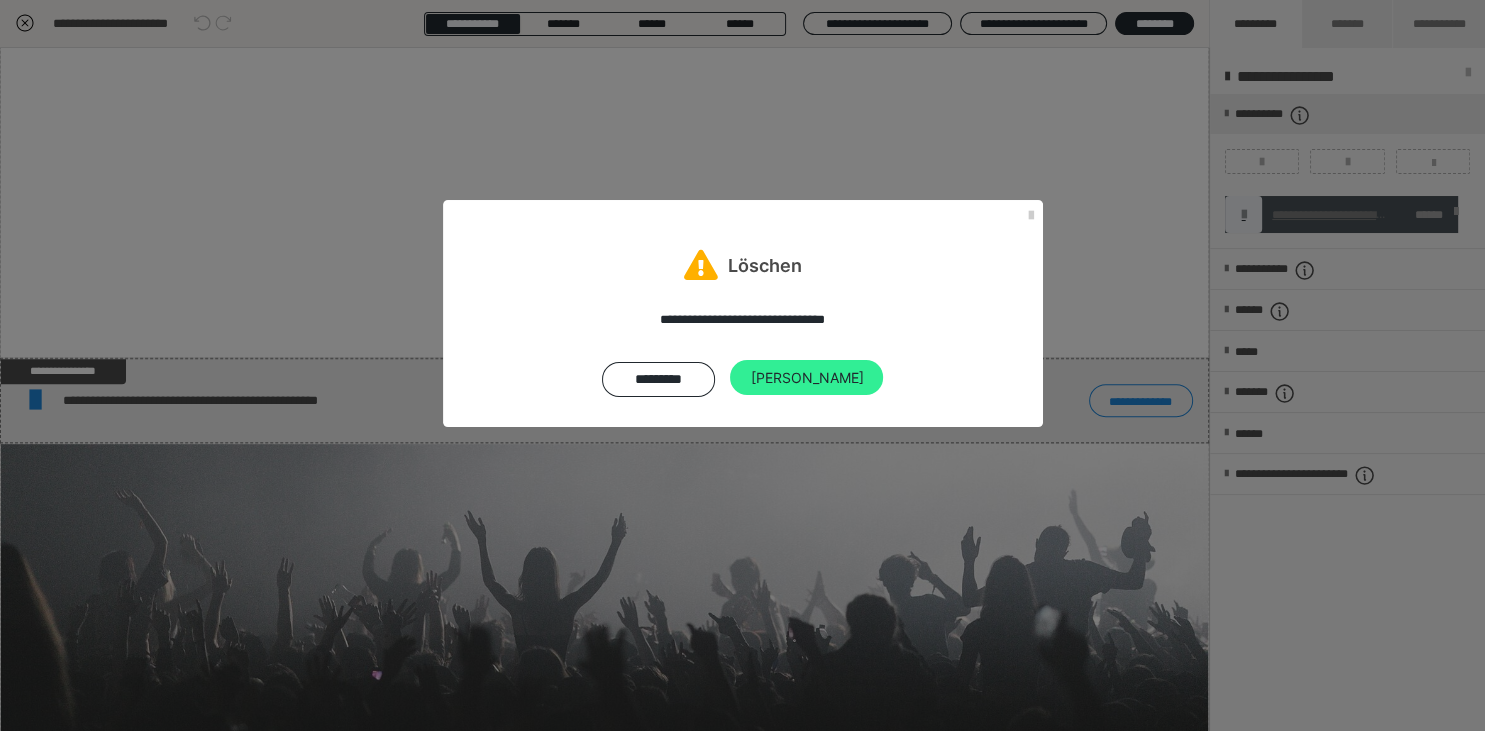 click on "Ja" at bounding box center (806, 378) 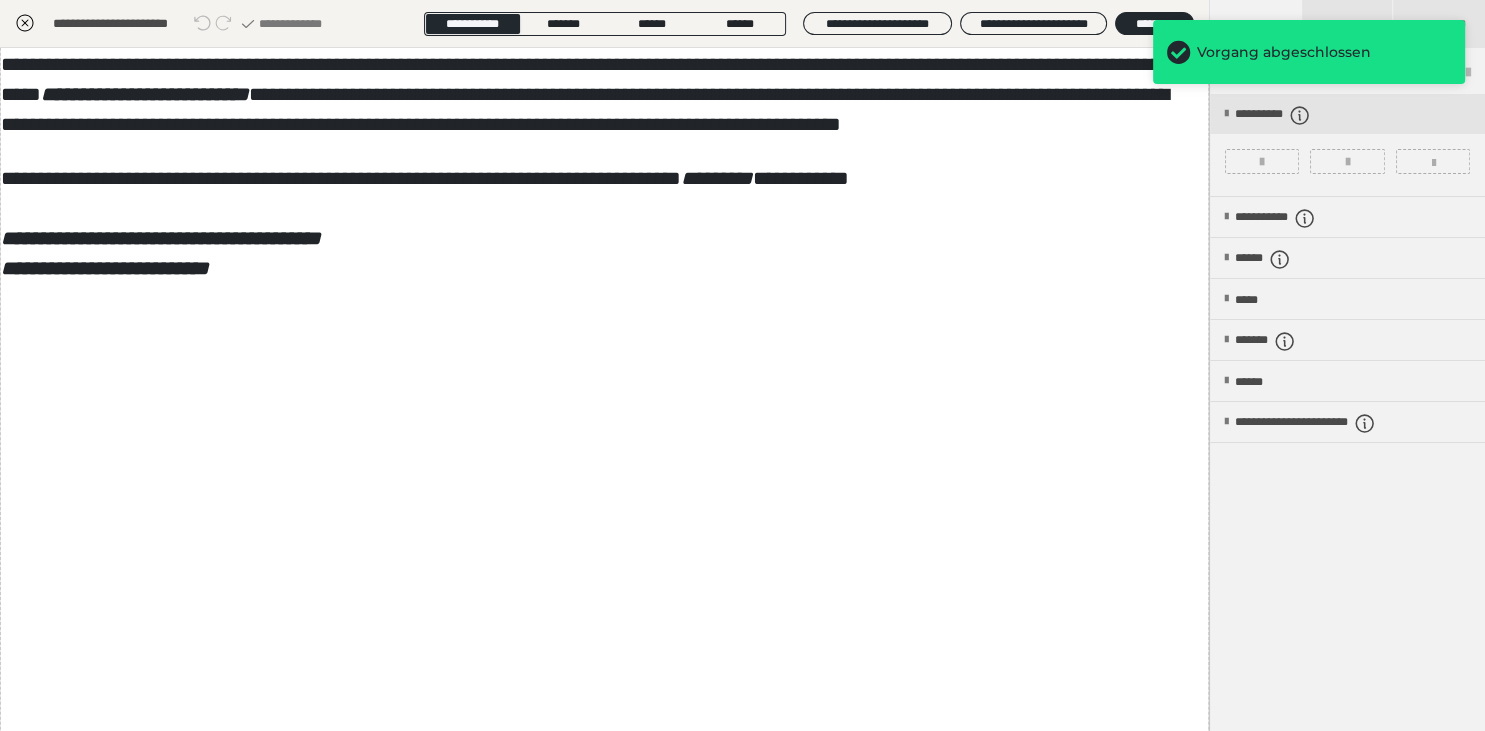 scroll, scrollTop: 0, scrollLeft: 0, axis: both 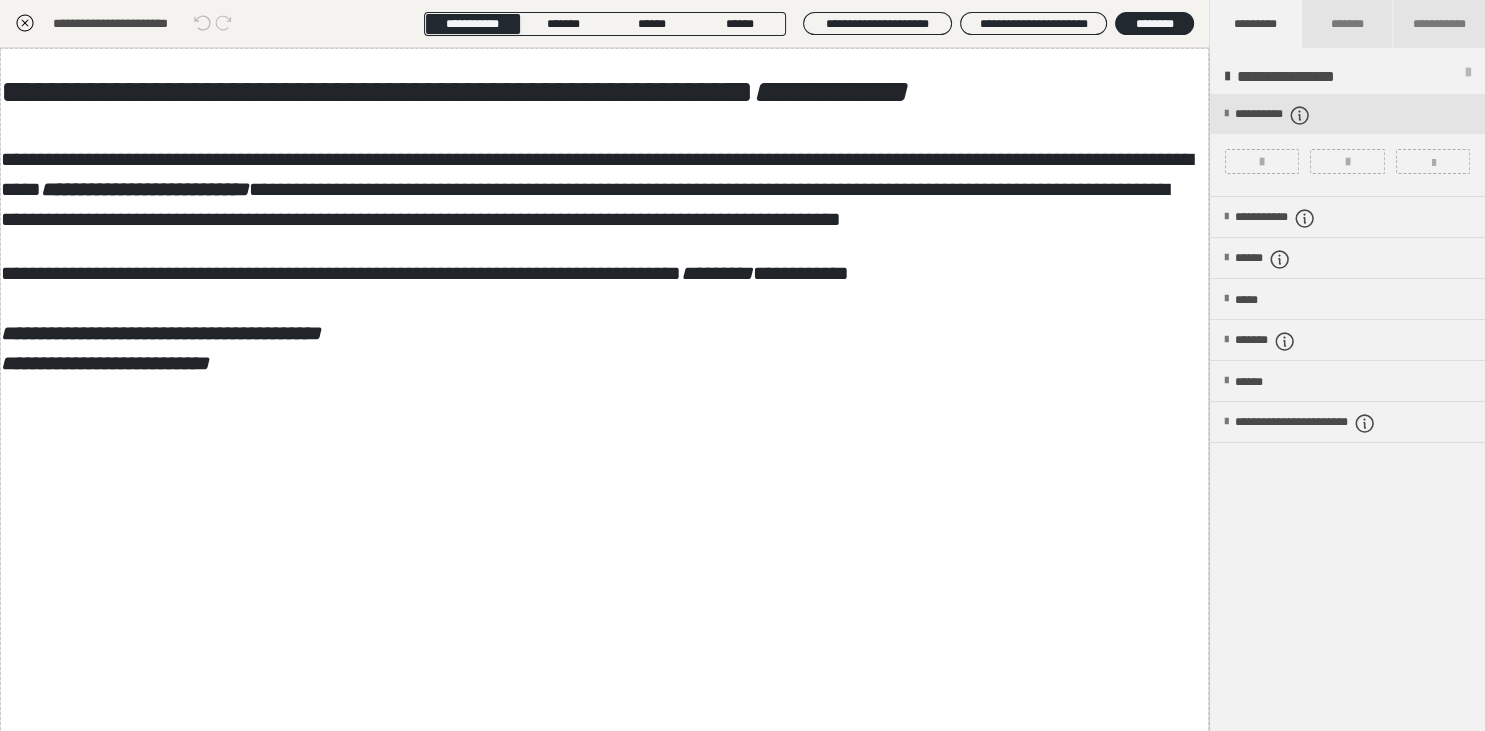 click 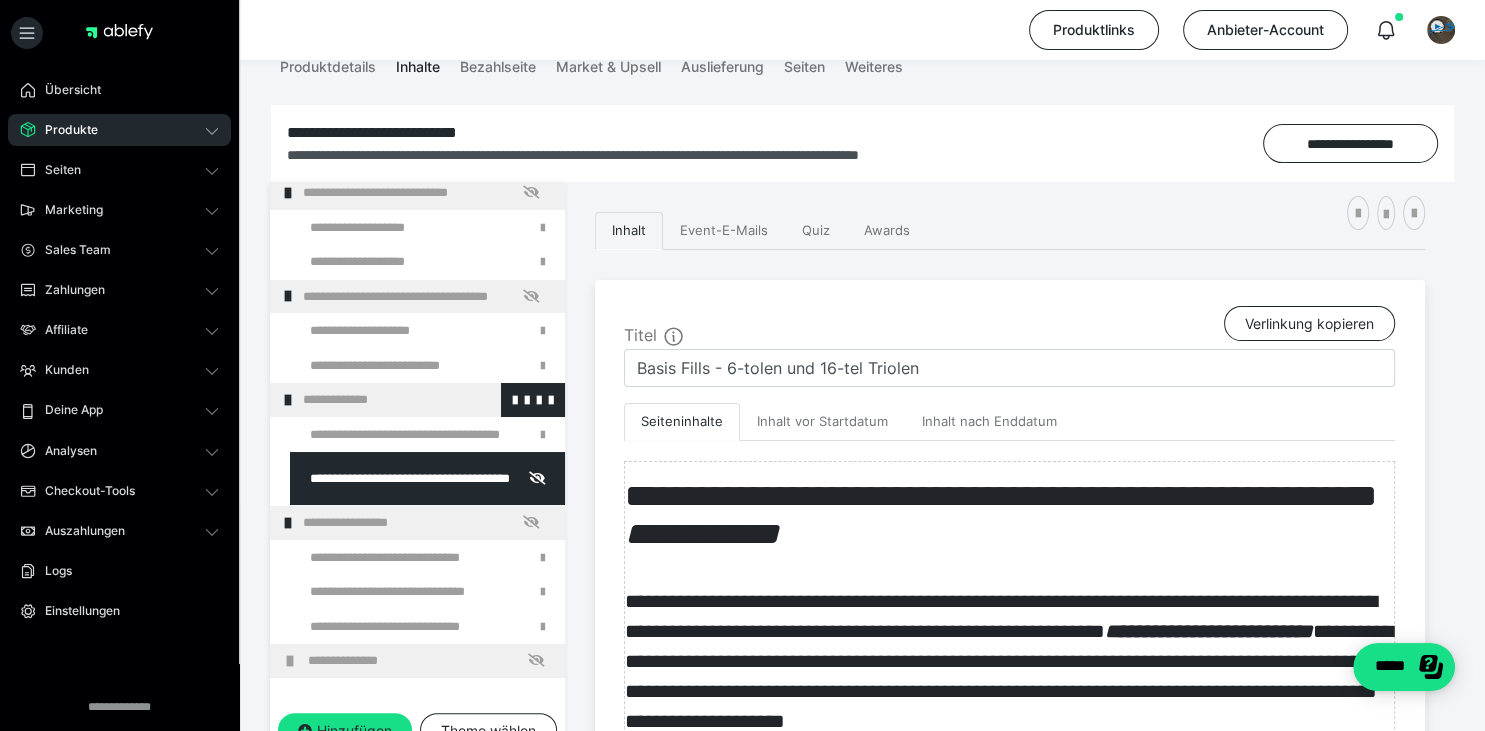click at bounding box center [288, 400] 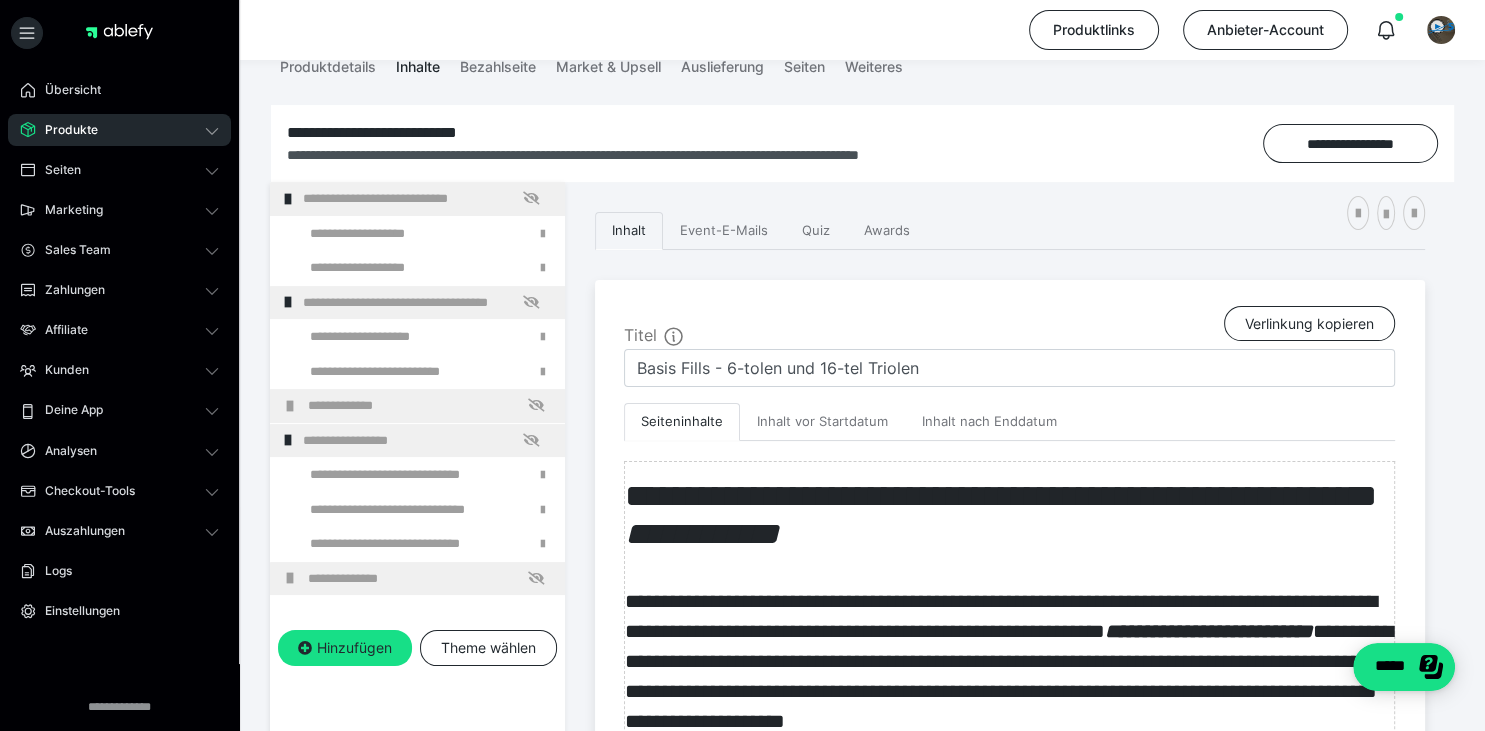 scroll, scrollTop: 0, scrollLeft: 0, axis: both 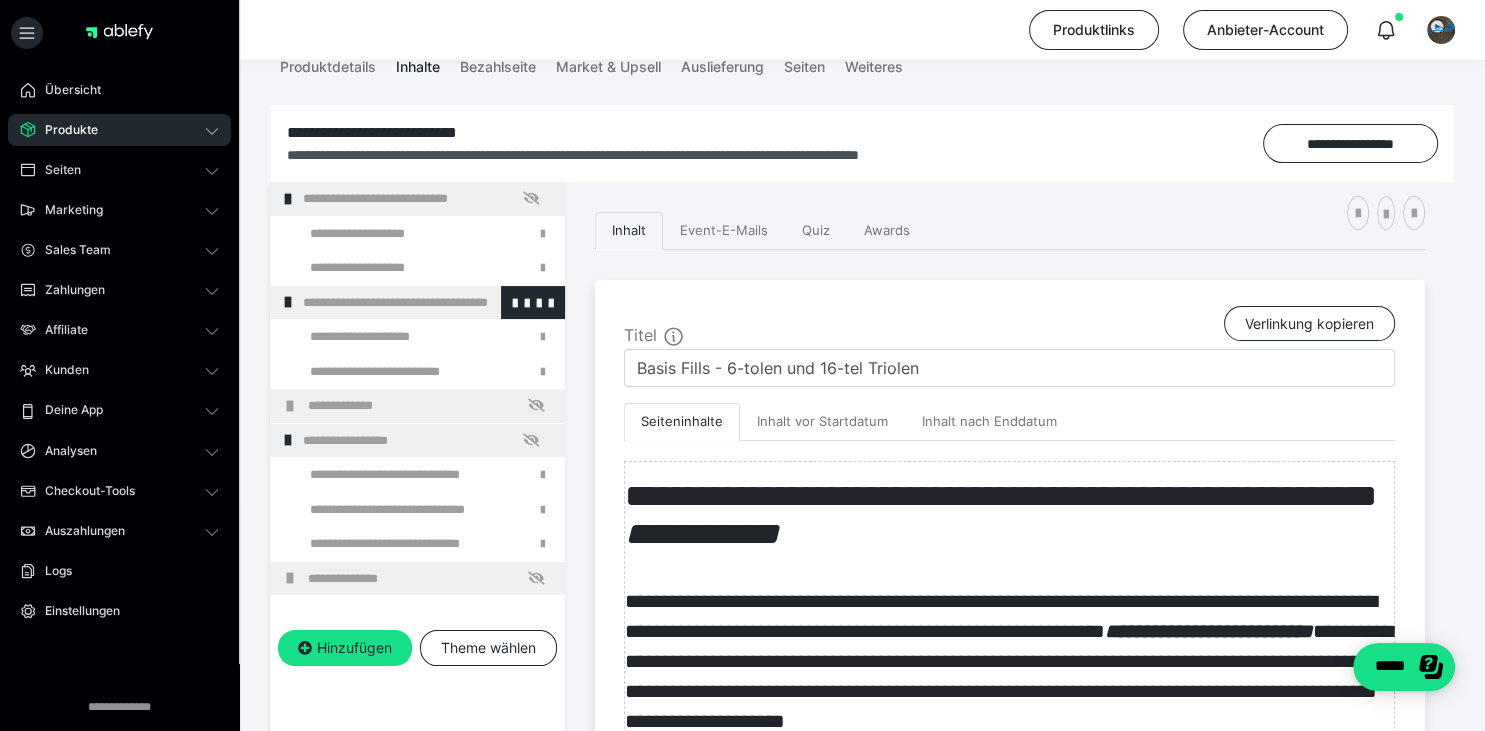 click at bounding box center [288, 302] 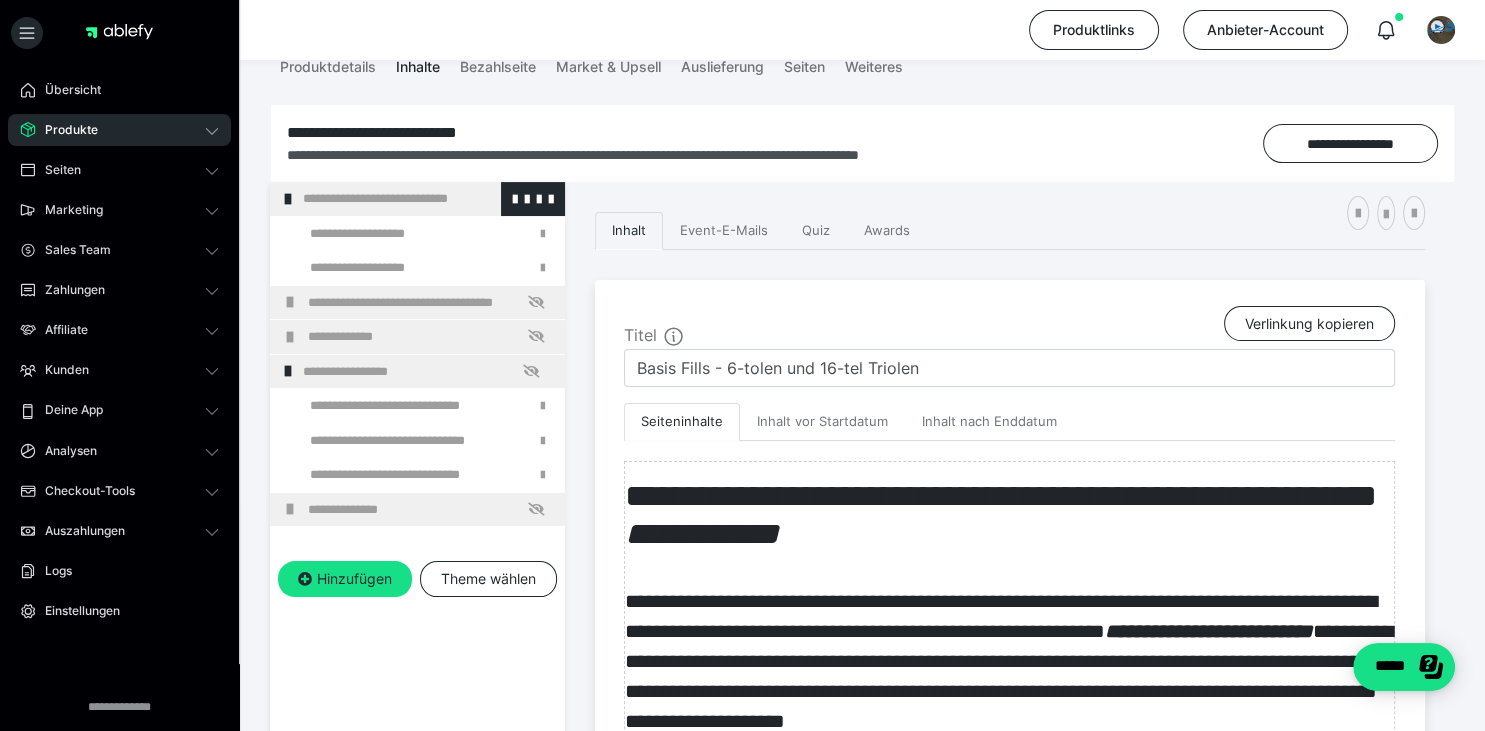 click at bounding box center [288, 199] 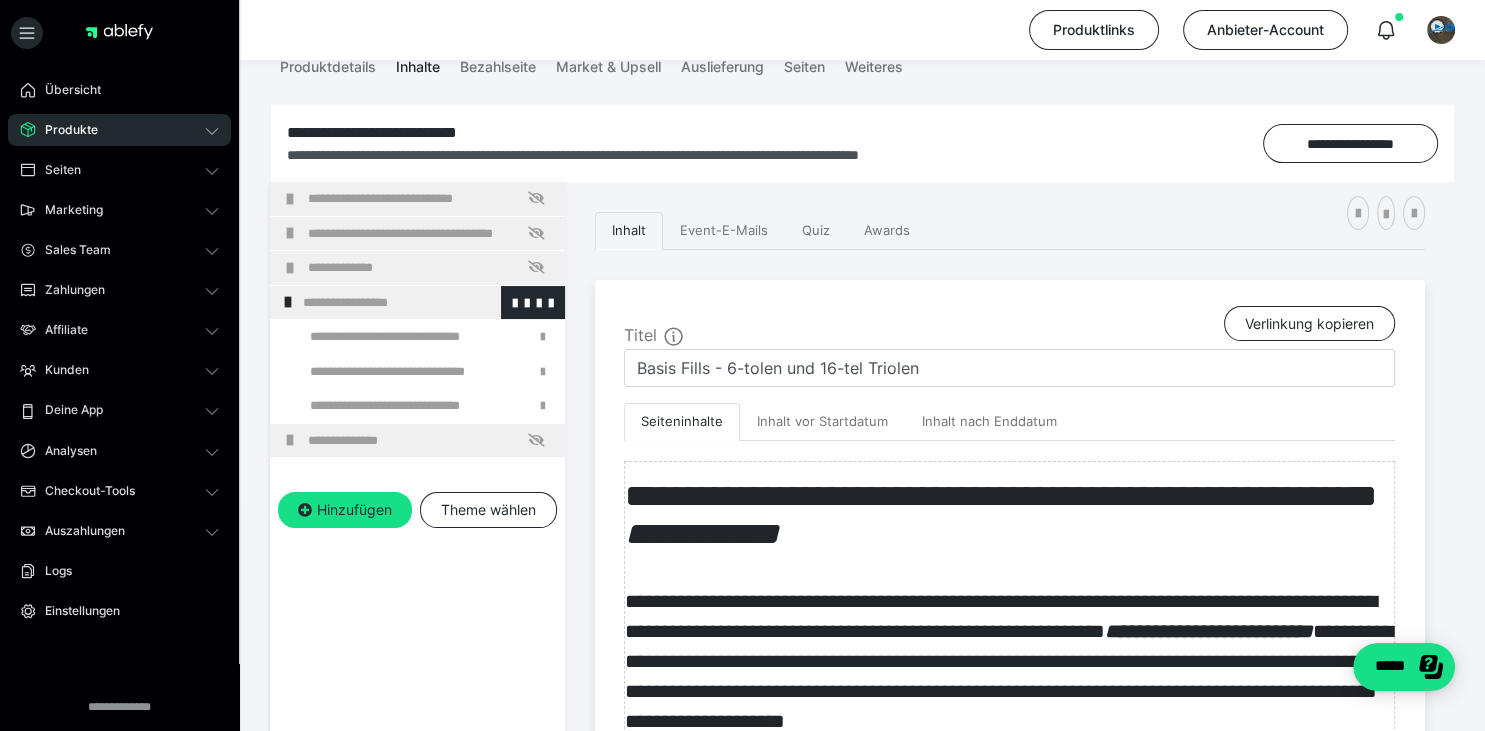 click at bounding box center (288, 302) 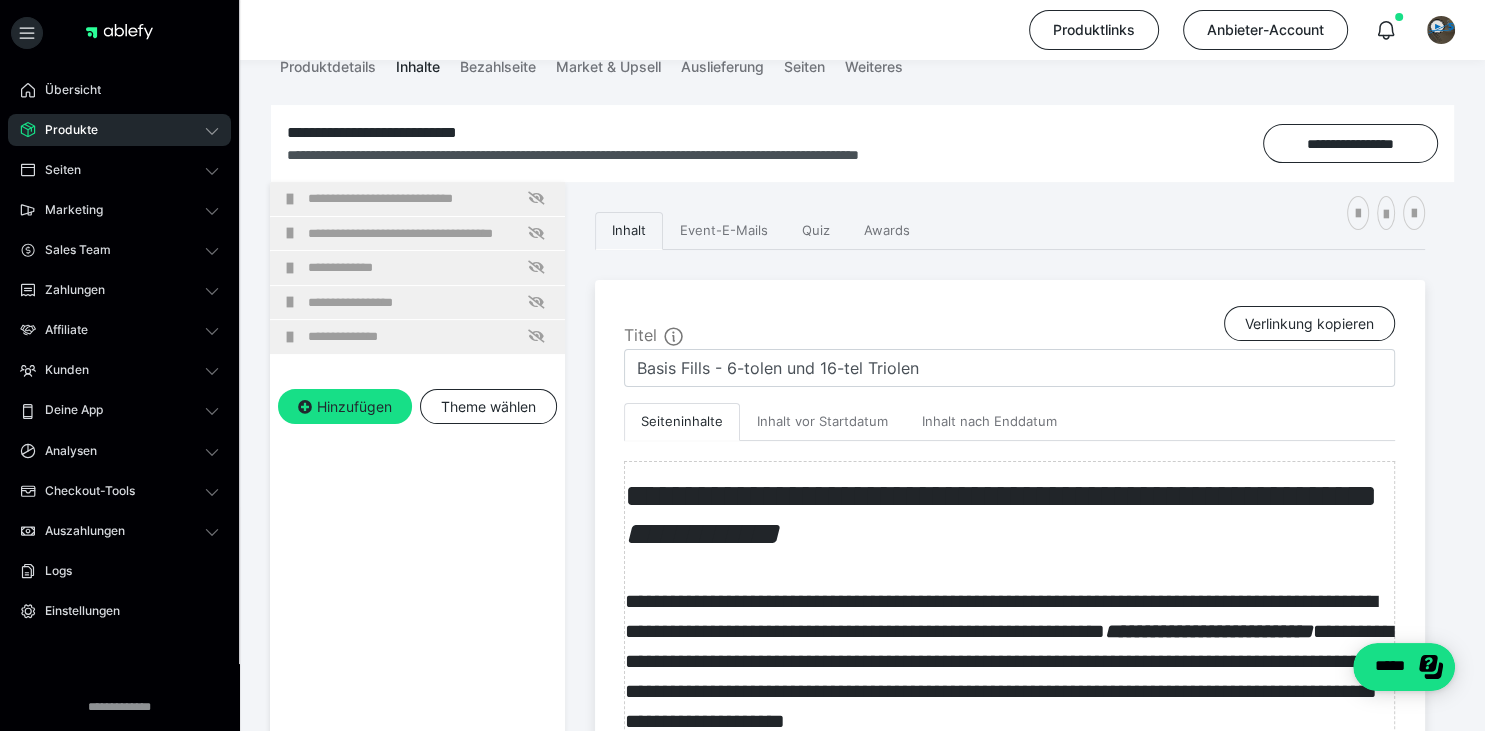 click on "Produkte" at bounding box center [119, 130] 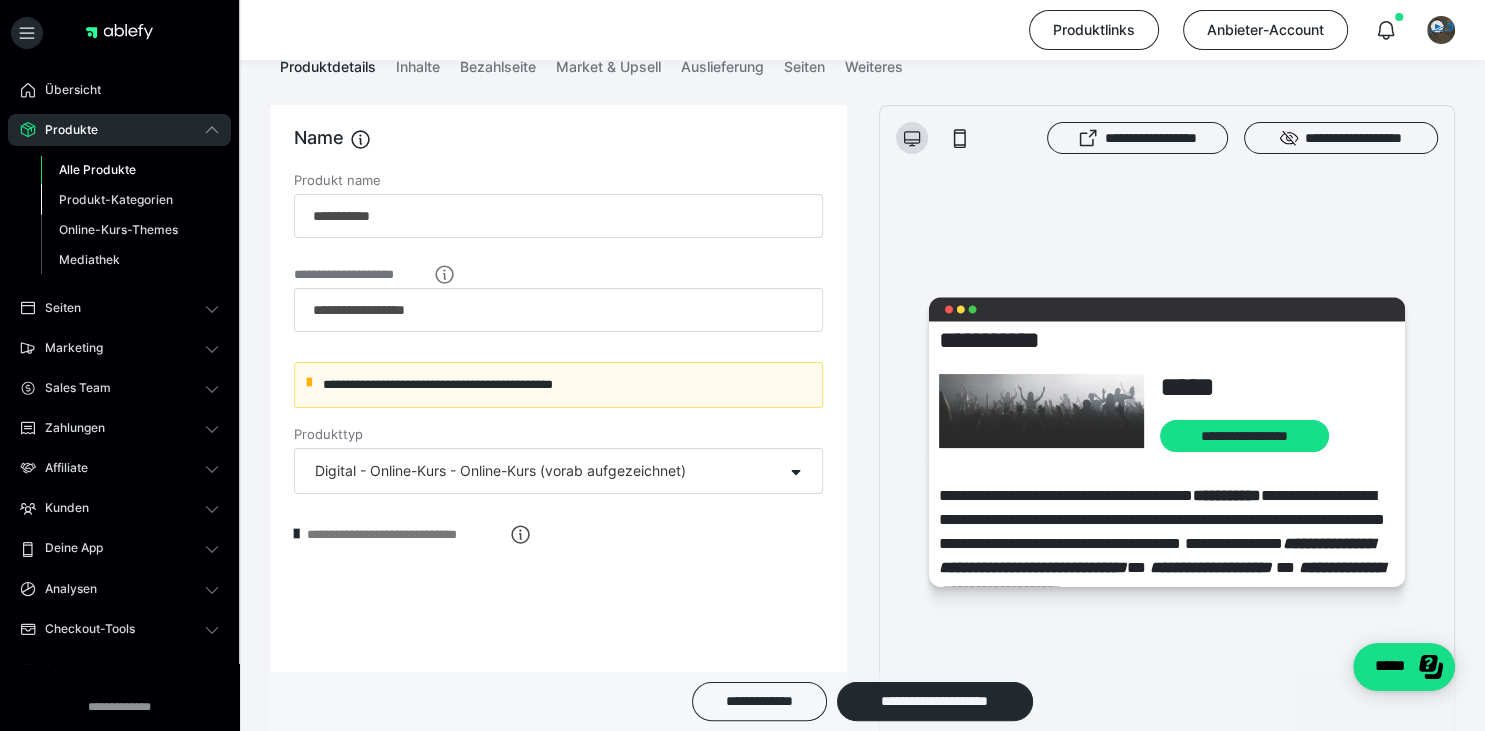 click on "Produkt-Kategorien" at bounding box center (116, 199) 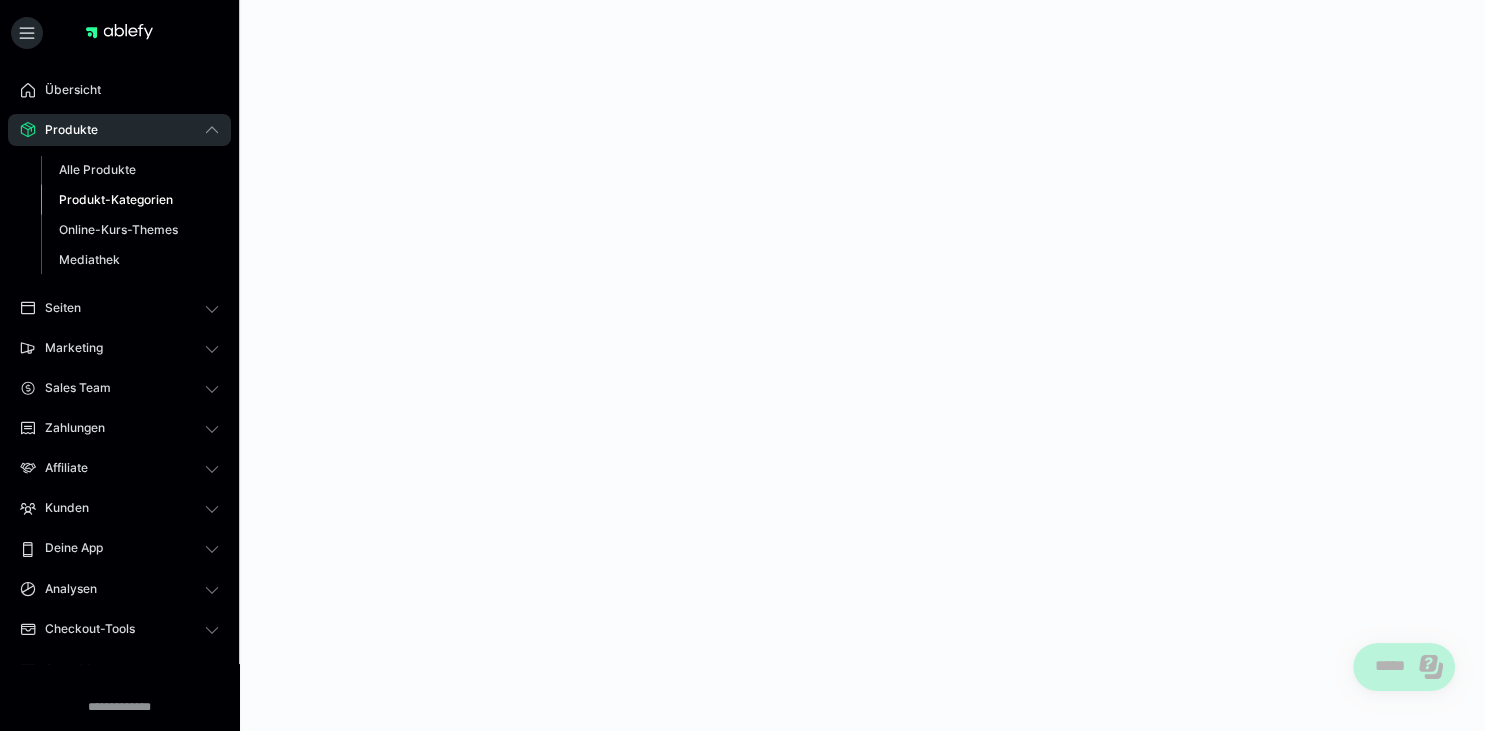scroll, scrollTop: 0, scrollLeft: 0, axis: both 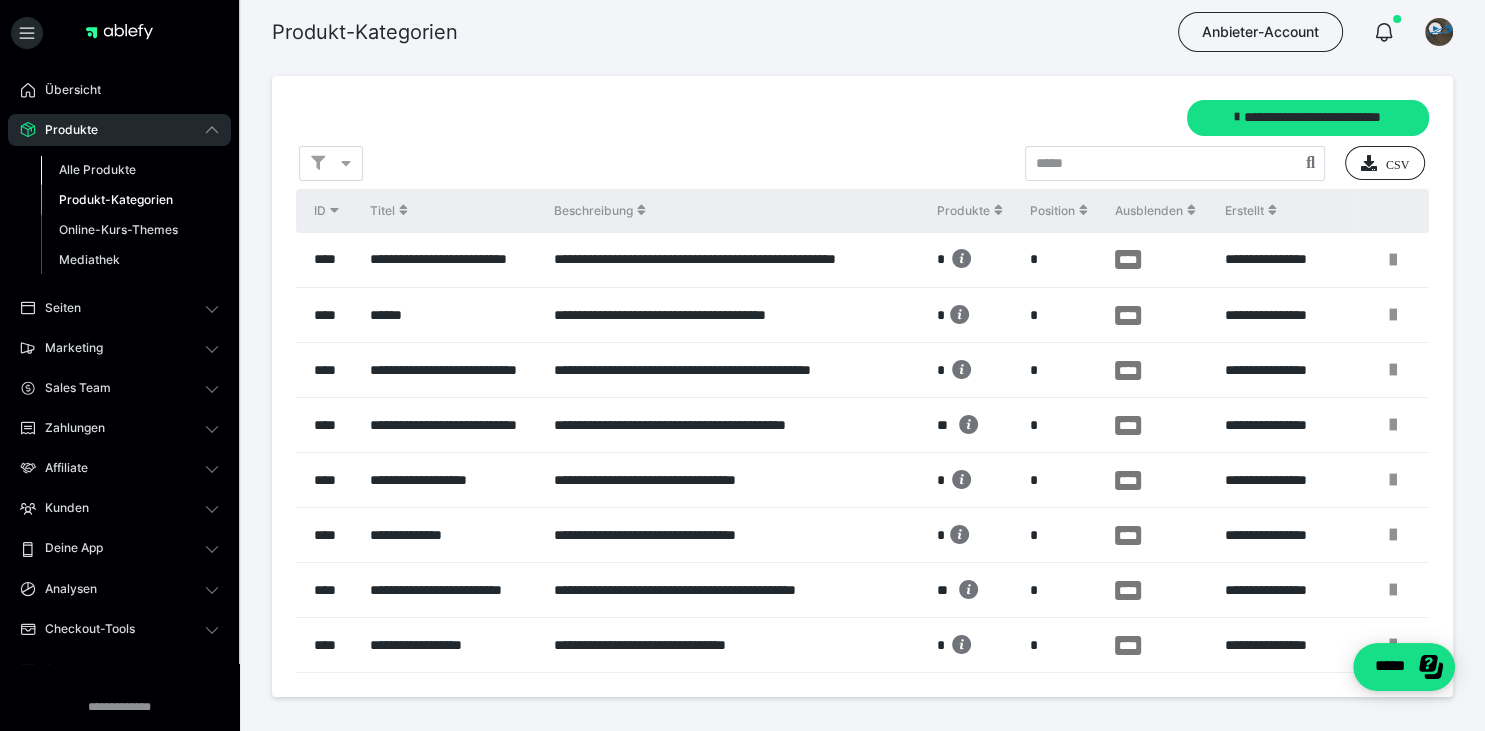 click on "Alle Produkte" at bounding box center [97, 169] 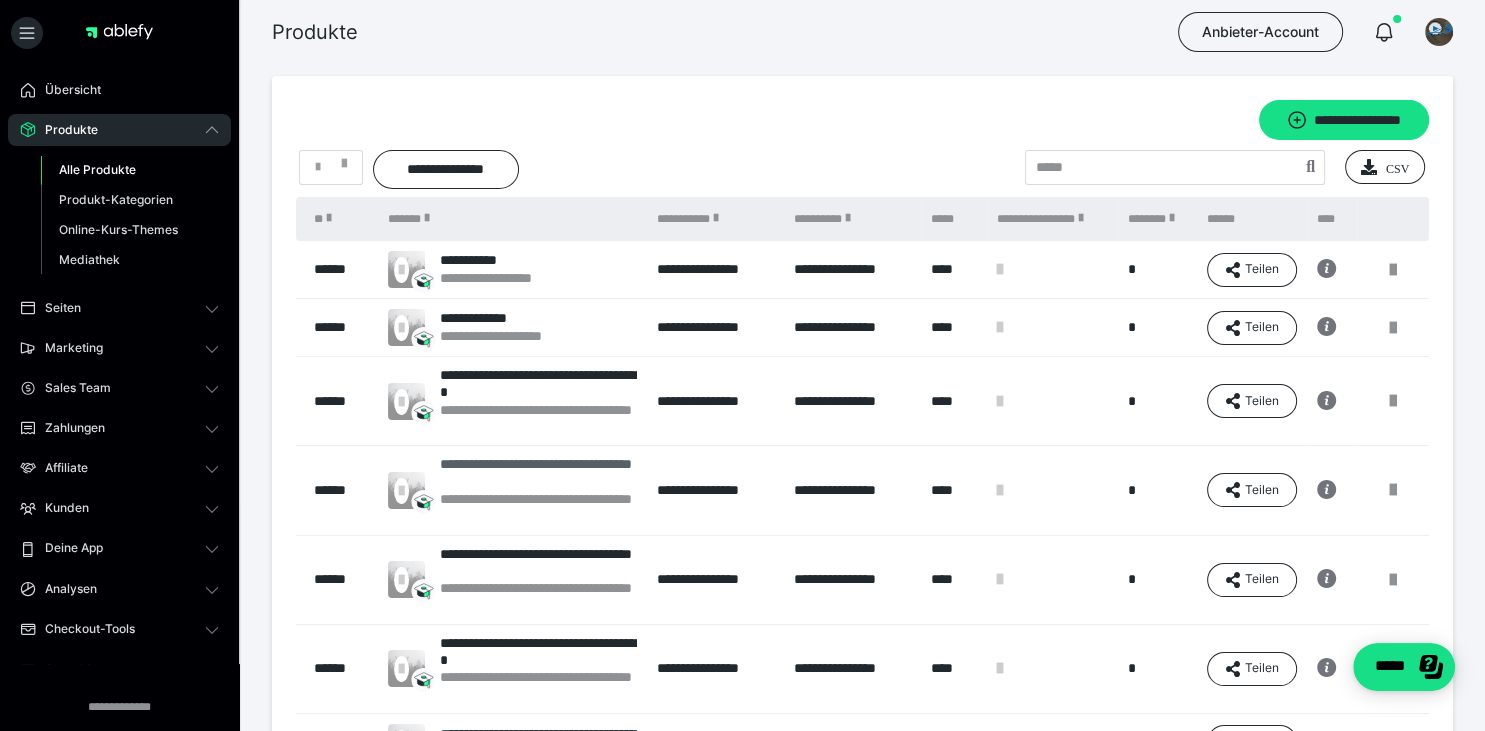 click on "**********" at bounding box center [538, 473] 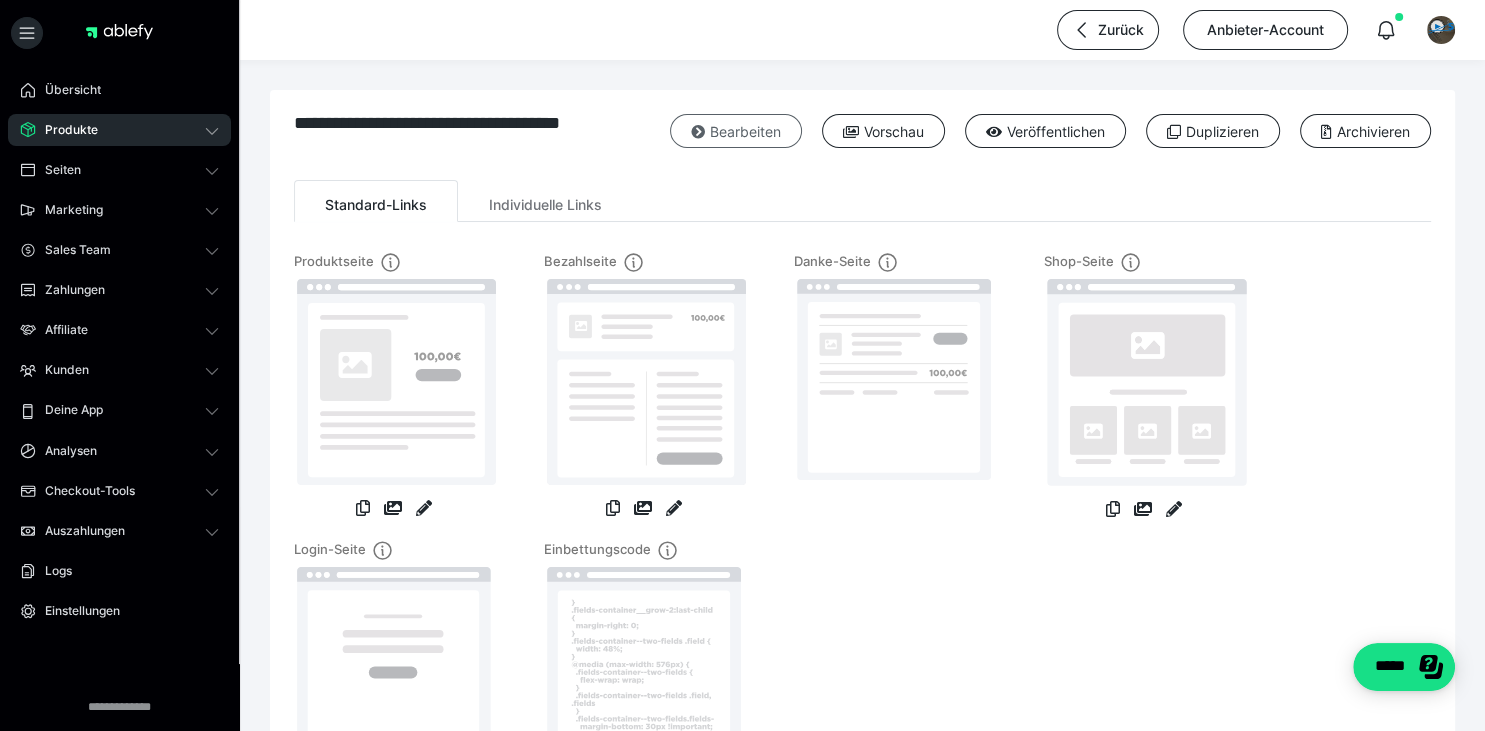 click at bounding box center [698, 132] 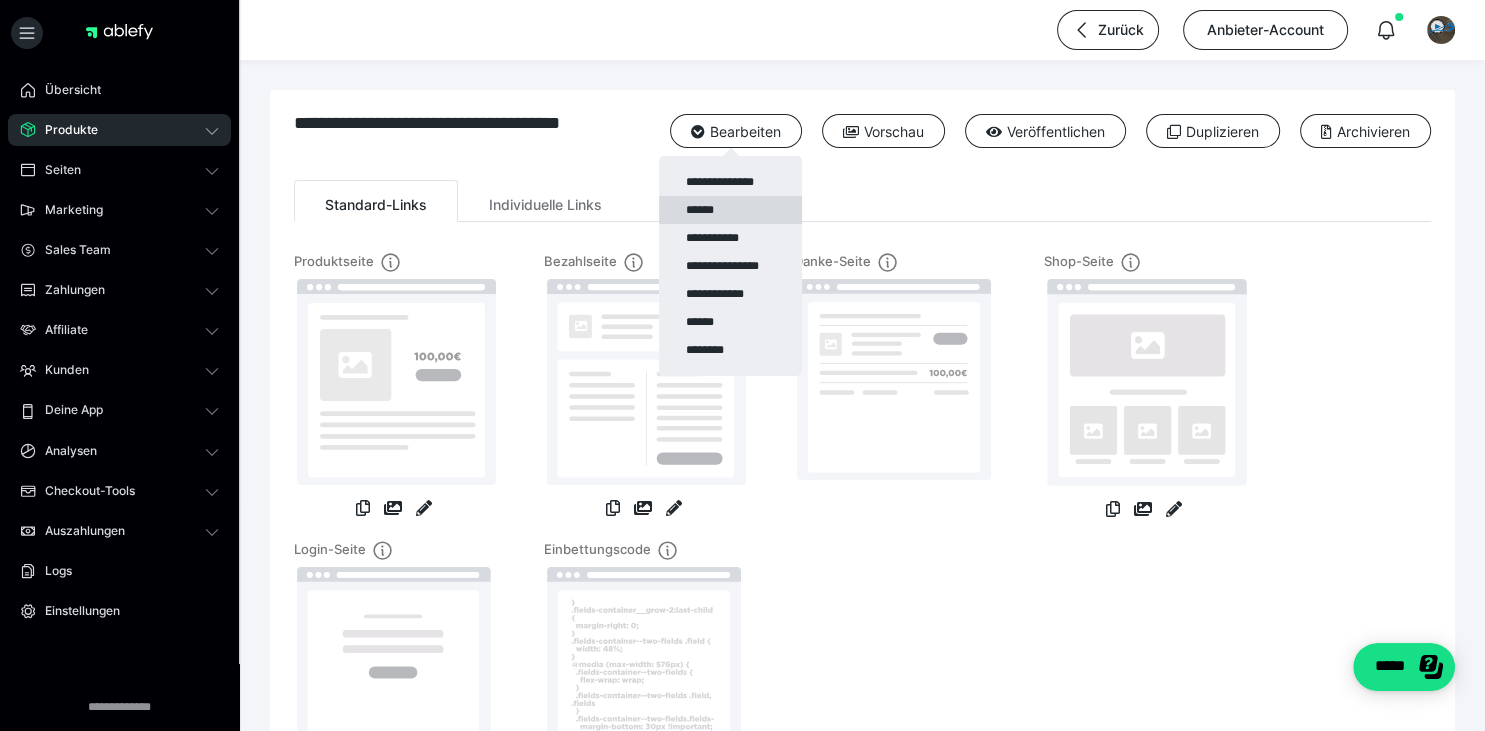 click on "******" at bounding box center (730, 210) 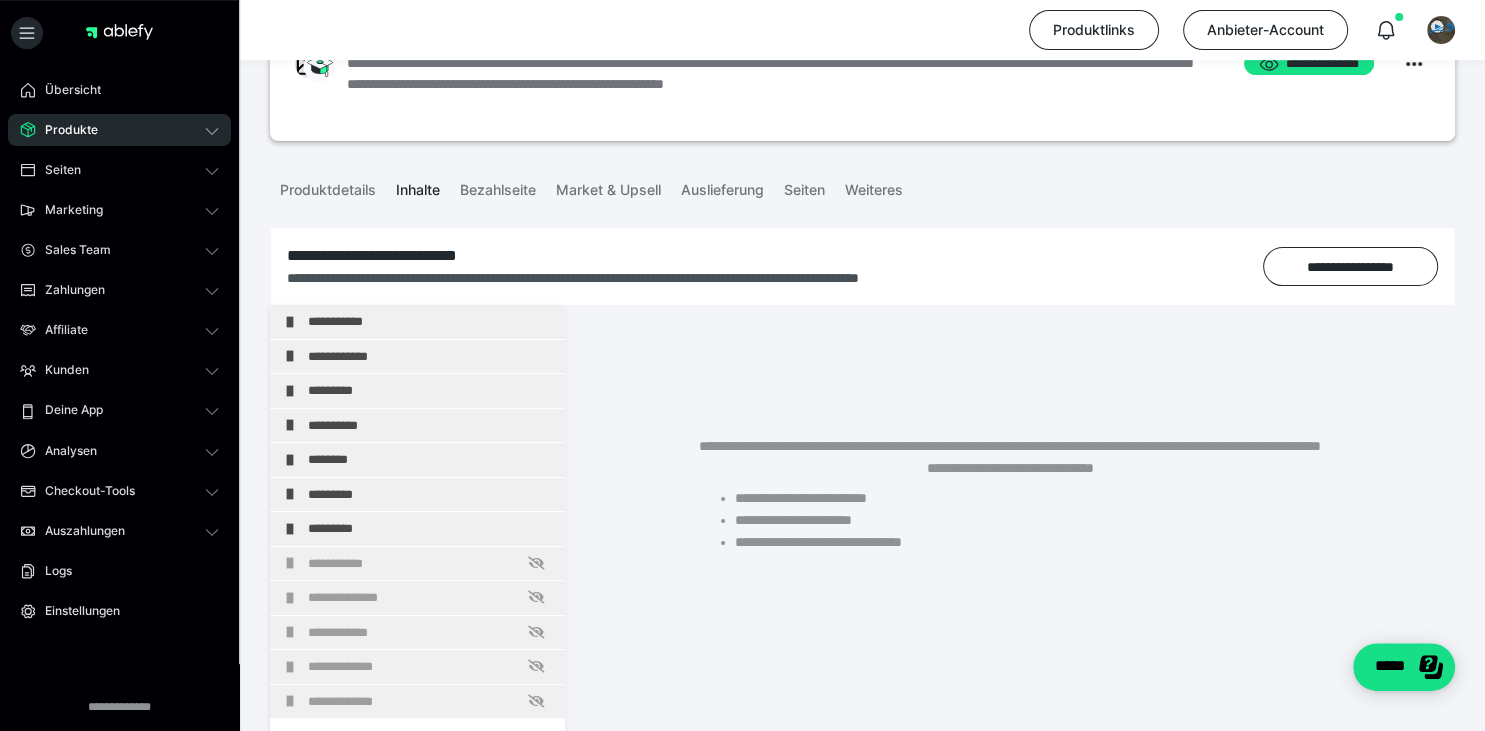 scroll, scrollTop: 147, scrollLeft: 0, axis: vertical 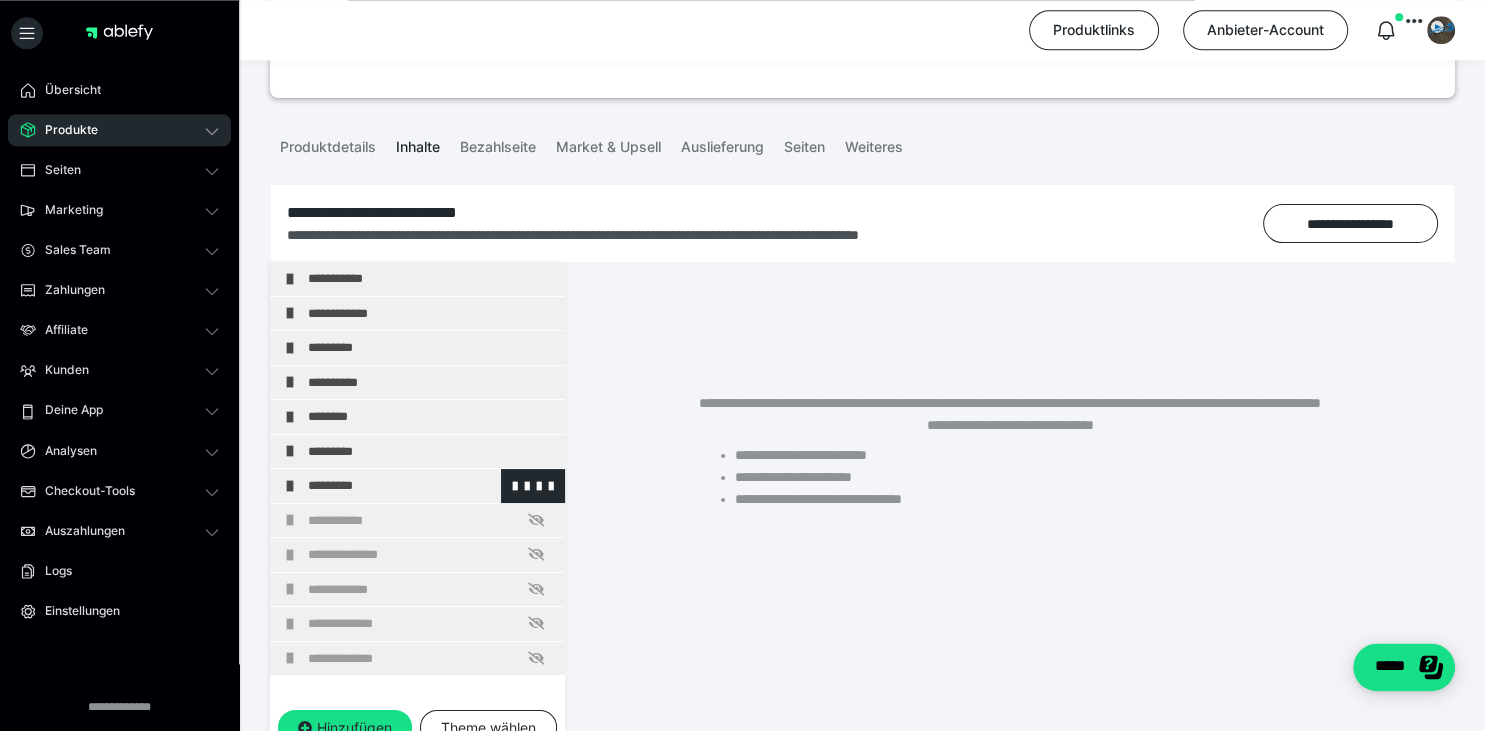 click on "*********" at bounding box center [417, 486] 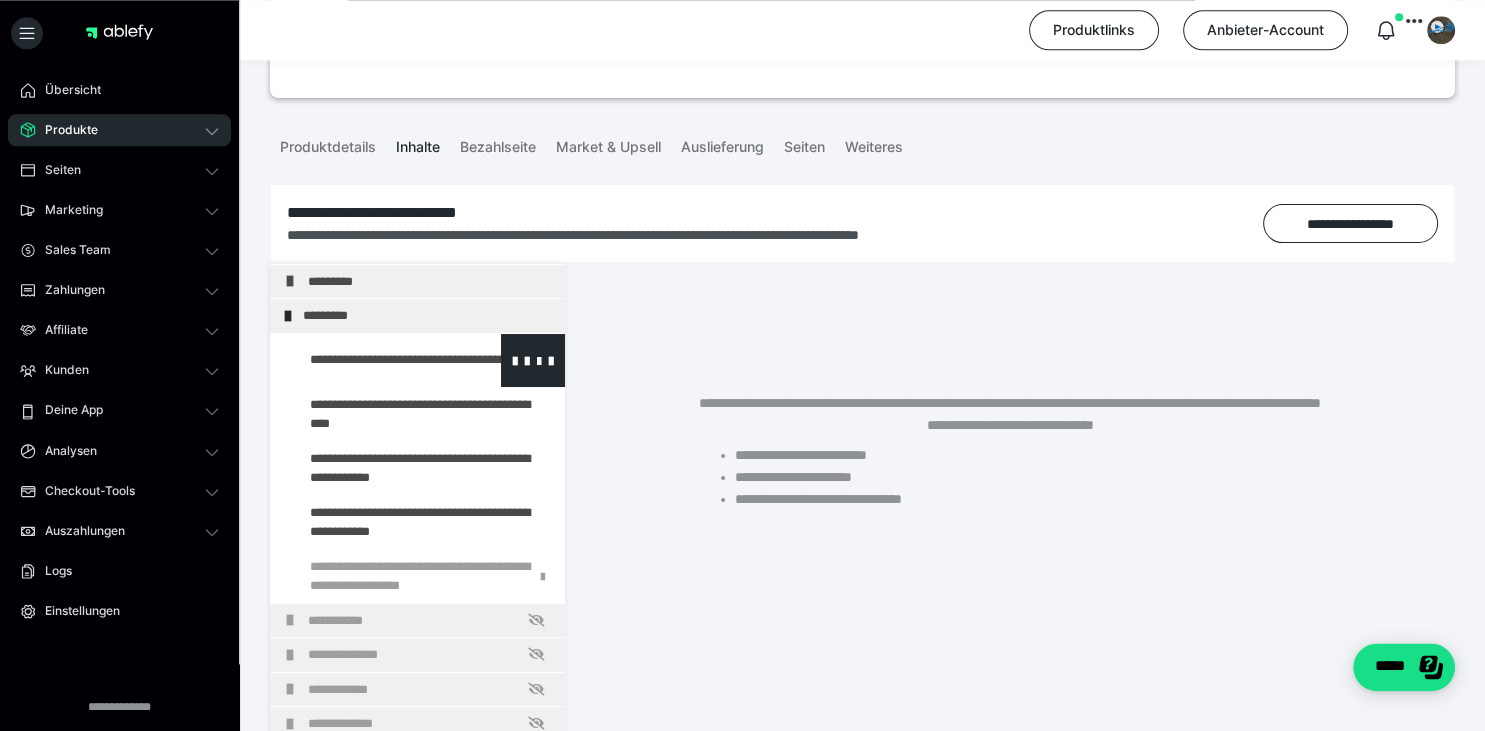 scroll, scrollTop: 171, scrollLeft: 0, axis: vertical 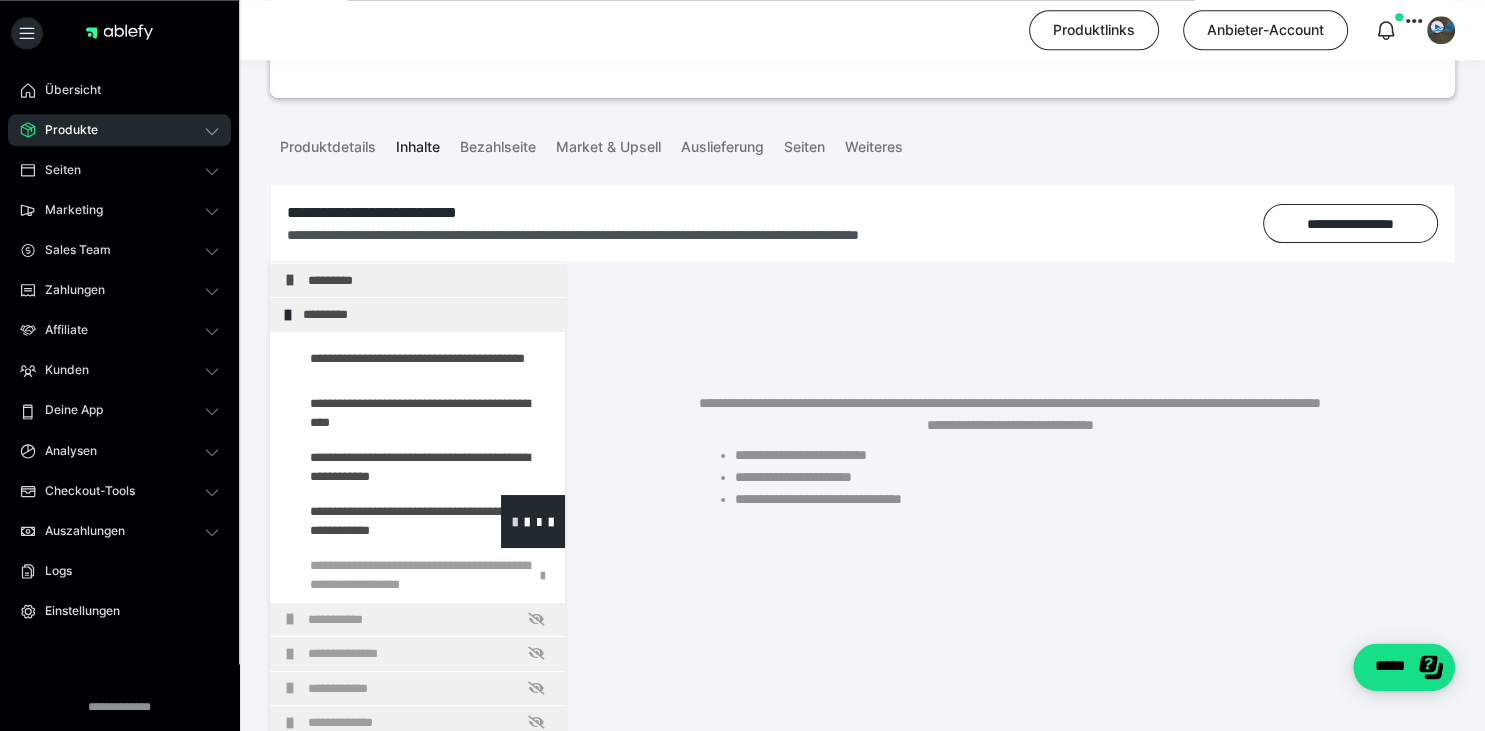 click at bounding box center [515, 521] 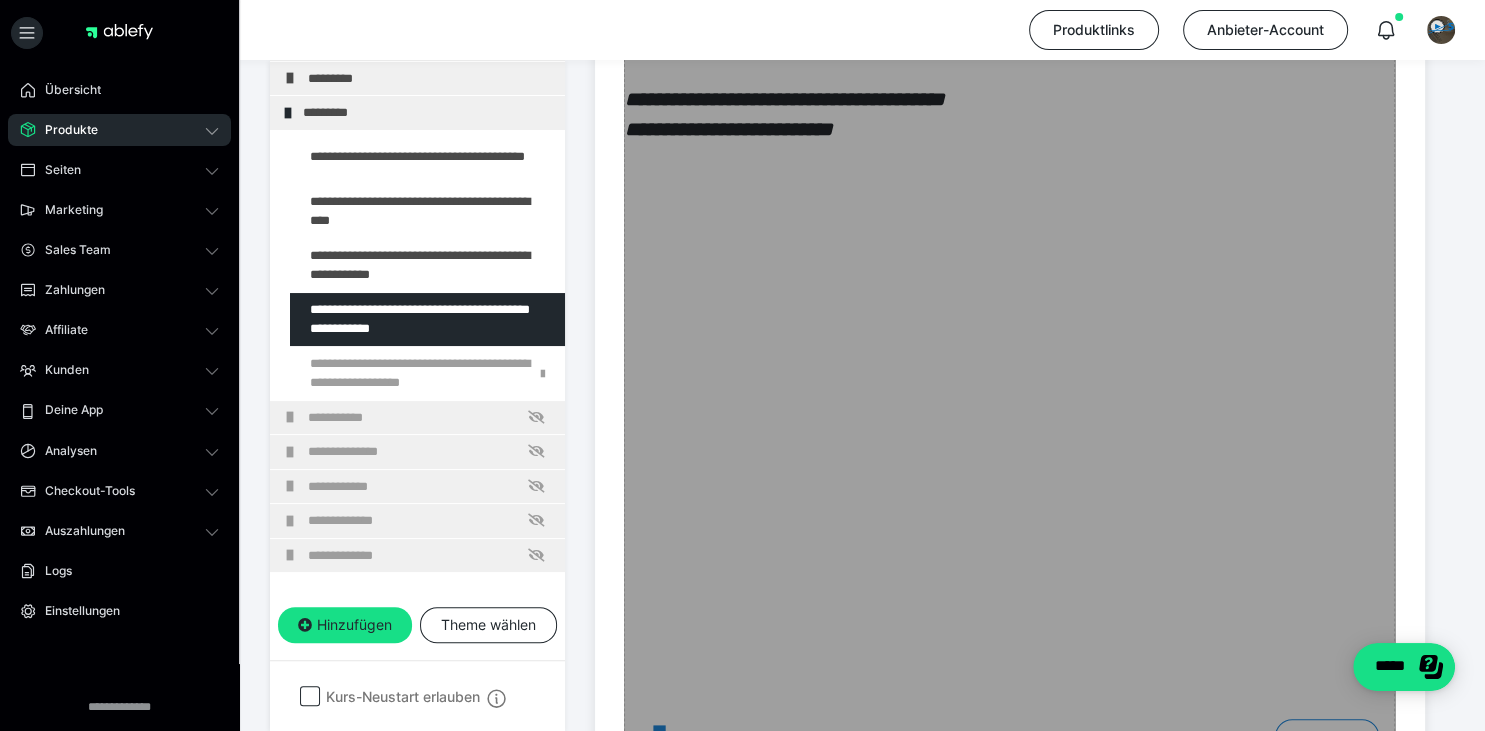 scroll, scrollTop: 962, scrollLeft: 0, axis: vertical 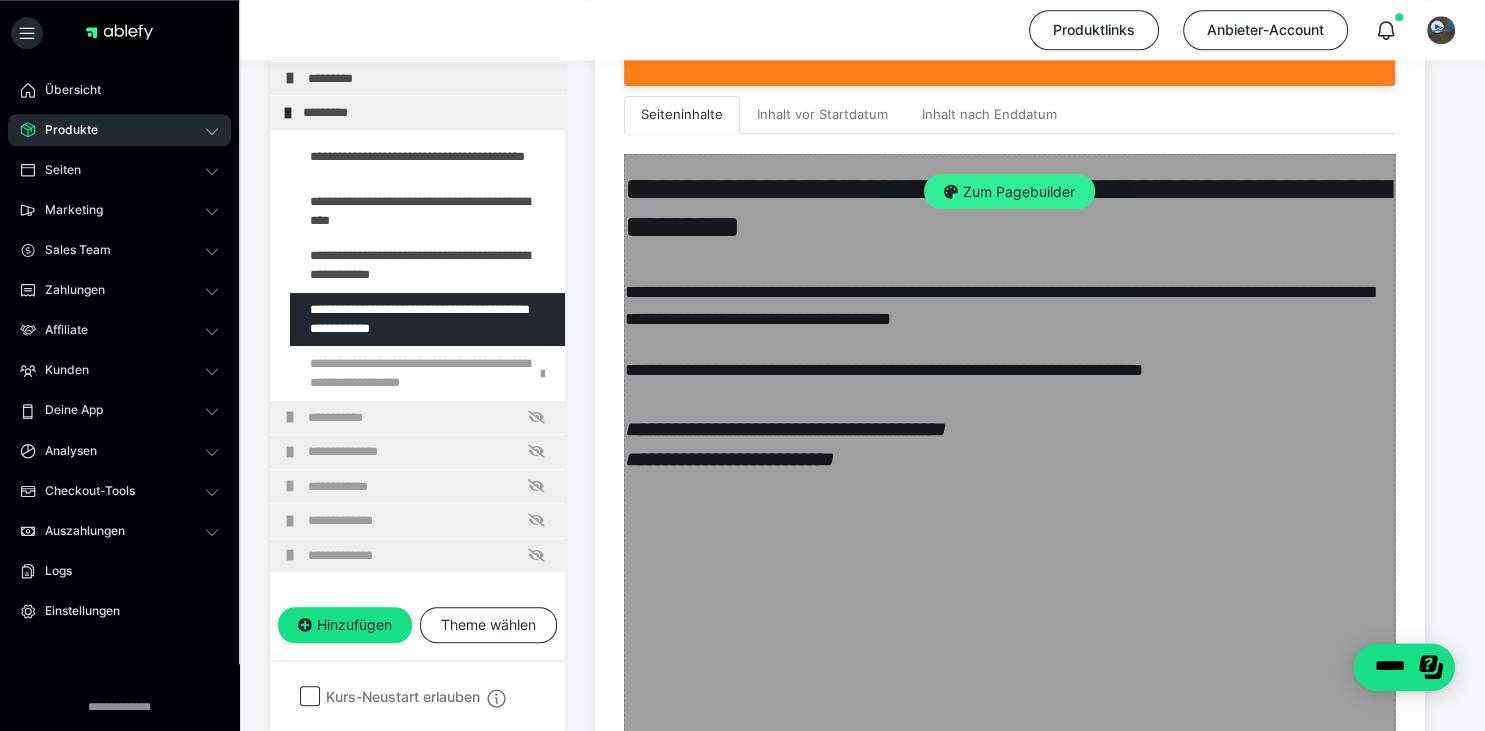 click on "Zum Pagebuilder" at bounding box center (1009, 192) 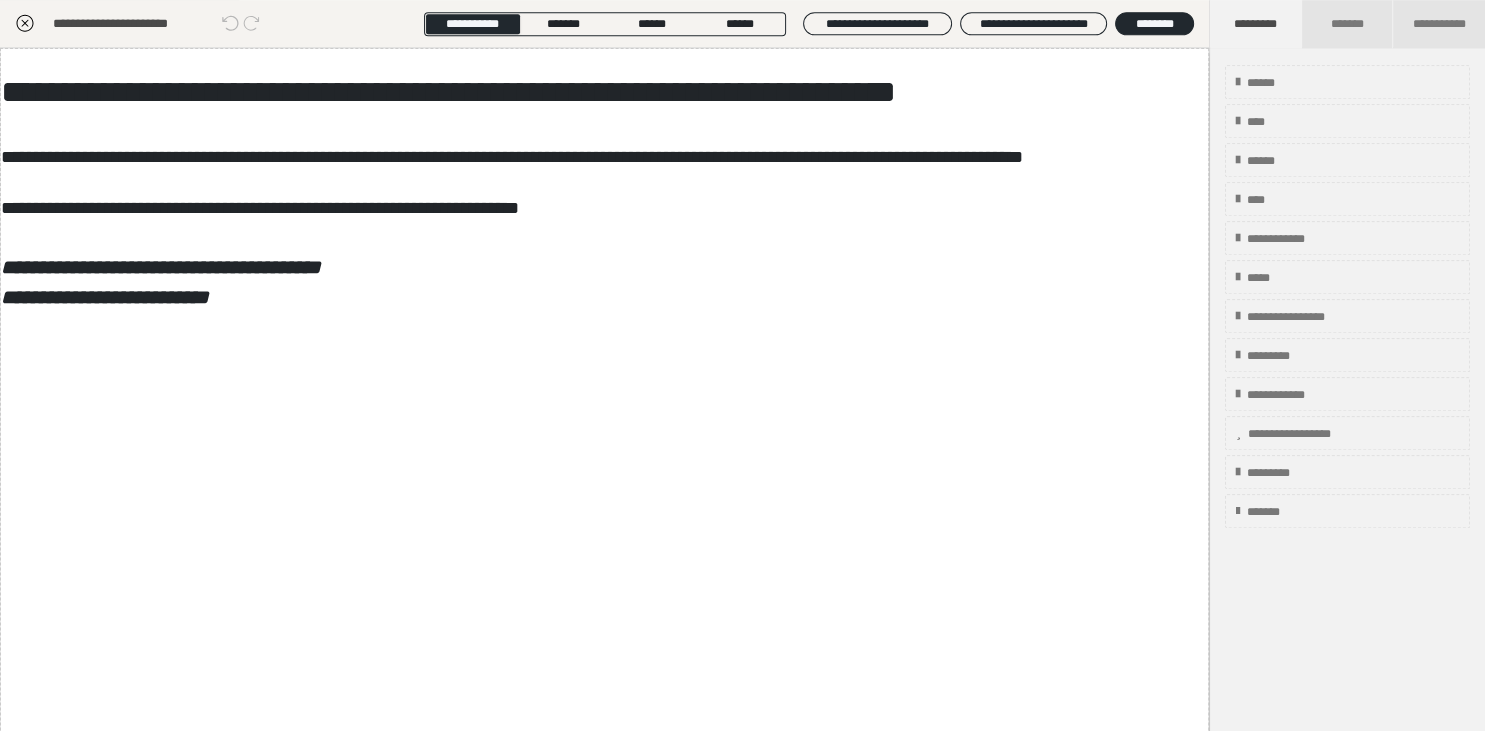 scroll, scrollTop: 348, scrollLeft: 0, axis: vertical 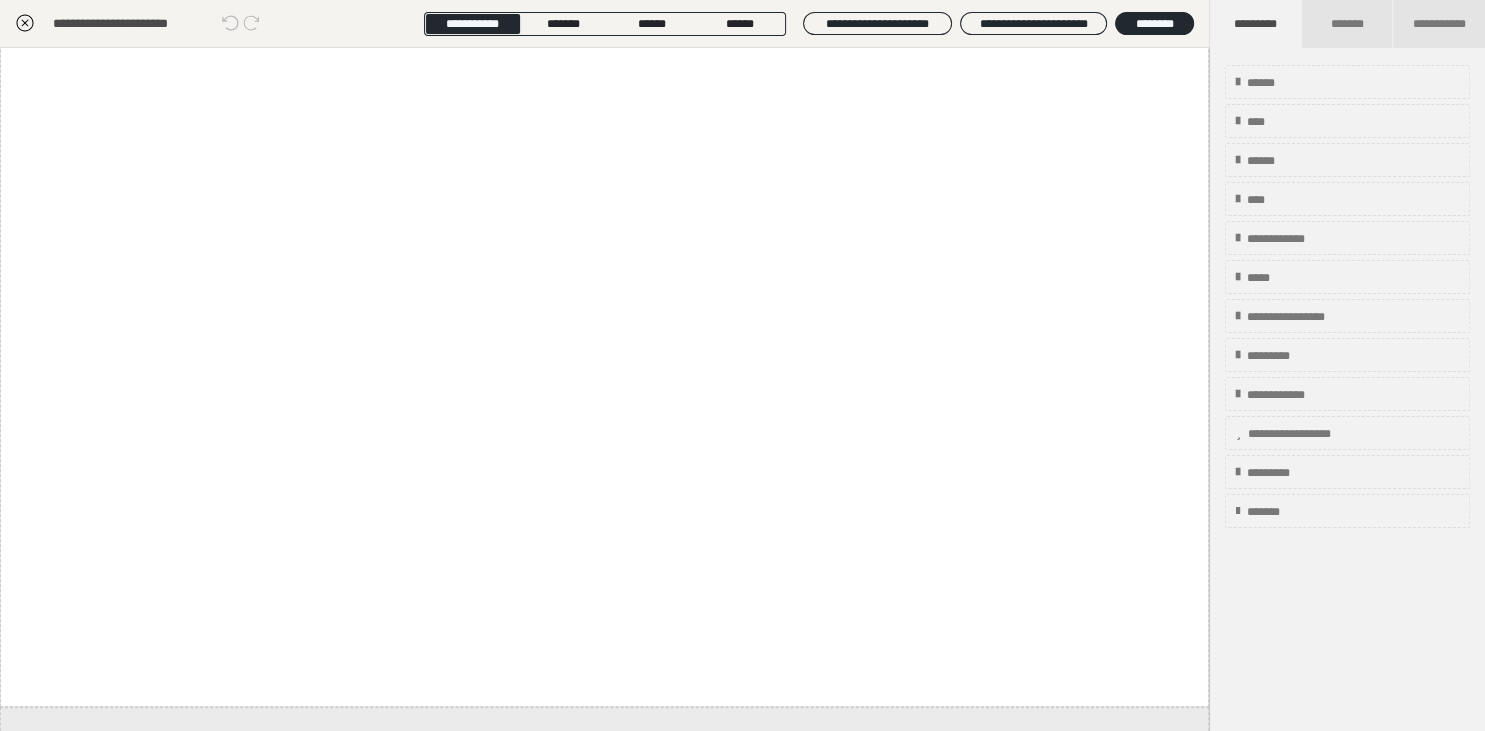 click 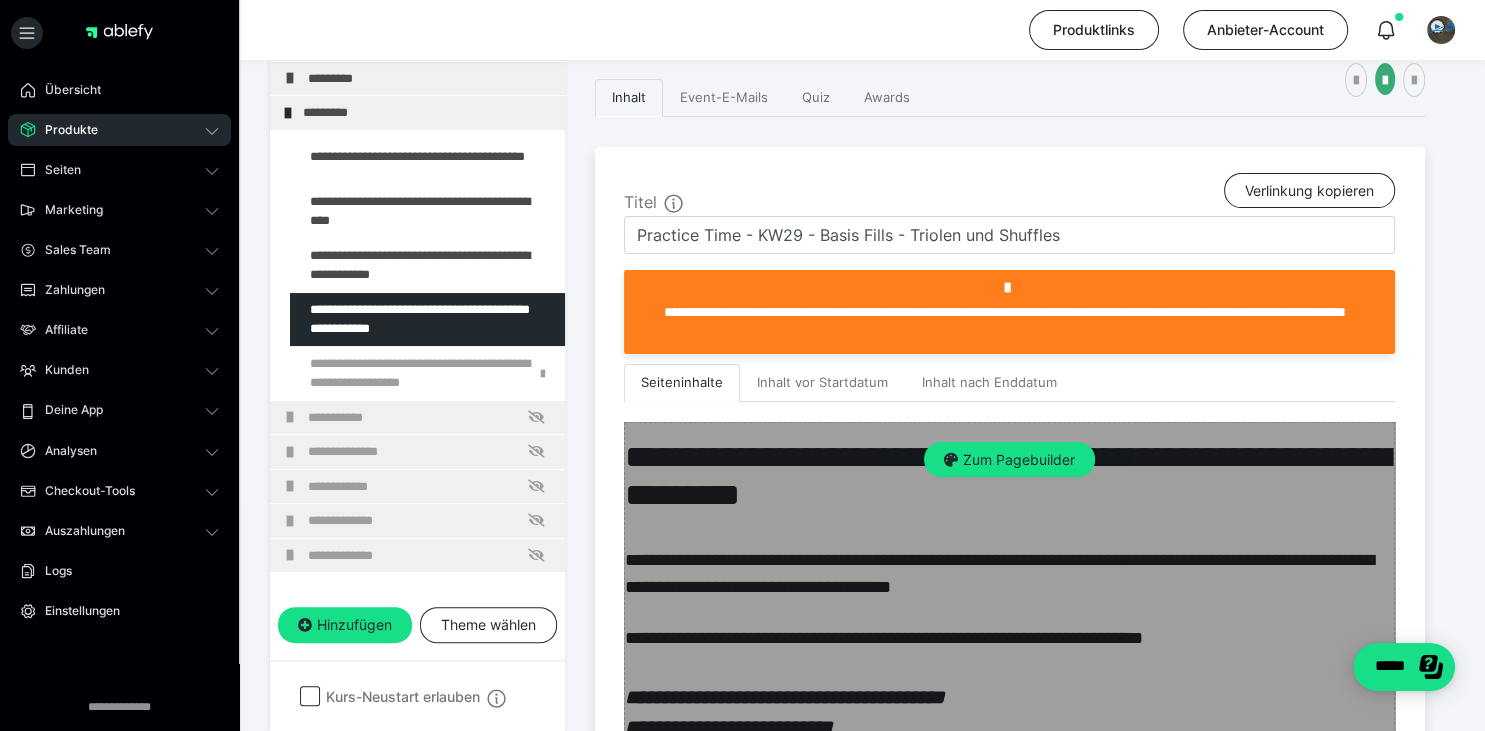 scroll, scrollTop: 360, scrollLeft: 0, axis: vertical 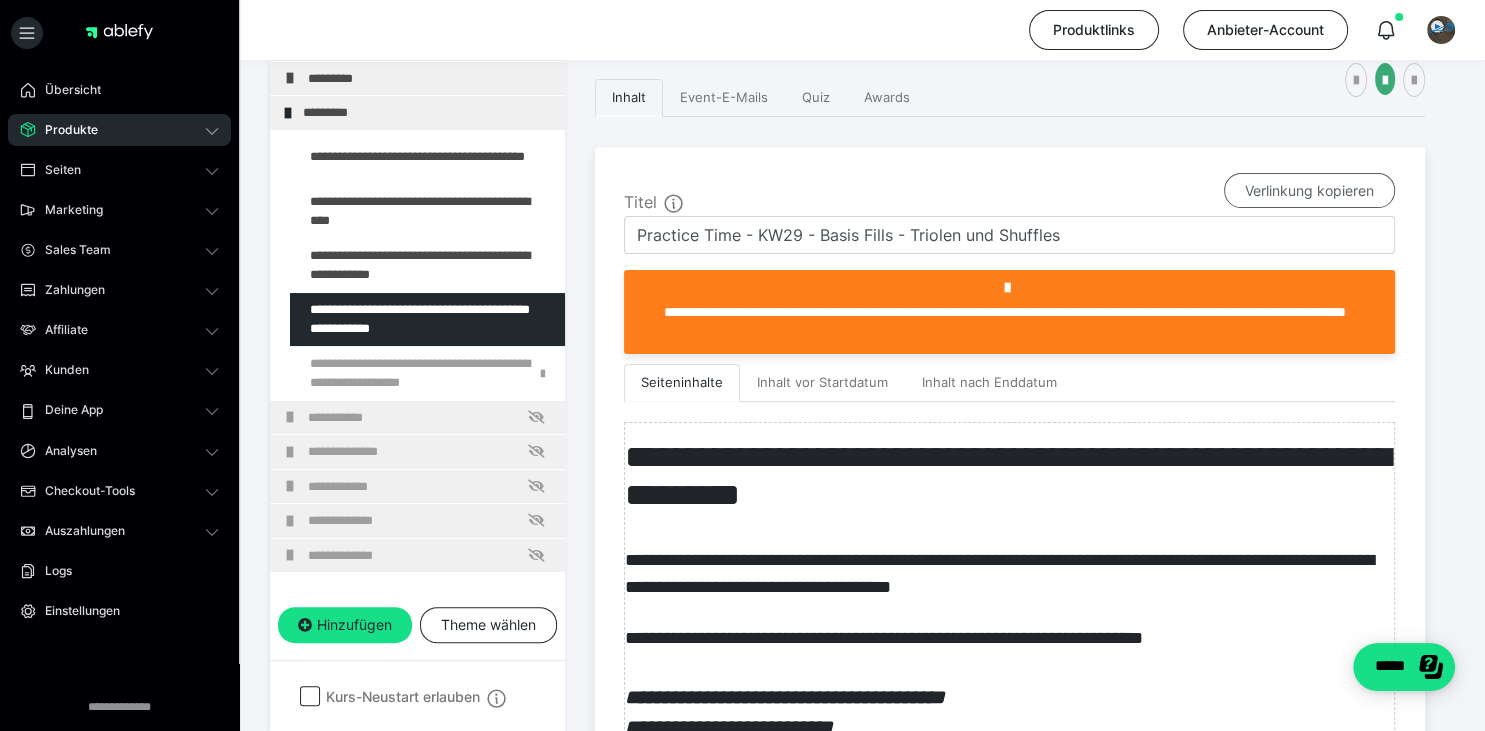 click on "Verlinkung kopieren" at bounding box center [1309, 191] 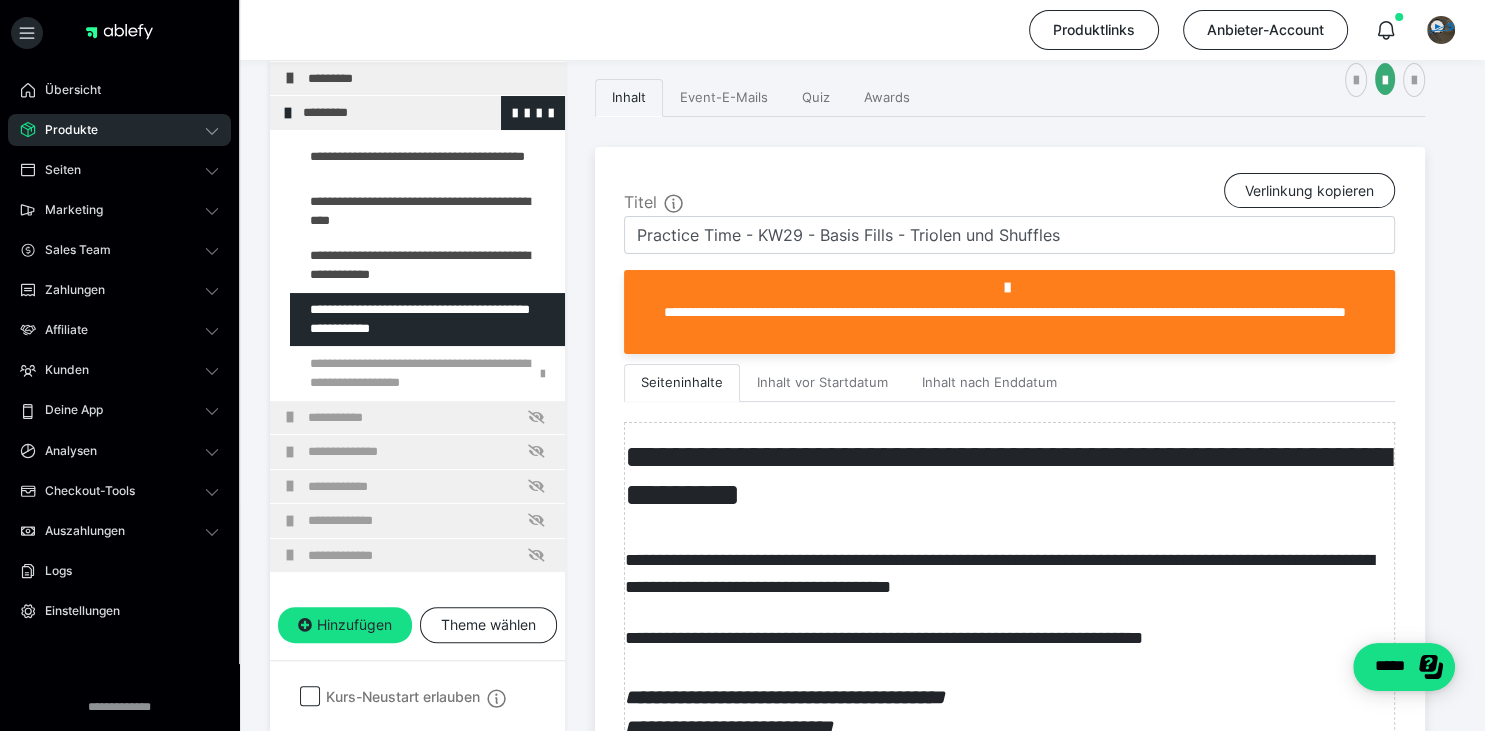 click at bounding box center (288, 113) 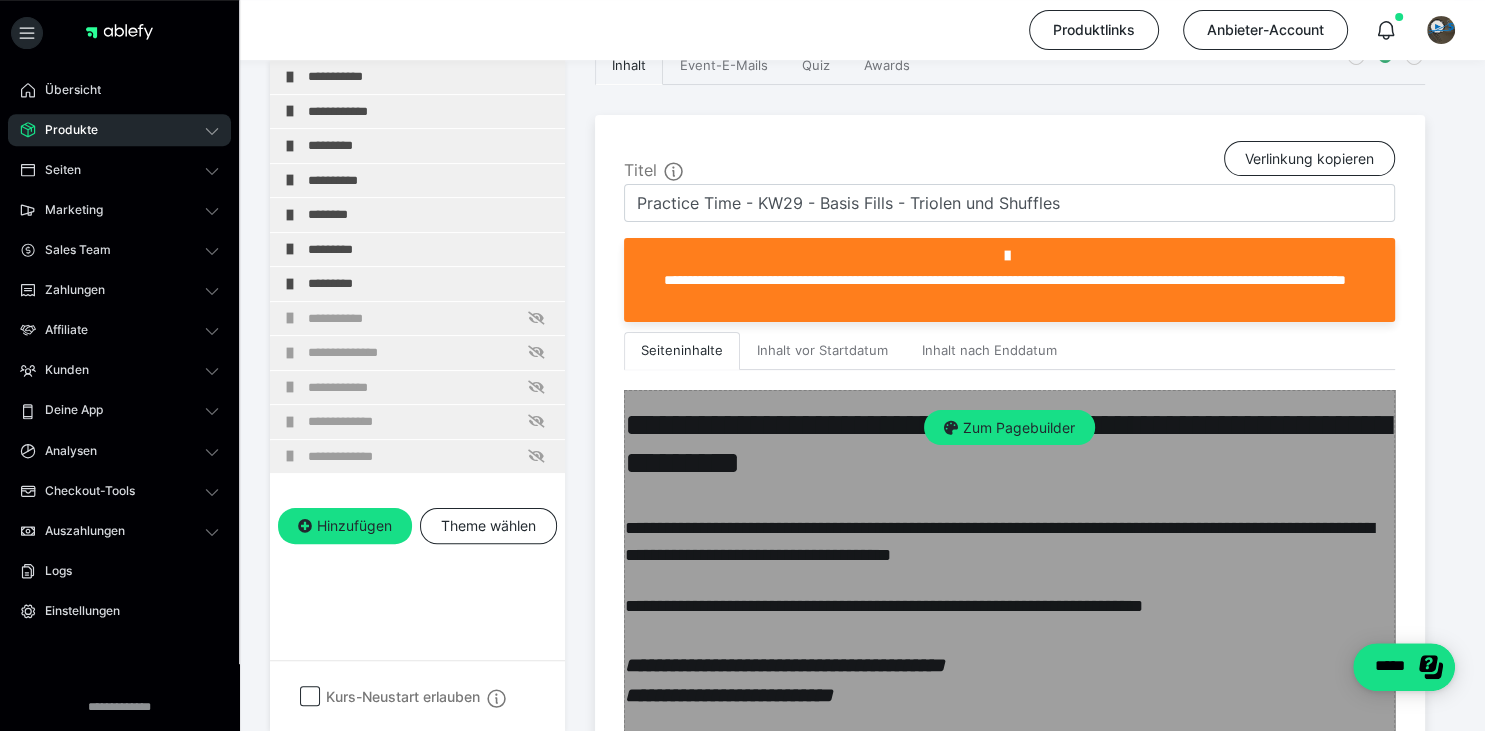 scroll, scrollTop: 0, scrollLeft: 0, axis: both 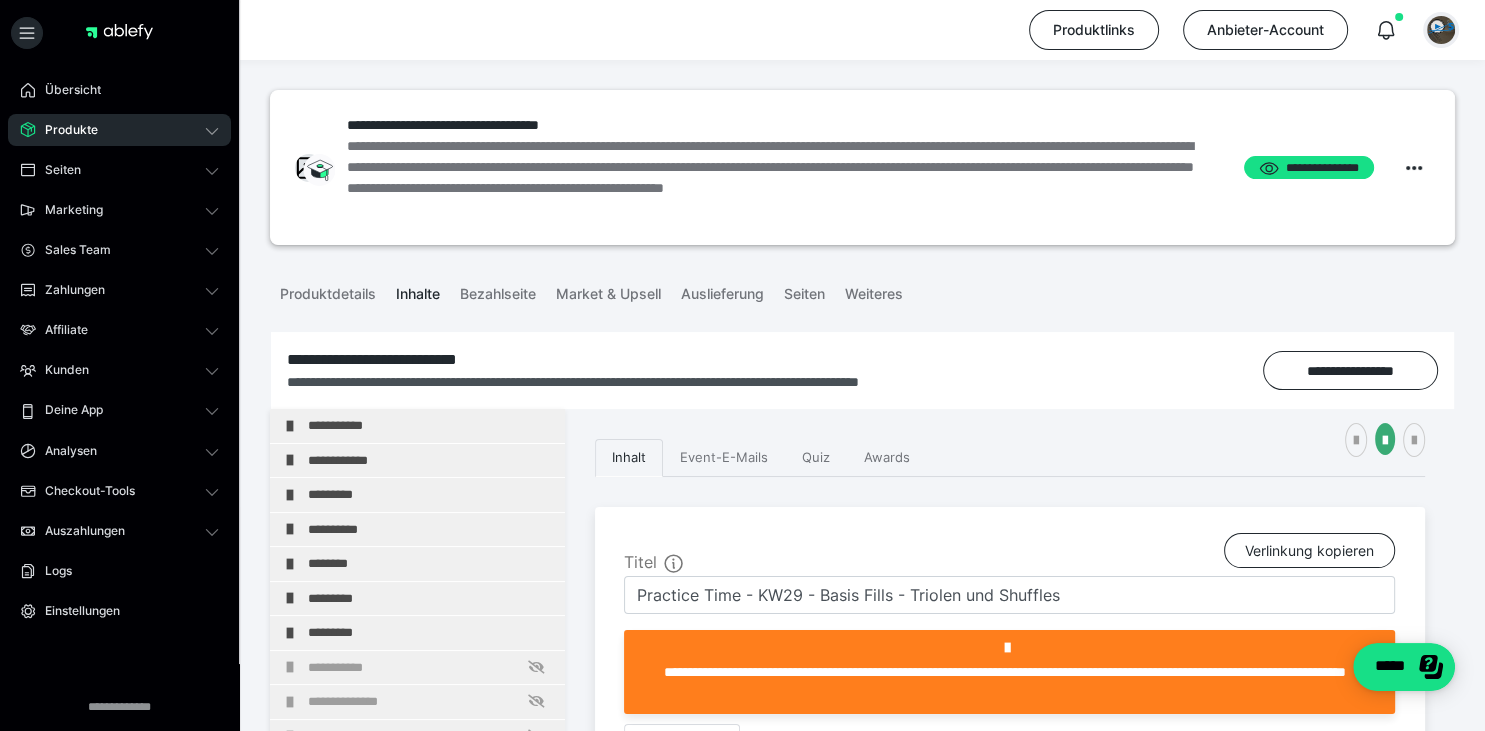 click at bounding box center (1441, 30) 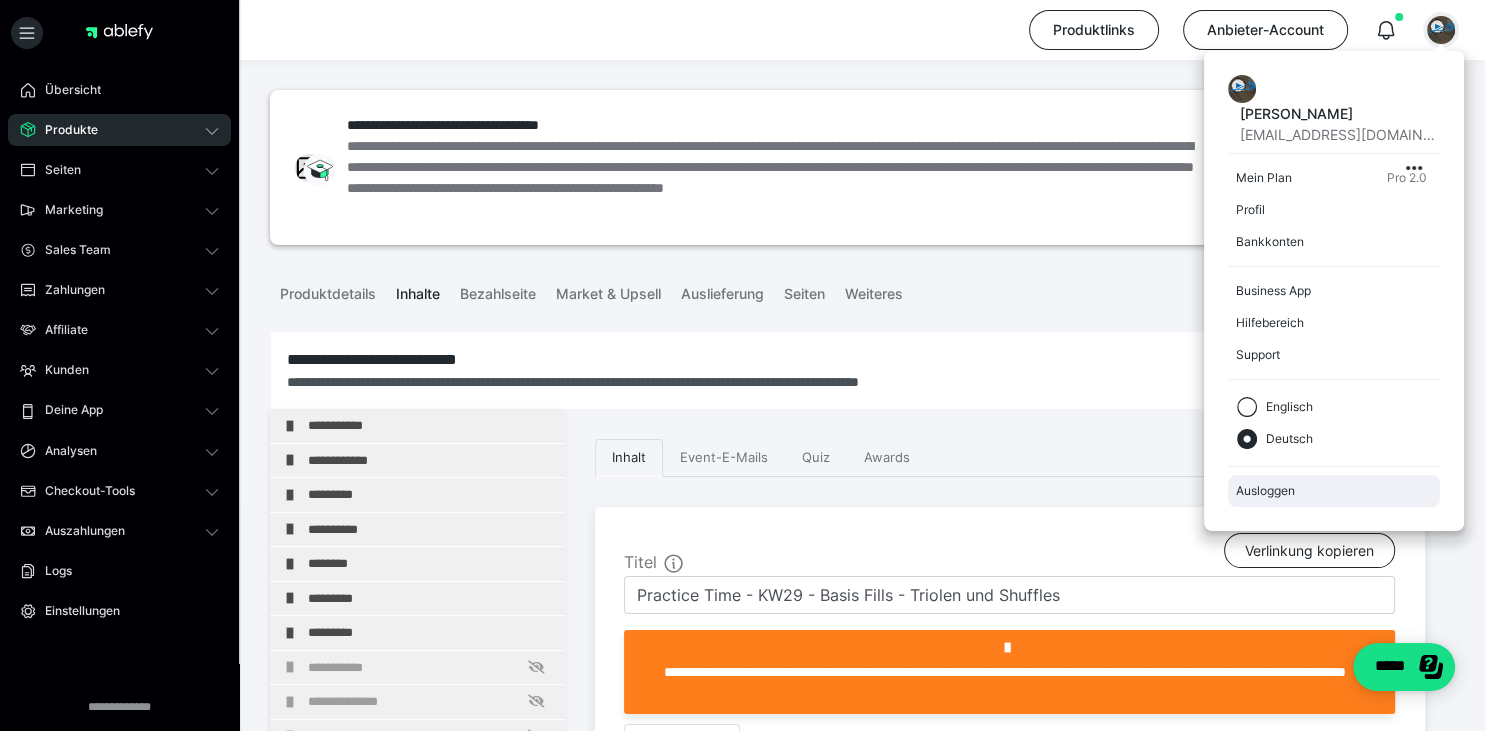 click on "Ausloggen" at bounding box center [1334, 491] 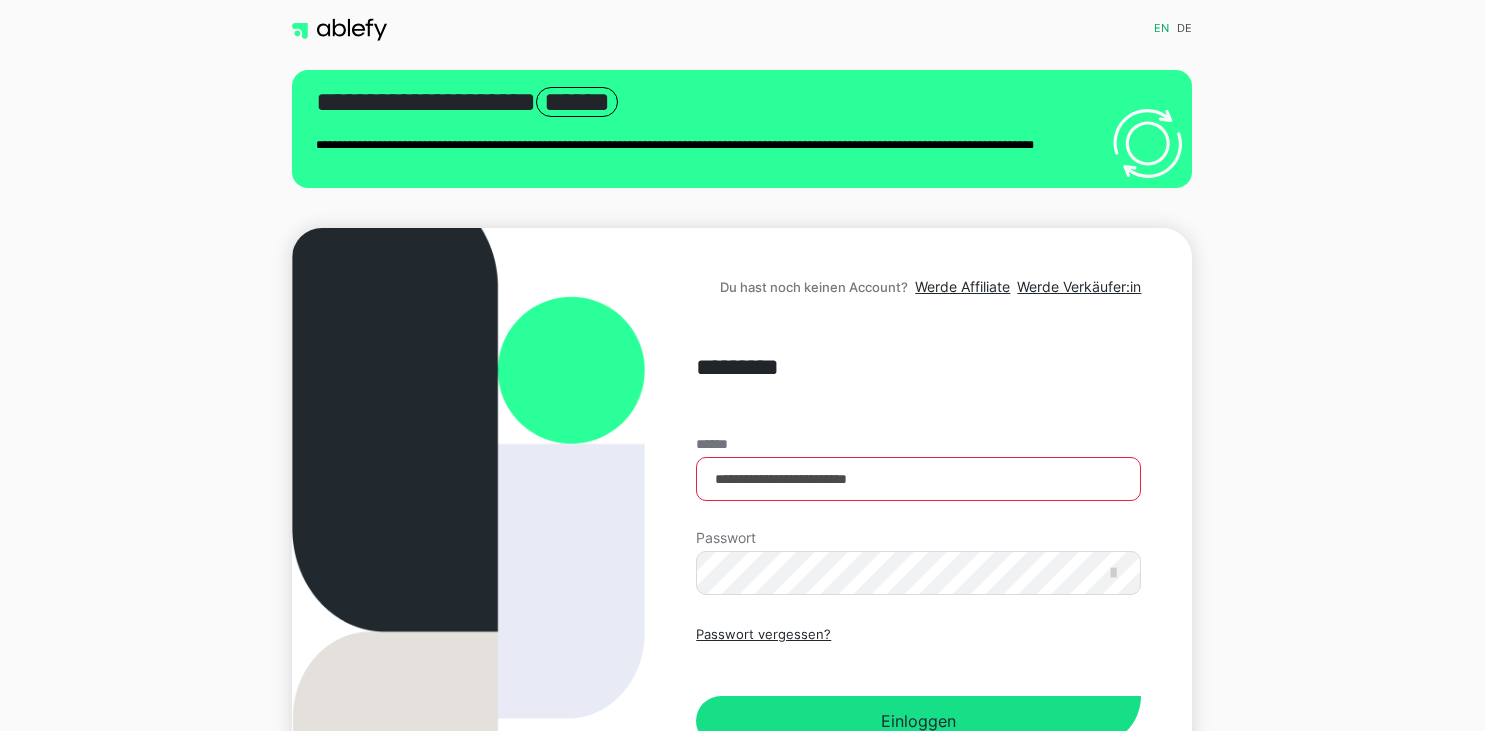 scroll, scrollTop: 0, scrollLeft: 0, axis: both 